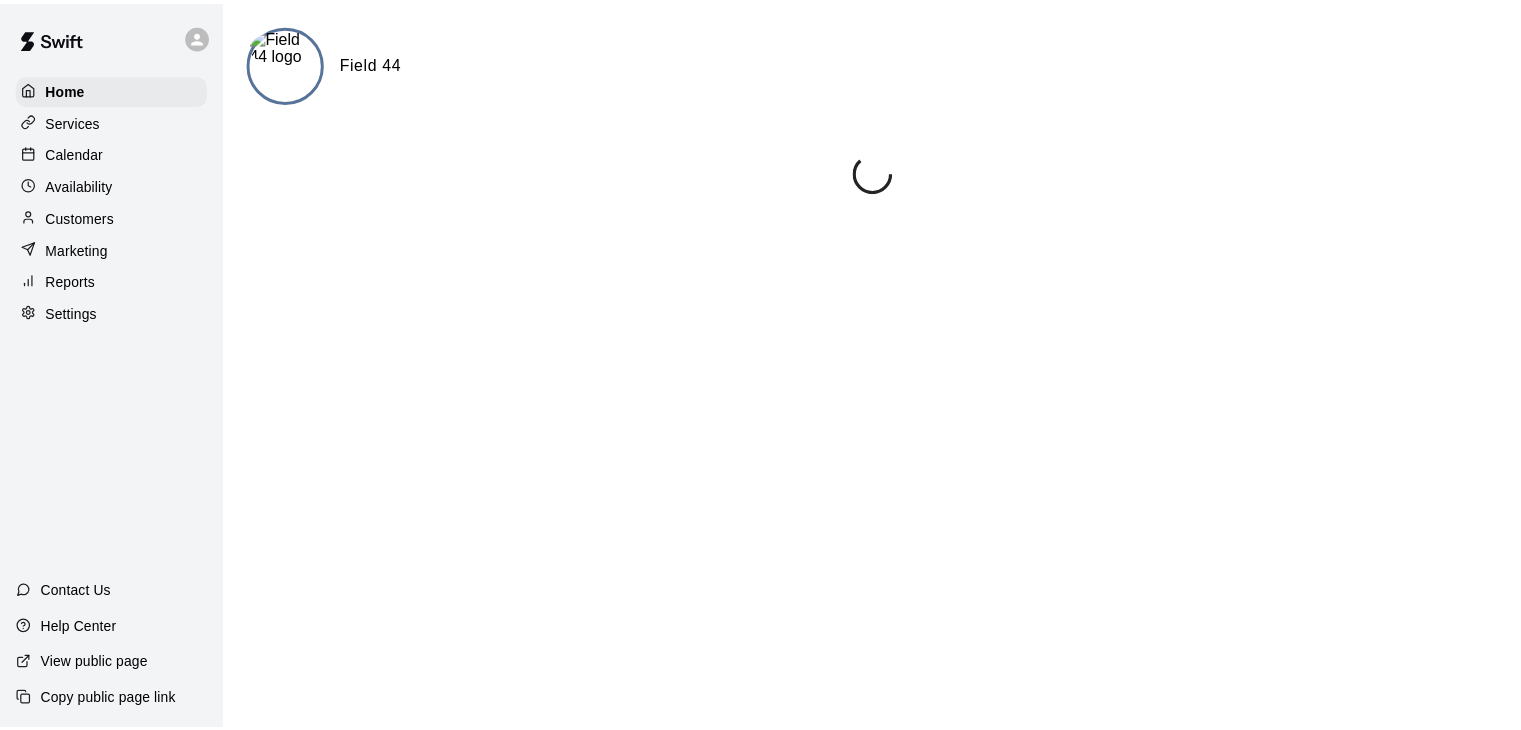 scroll, scrollTop: 0, scrollLeft: 0, axis: both 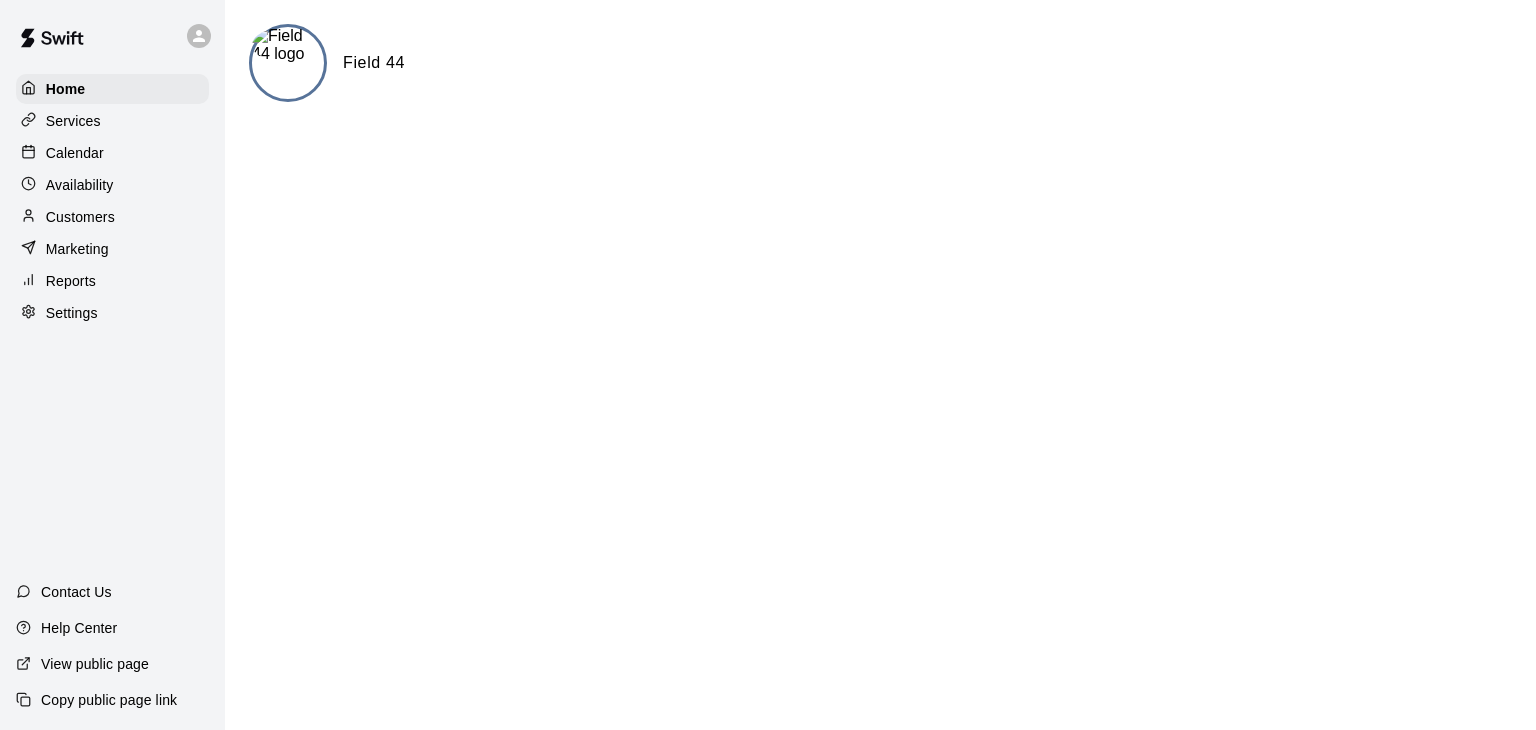 click at bounding box center [288, 63] 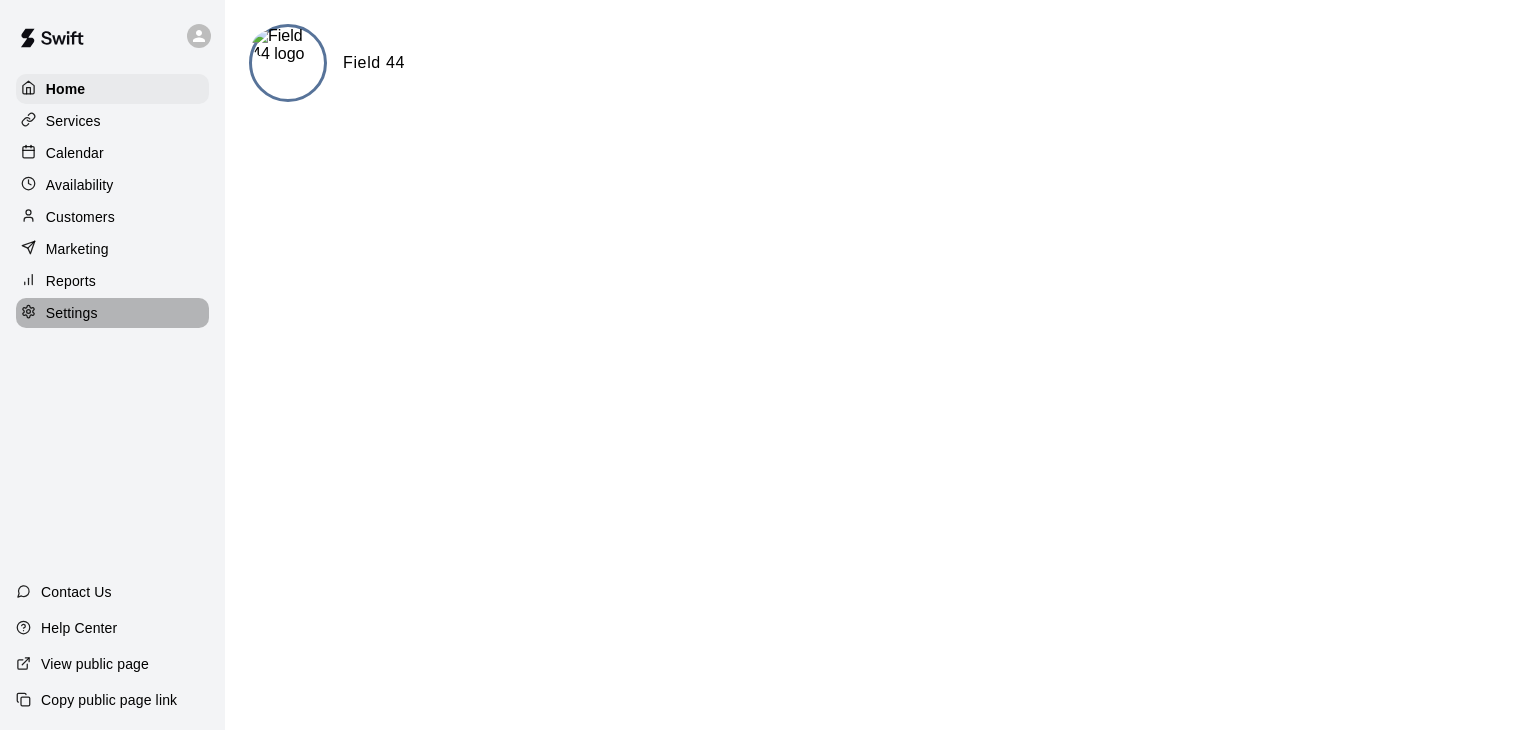 click on "Settings" at bounding box center (72, 313) 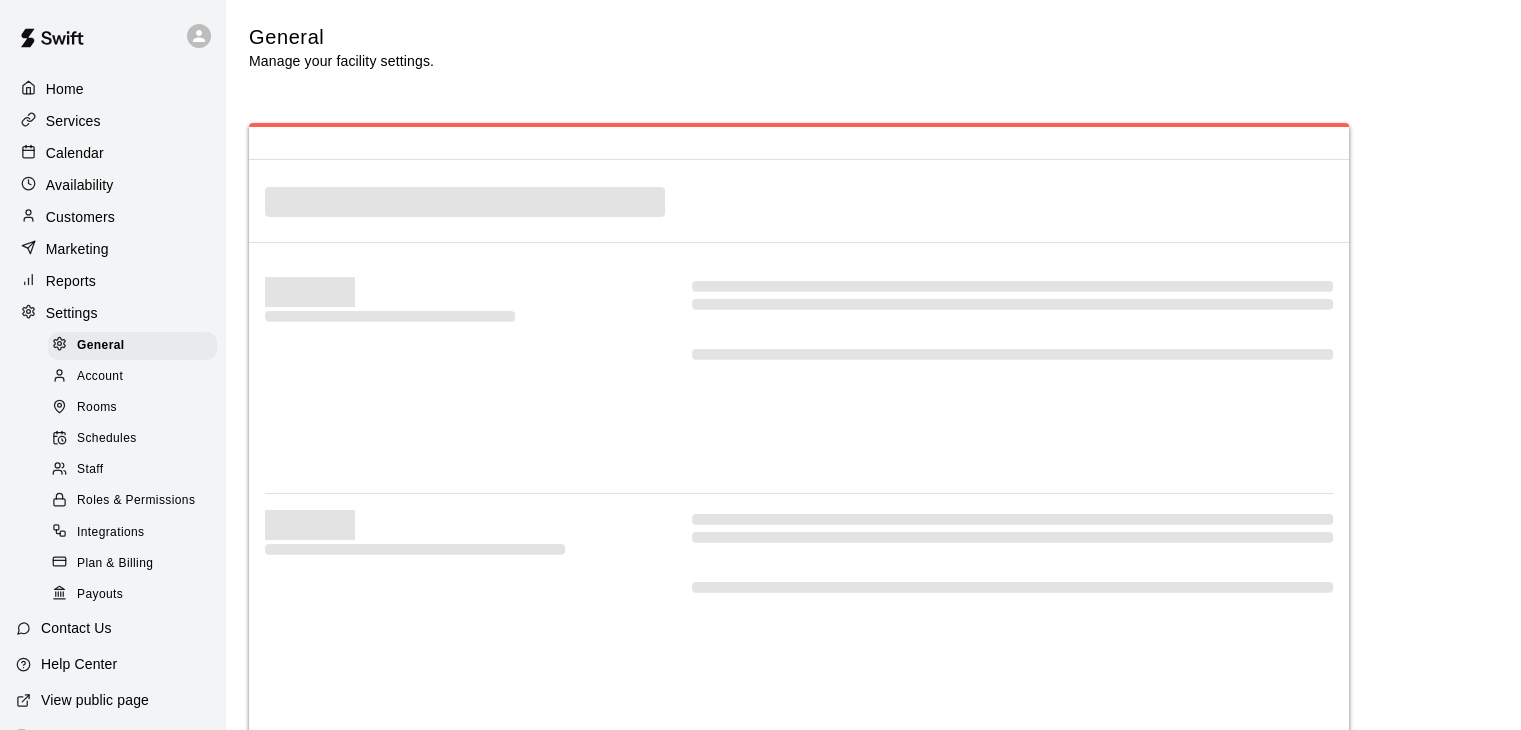 select on "**" 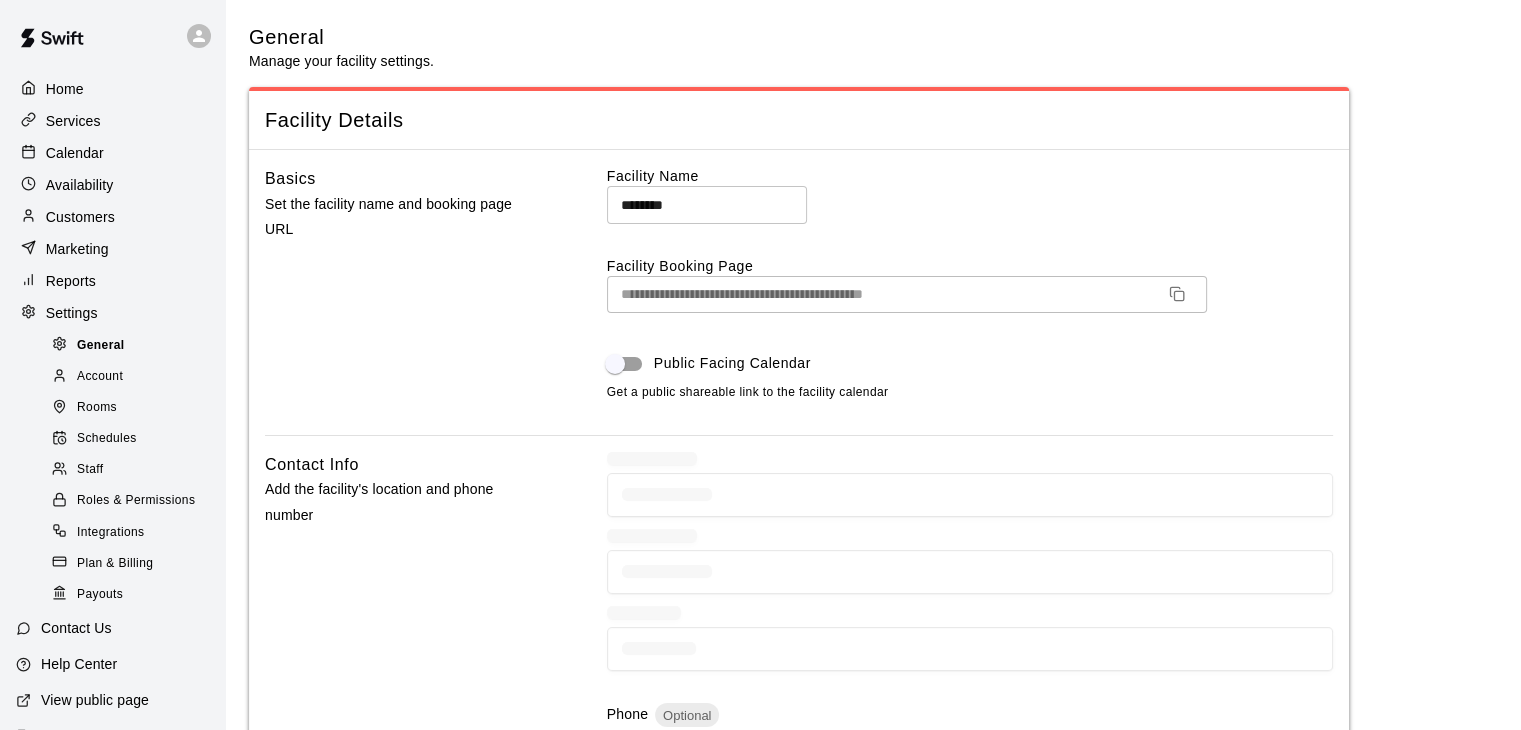 click on "General" at bounding box center [101, 346] 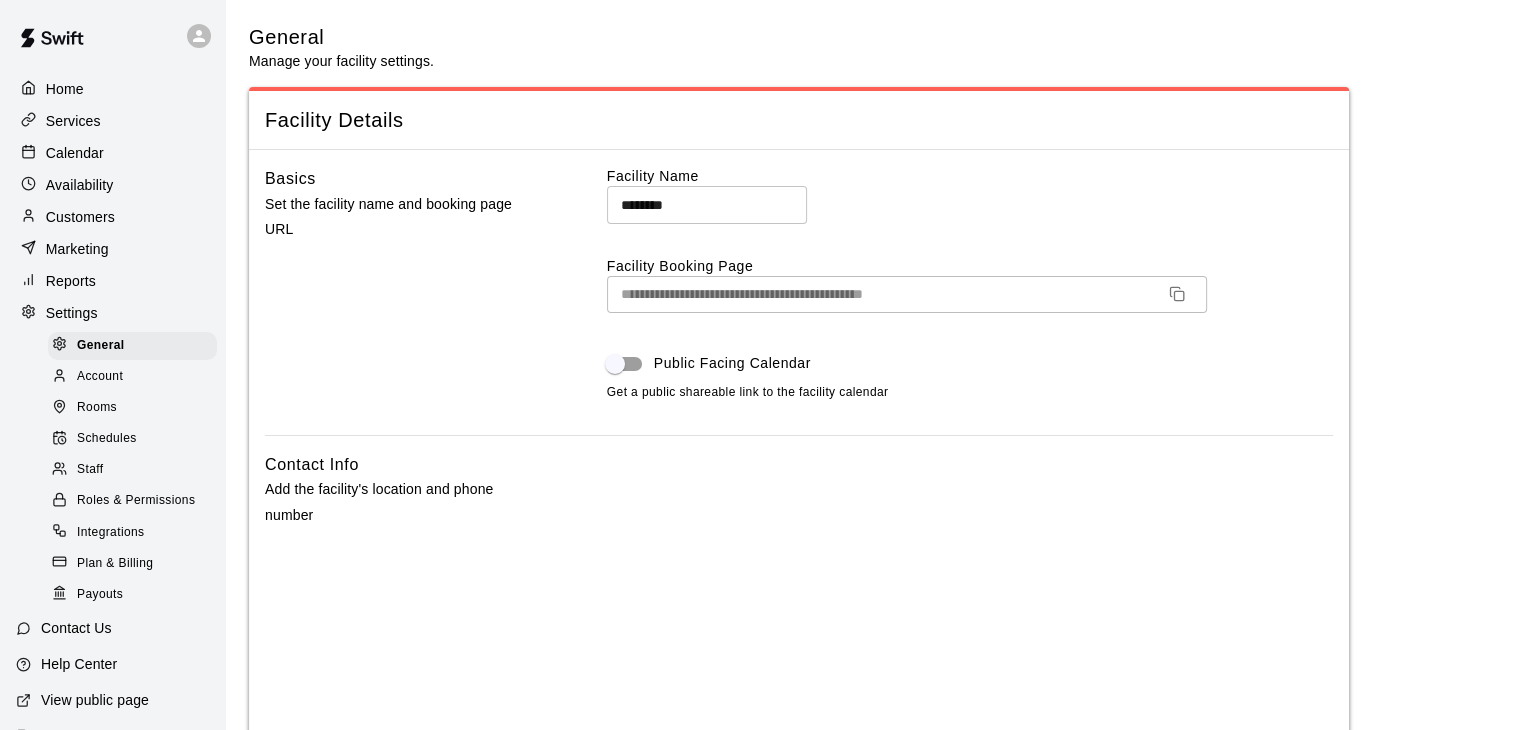 scroll, scrollTop: 64, scrollLeft: 0, axis: vertical 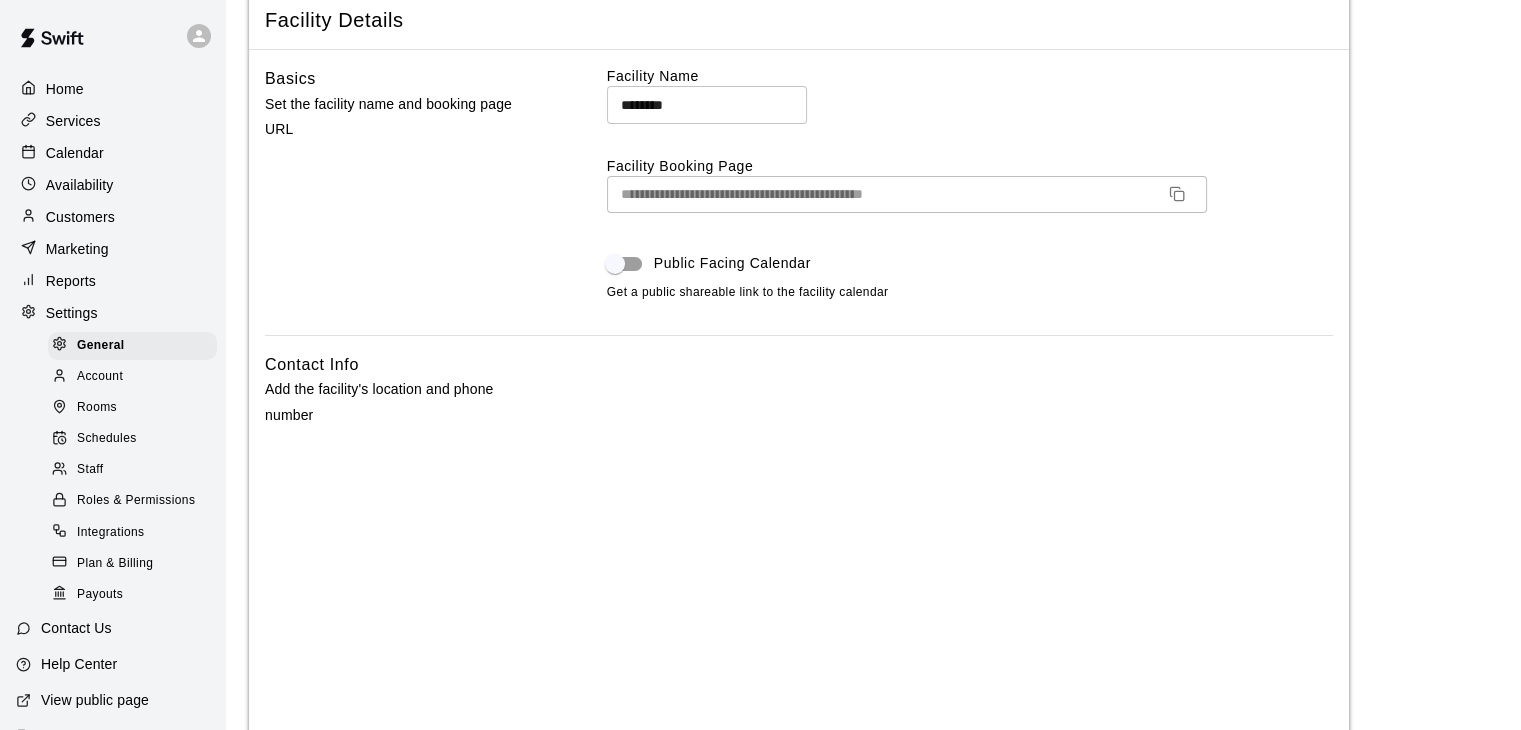 click on "Basics Set the facility name and booking page URL" at bounding box center [404, 200] 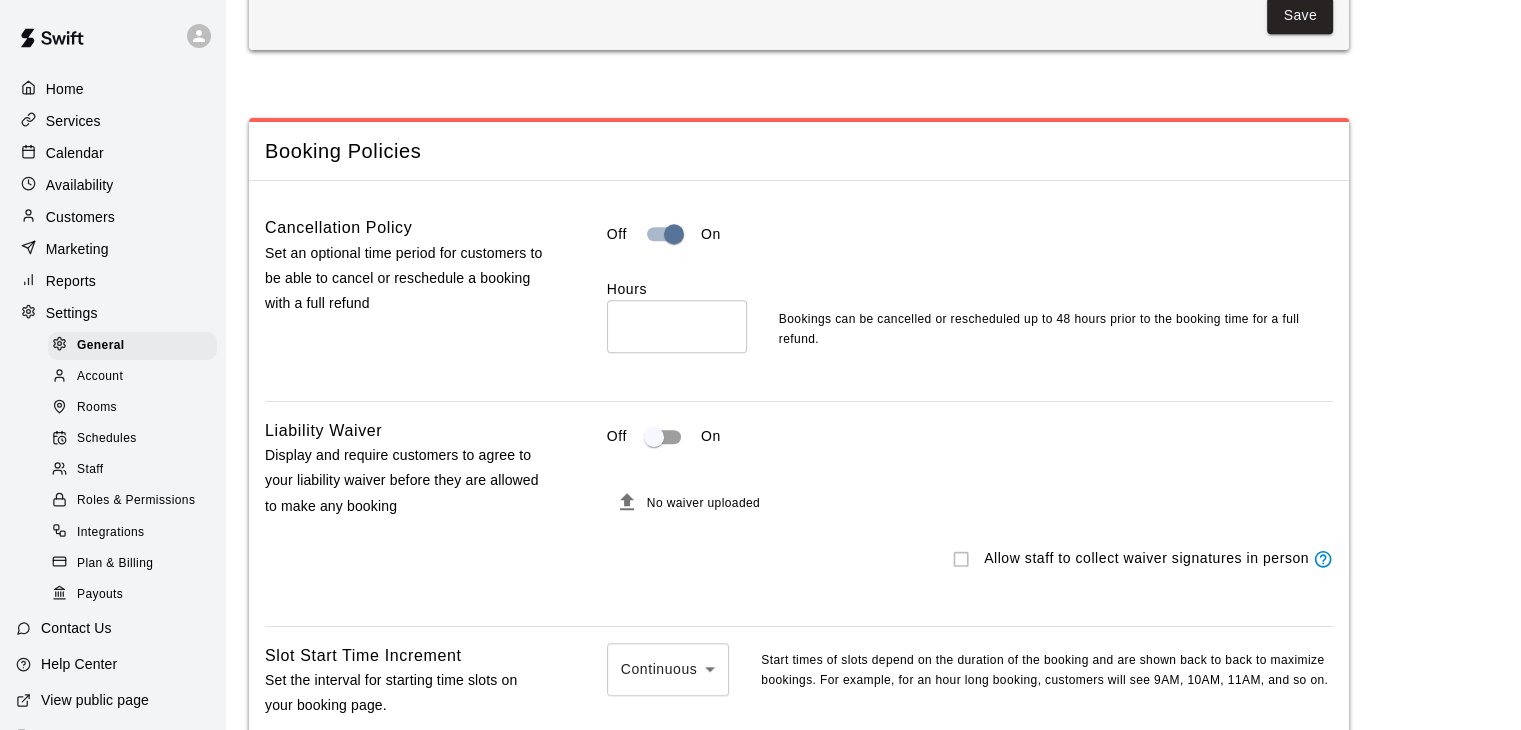 scroll, scrollTop: 1700, scrollLeft: 0, axis: vertical 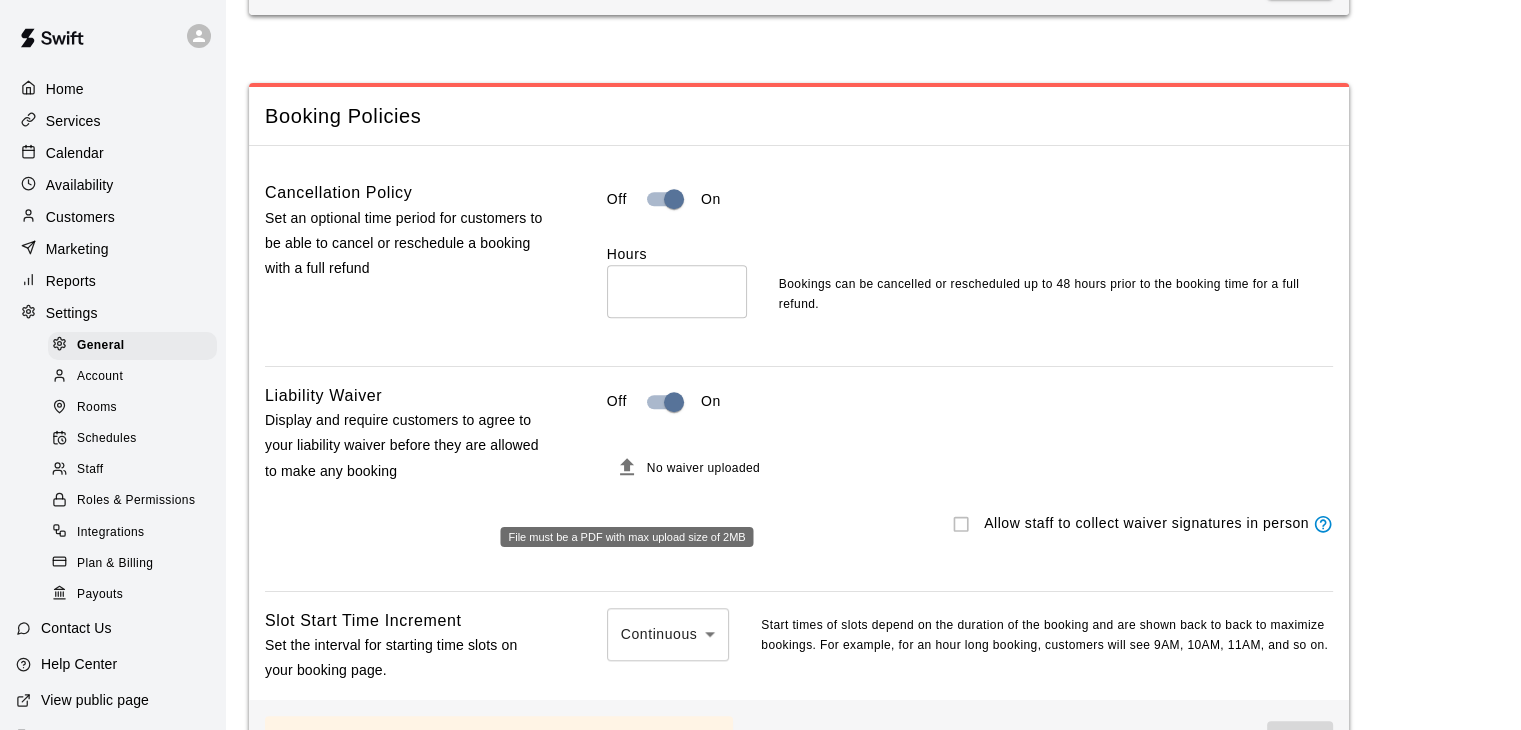 click 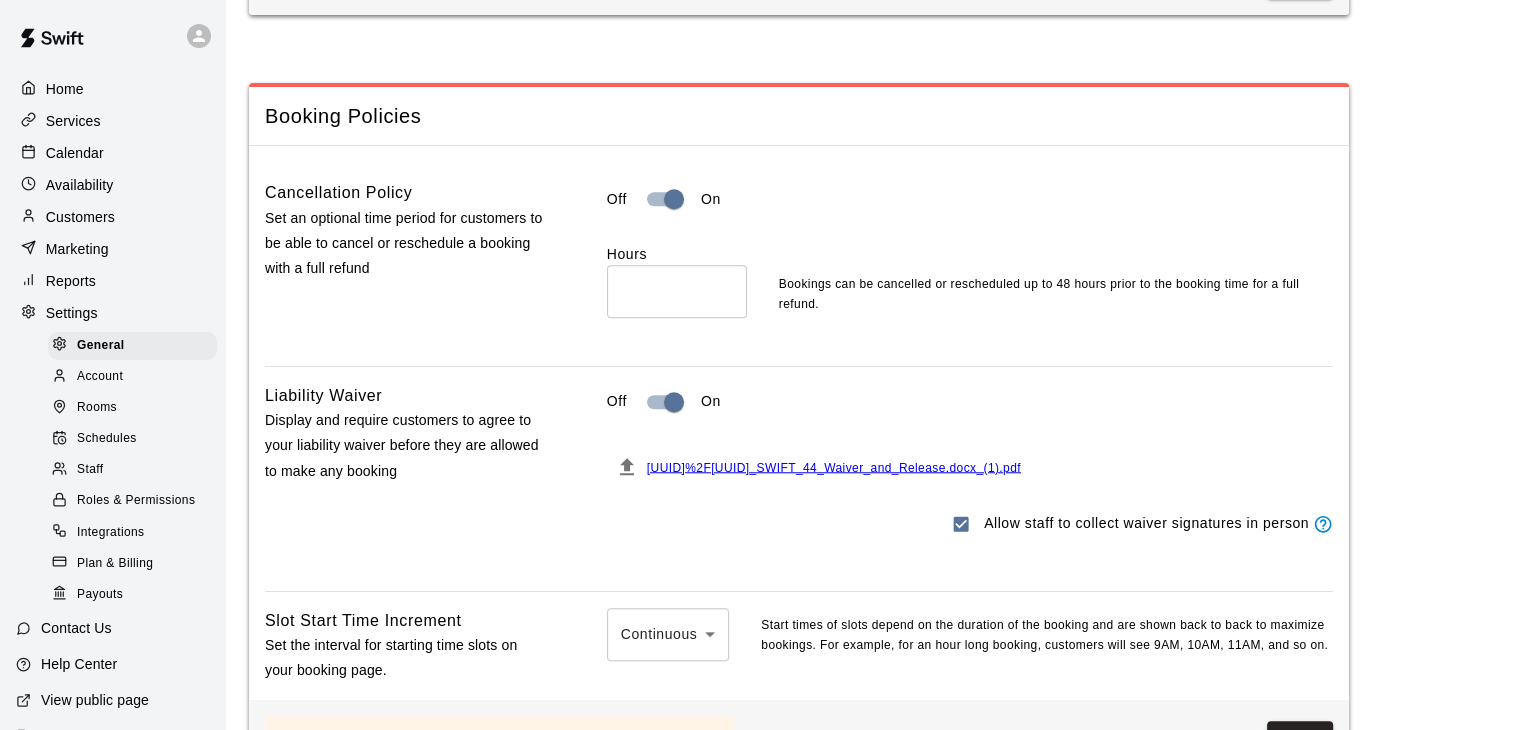 scroll, scrollTop: 1800, scrollLeft: 0, axis: vertical 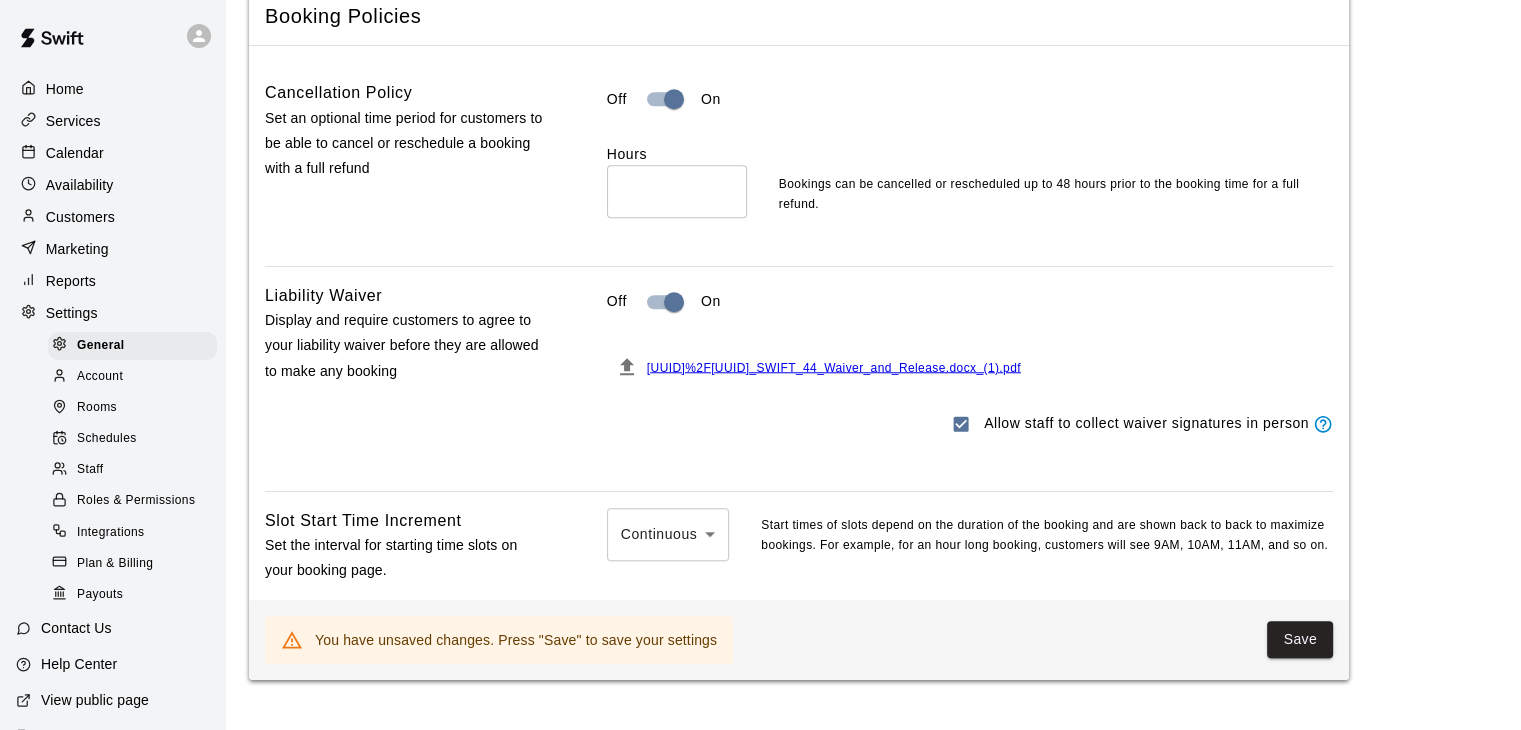 click on "0f6c24e7-b337-4642-9aef-b5f6d0539d9b%2Ffdcd96ec-98e0-447d-b7a1-ebb81a7b6b6e_SWIFT_44_Waiver_and_Release.docx_(1).pdf" at bounding box center [834, 367] 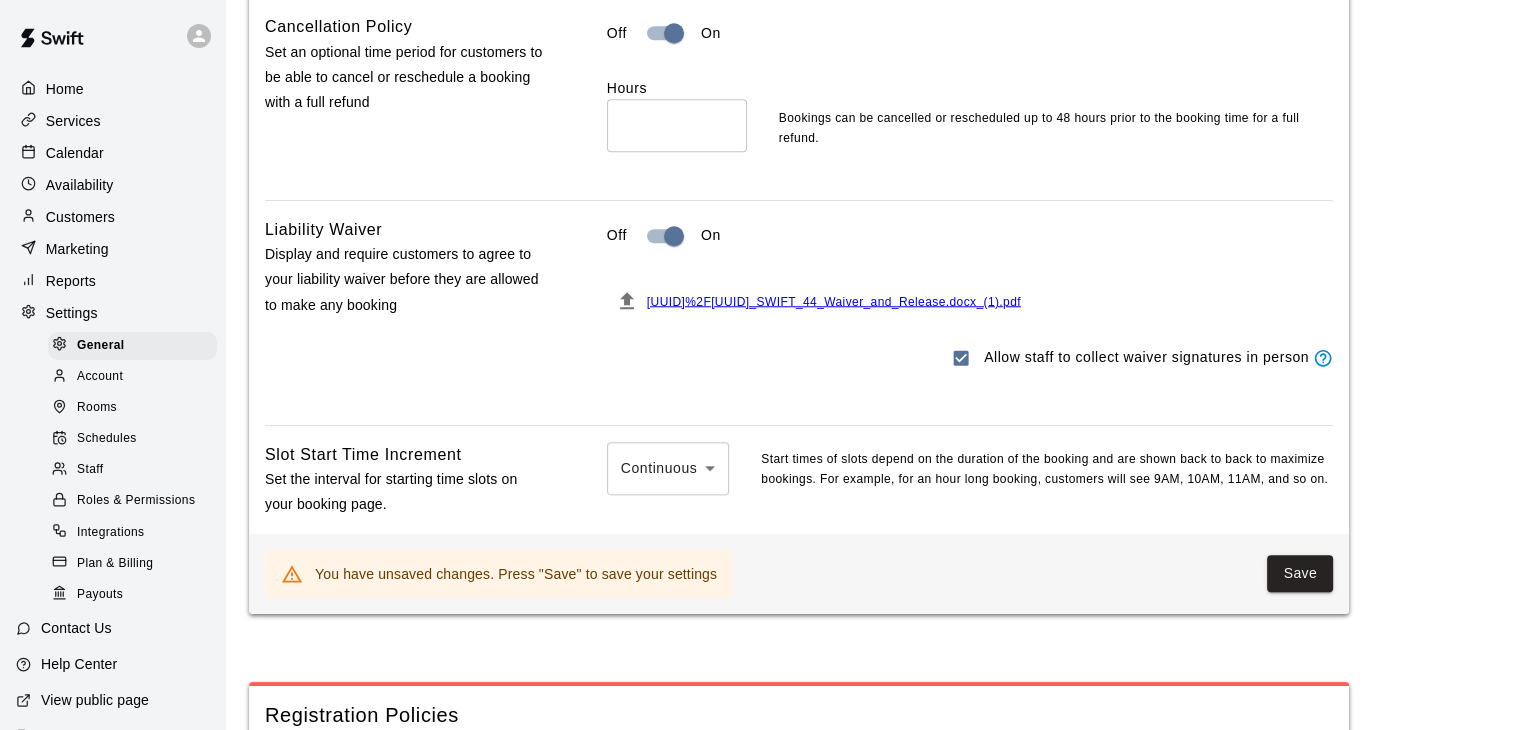 scroll, scrollTop: 1900, scrollLeft: 0, axis: vertical 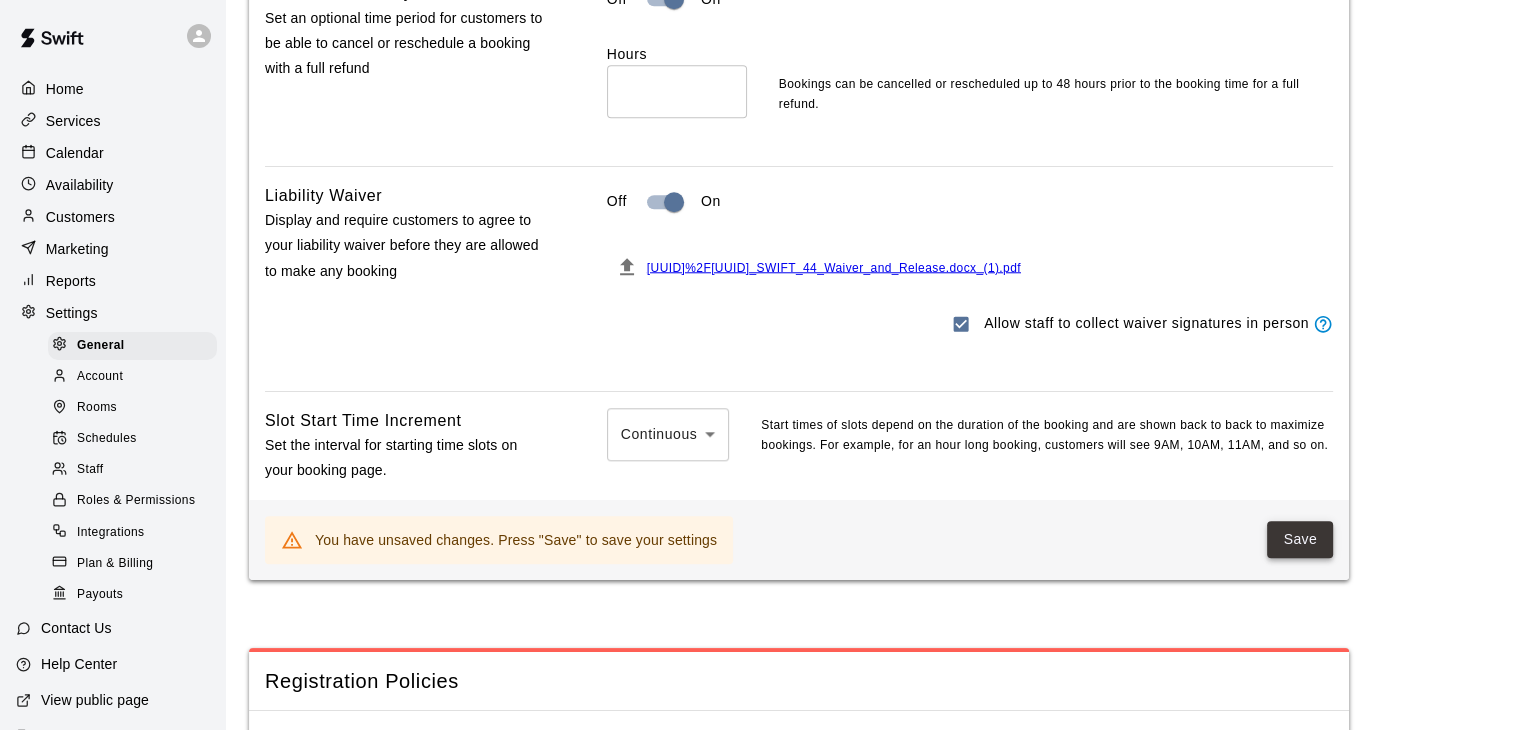 click on "Save" at bounding box center (1300, 539) 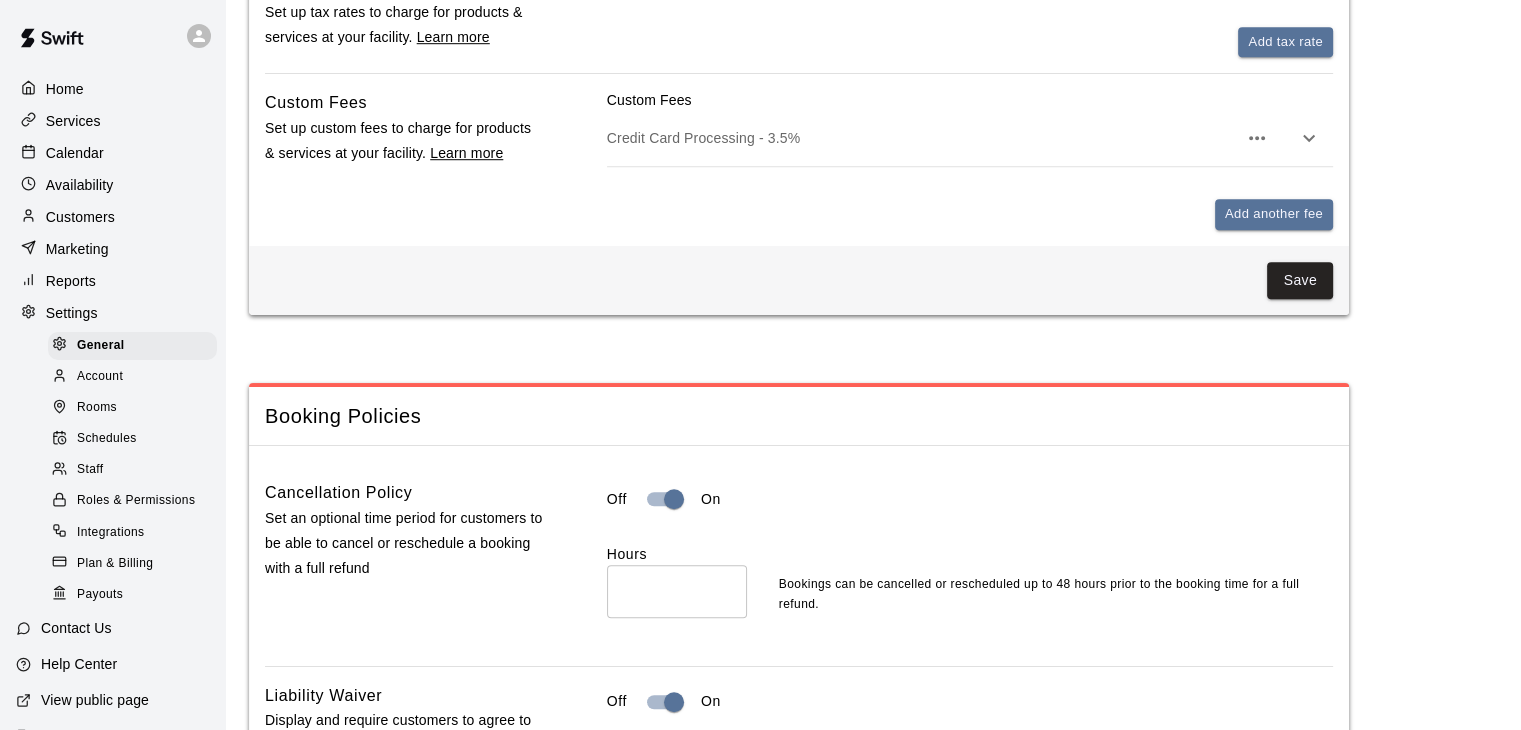 scroll, scrollTop: 1600, scrollLeft: 0, axis: vertical 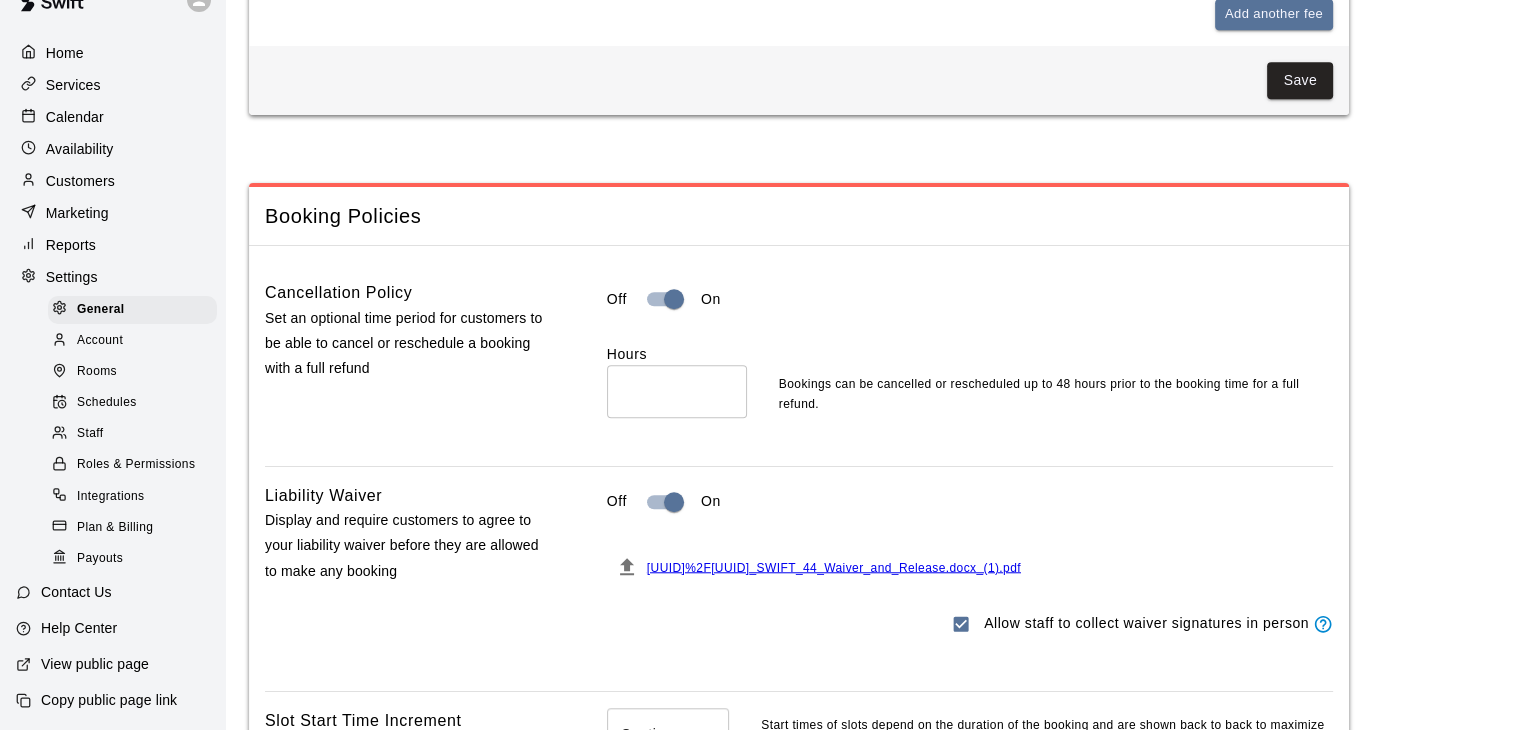click on "Liability Waiver Display and require customers to agree to your liability waiver before they are allowed to make any booking" at bounding box center (404, 579) 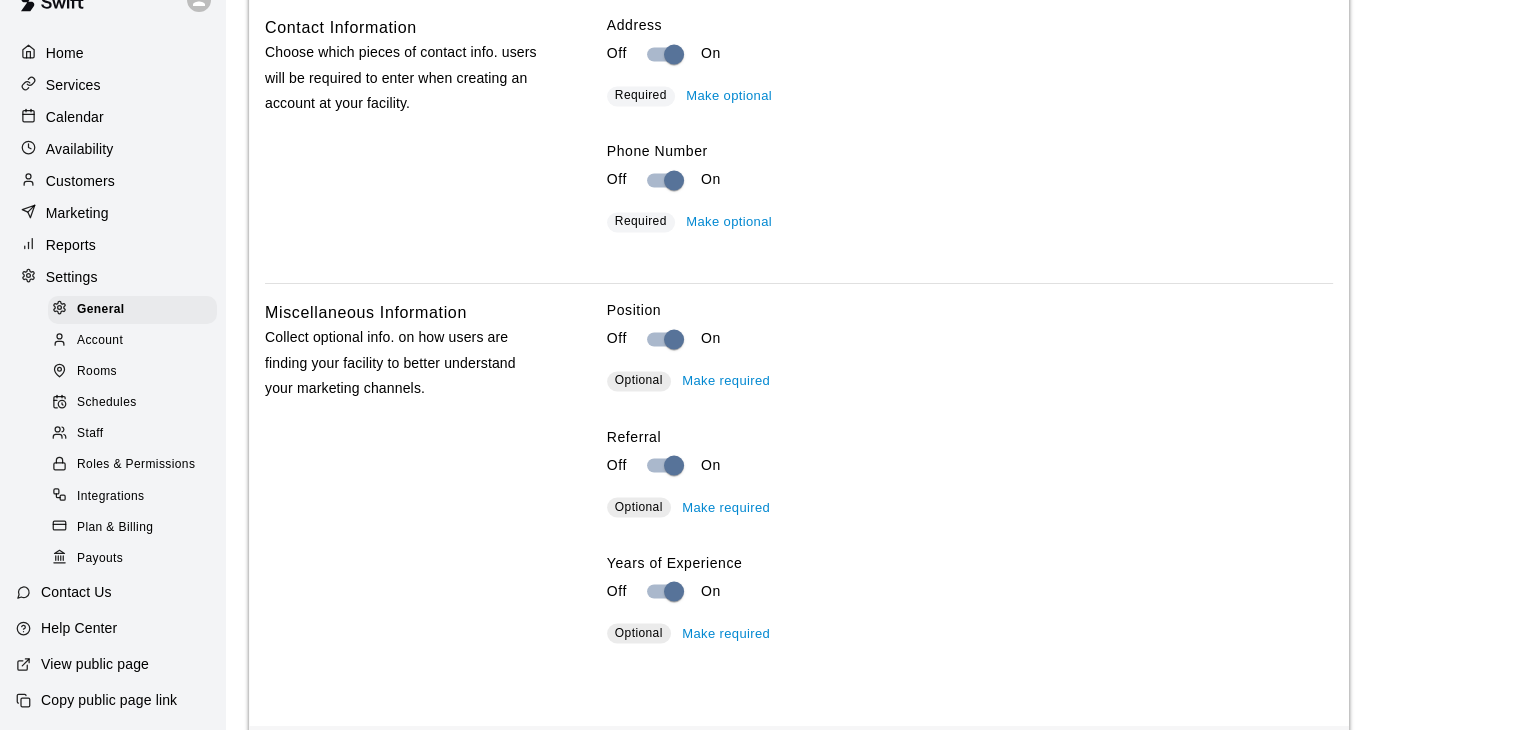 scroll, scrollTop: 3400, scrollLeft: 0, axis: vertical 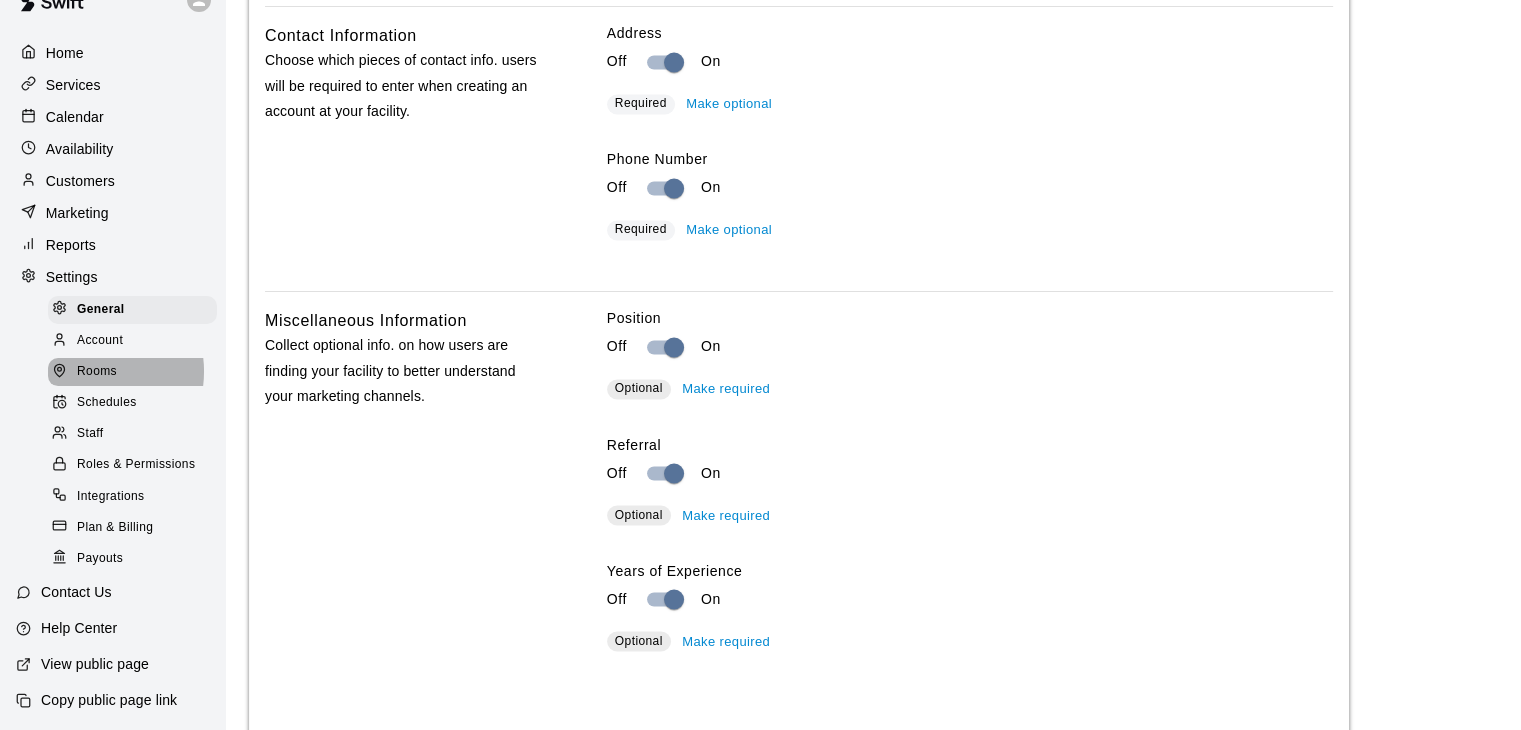 click on "Rooms" at bounding box center (97, 372) 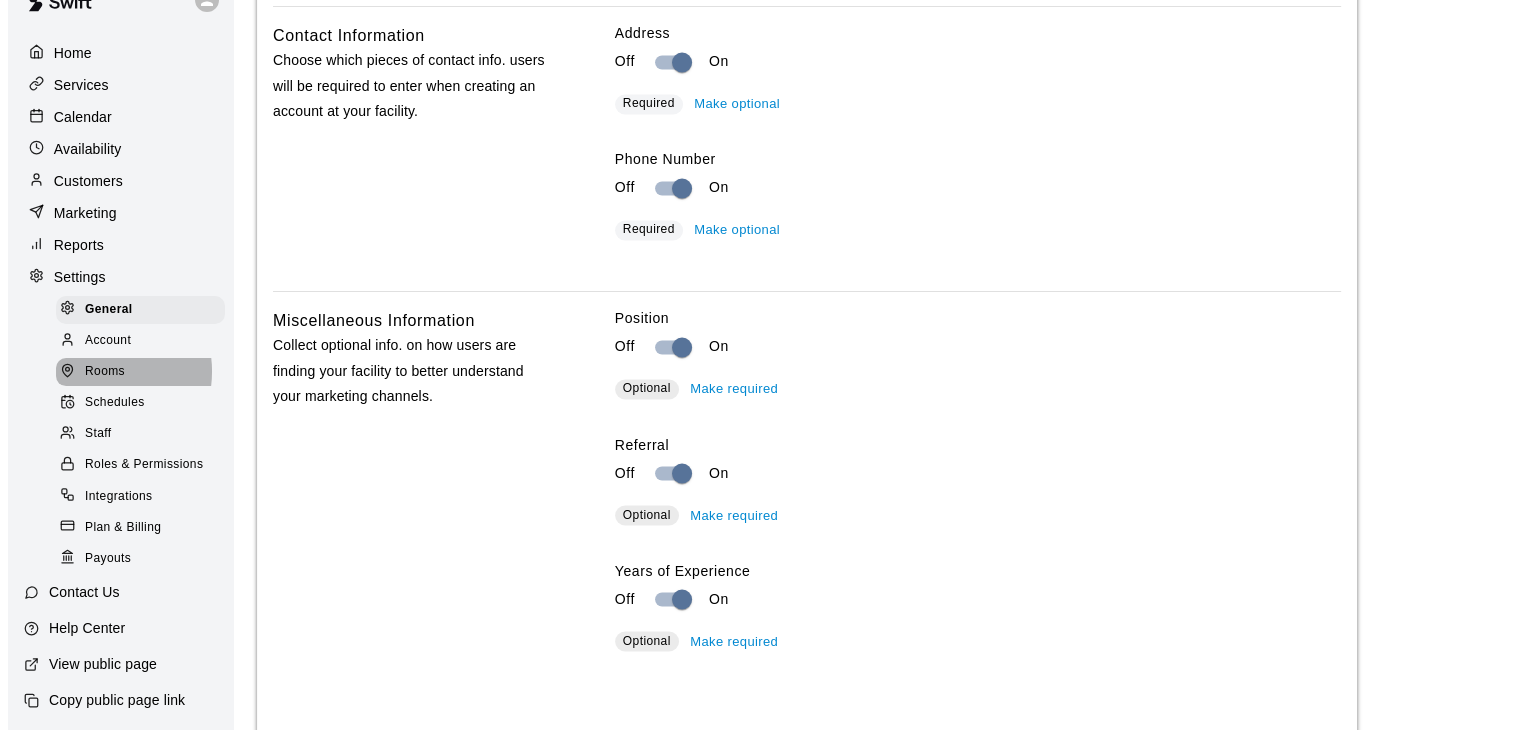 scroll, scrollTop: 0, scrollLeft: 0, axis: both 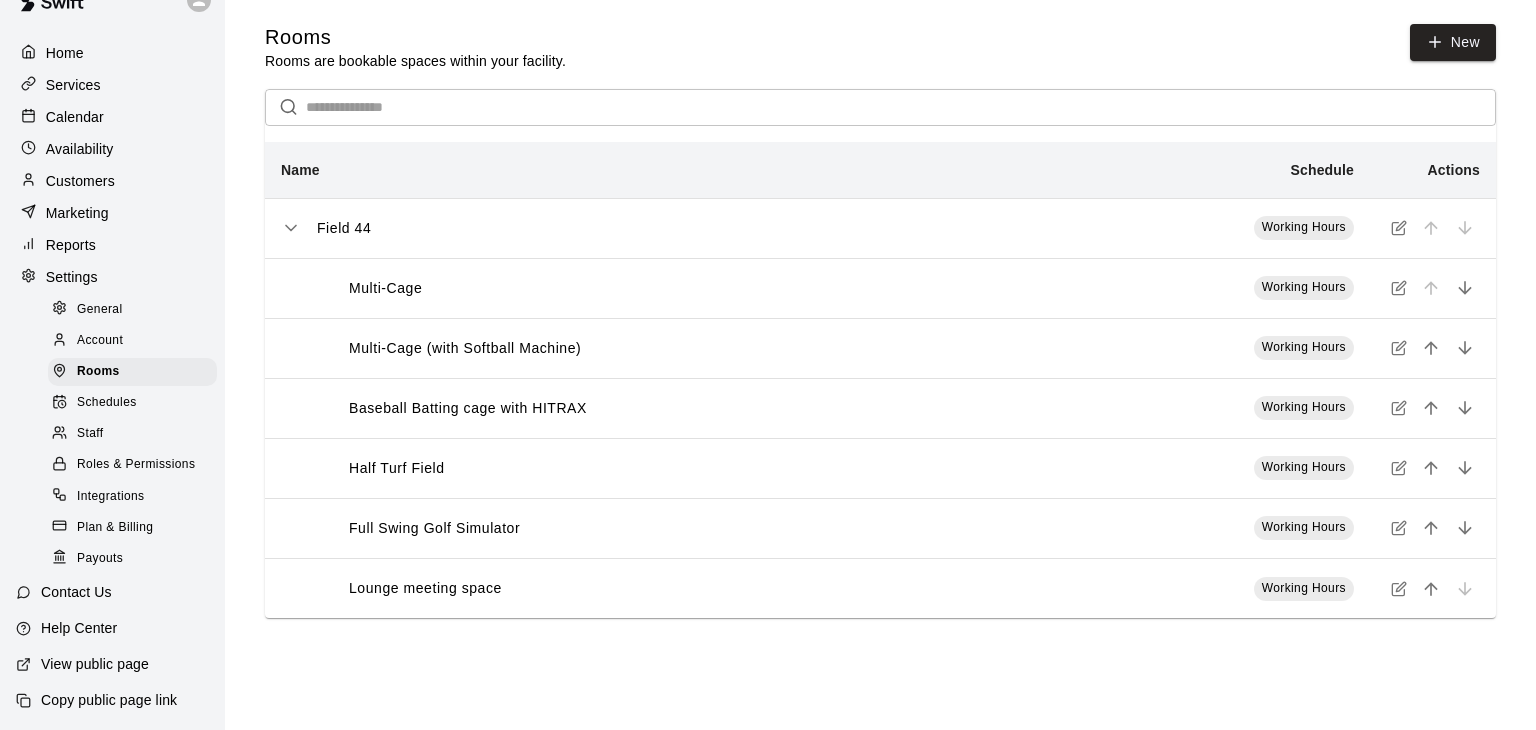 click on "Lounge meeting space" at bounding box center [425, 588] 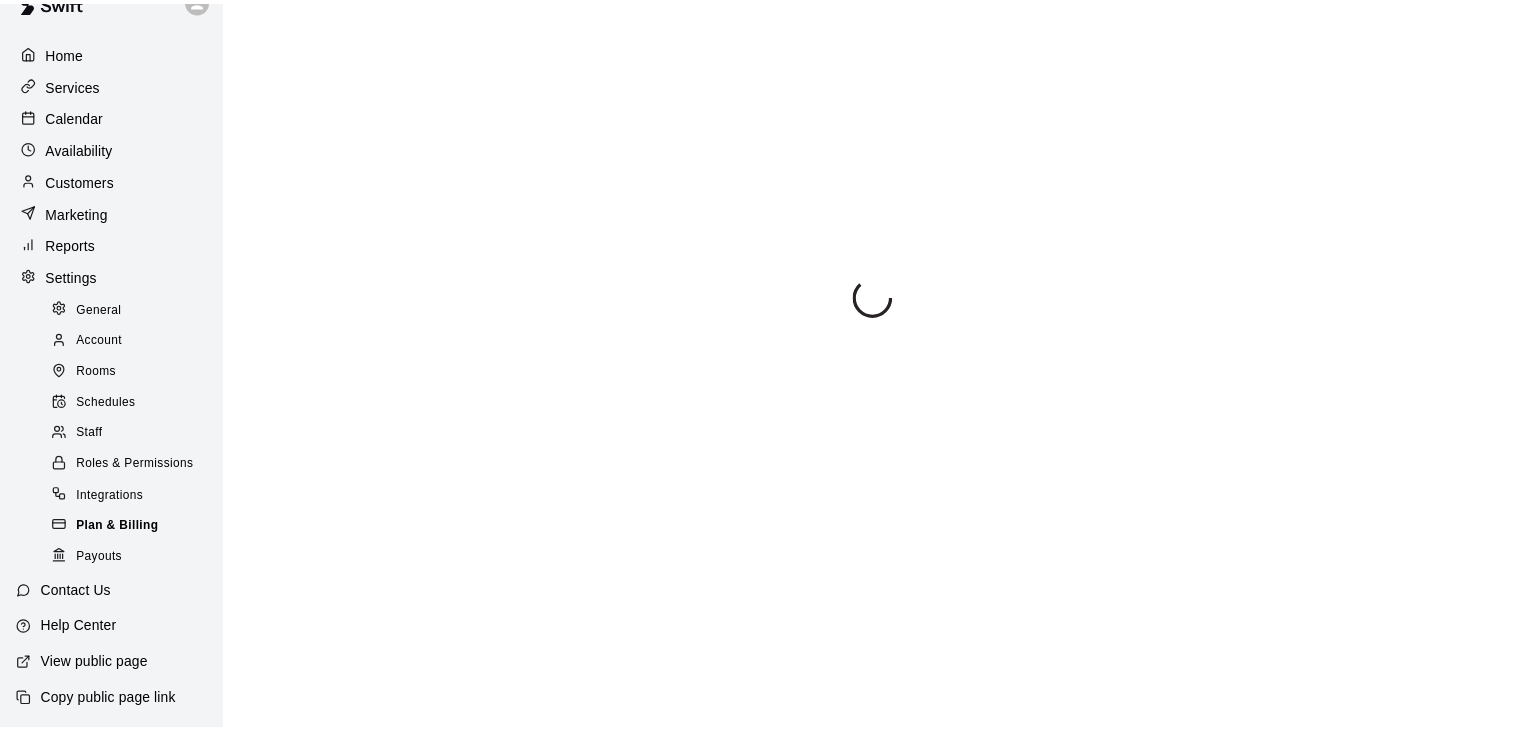 scroll, scrollTop: 30, scrollLeft: 0, axis: vertical 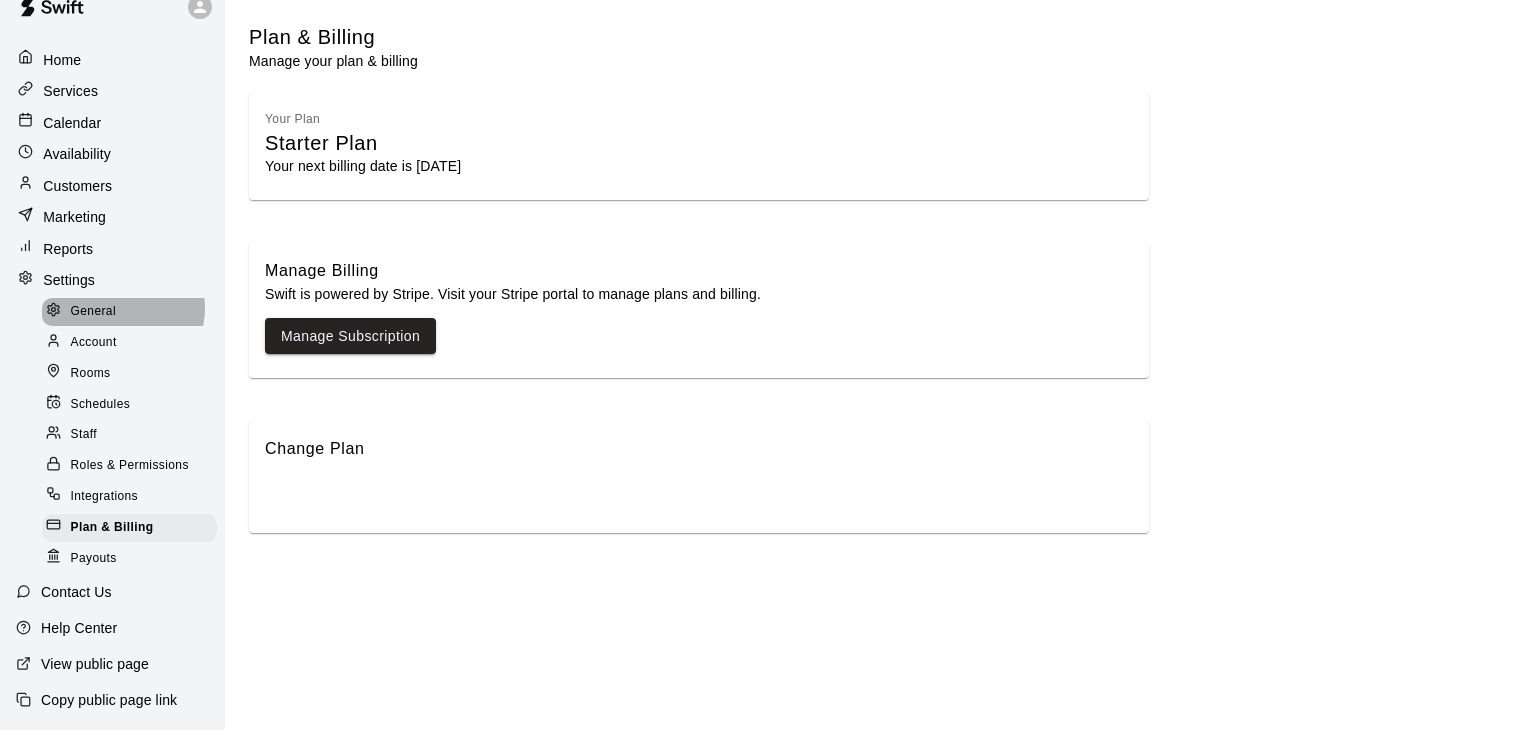 click on "General" at bounding box center [129, 312] 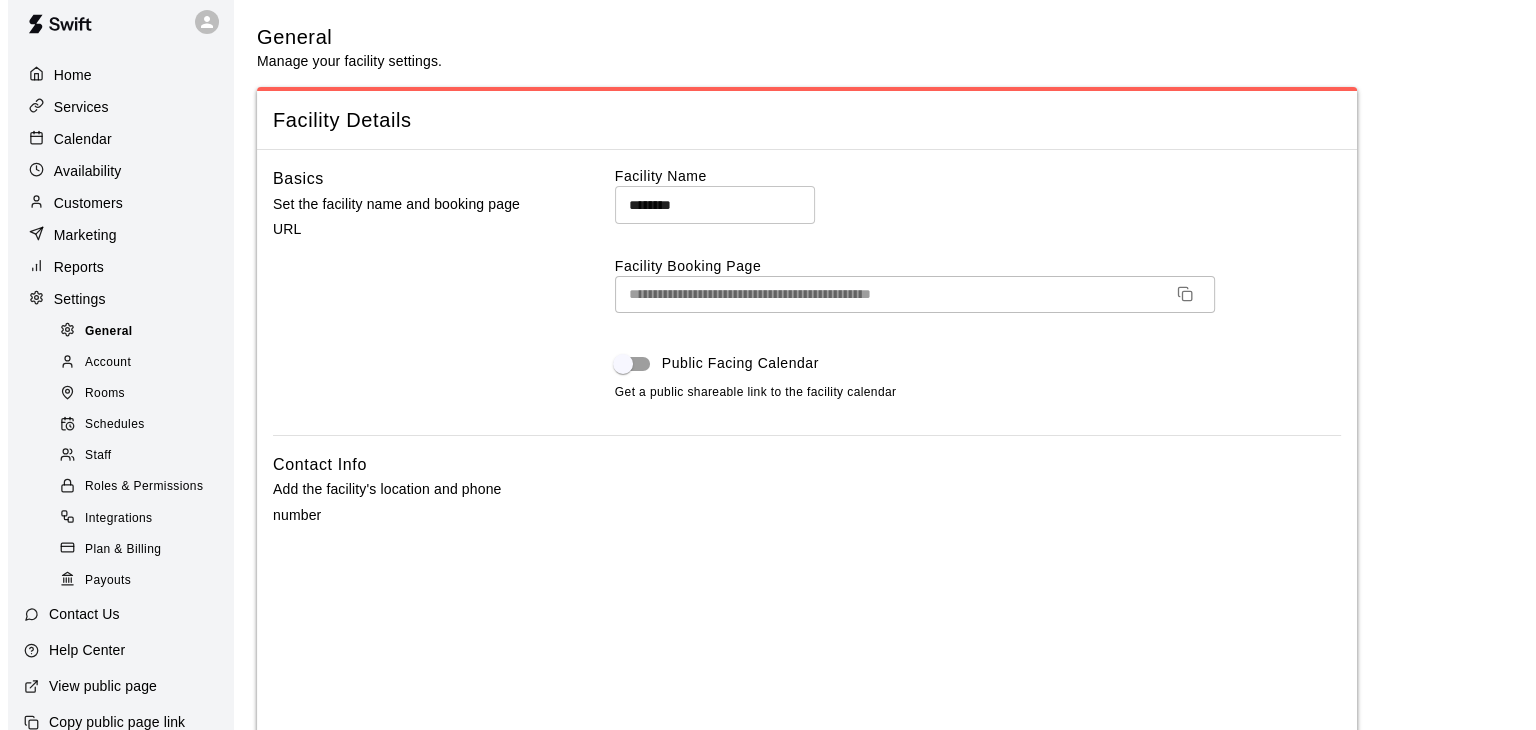 scroll, scrollTop: 0, scrollLeft: 0, axis: both 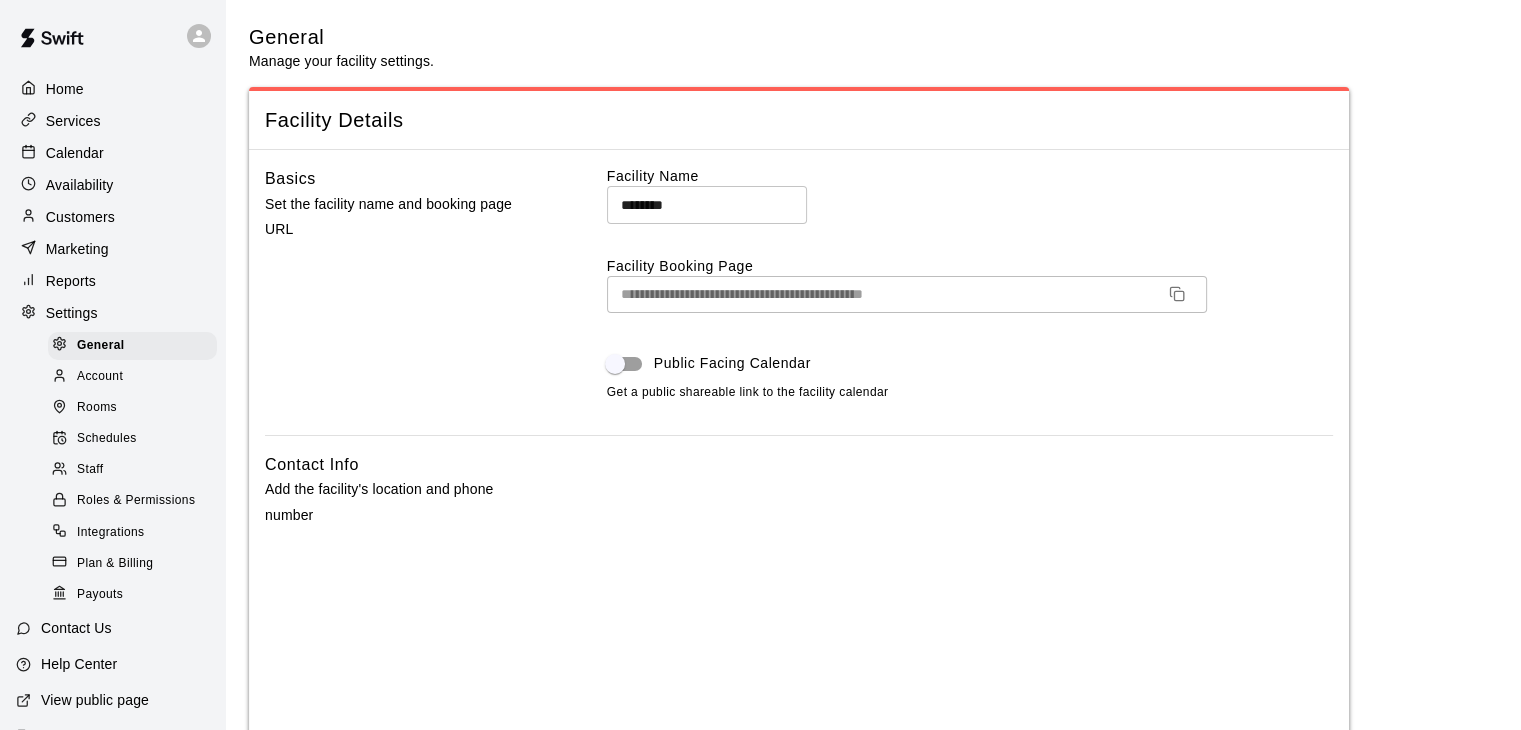 click on "Home" at bounding box center [112, 89] 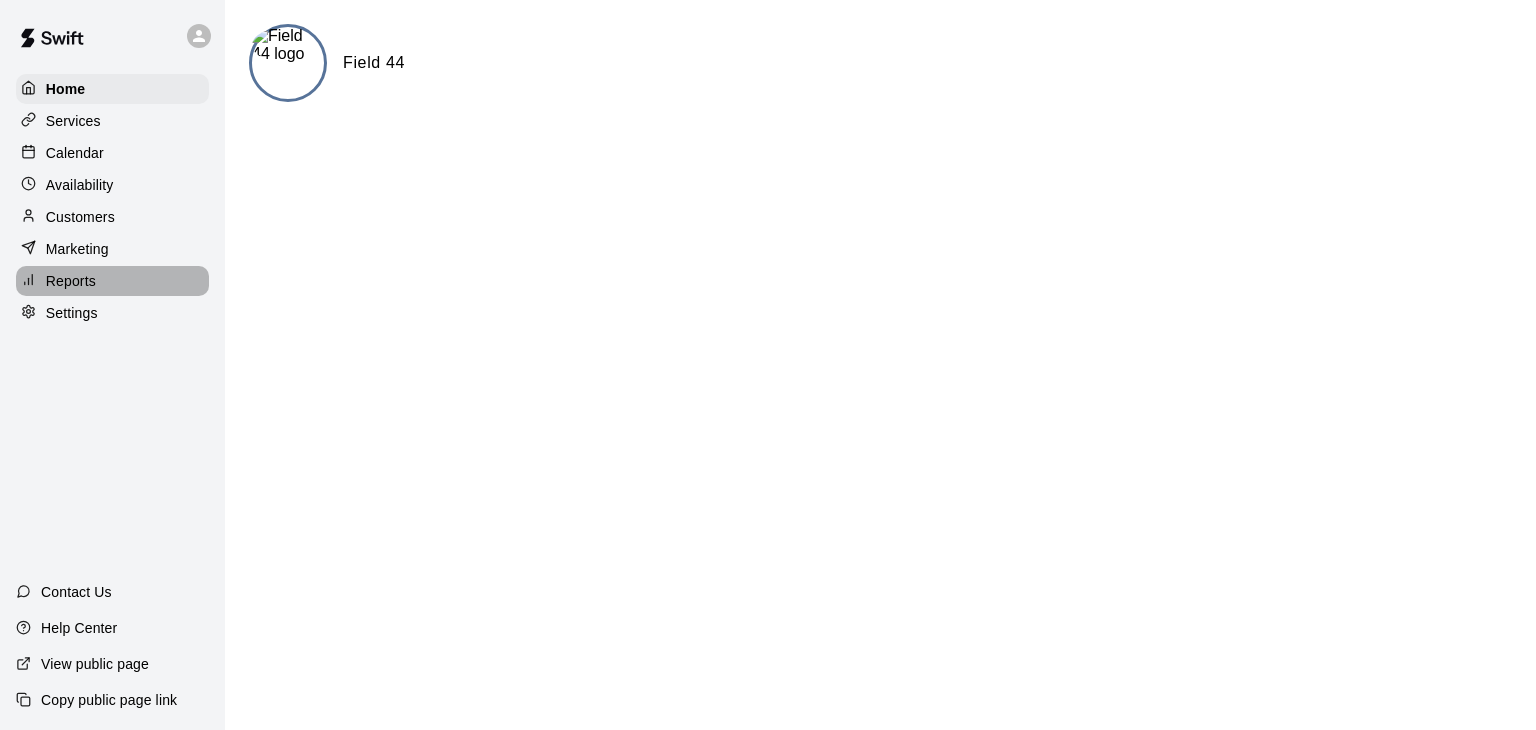click on "Reports" at bounding box center (71, 281) 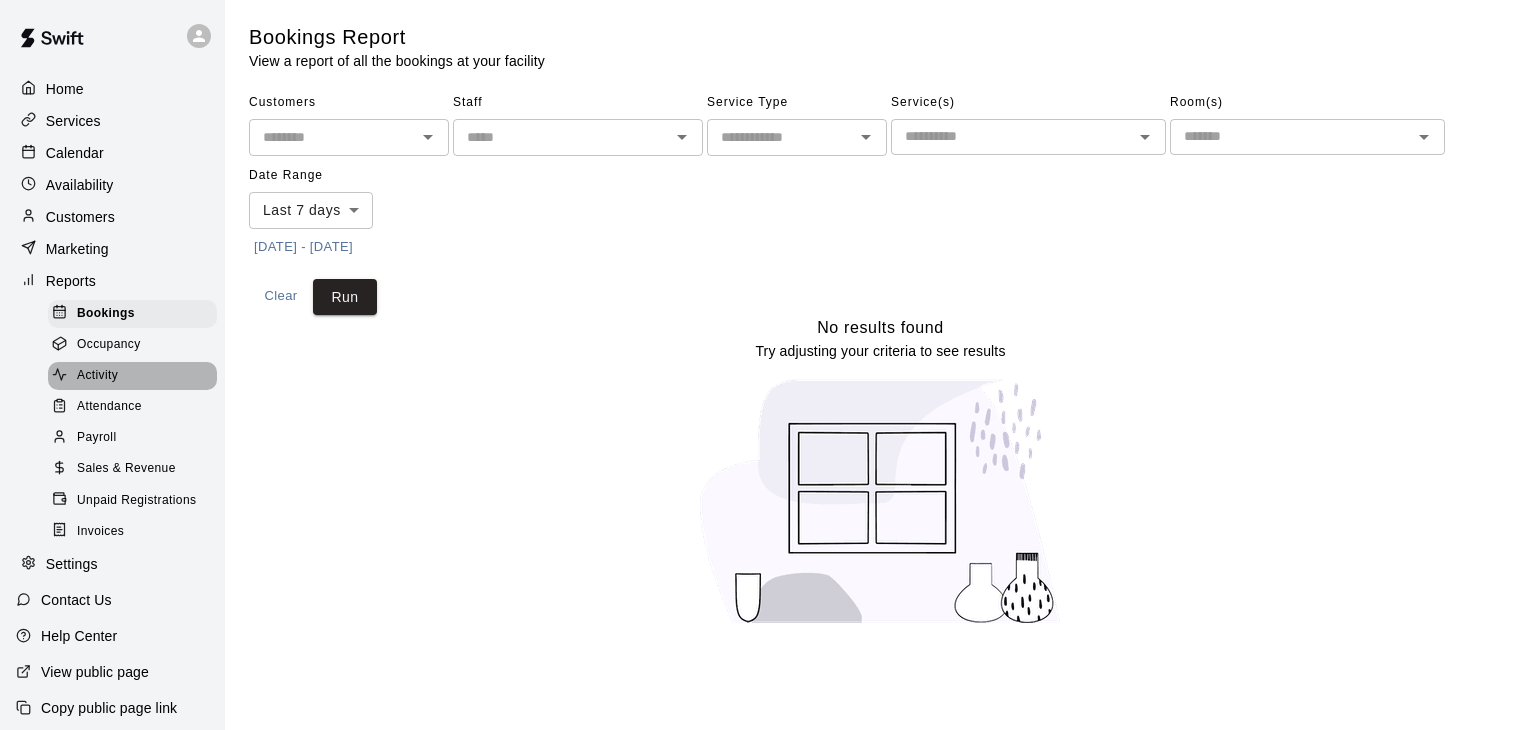 click on "Activity" at bounding box center (132, 376) 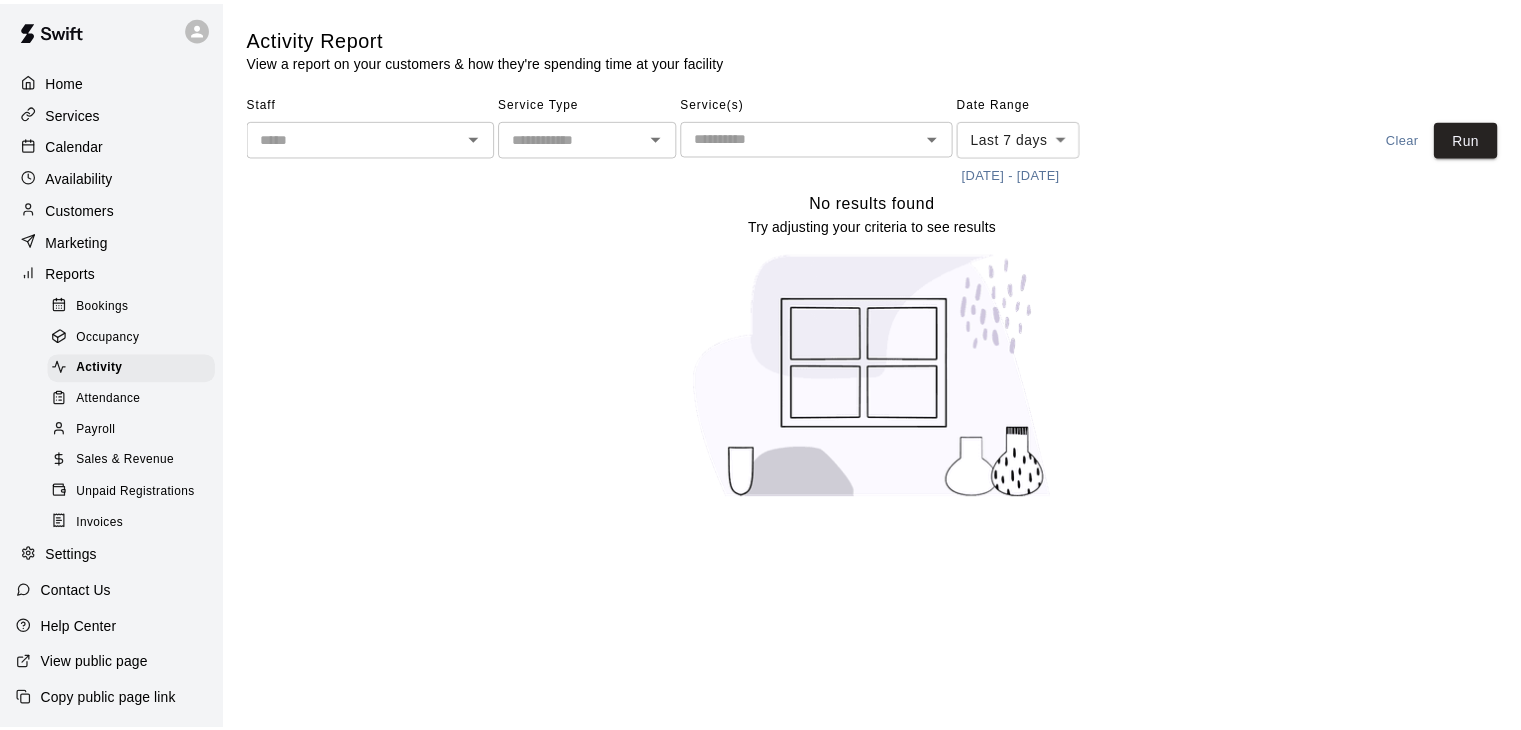 scroll, scrollTop: 0, scrollLeft: 0, axis: both 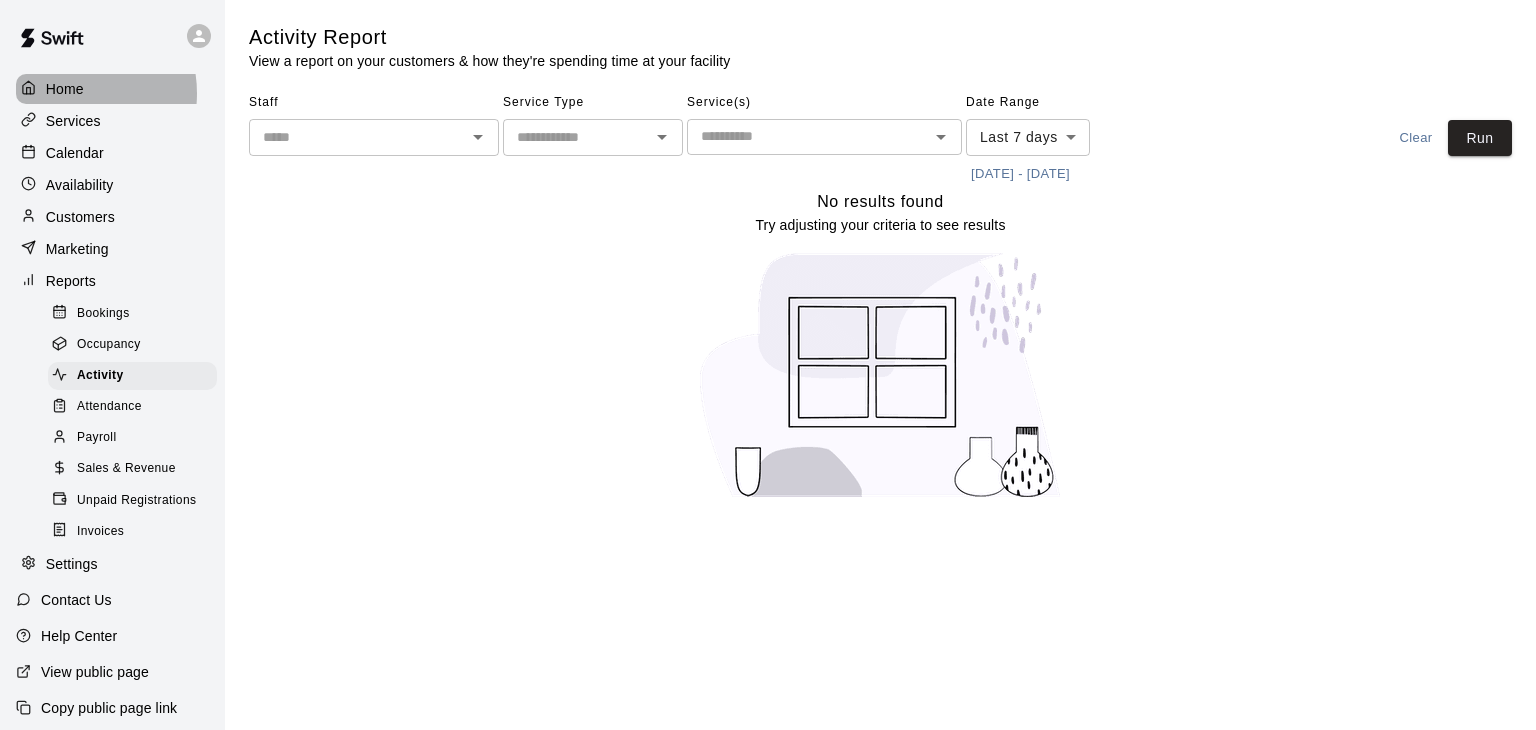 click on "Home" at bounding box center [65, 89] 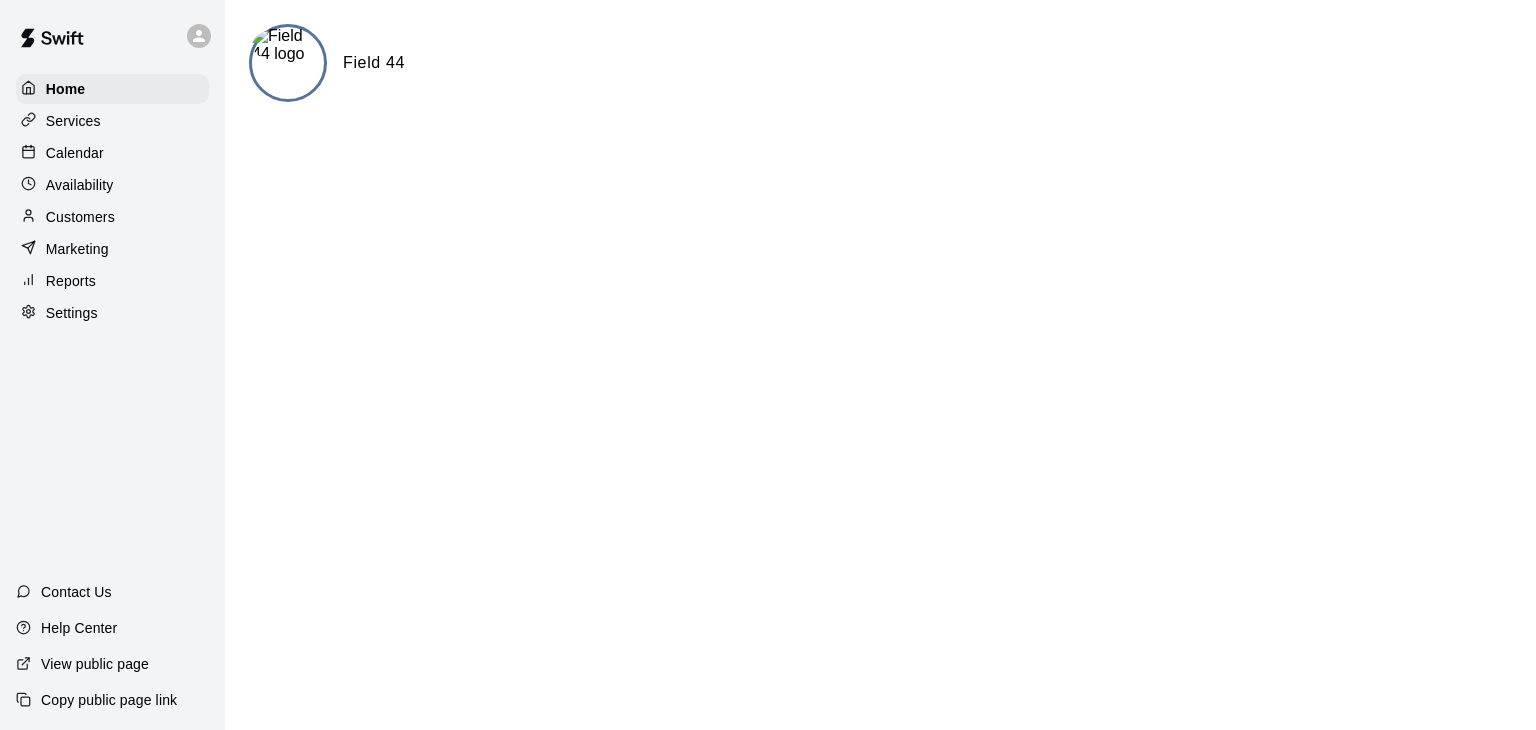 click on "Services" at bounding box center [73, 121] 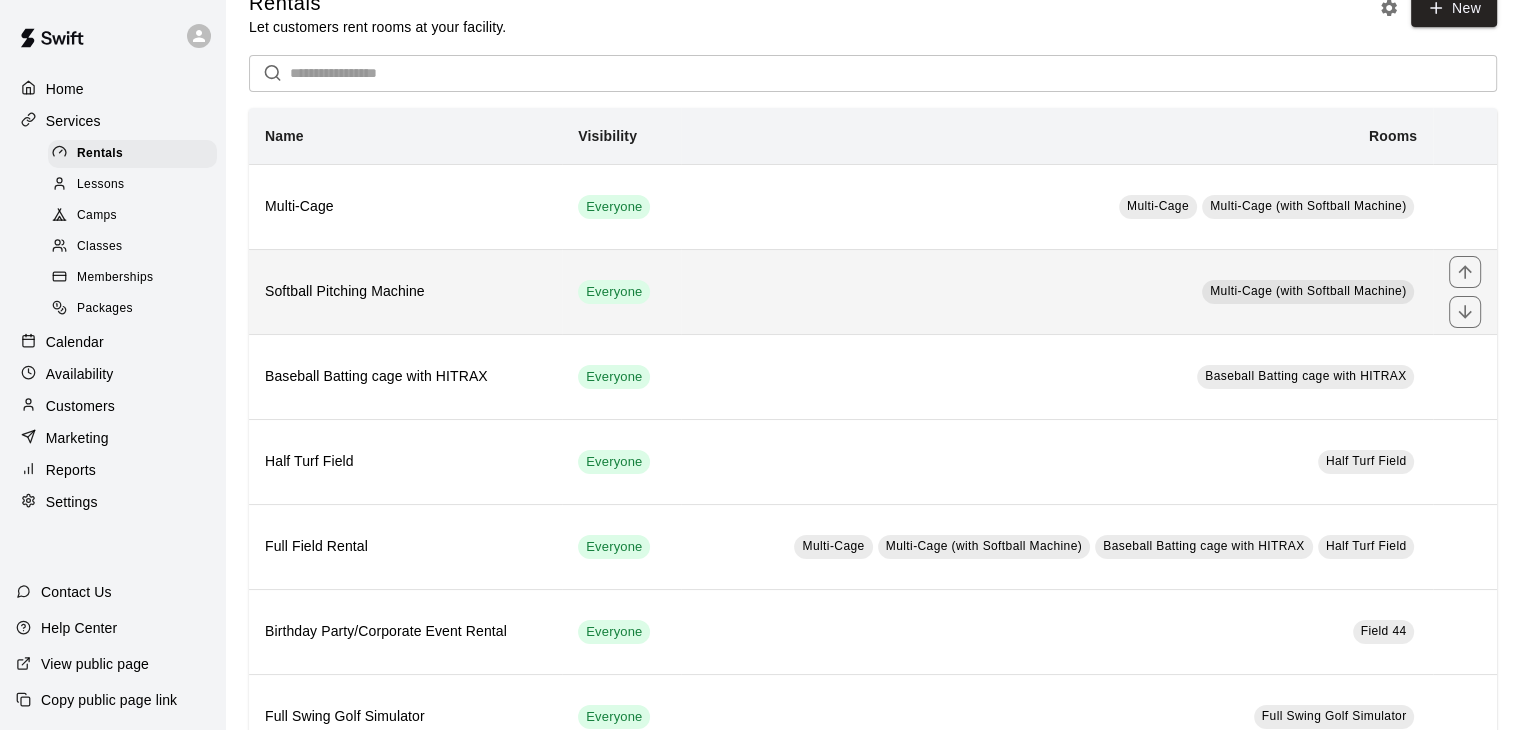 scroll, scrollTop: 0, scrollLeft: 0, axis: both 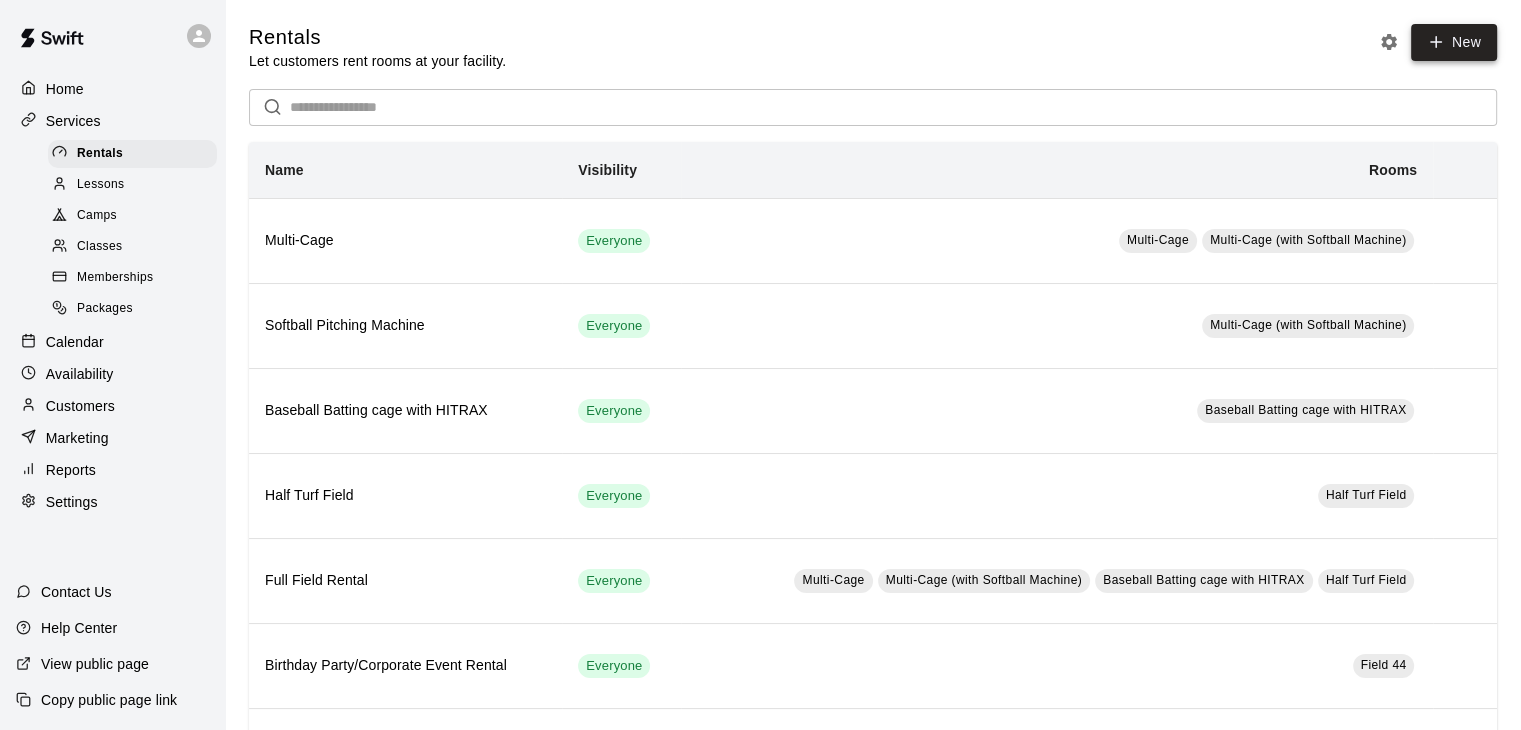 click on "New" at bounding box center [1454, 42] 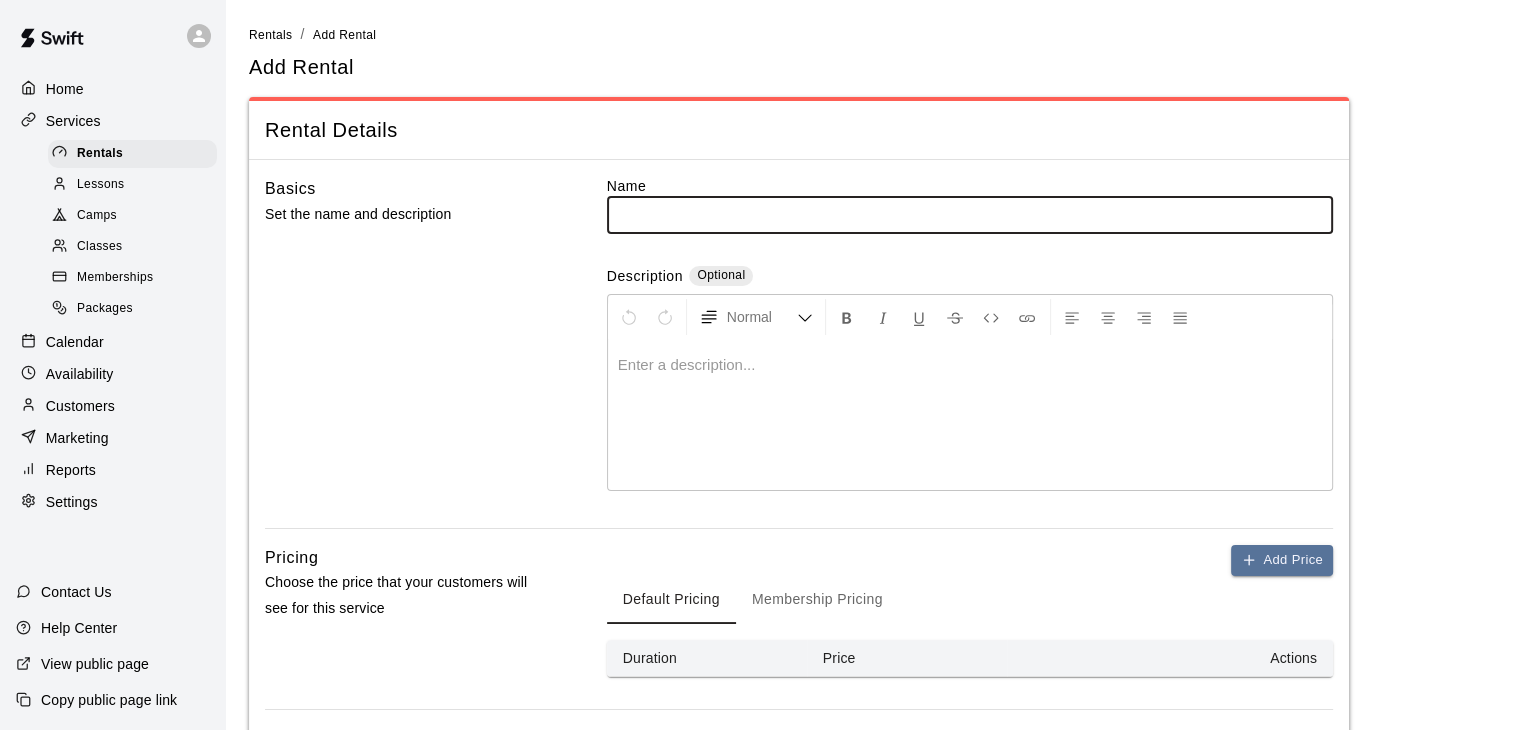 click at bounding box center (970, 214) 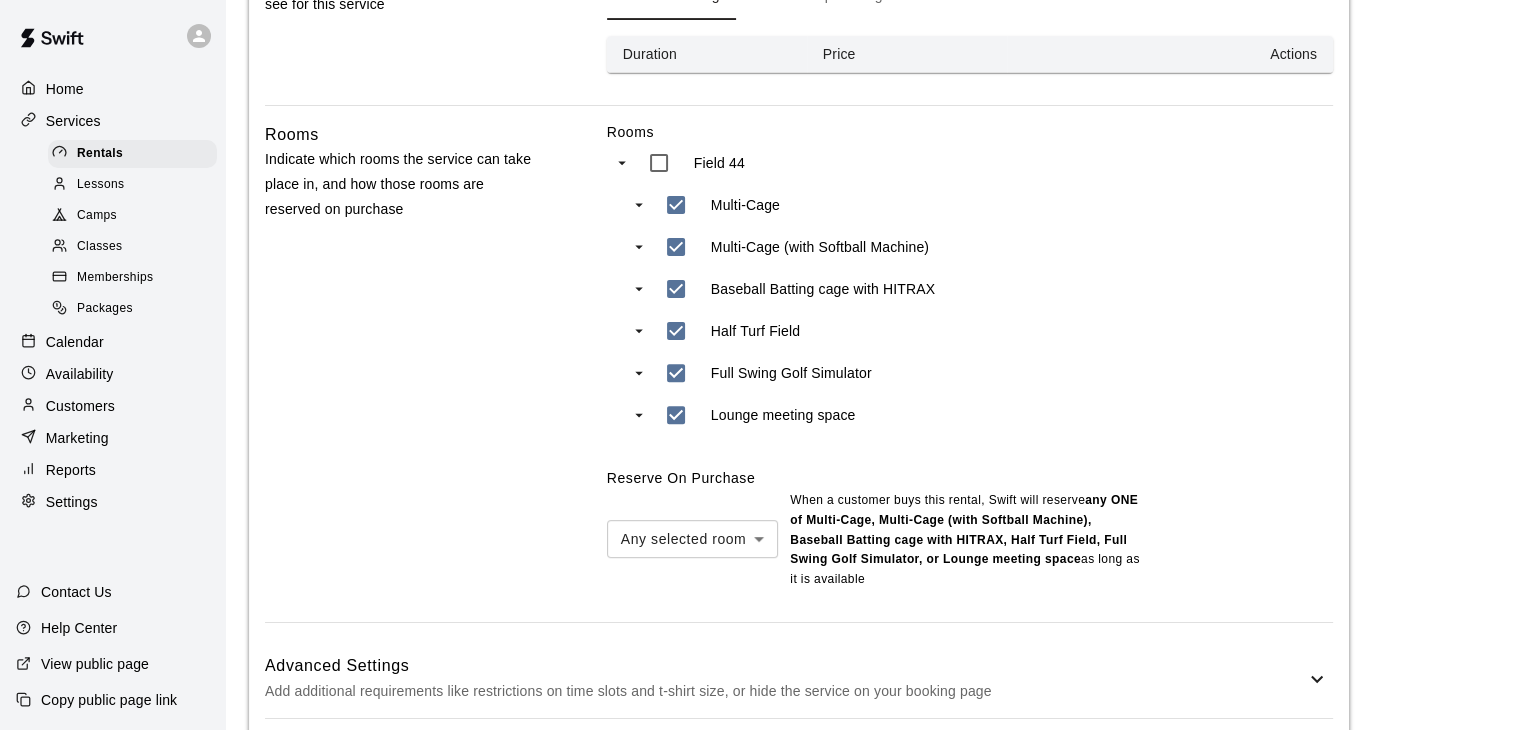 scroll, scrollTop: 703, scrollLeft: 0, axis: vertical 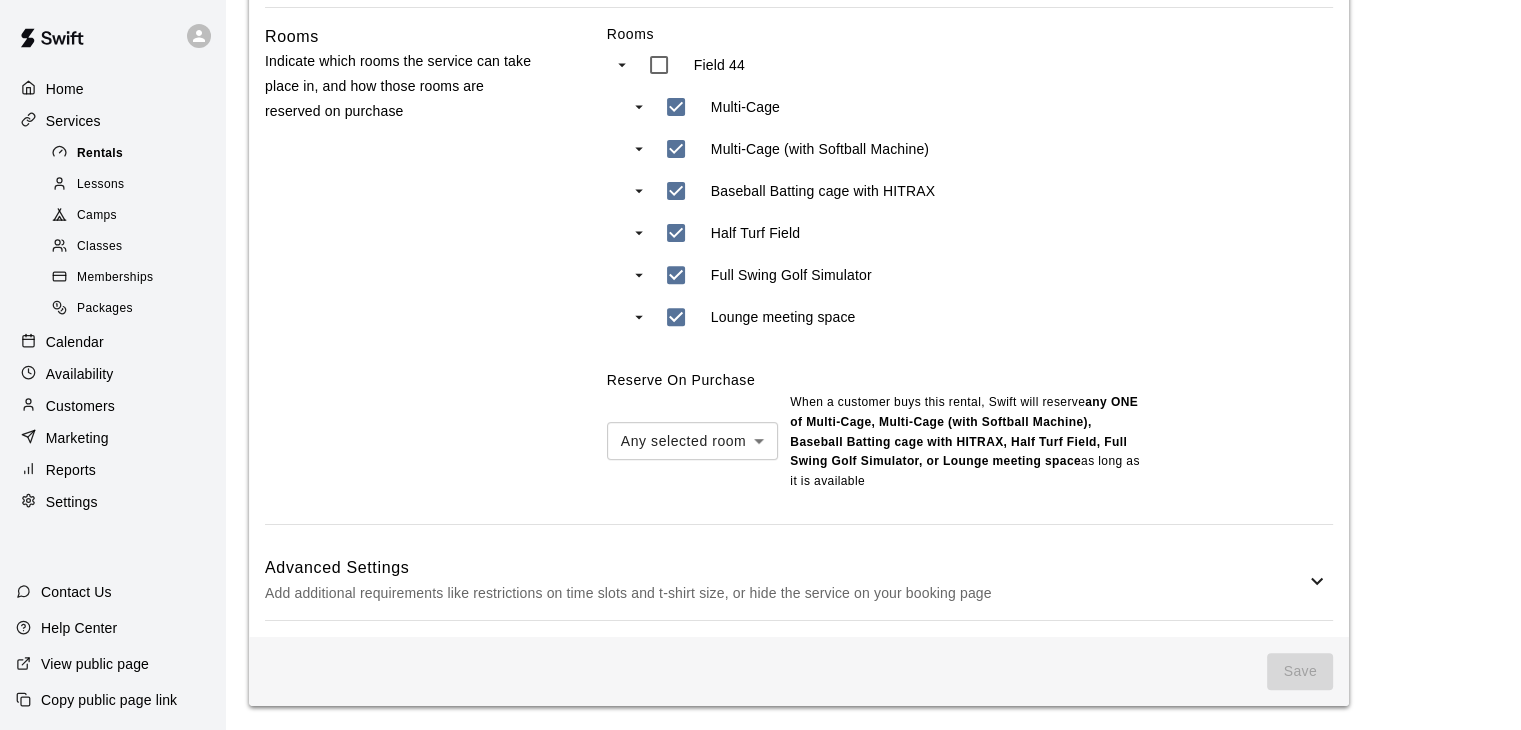 click on "Rentals" at bounding box center (100, 154) 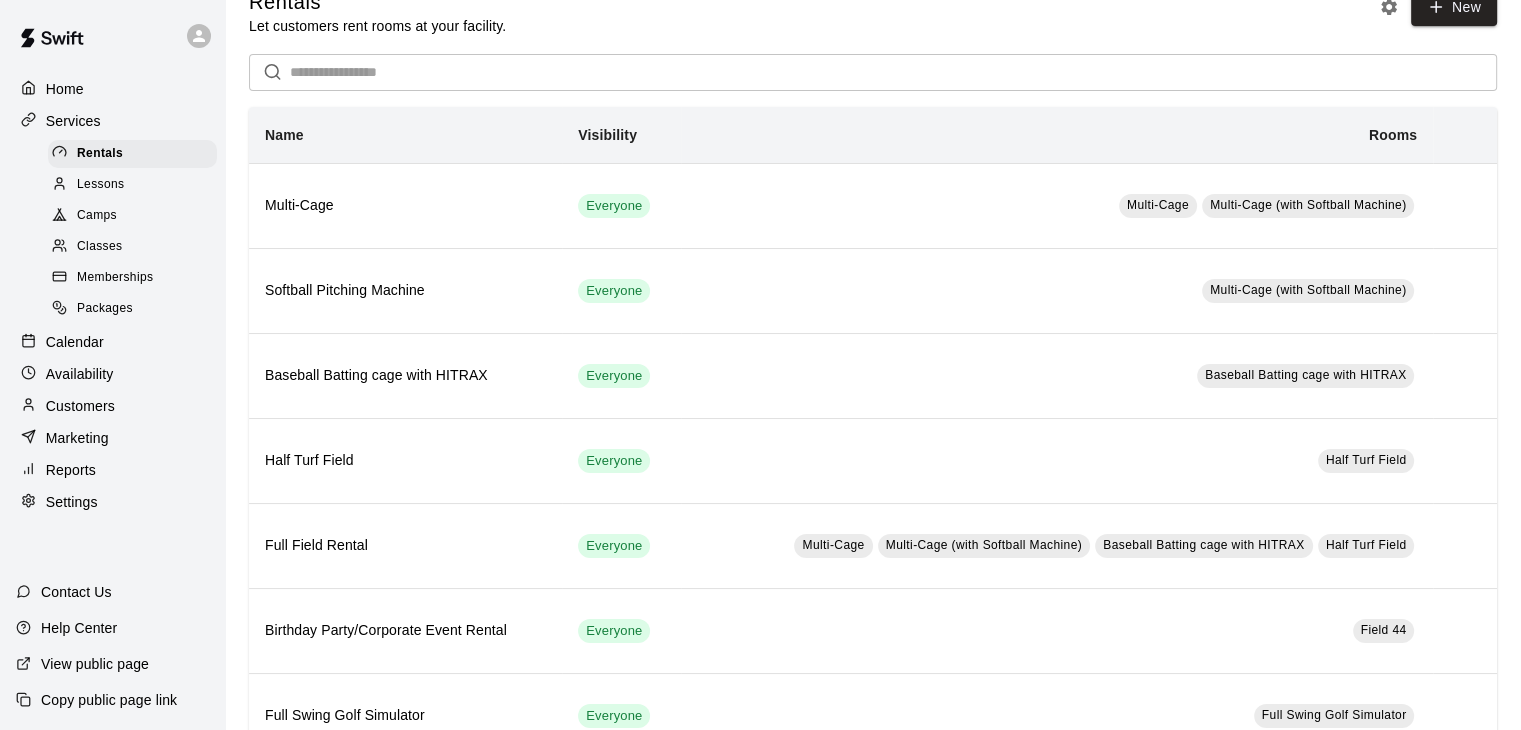 scroll, scrollTop: 0, scrollLeft: 0, axis: both 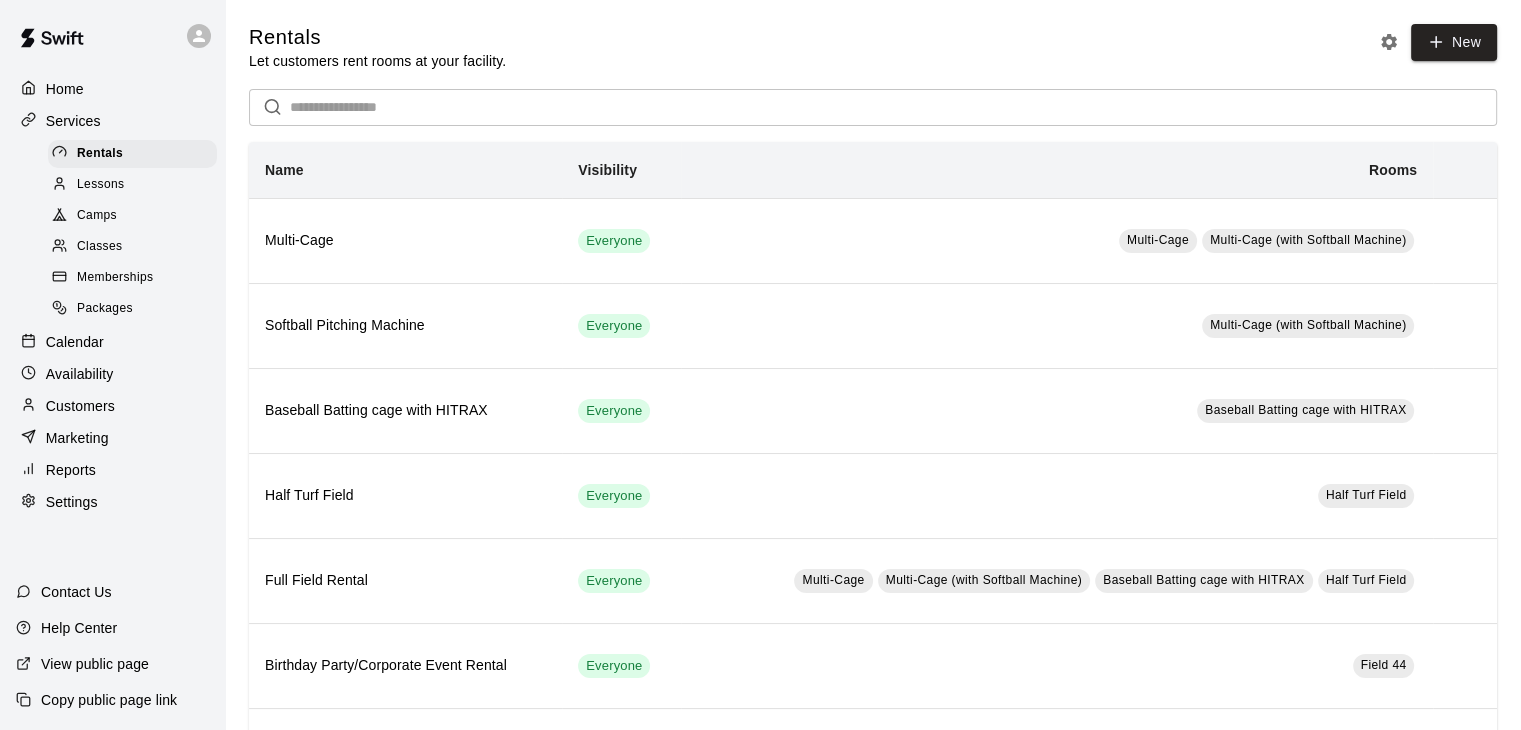 click at bounding box center [893, 107] 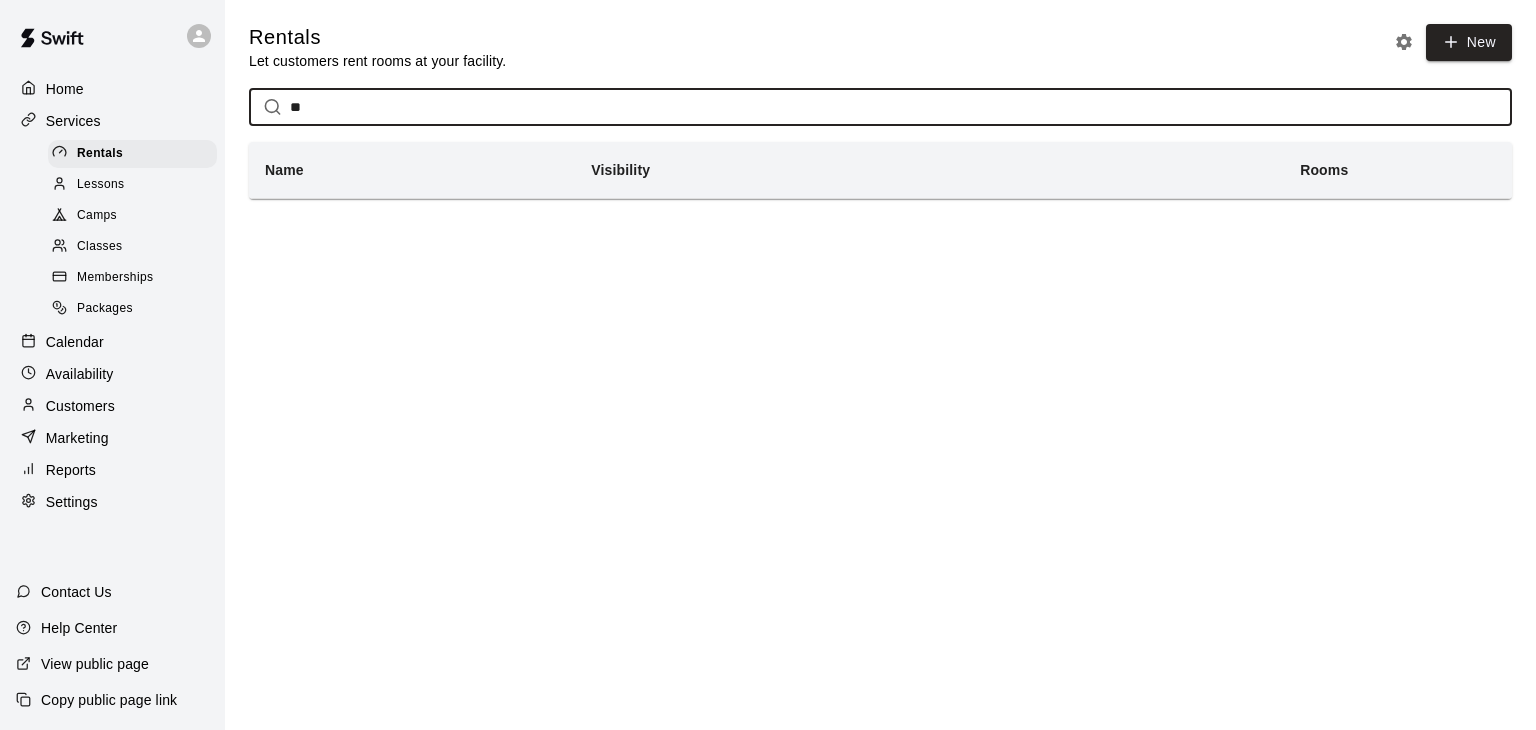 type on "*" 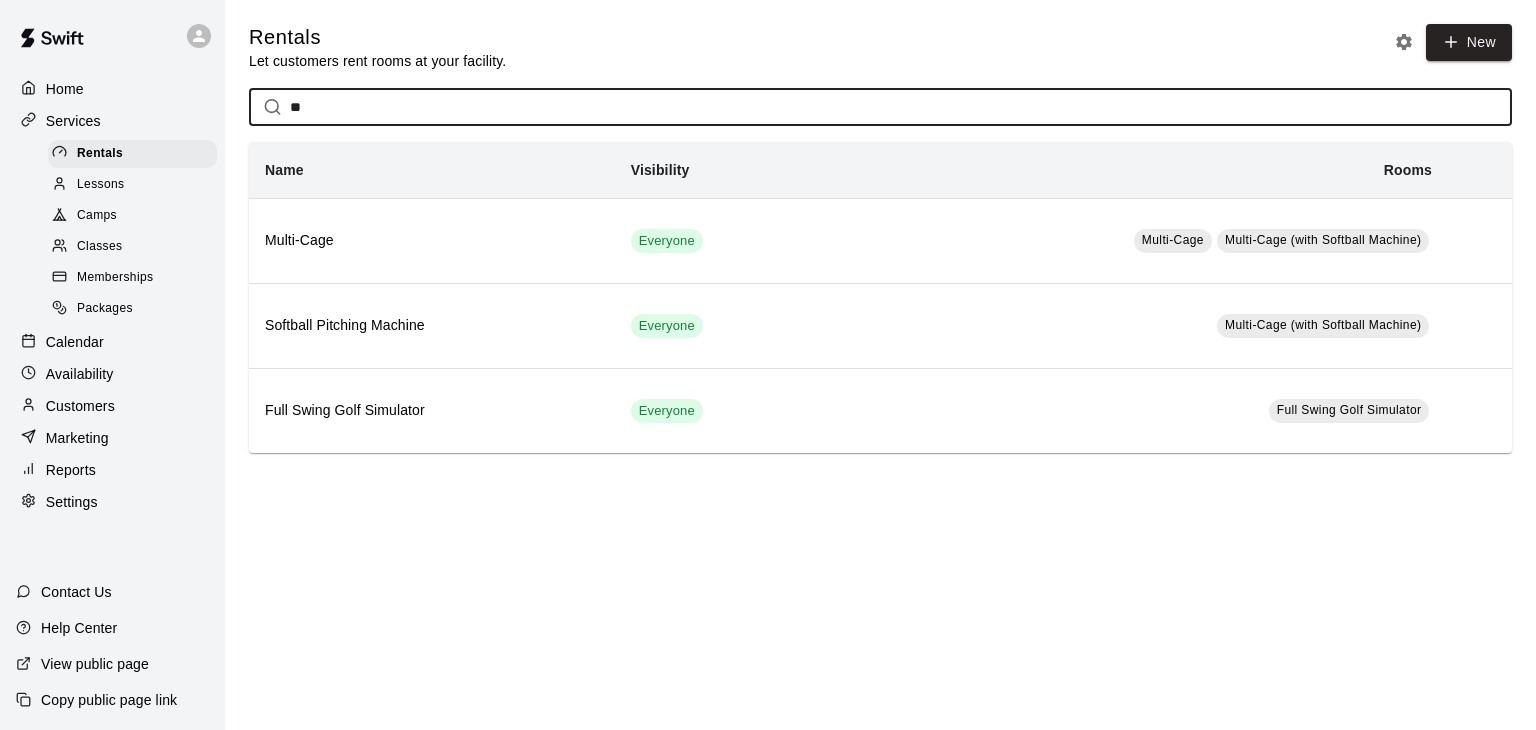 type on "*" 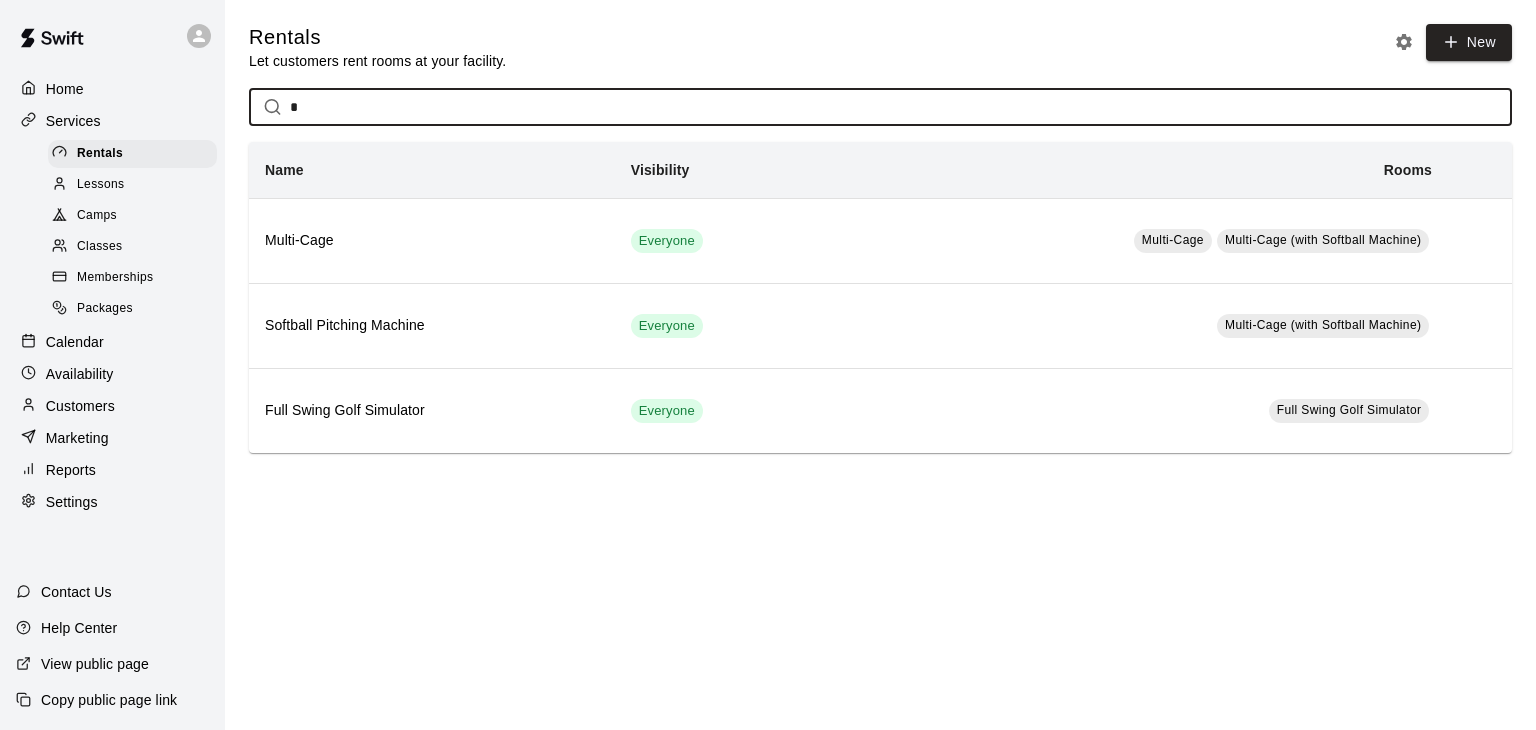 type 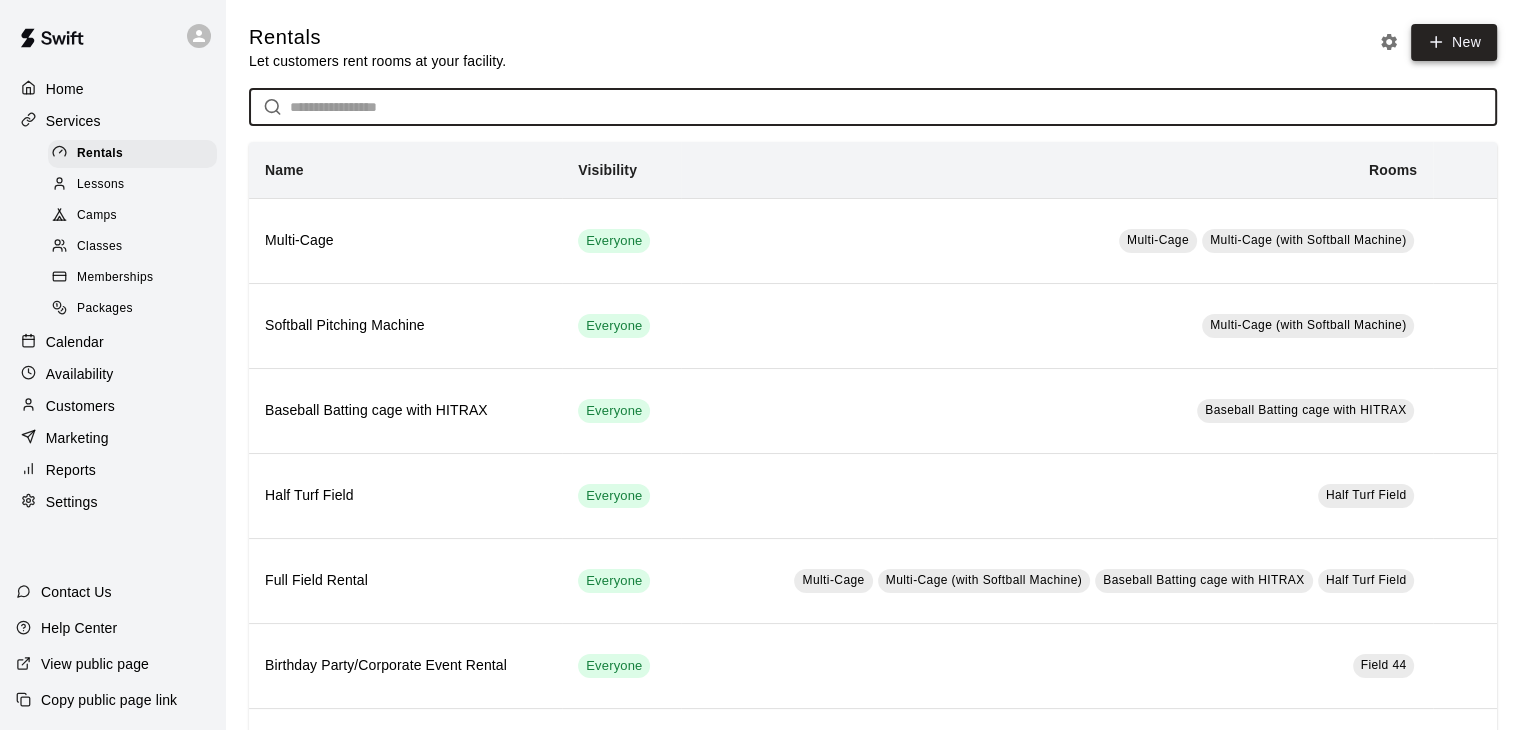 click on "New" at bounding box center (1454, 42) 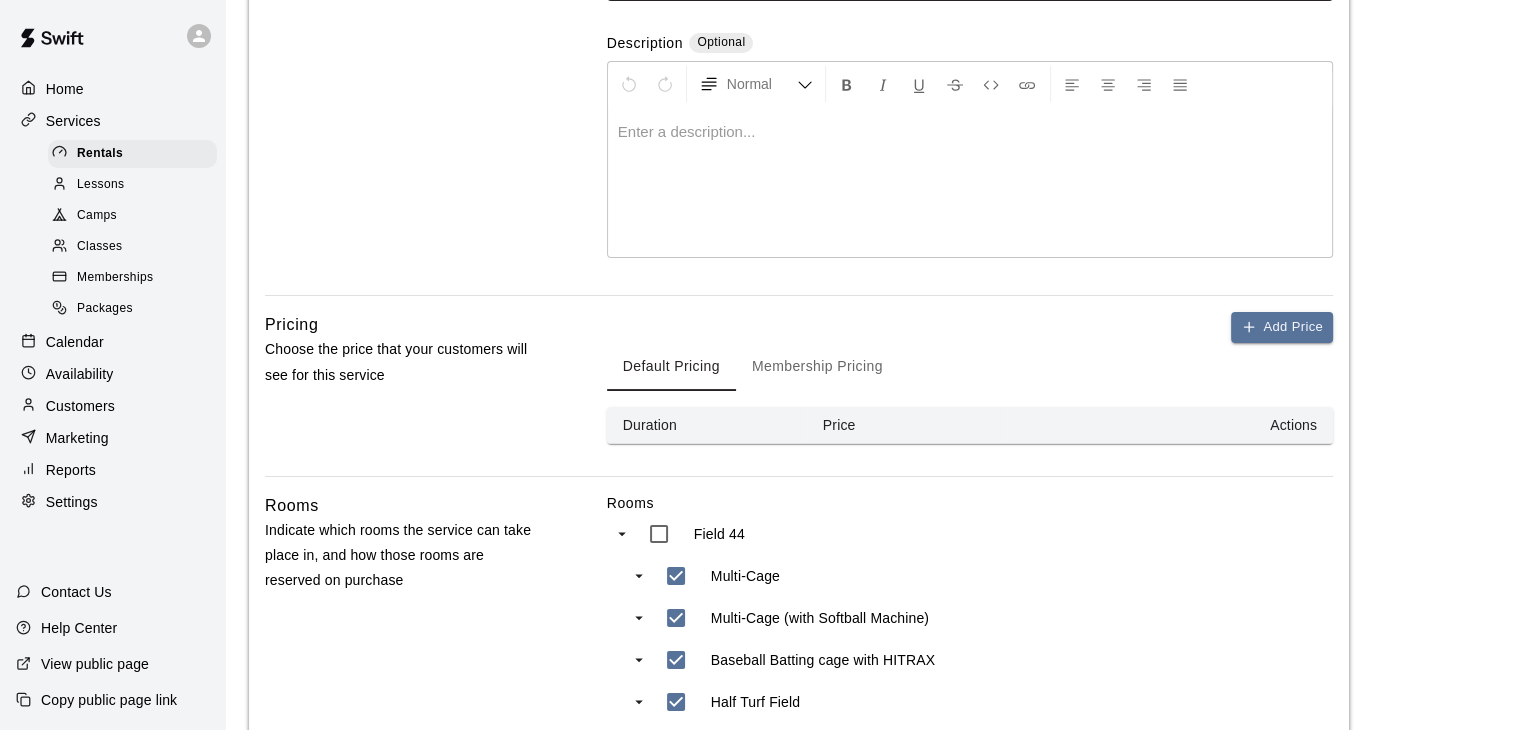 scroll, scrollTop: 600, scrollLeft: 0, axis: vertical 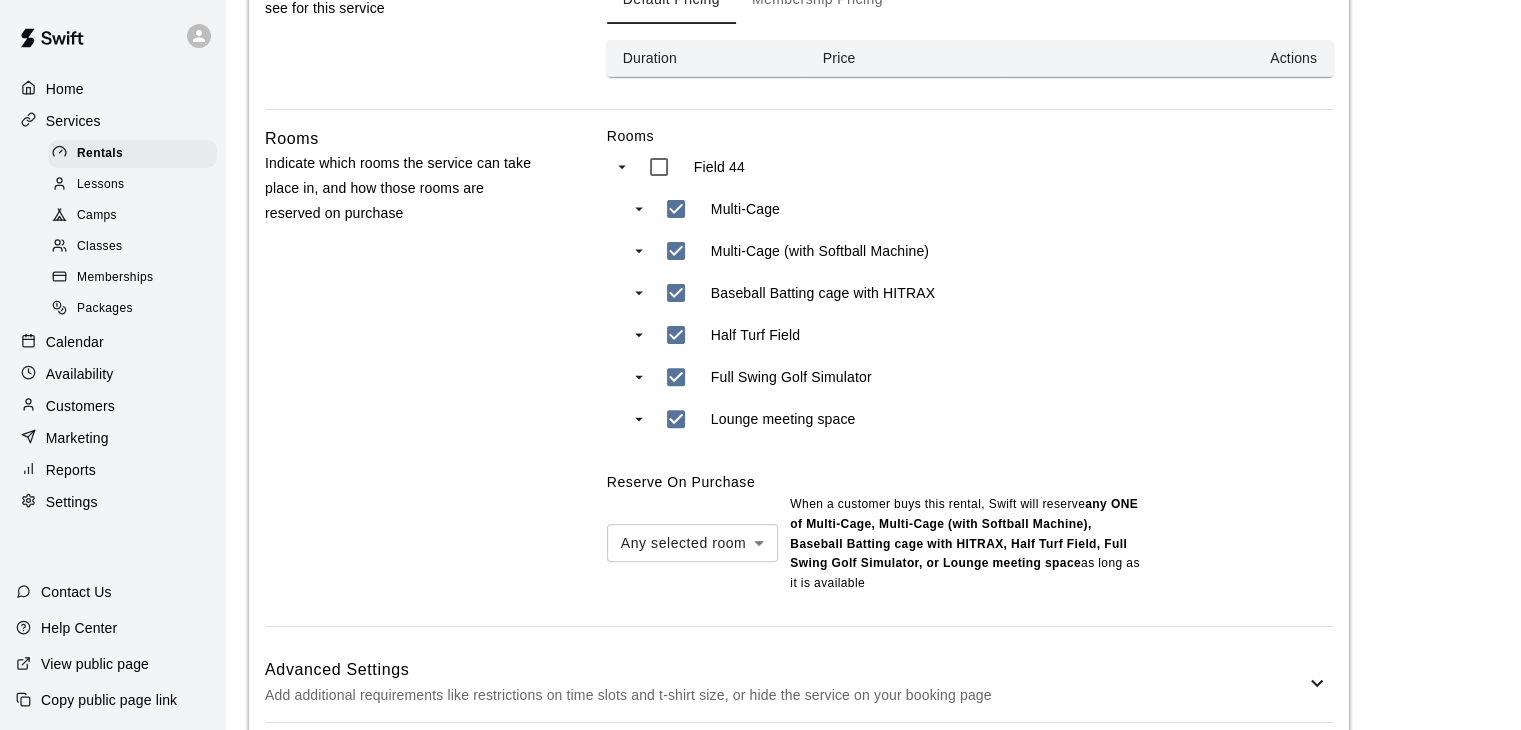 drag, startPoint x: 864, startPoint y: 415, endPoint x: 724, endPoint y: 411, distance: 140.05713 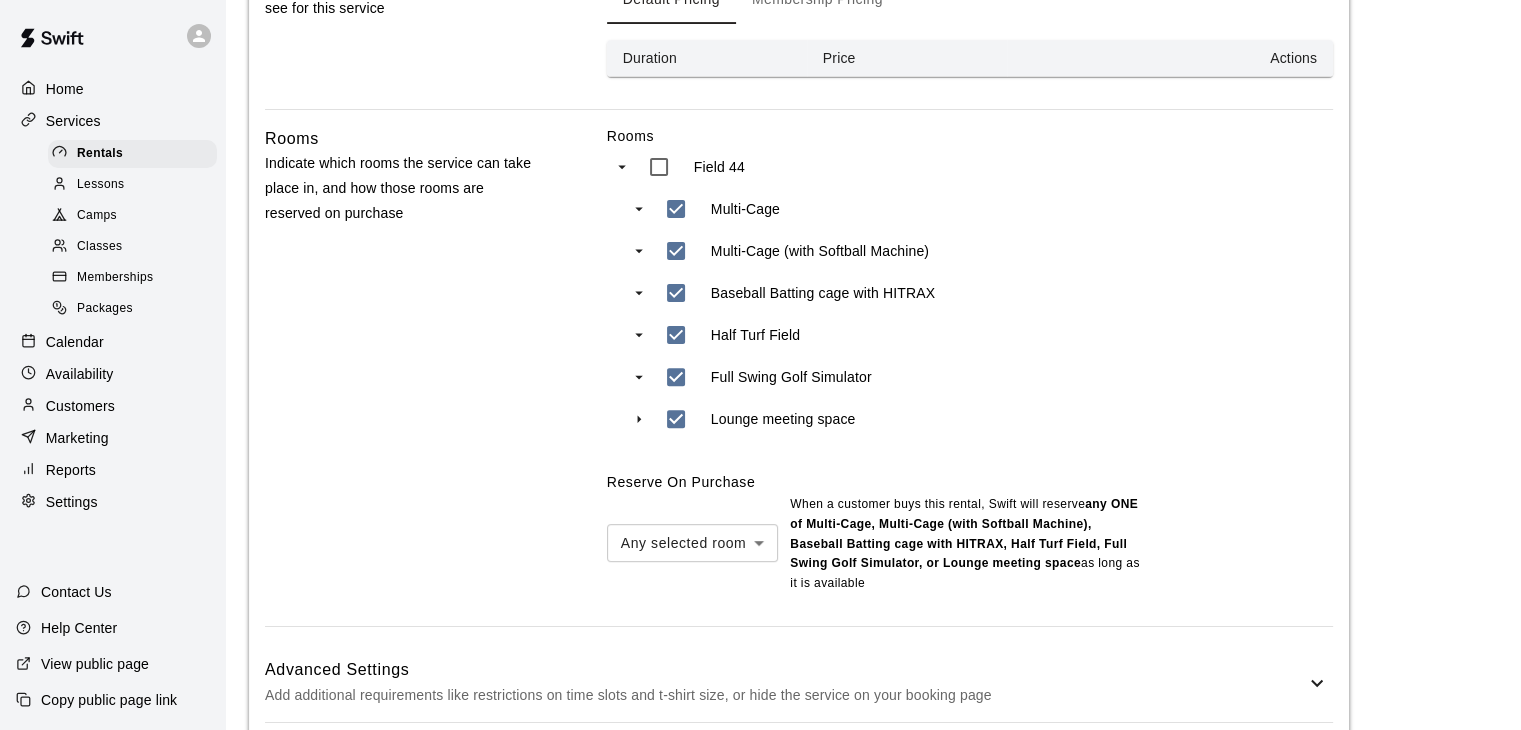 scroll, scrollTop: 0, scrollLeft: 0, axis: both 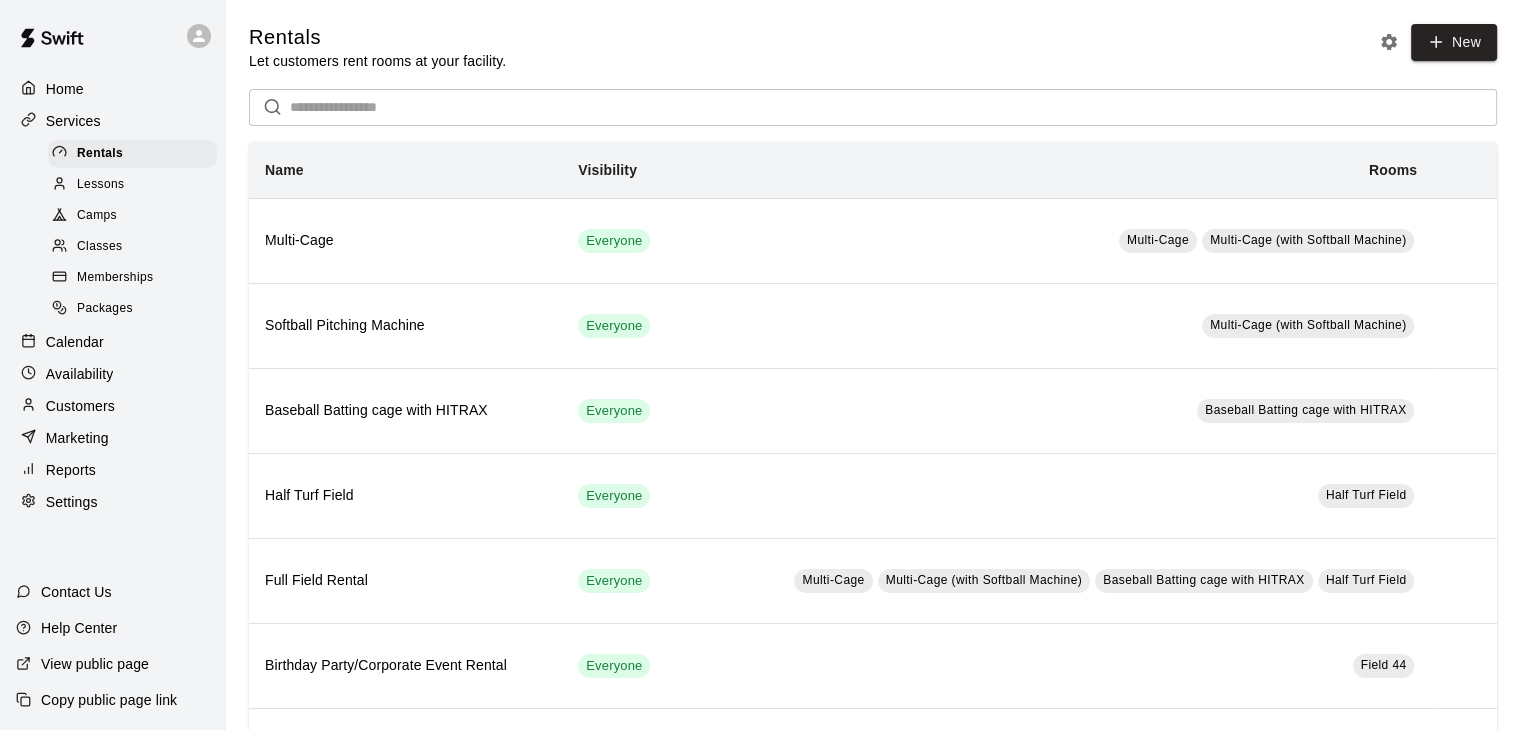 click at bounding box center (893, 107) 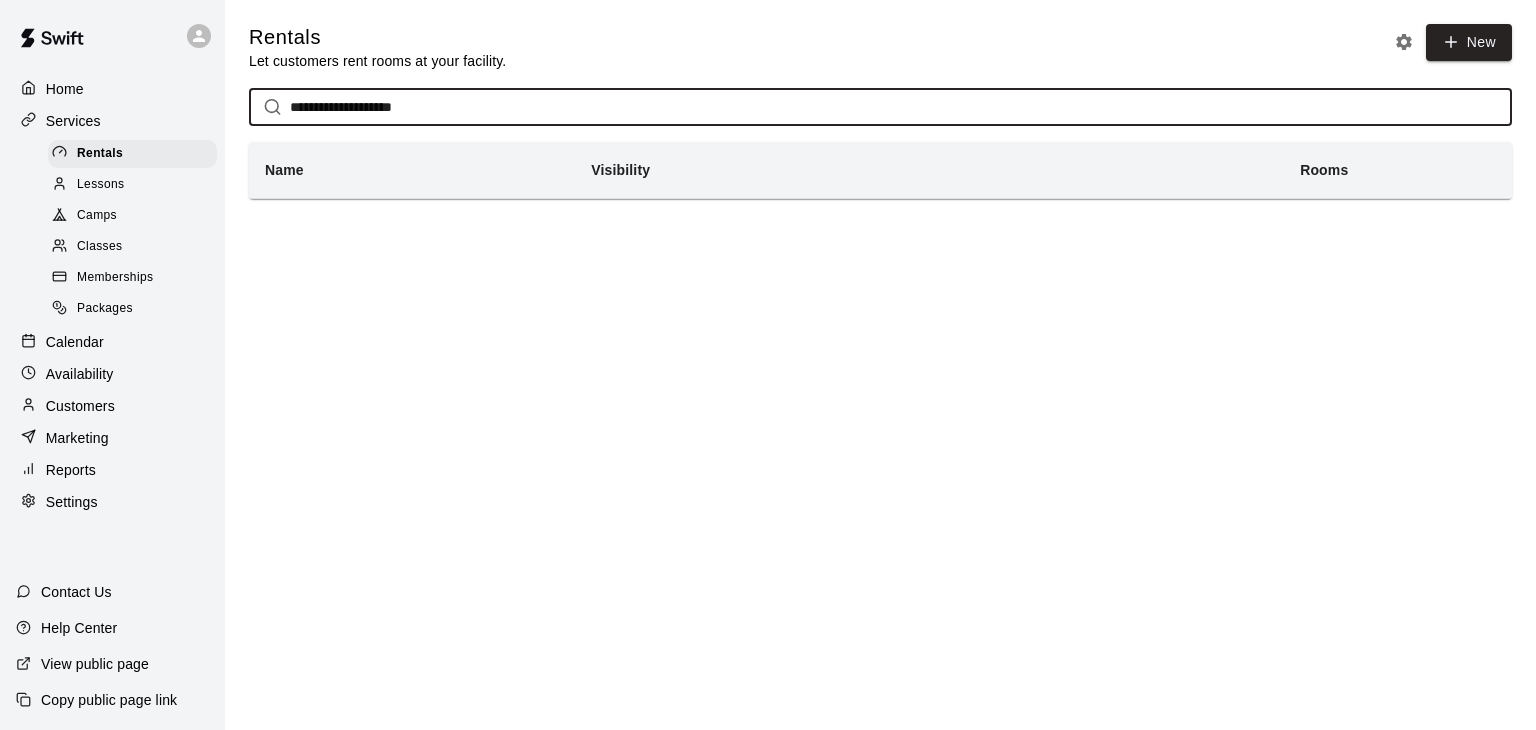 type on "**********" 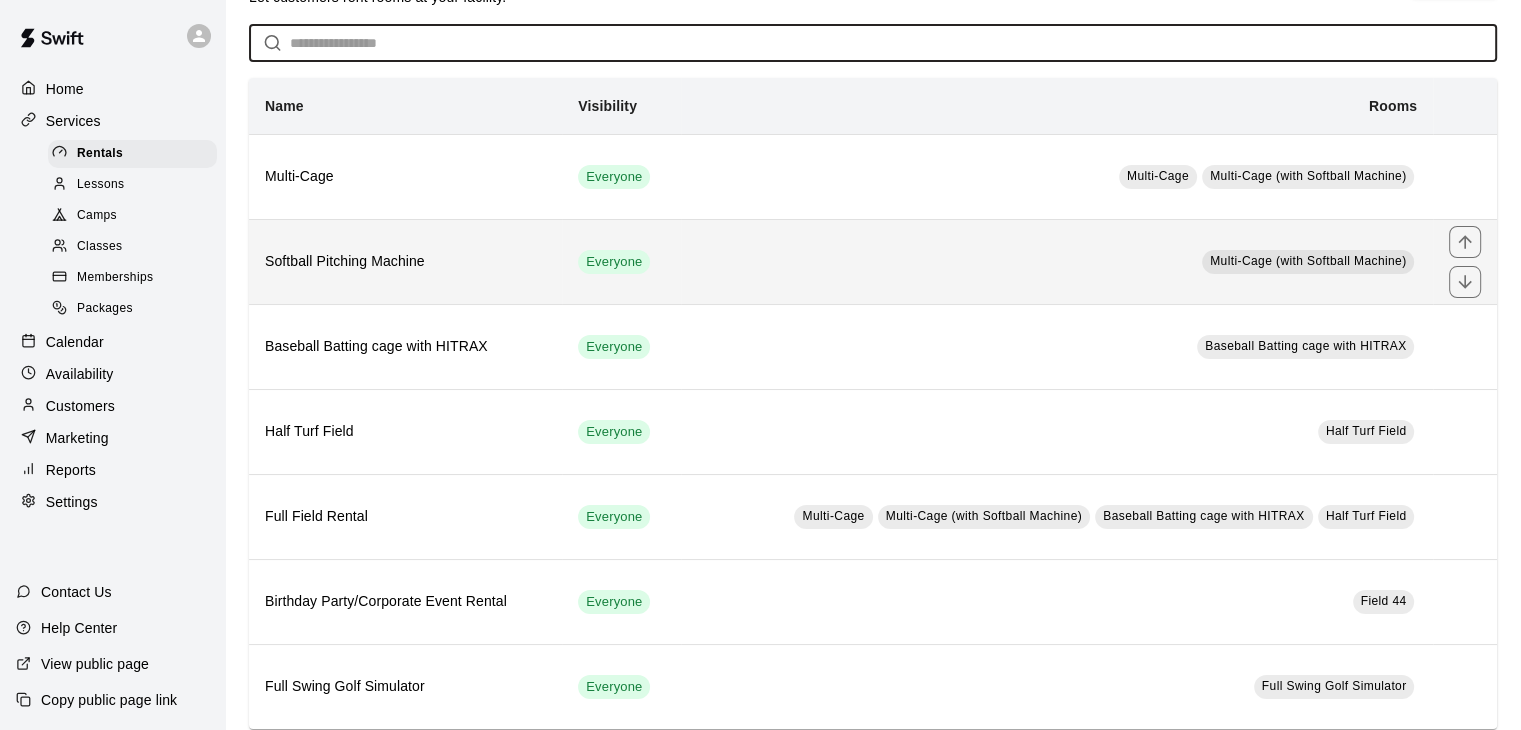 scroll, scrollTop: 100, scrollLeft: 0, axis: vertical 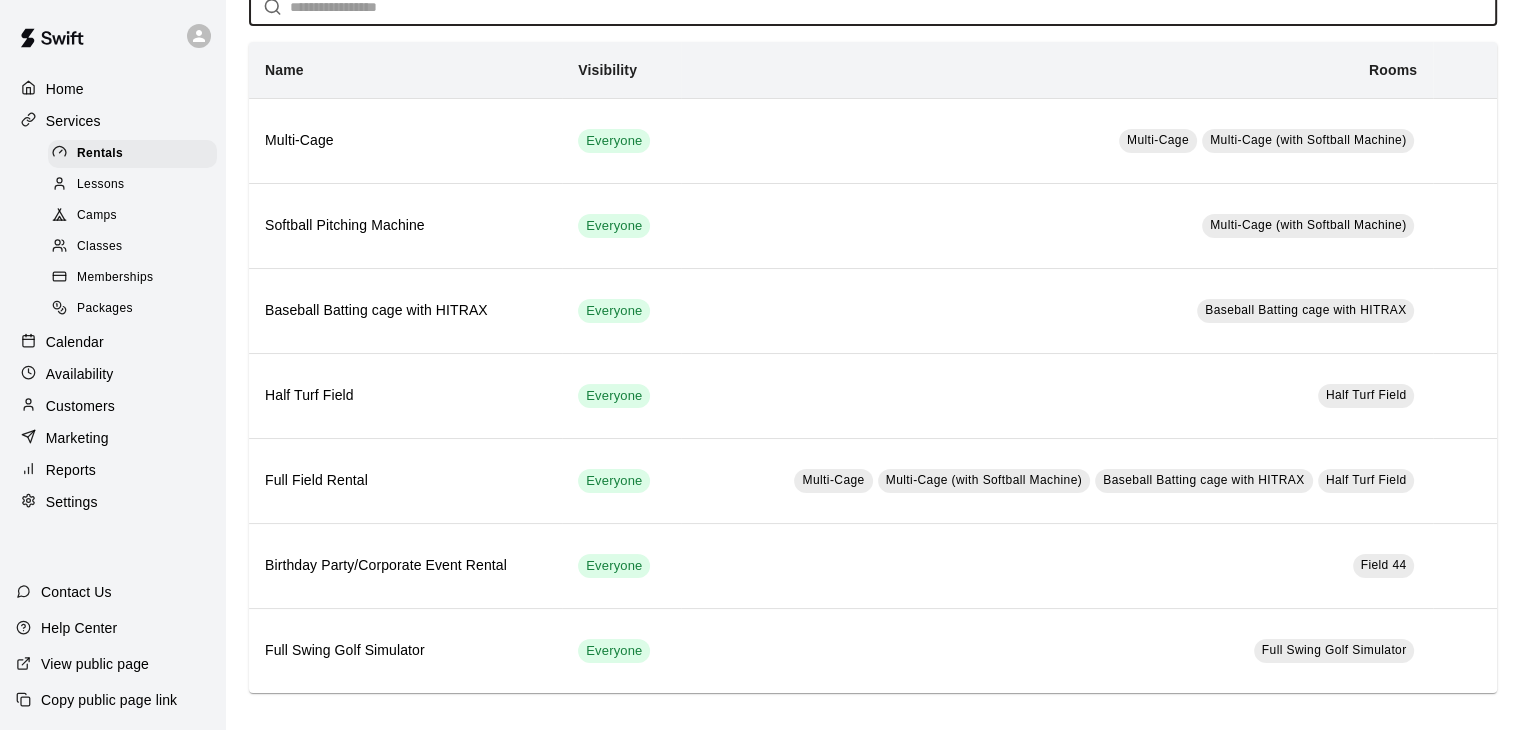 type 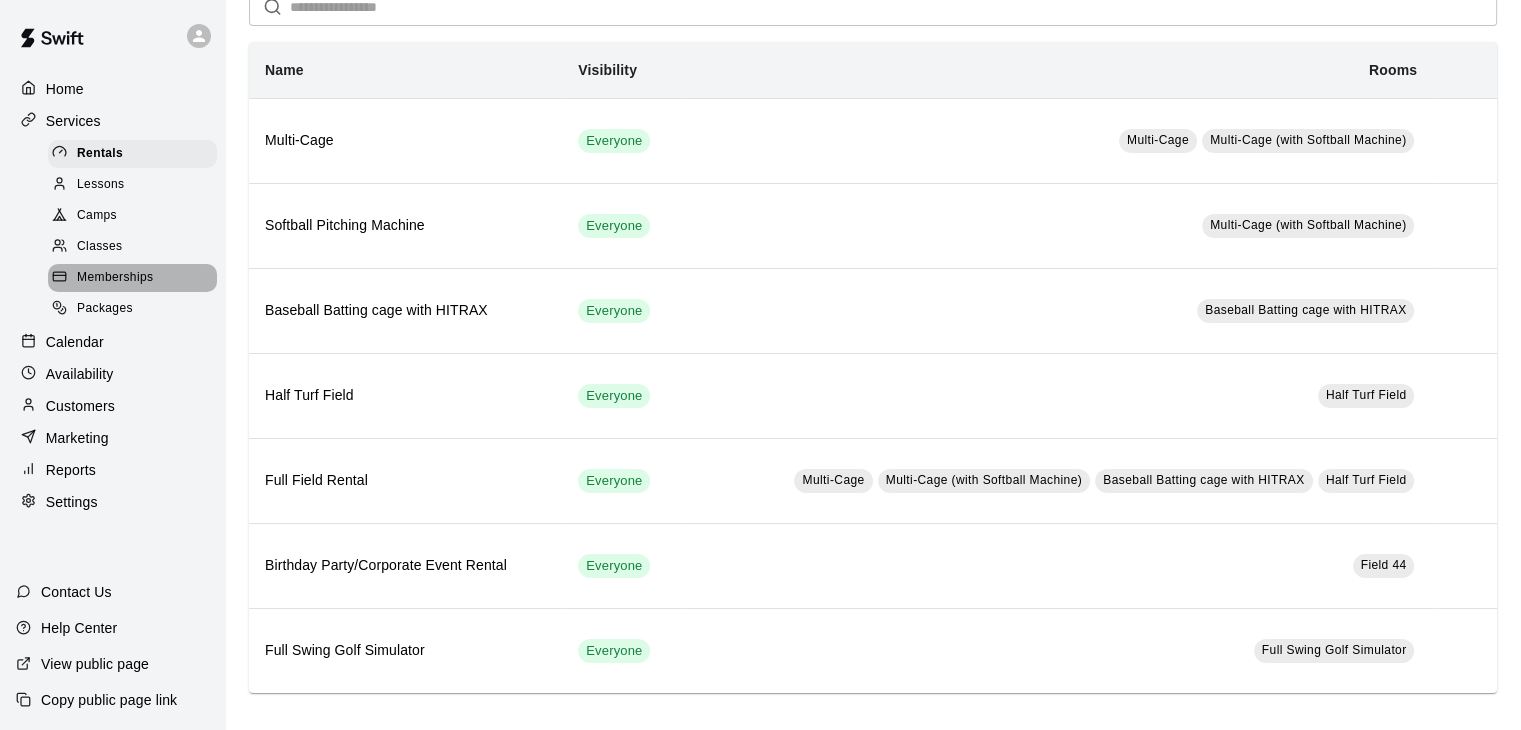 click on "Memberships" at bounding box center (115, 278) 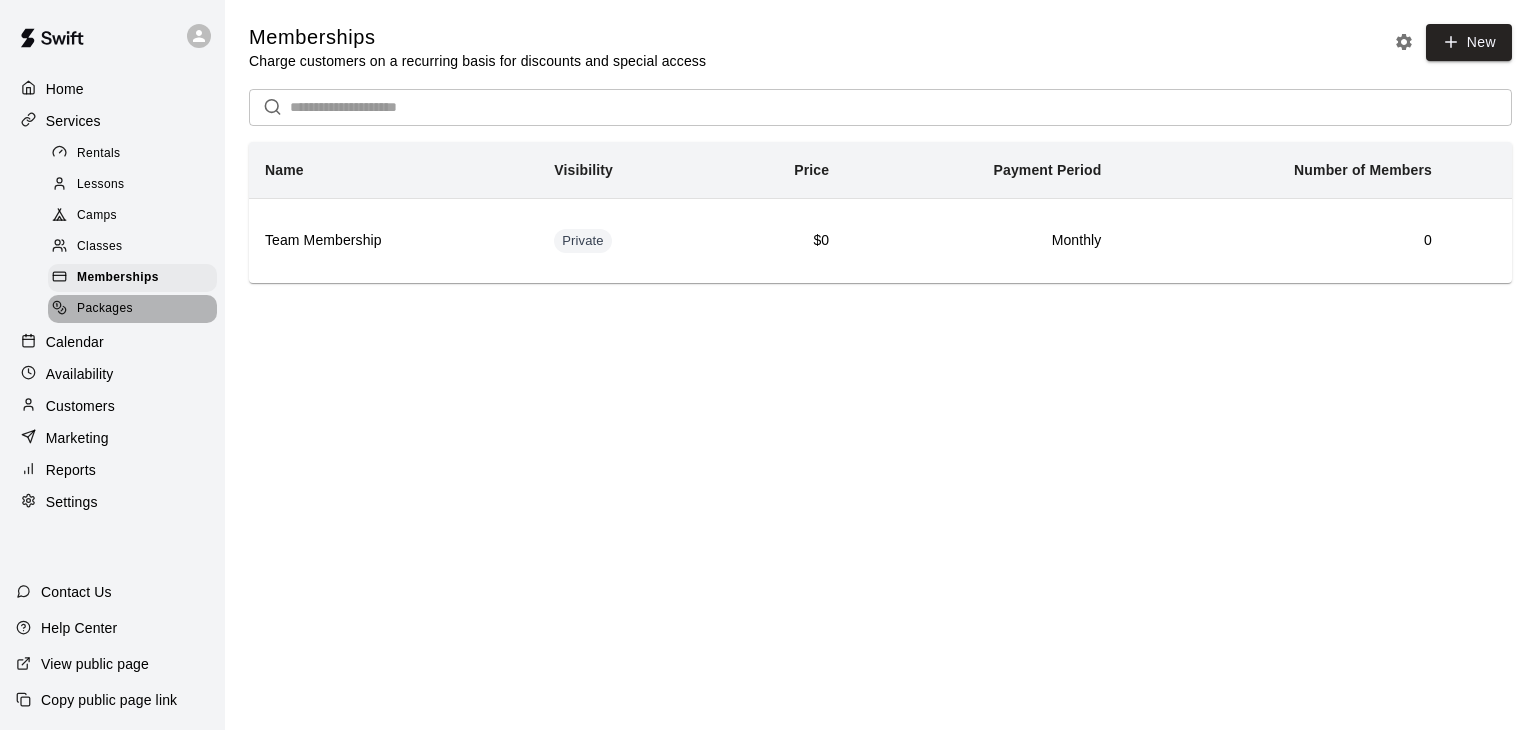 click on "Packages" at bounding box center [105, 309] 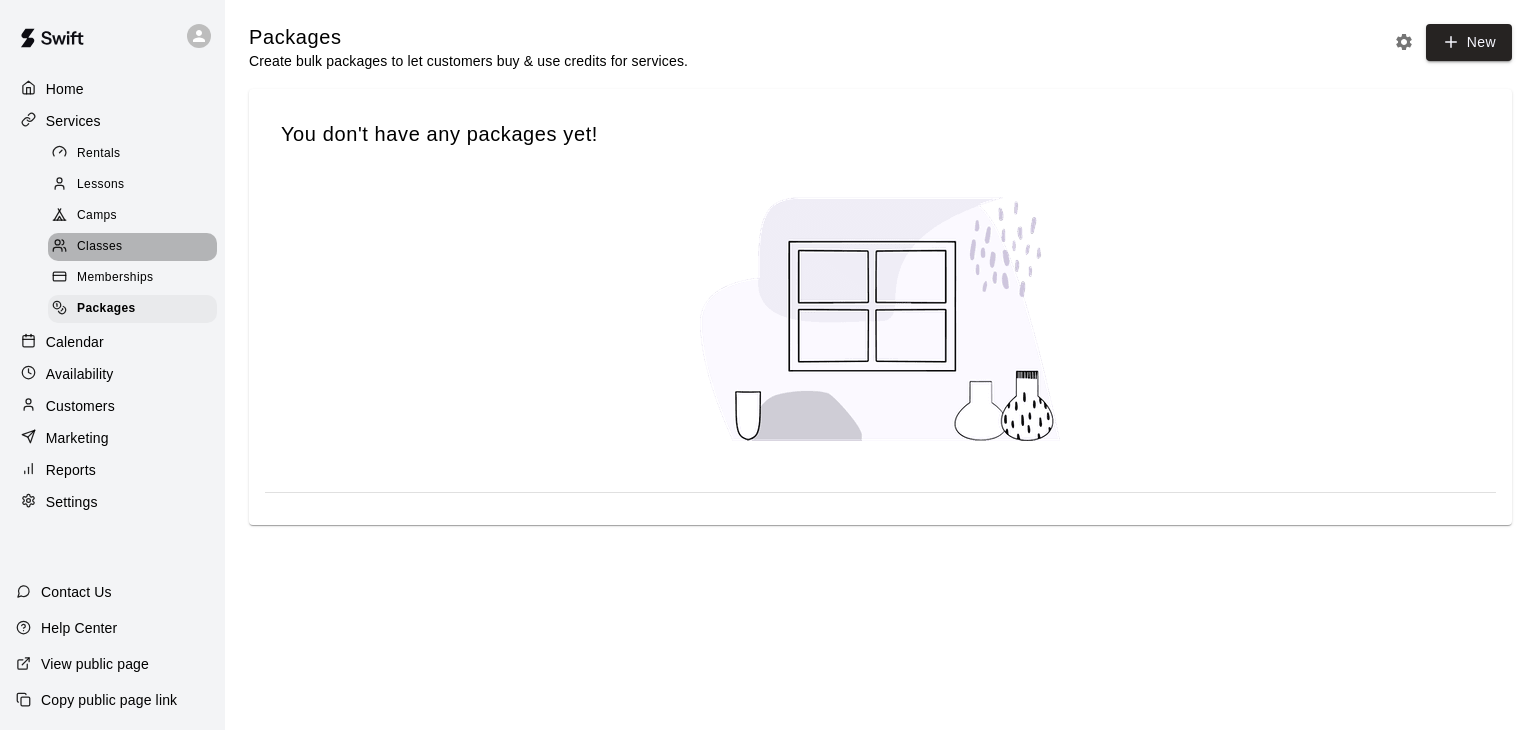 click on "Classes" at bounding box center (99, 247) 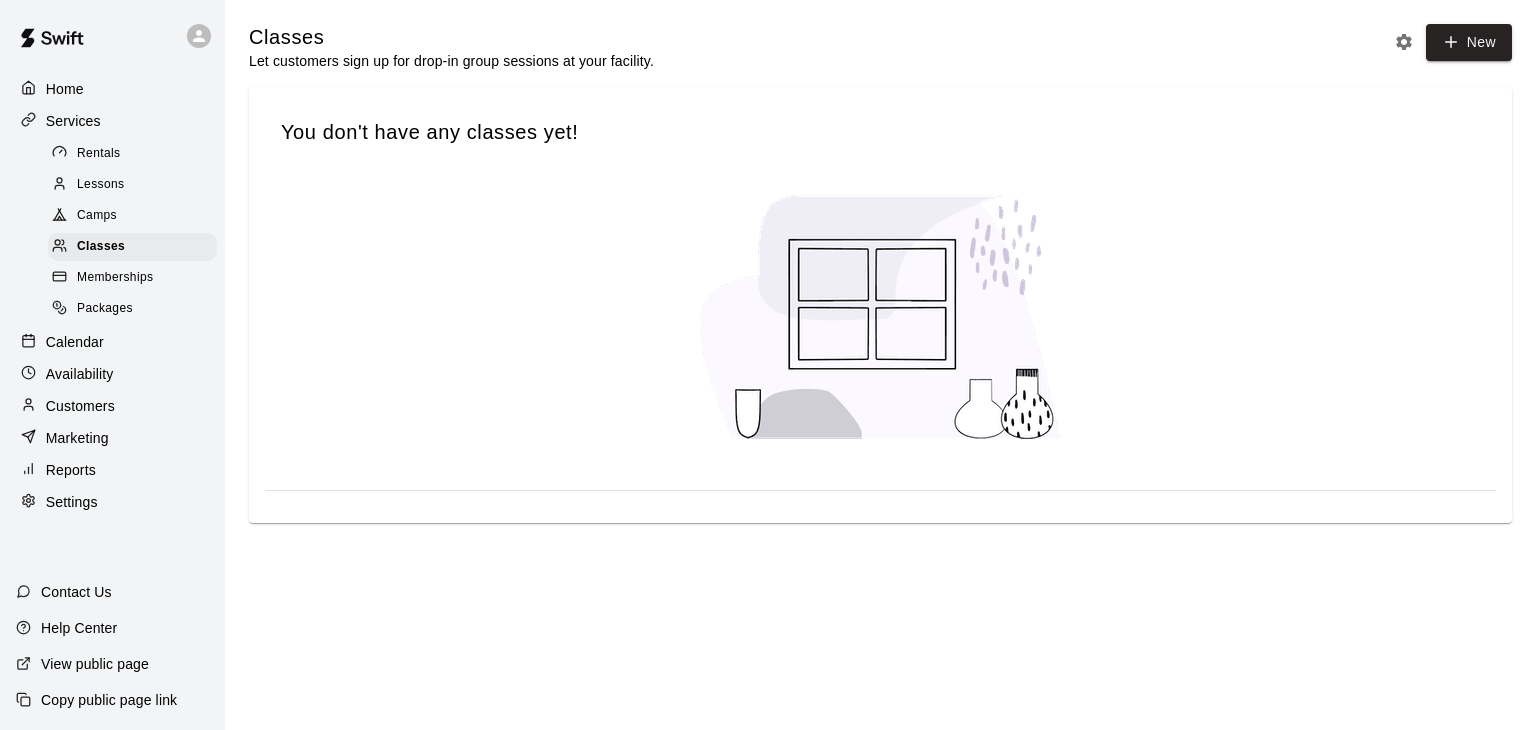 click on "Camps" at bounding box center (132, 216) 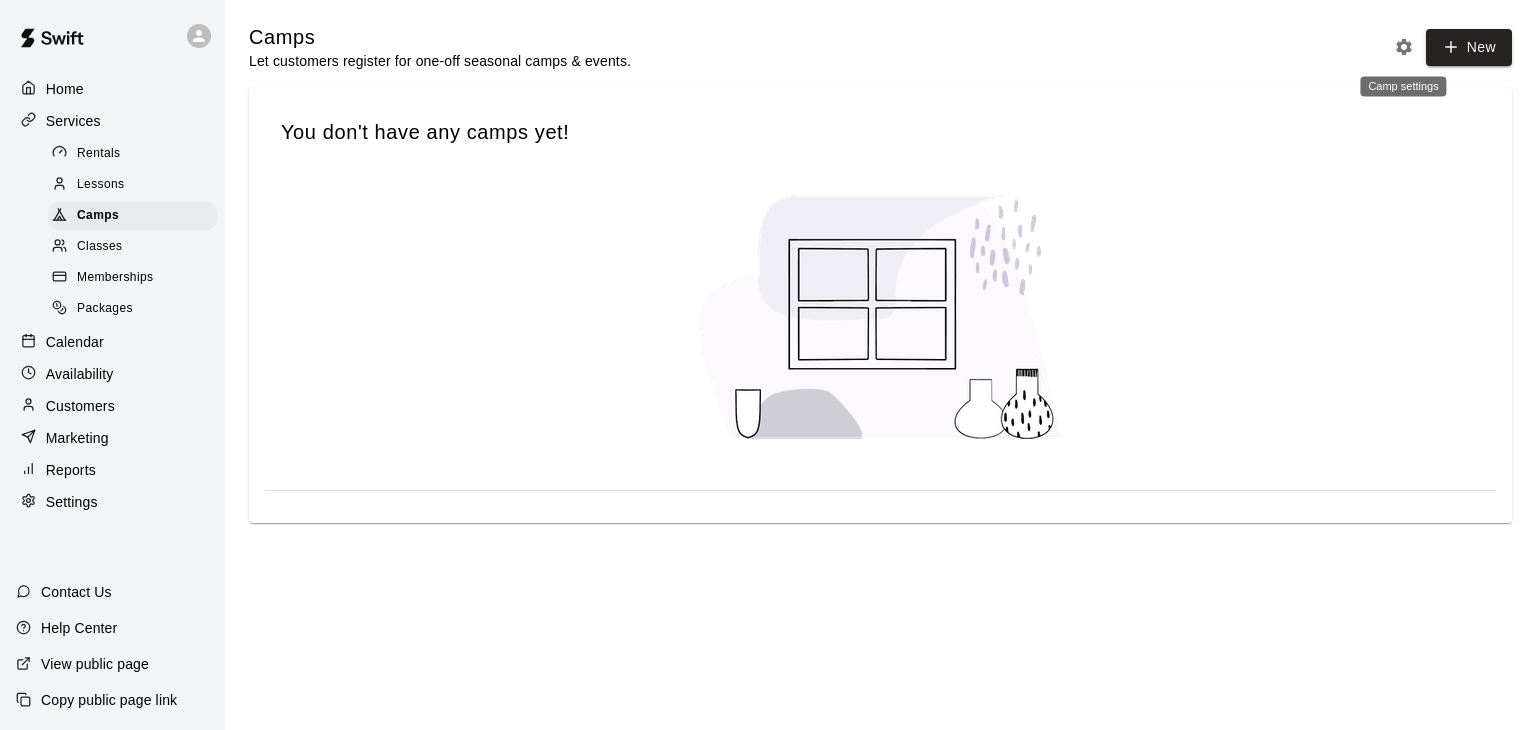 click 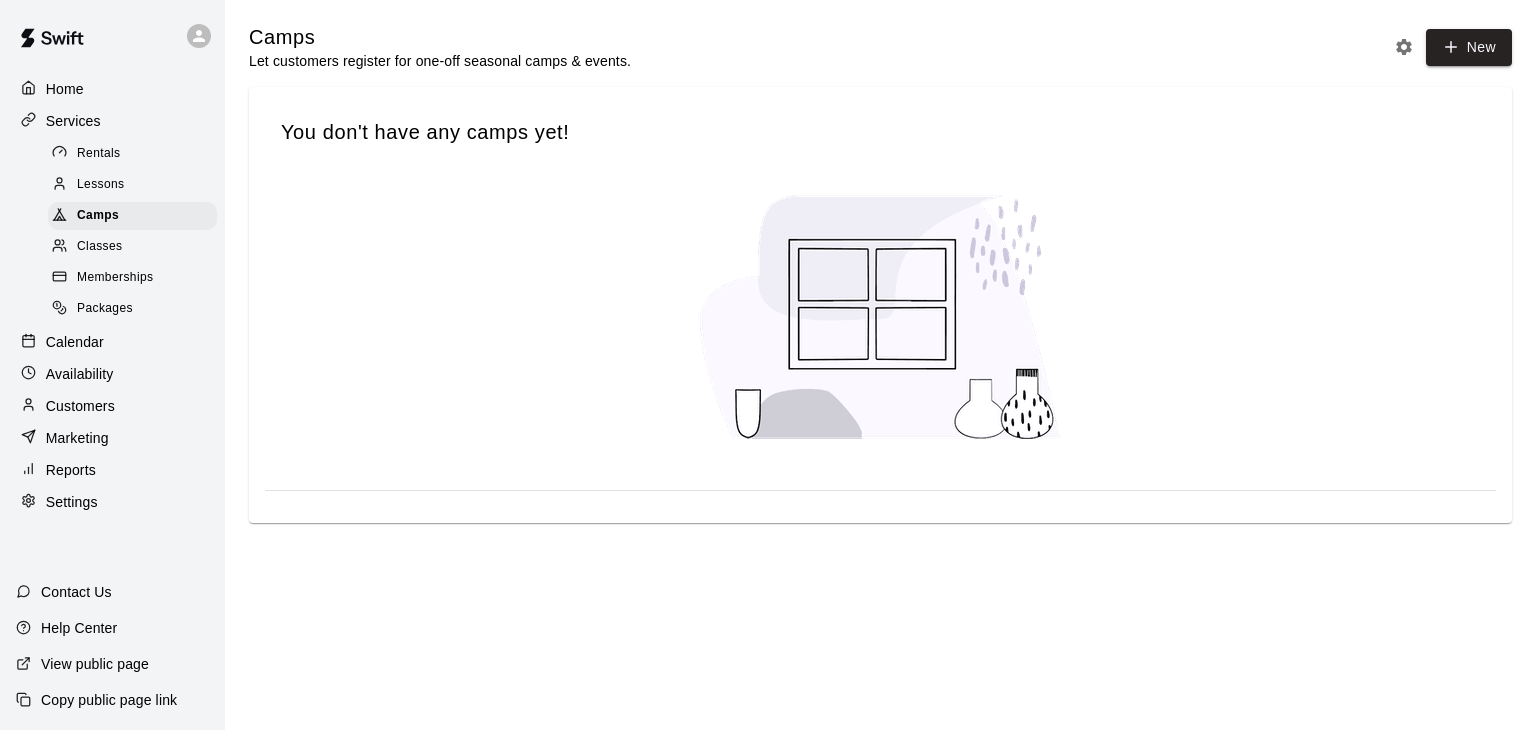 click on "Classes" at bounding box center [132, 247] 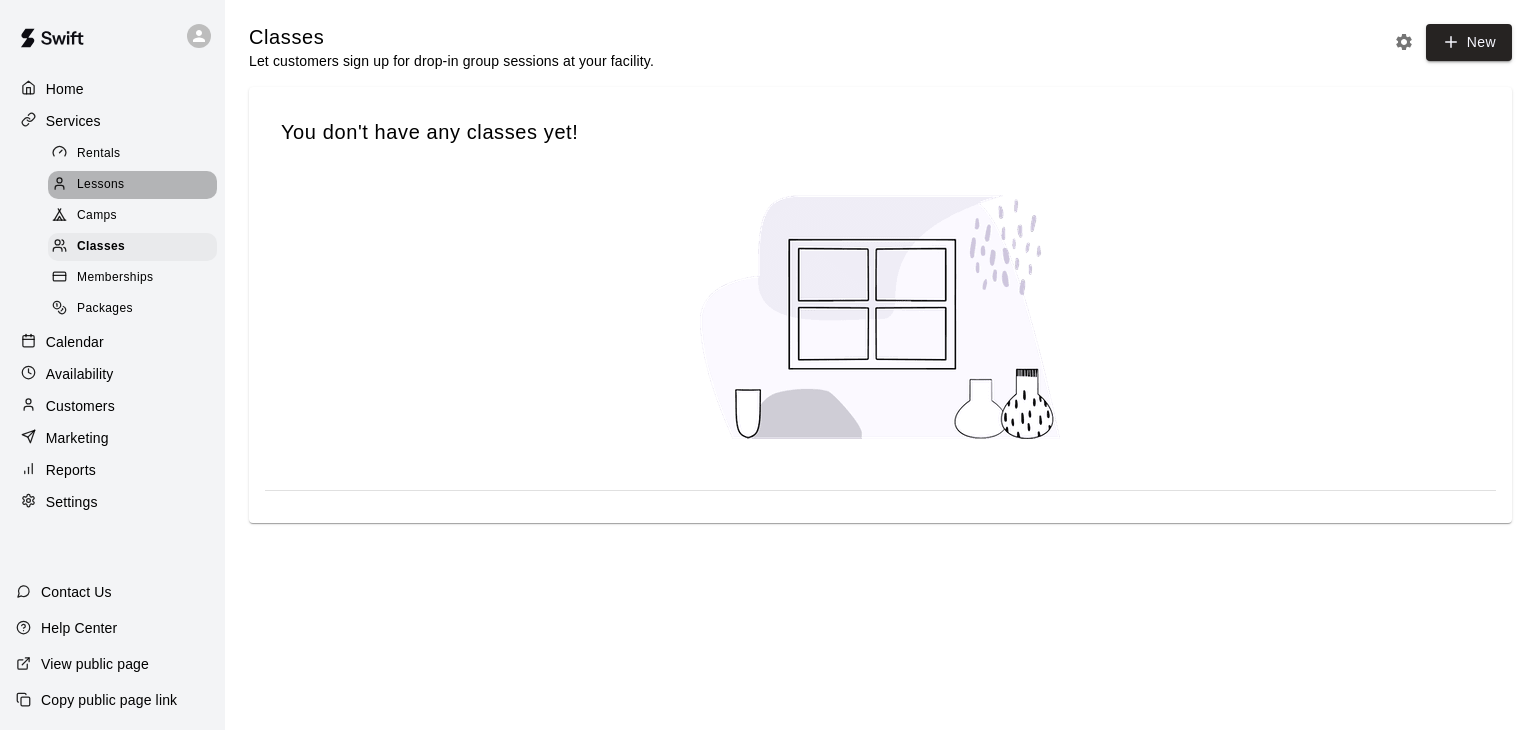 click on "Lessons" at bounding box center [101, 185] 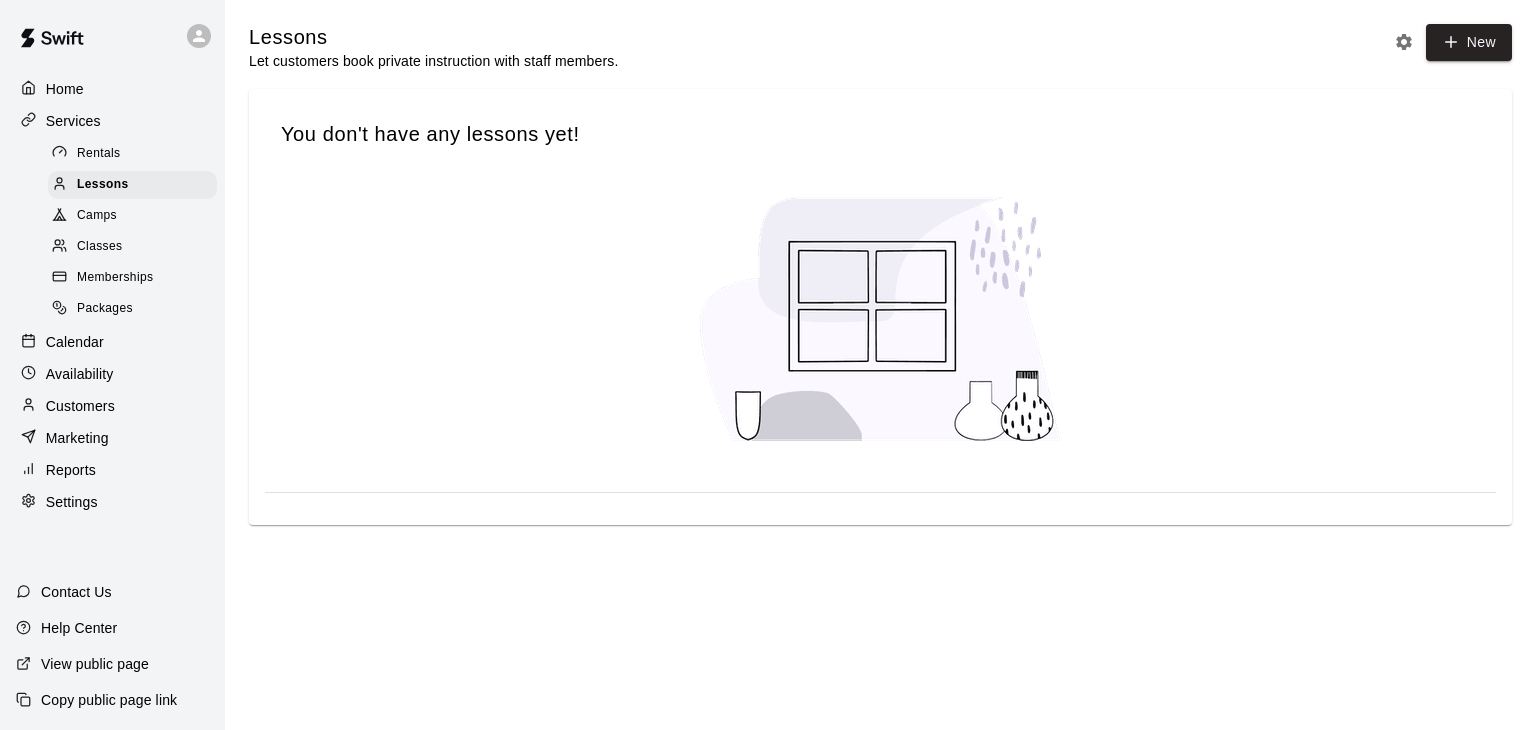 click on "Rentals" at bounding box center [99, 154] 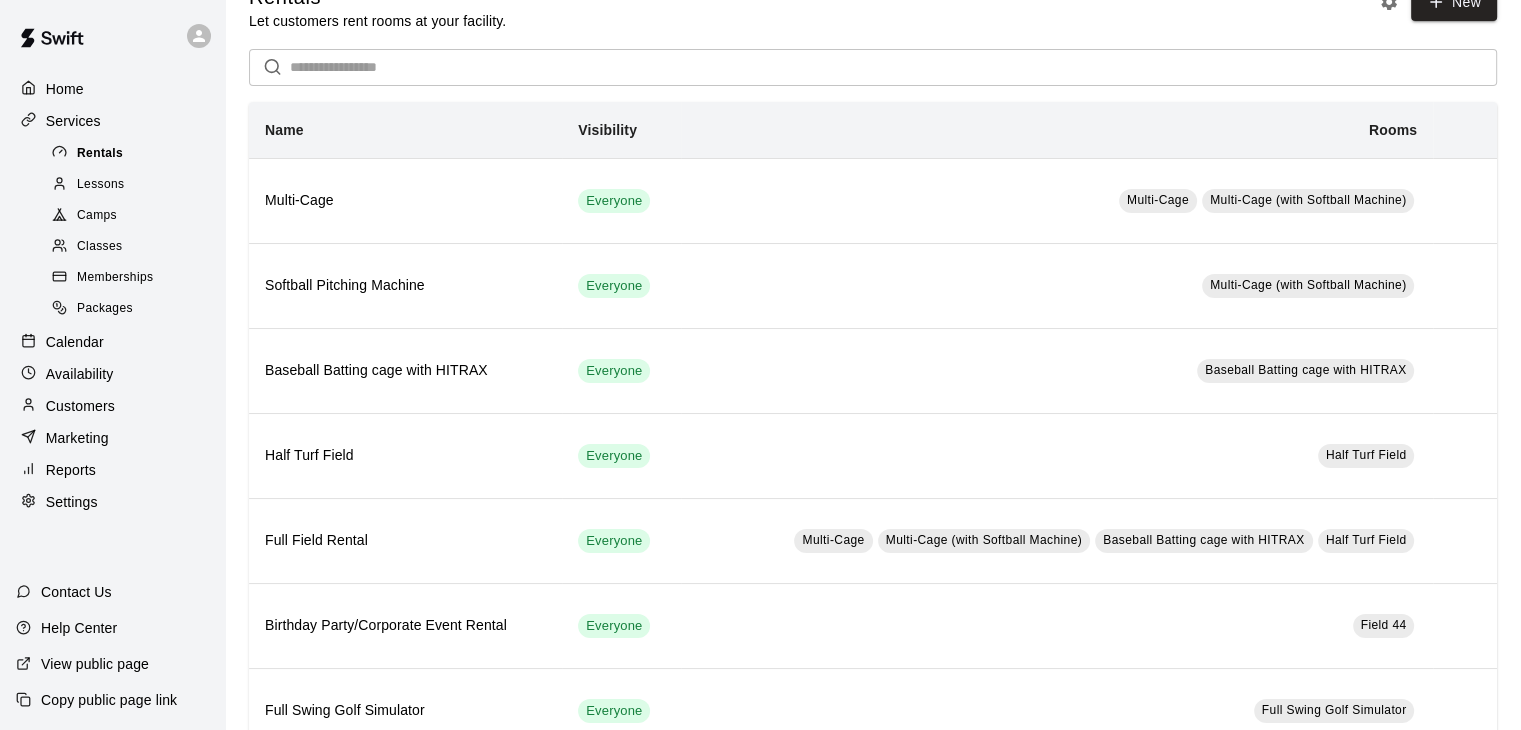 scroll, scrollTop: 100, scrollLeft: 0, axis: vertical 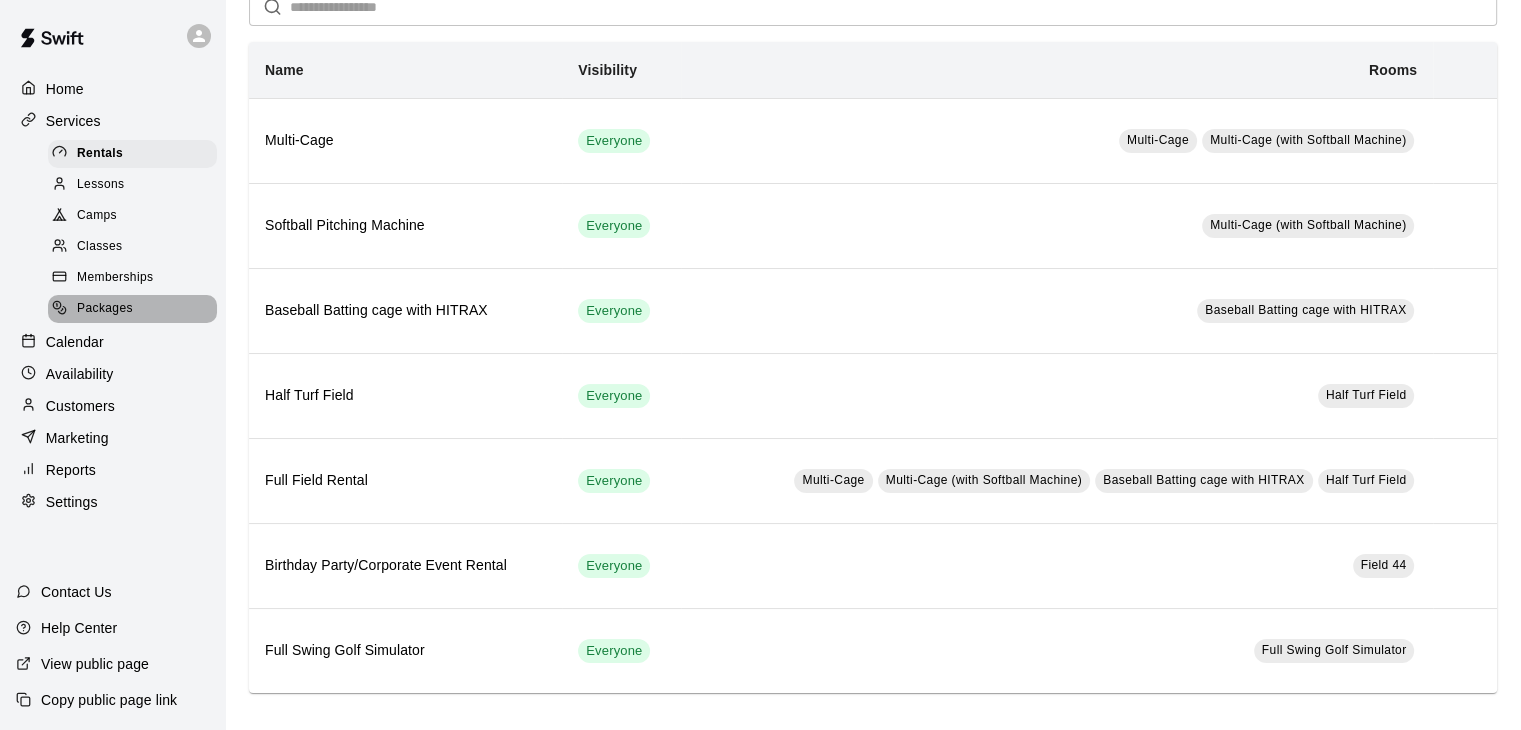 click on "Packages" at bounding box center (105, 309) 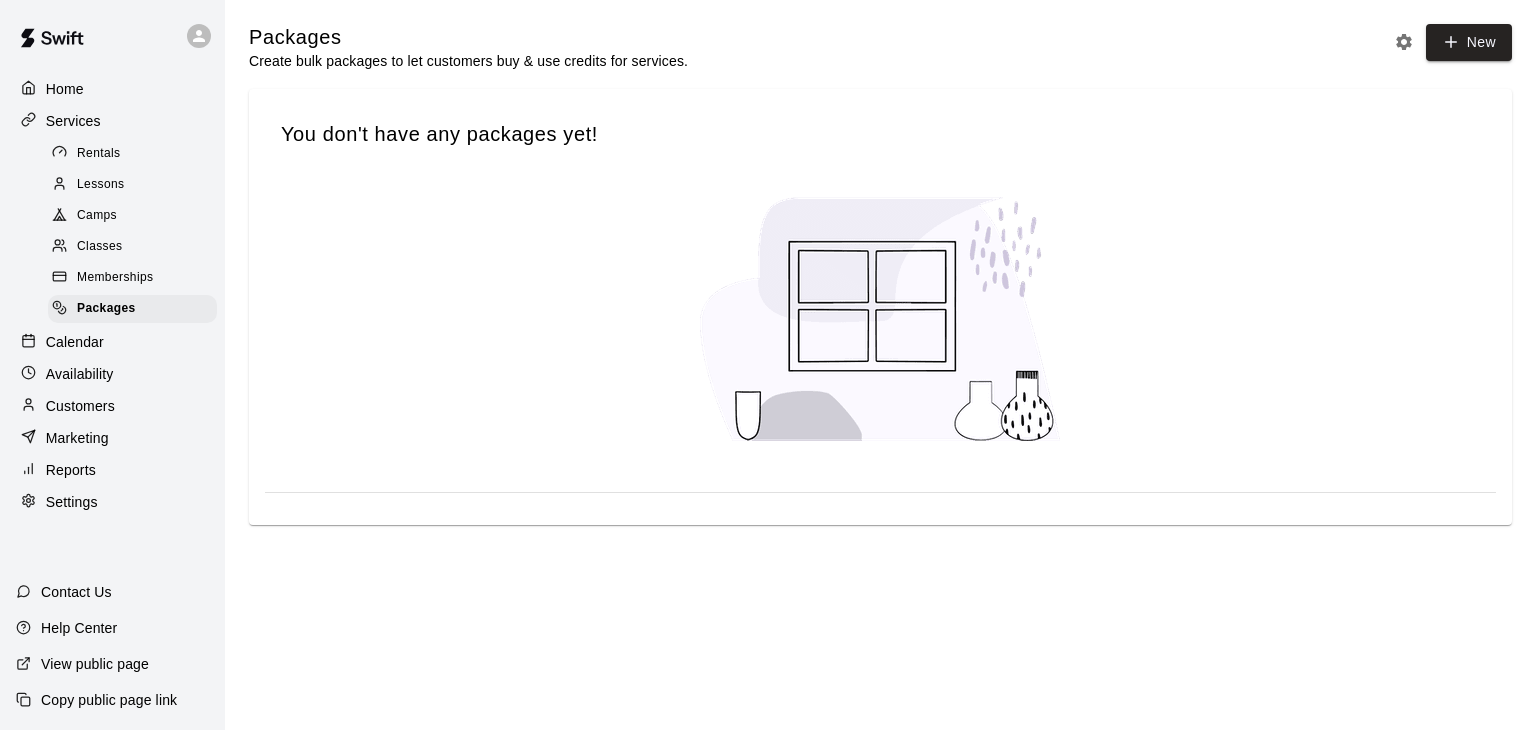 click on "Availability" at bounding box center [112, 374] 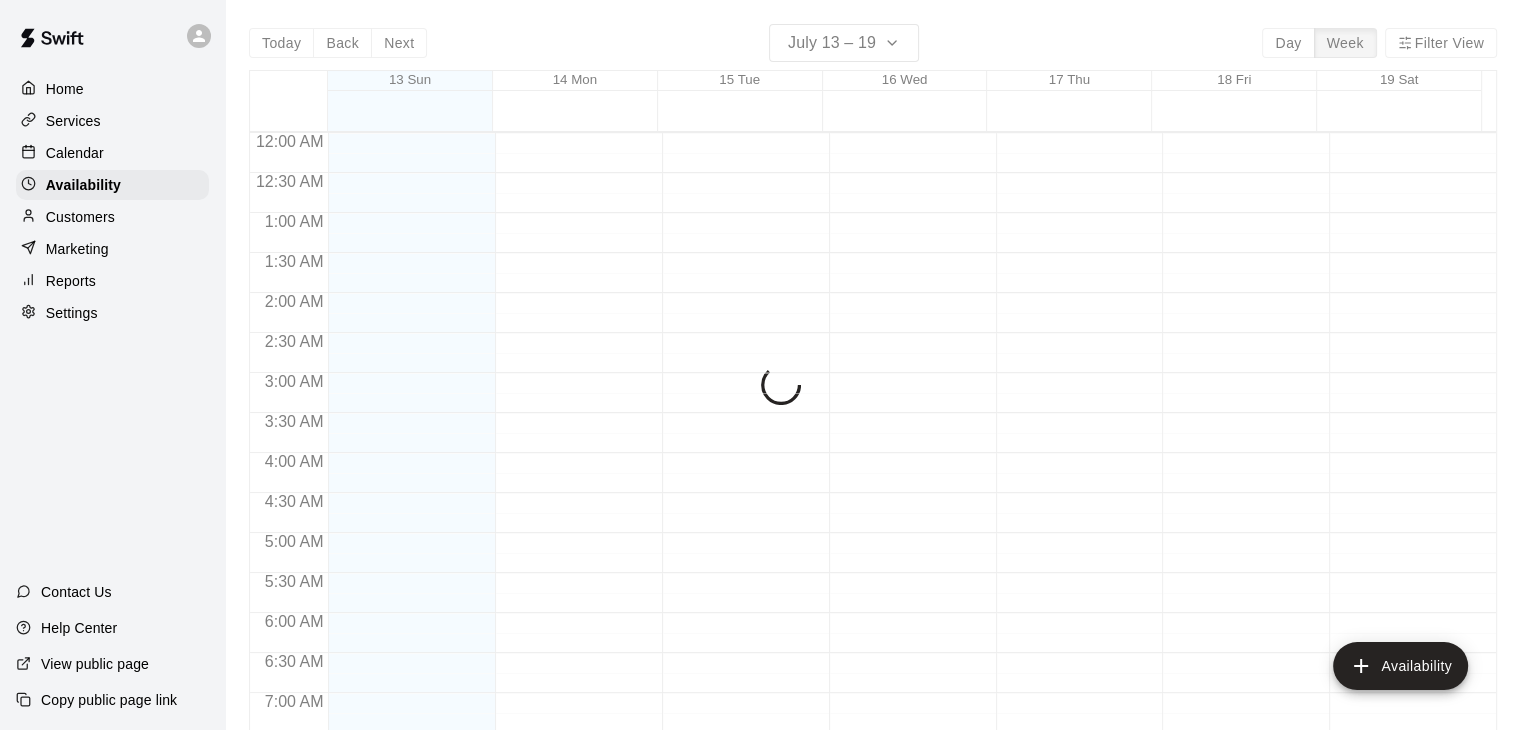scroll, scrollTop: 1135, scrollLeft: 0, axis: vertical 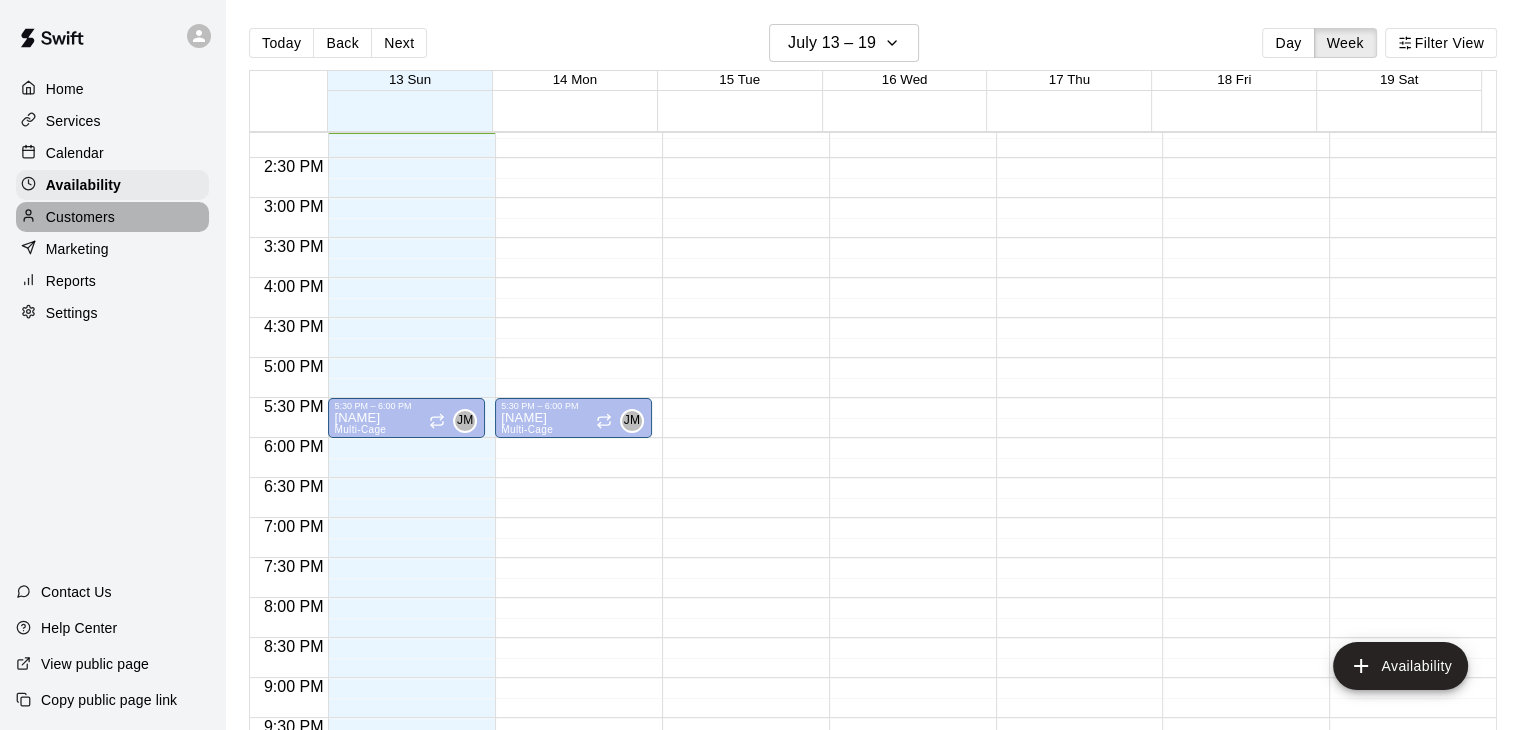 click on "Customers" at bounding box center (80, 217) 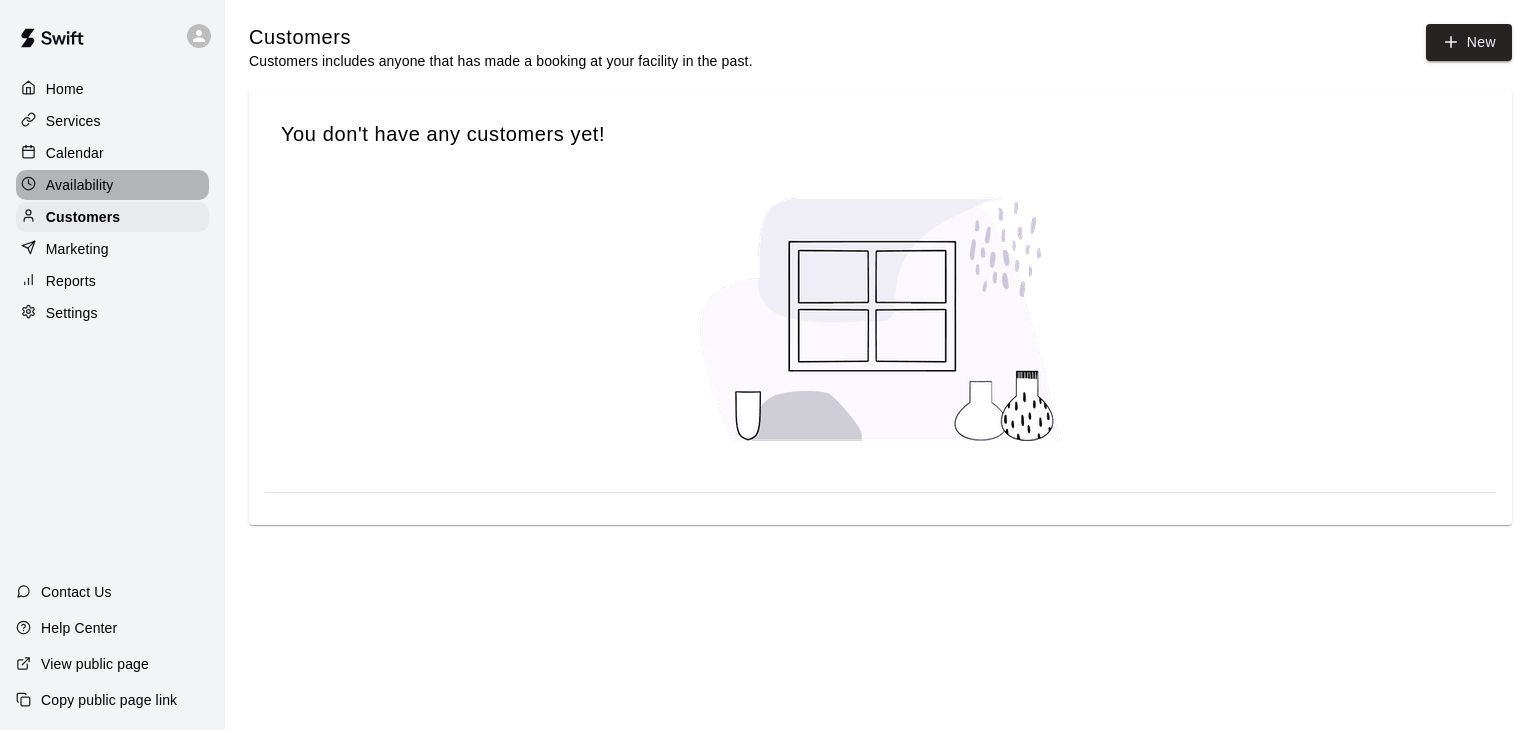 click on "Availability" at bounding box center (80, 185) 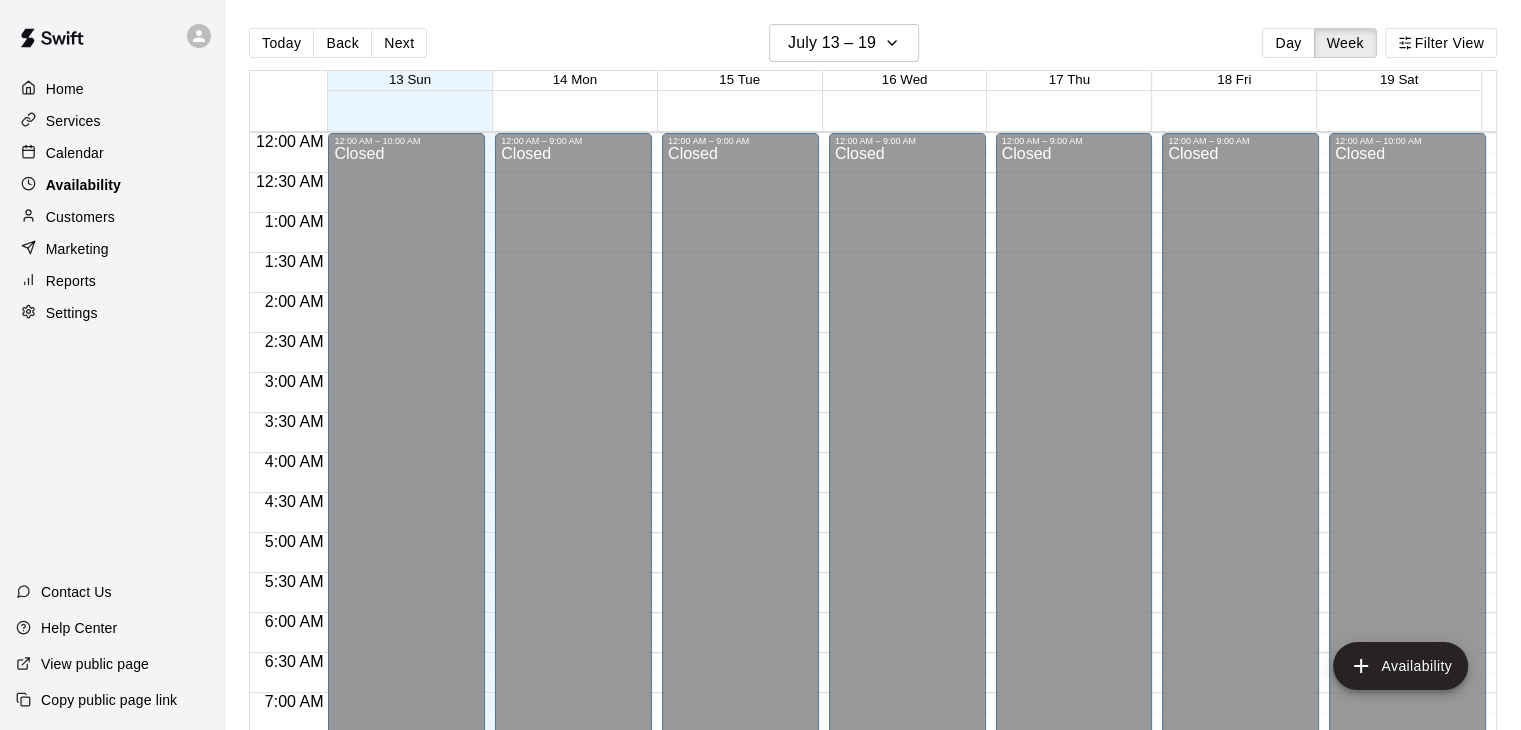 scroll, scrollTop: 1135, scrollLeft: 0, axis: vertical 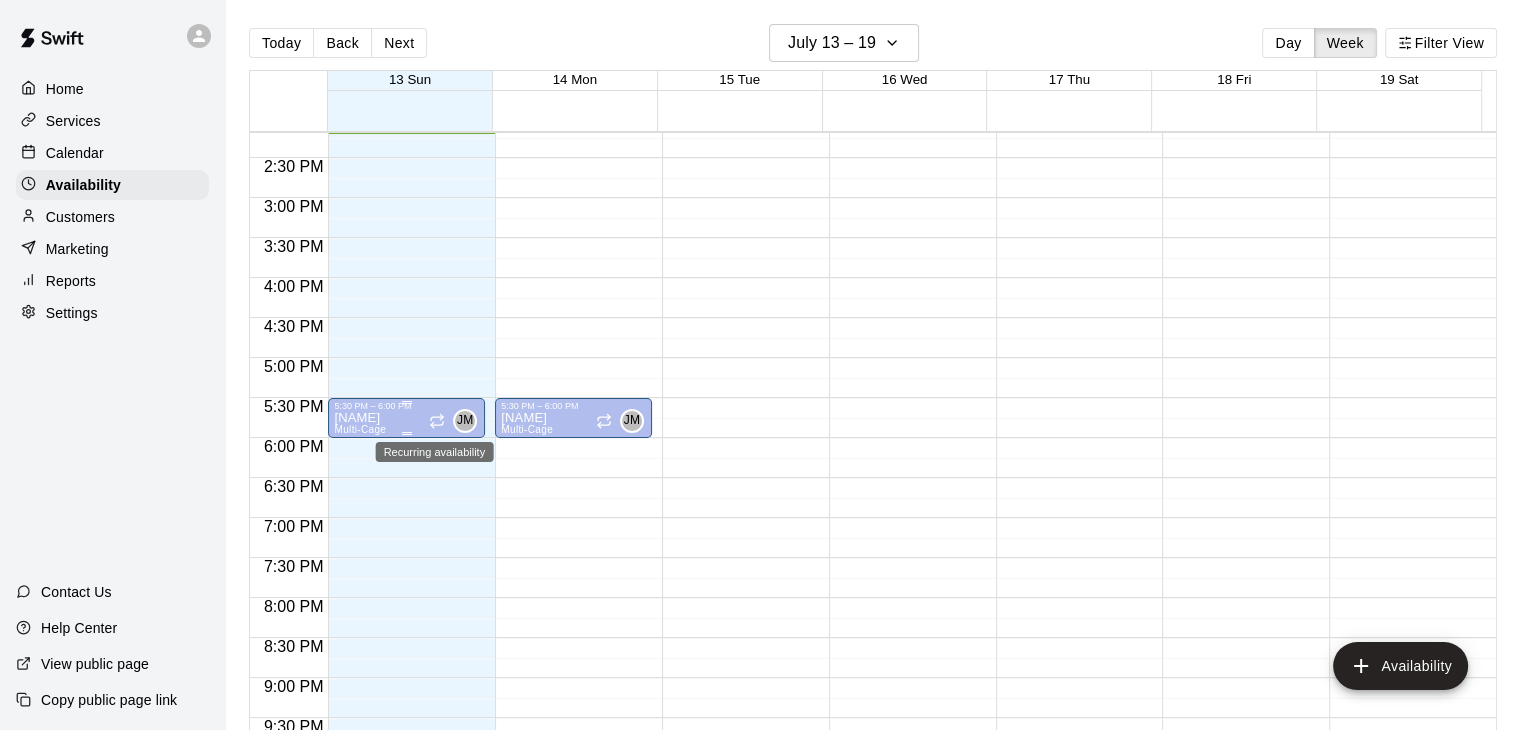 click 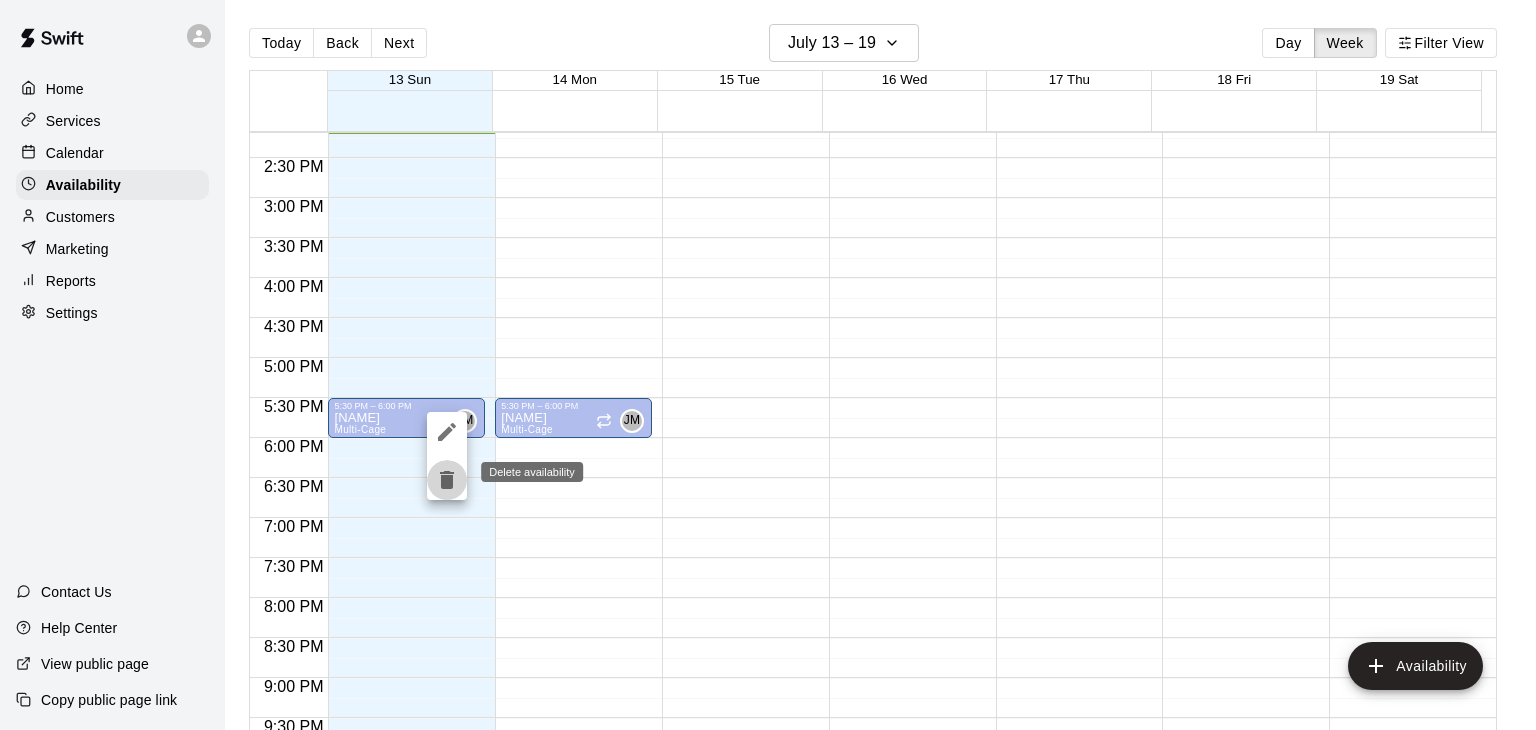 click 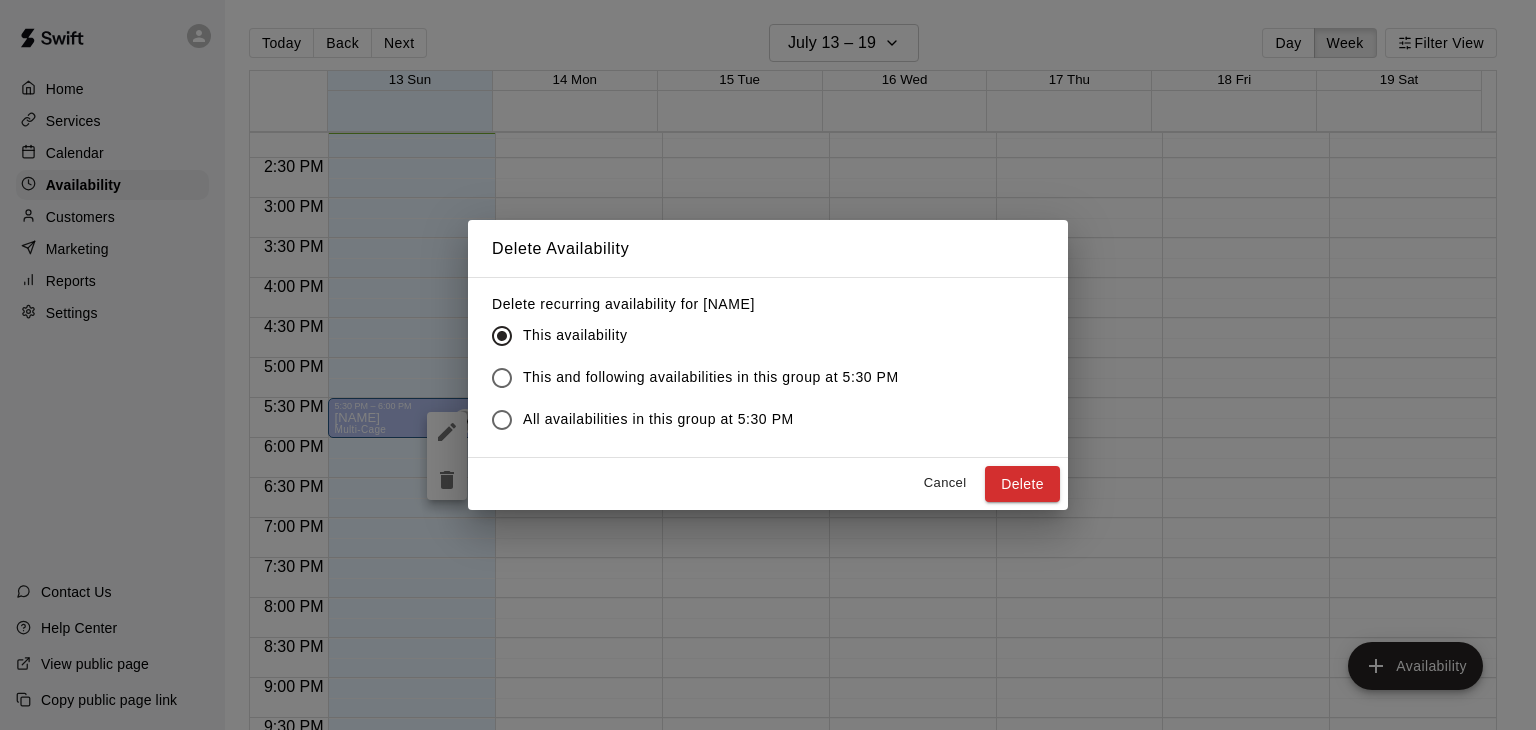 click on "All availabilities in this group  at 5:30 PM" at bounding box center [658, 419] 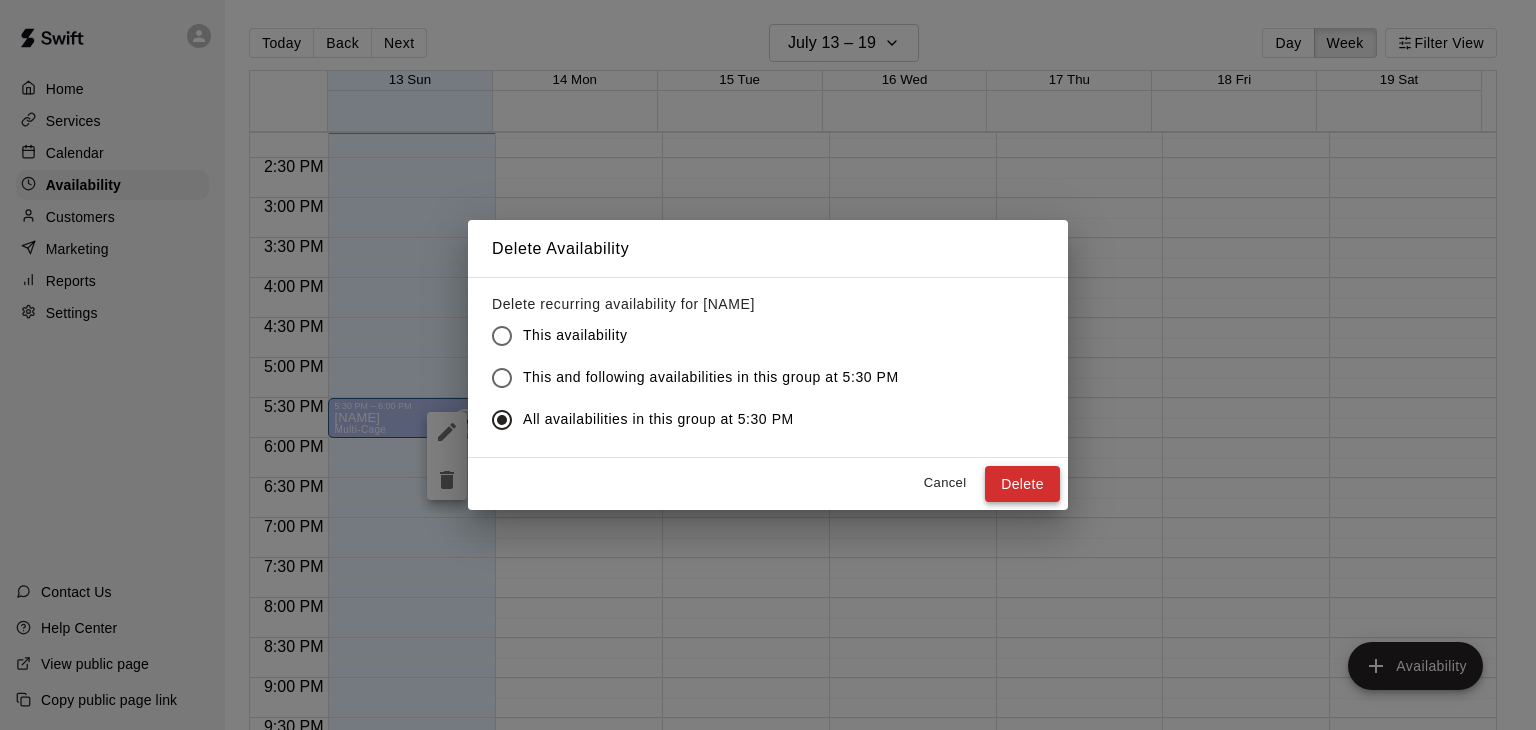 click on "Delete" at bounding box center (1022, 484) 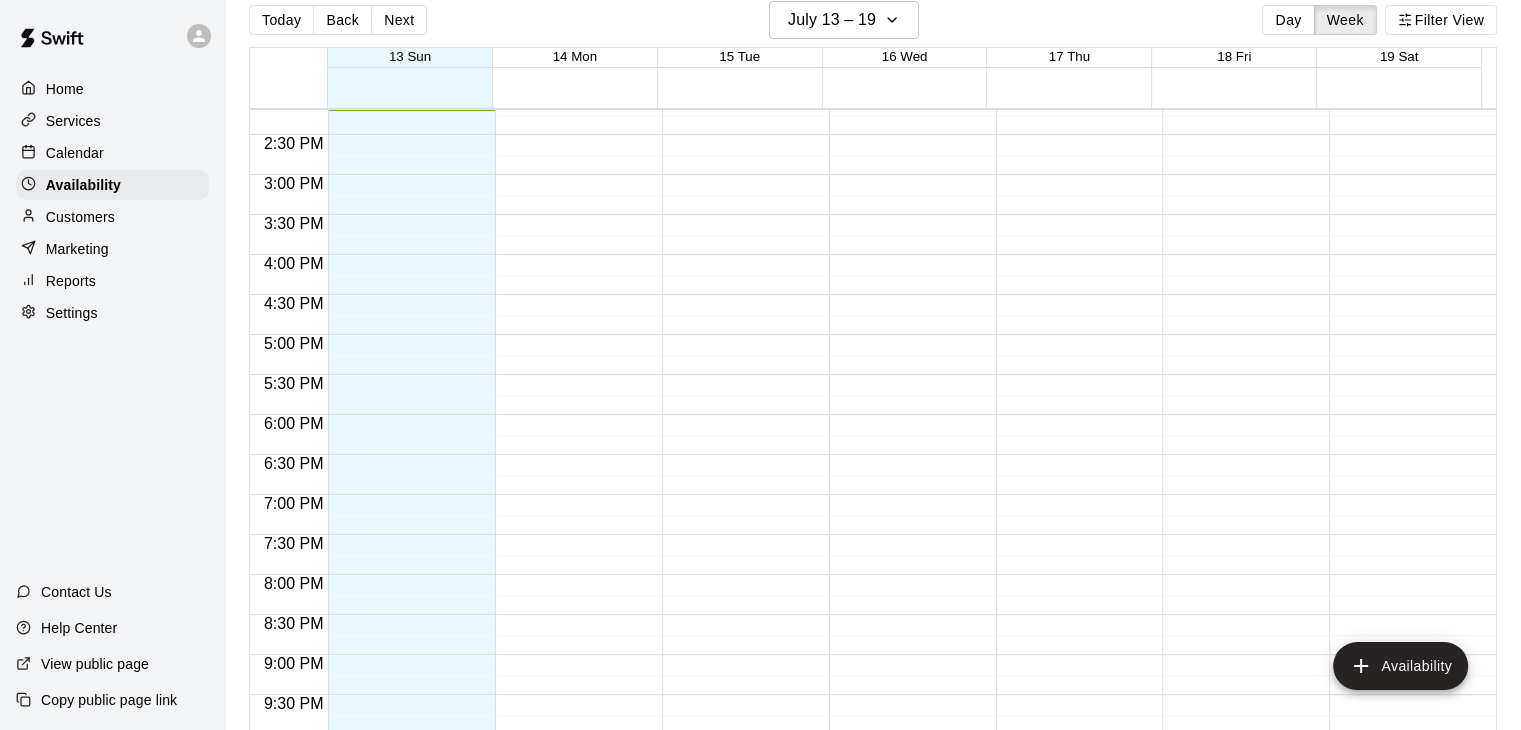scroll, scrollTop: 0, scrollLeft: 0, axis: both 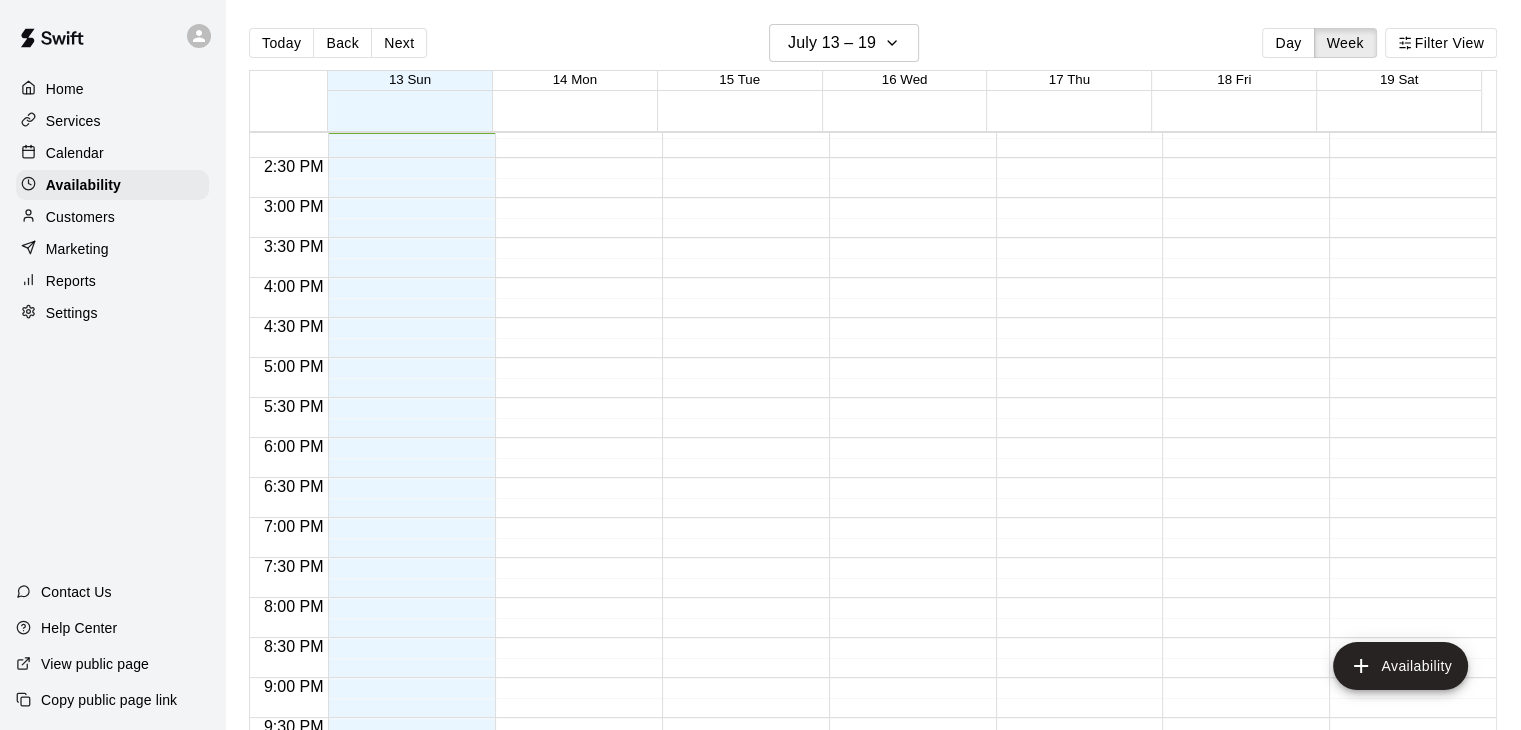 click on "View public page" at bounding box center [95, 664] 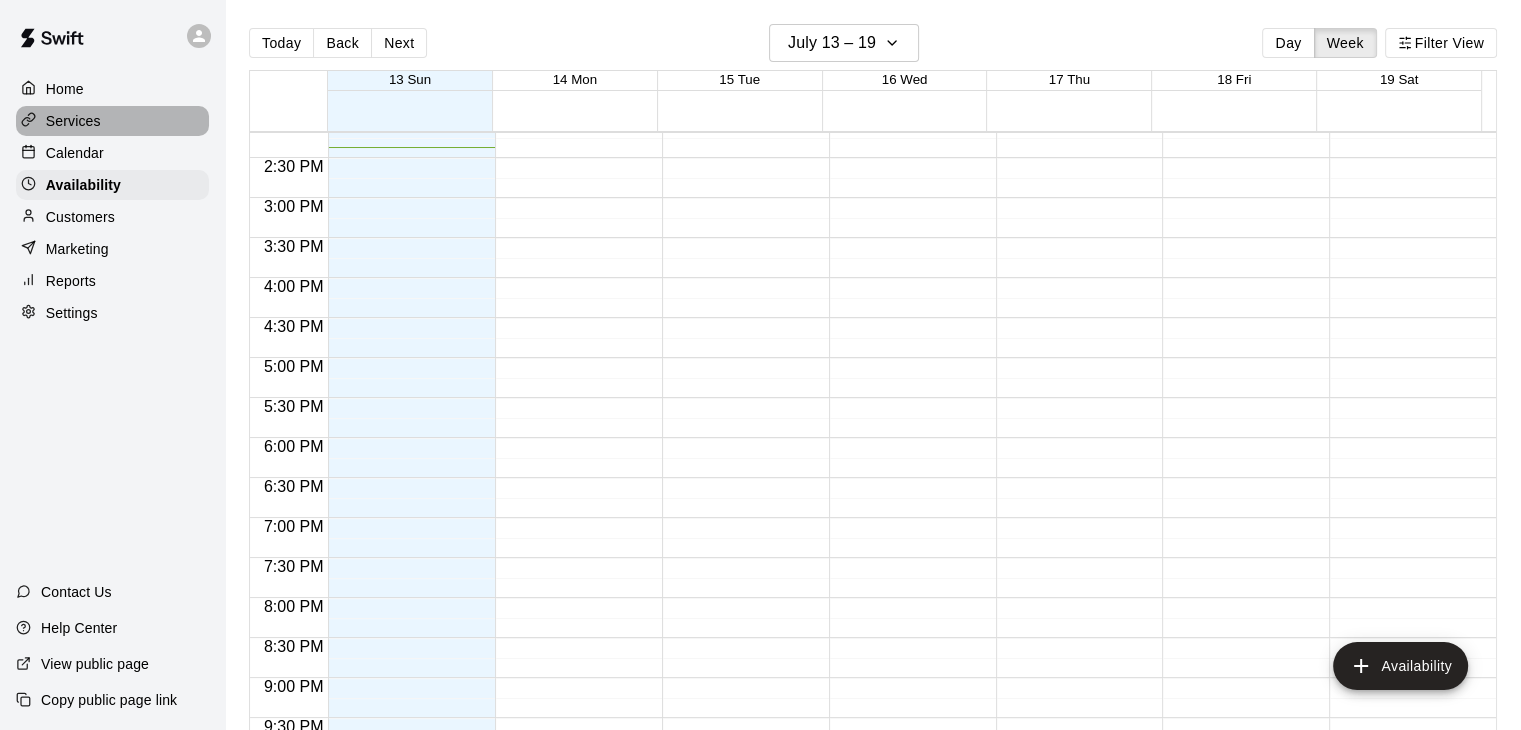 click on "Services" at bounding box center [73, 121] 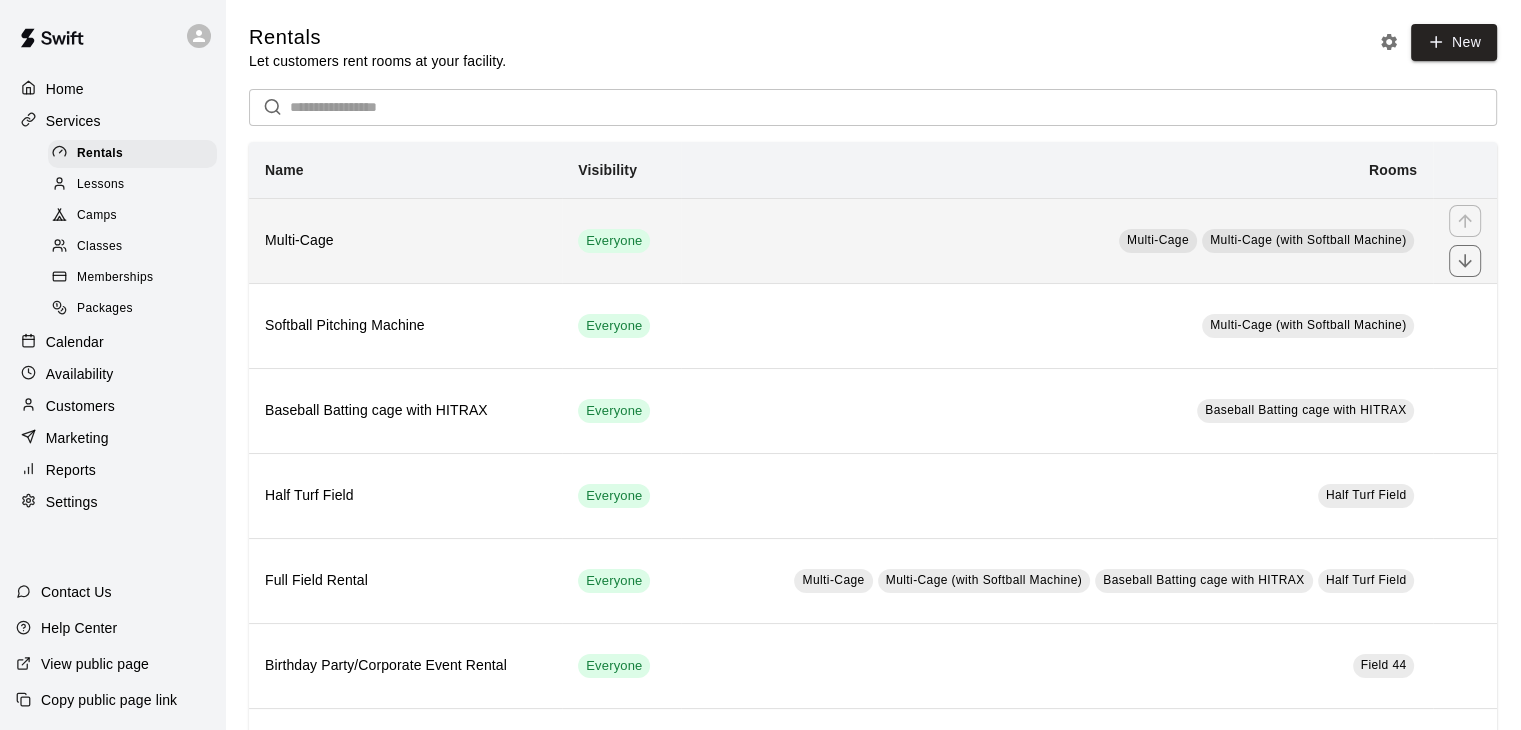 click on "Multi-Cage" at bounding box center [405, 241] 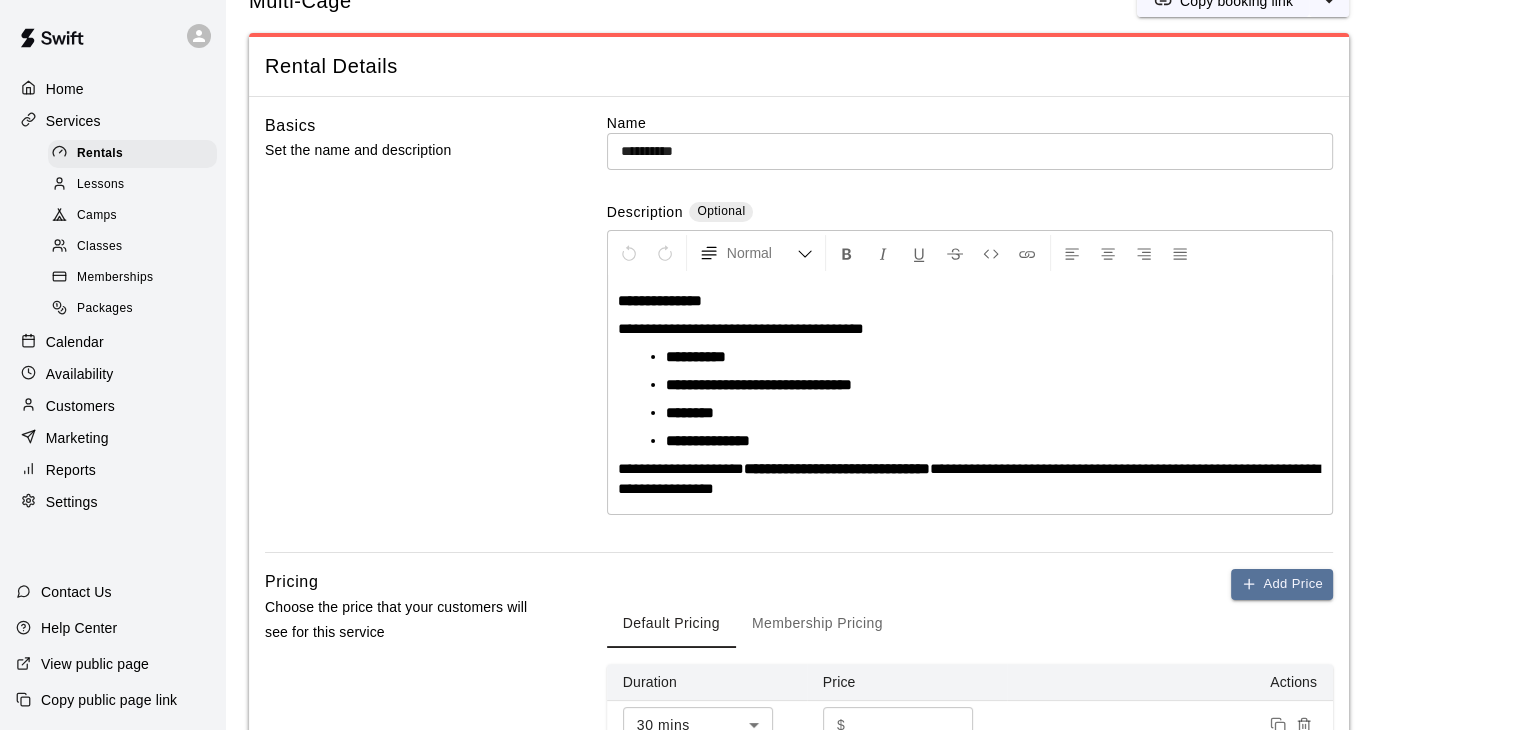 scroll, scrollTop: 100, scrollLeft: 0, axis: vertical 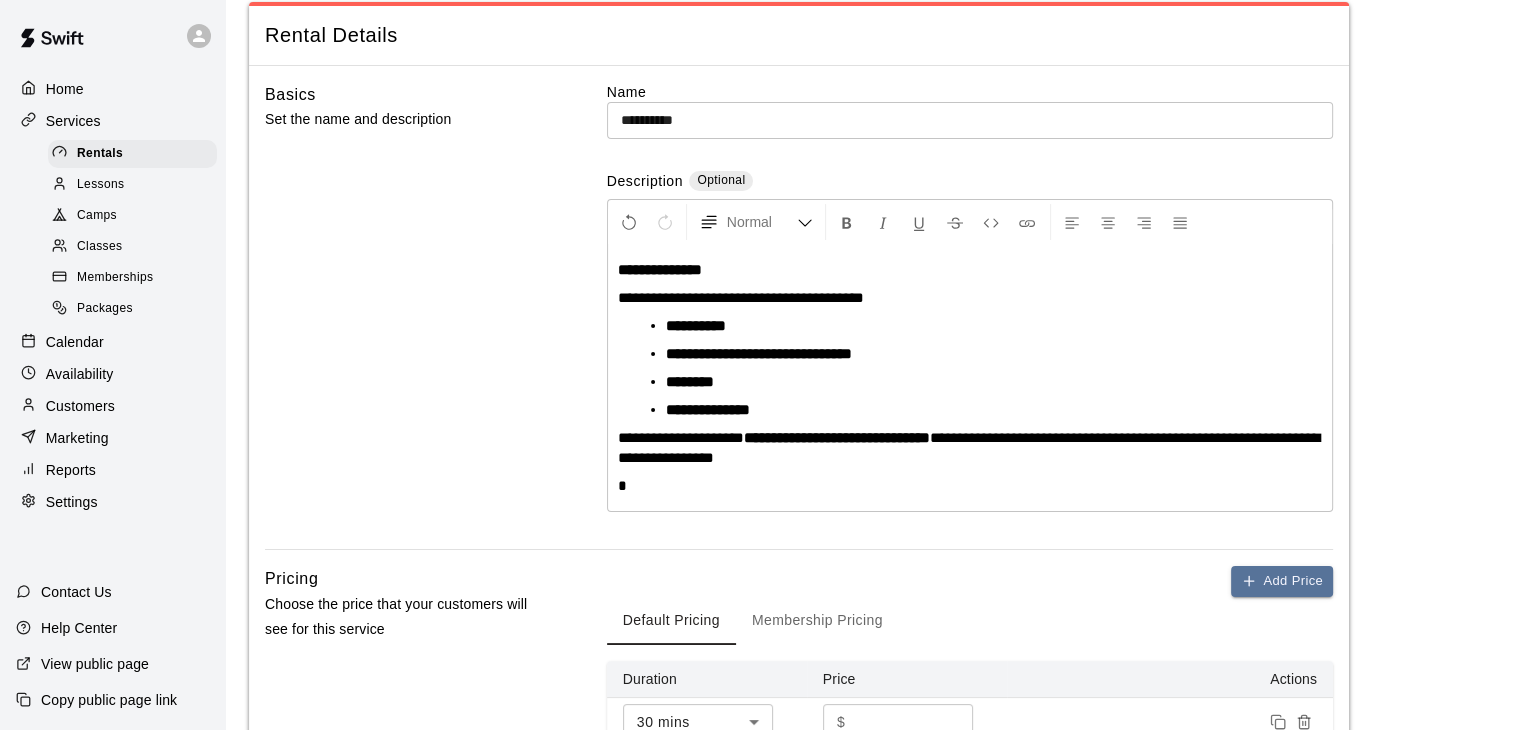 type 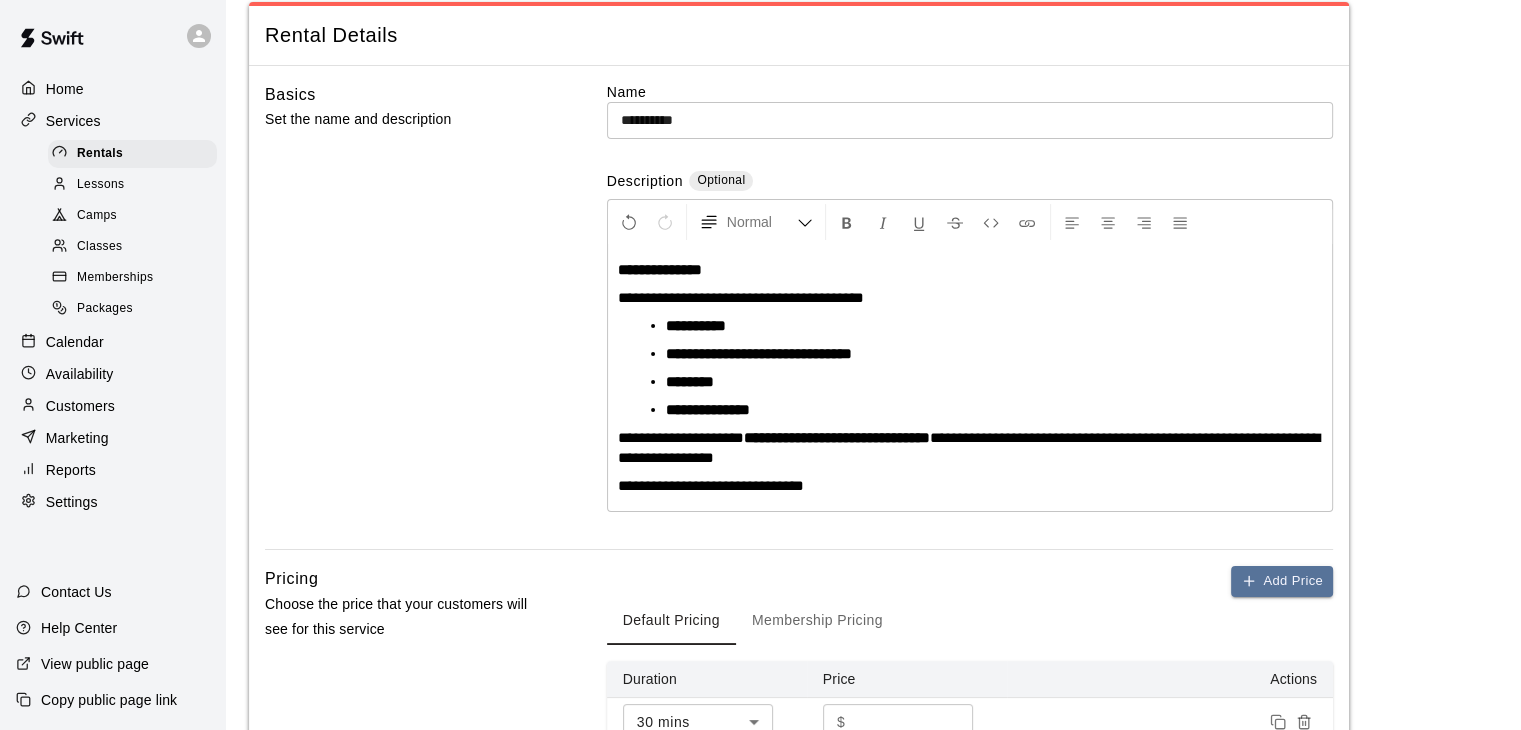 click on "**********" at bounding box center (970, 378) 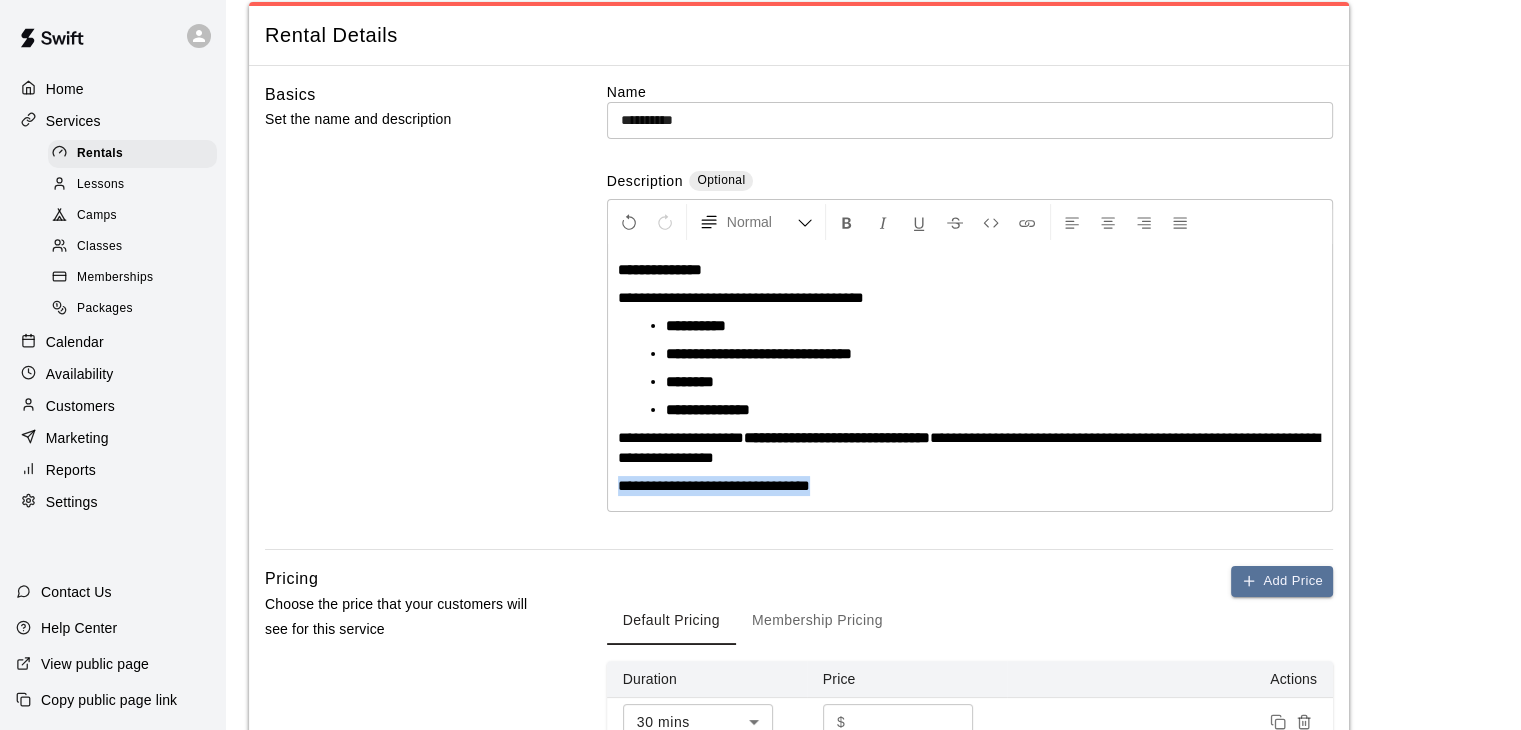 drag, startPoint x: 851, startPoint y: 488, endPoint x: 614, endPoint y: 484, distance: 237.03375 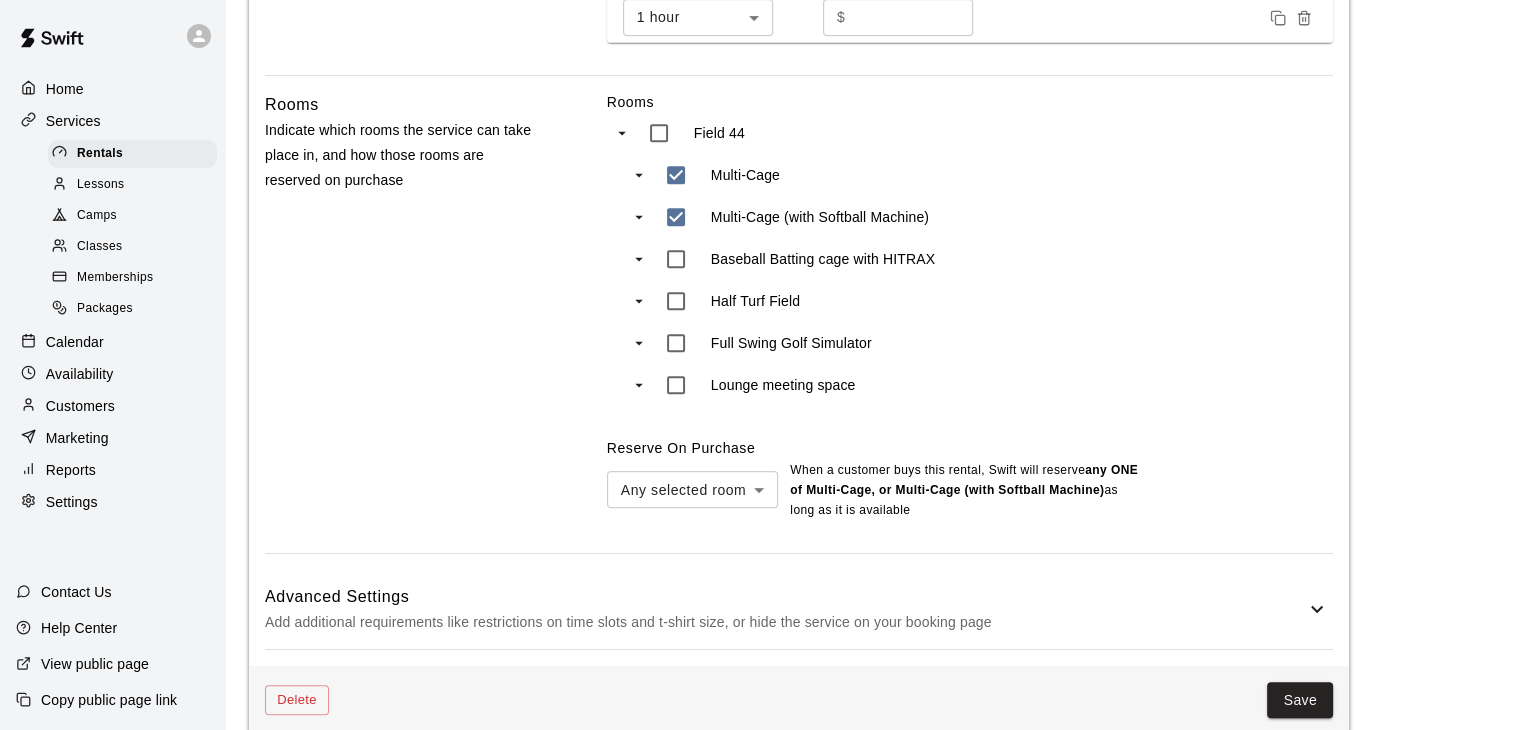 scroll, scrollTop: 884, scrollLeft: 0, axis: vertical 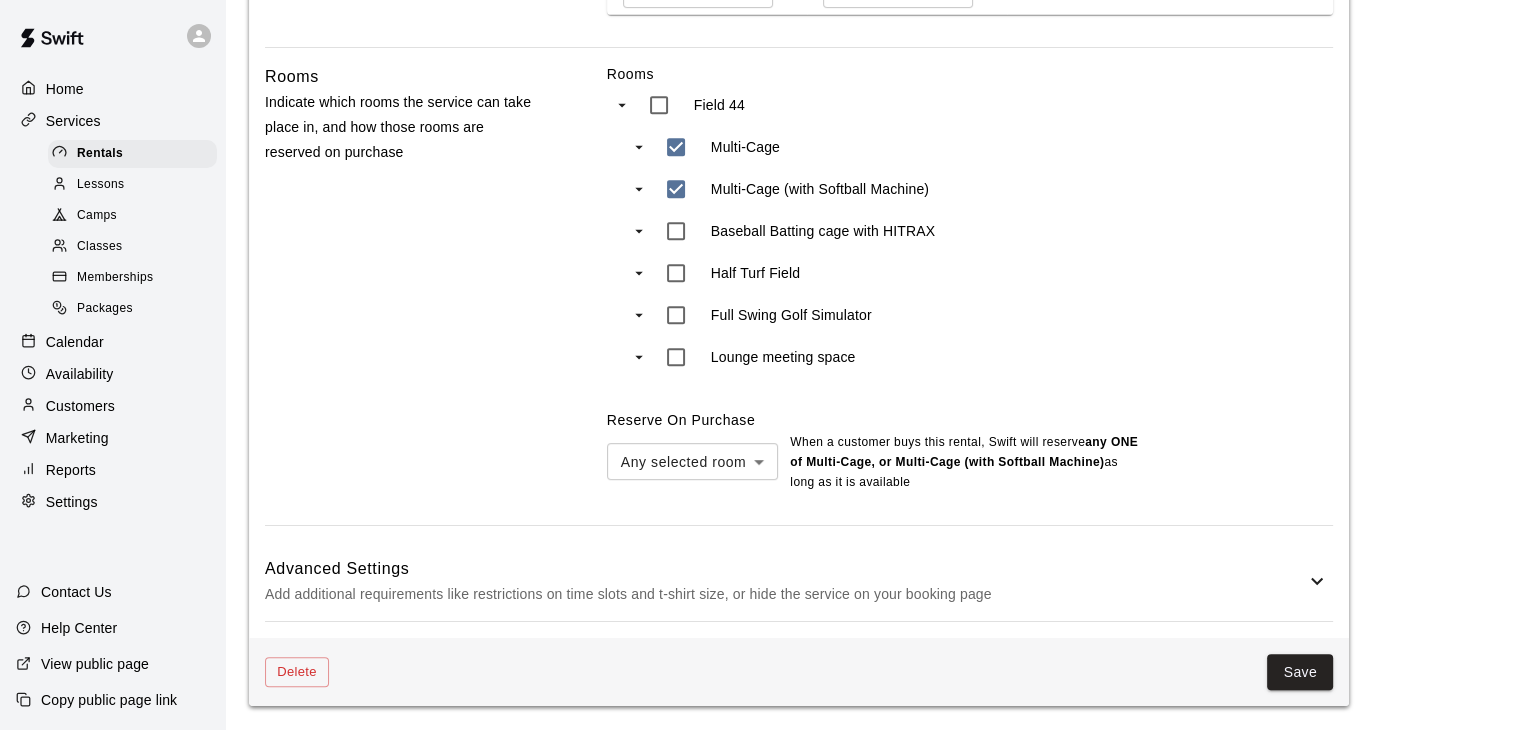drag, startPoint x: 1320, startPoint y: 661, endPoint x: 1242, endPoint y: 687, distance: 82.219215 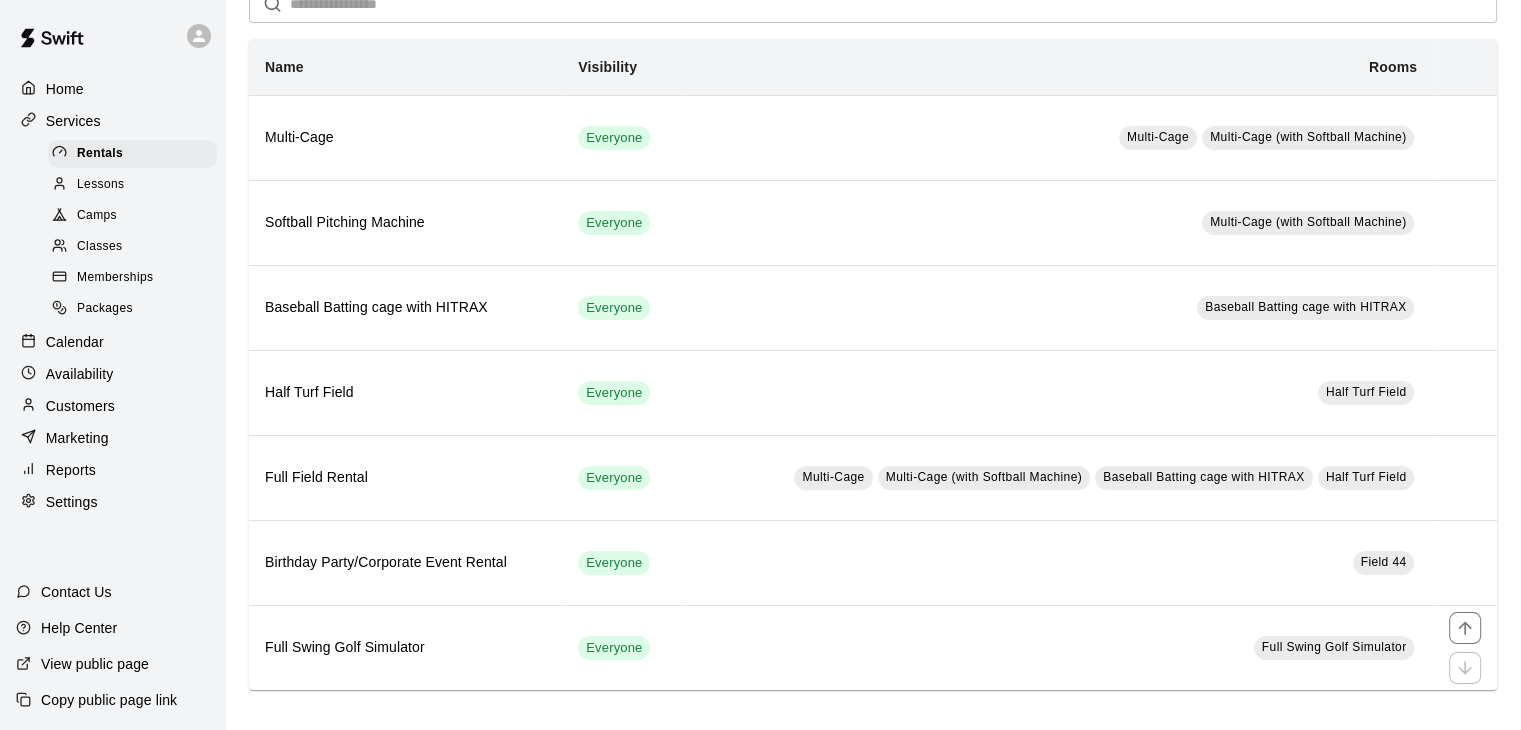 scroll, scrollTop: 0, scrollLeft: 0, axis: both 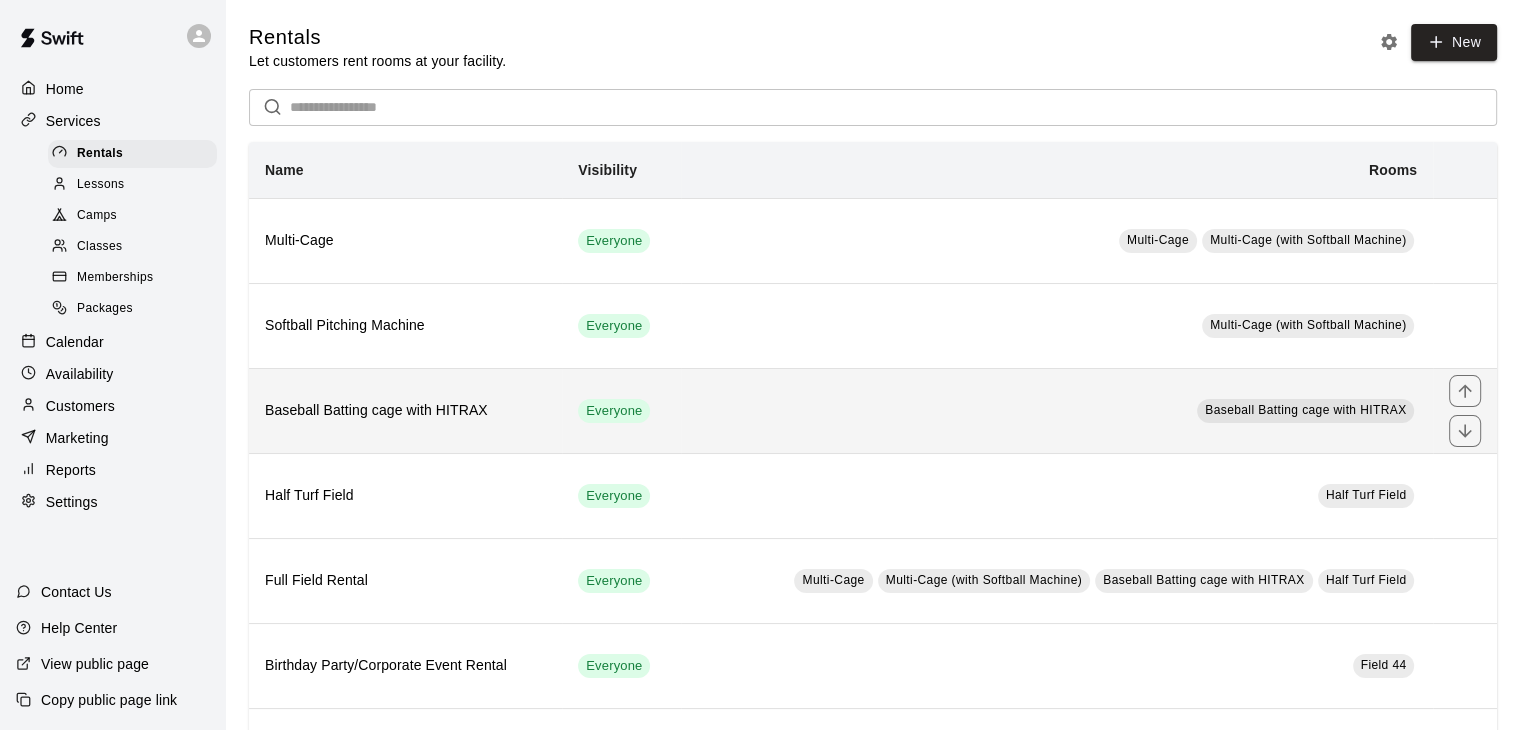 click on "Baseball Batting cage with HITRAX" at bounding box center [405, 410] 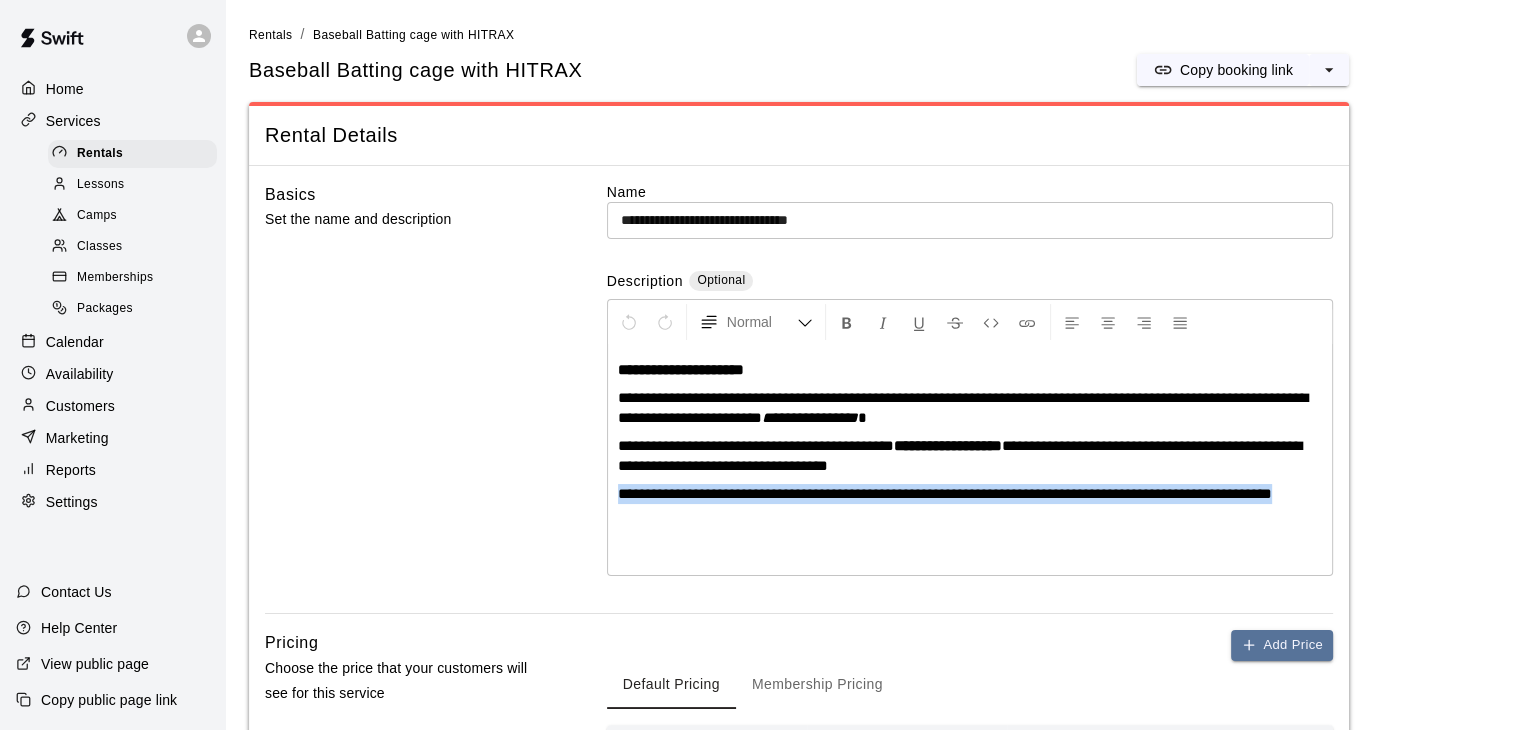 drag, startPoint x: 1320, startPoint y: 494, endPoint x: 616, endPoint y: 477, distance: 704.2052 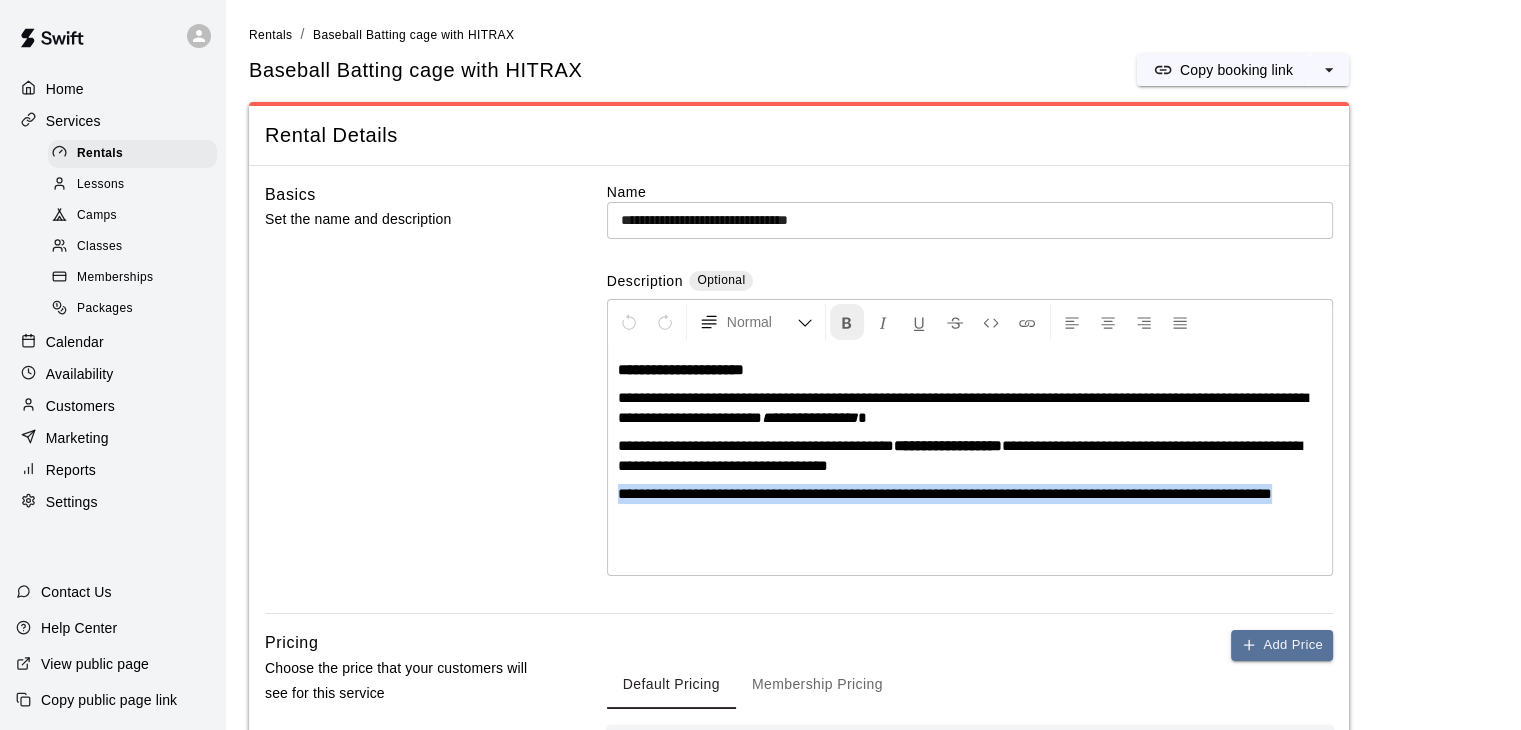 click at bounding box center [847, 323] 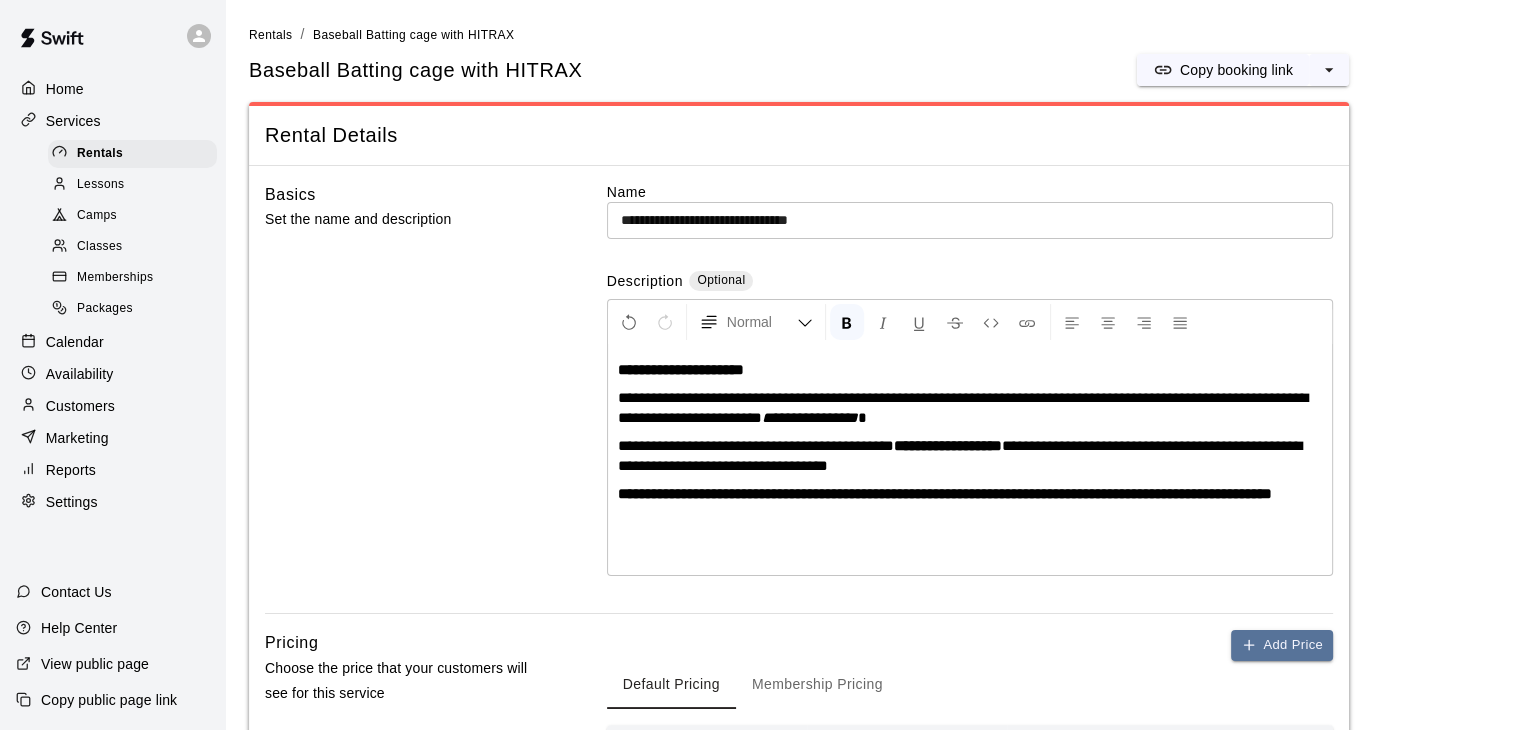 click on "**********" at bounding box center [970, 456] 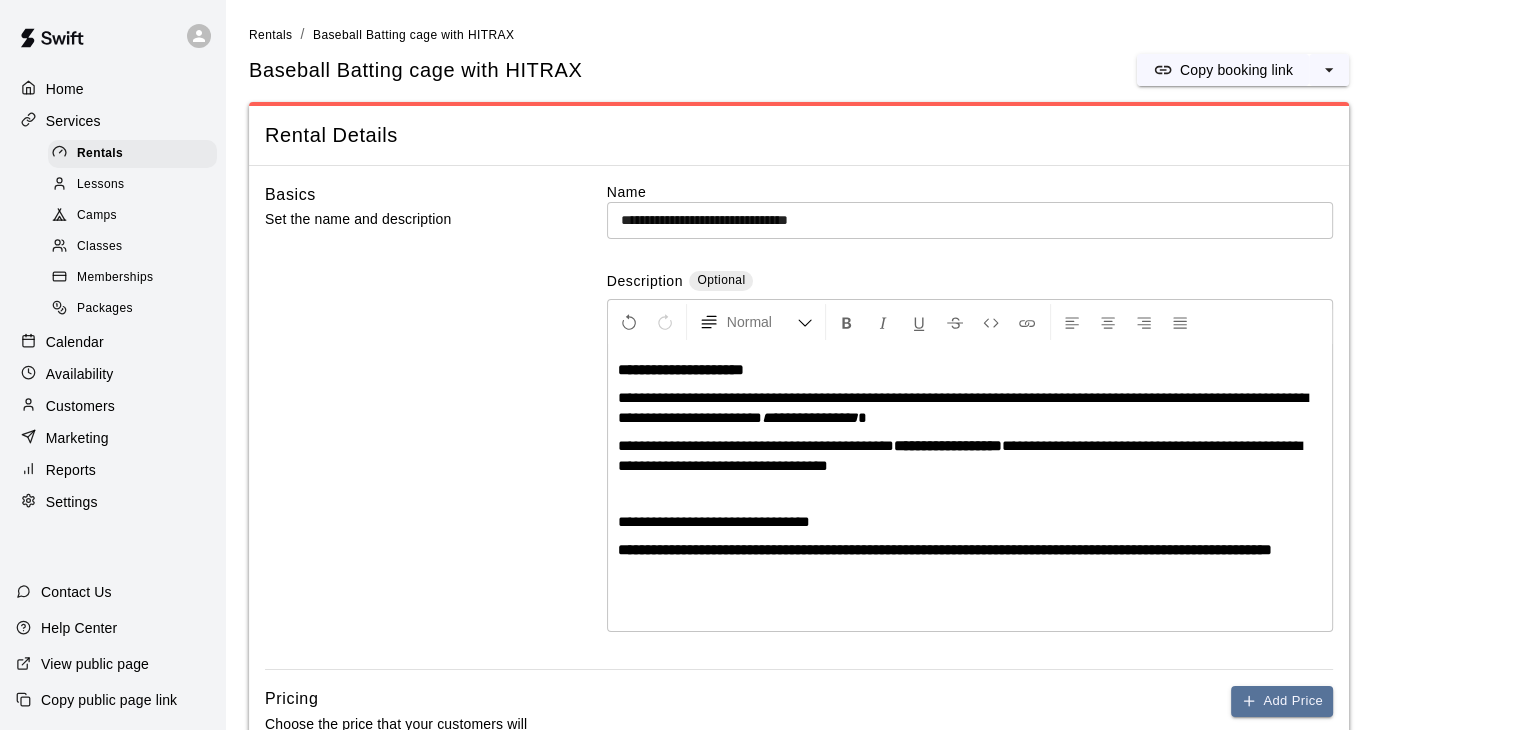 click at bounding box center (970, 494) 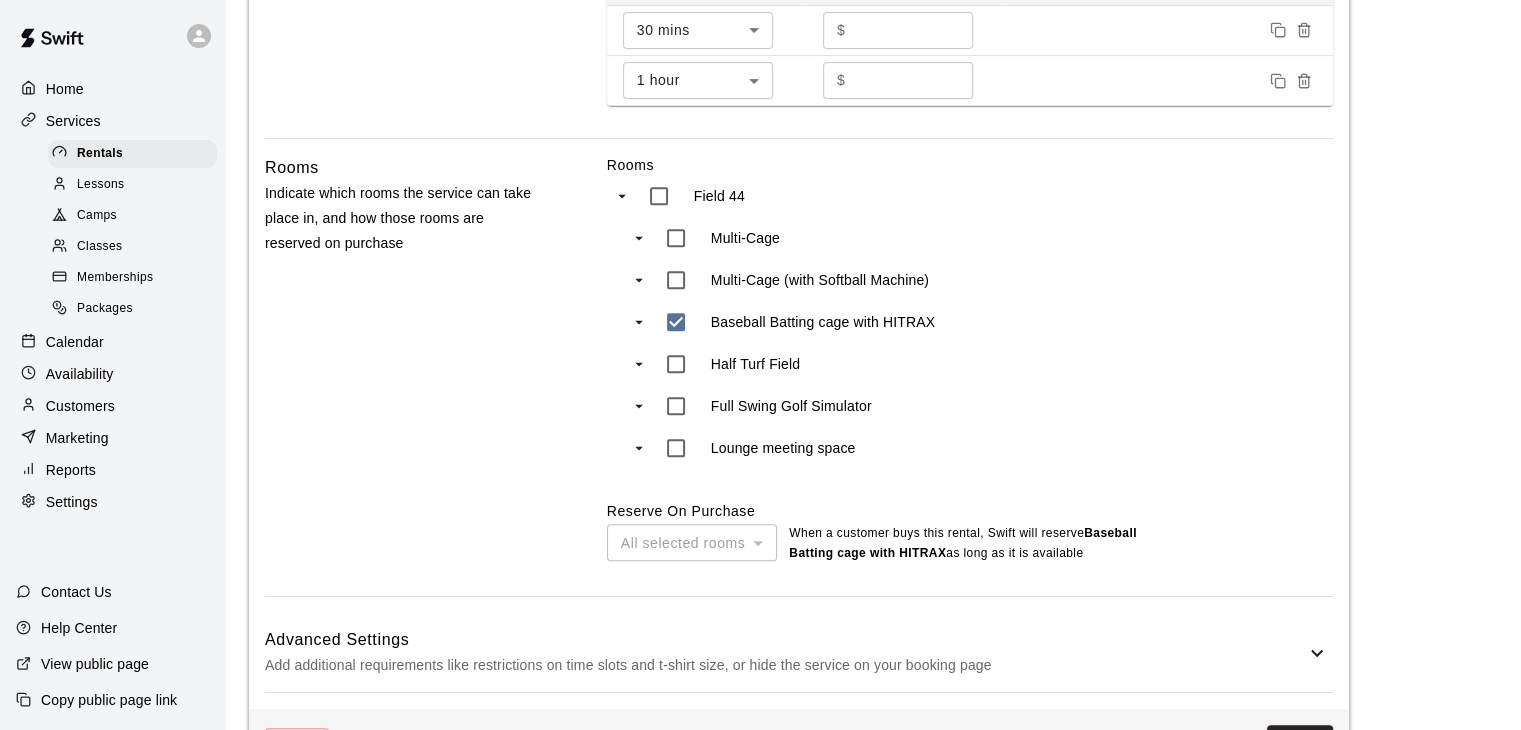 scroll, scrollTop: 896, scrollLeft: 0, axis: vertical 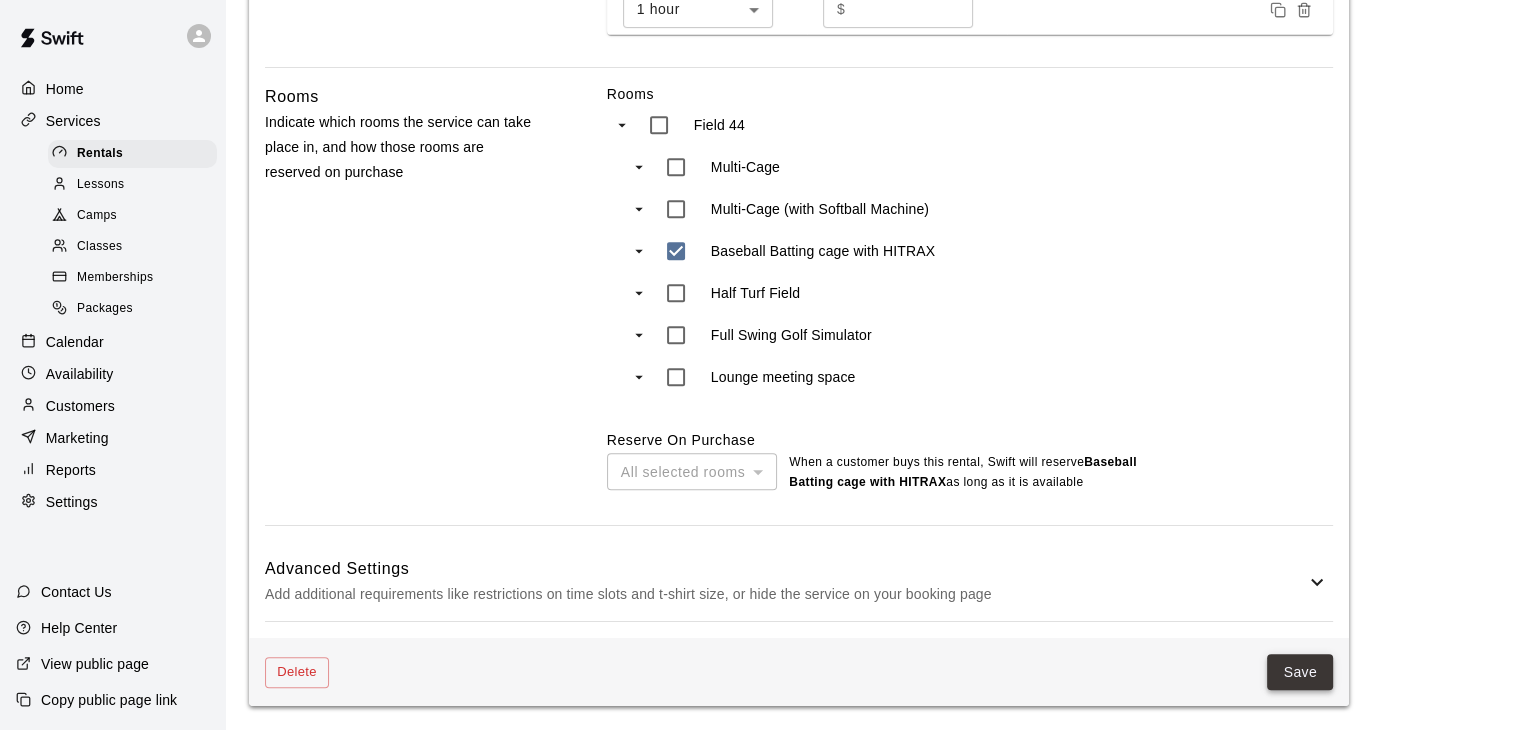 click on "Save" at bounding box center [1300, 672] 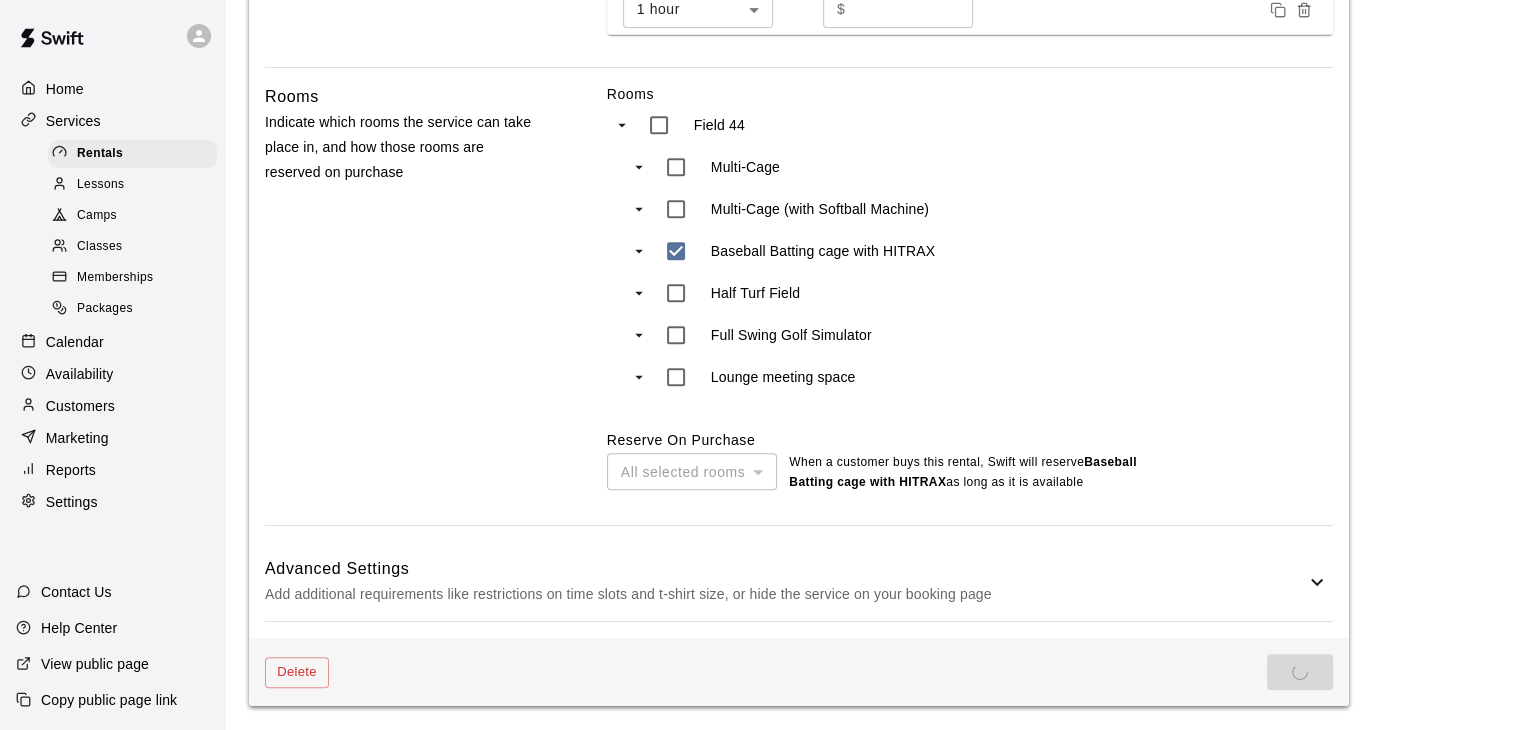 scroll, scrollTop: 0, scrollLeft: 0, axis: both 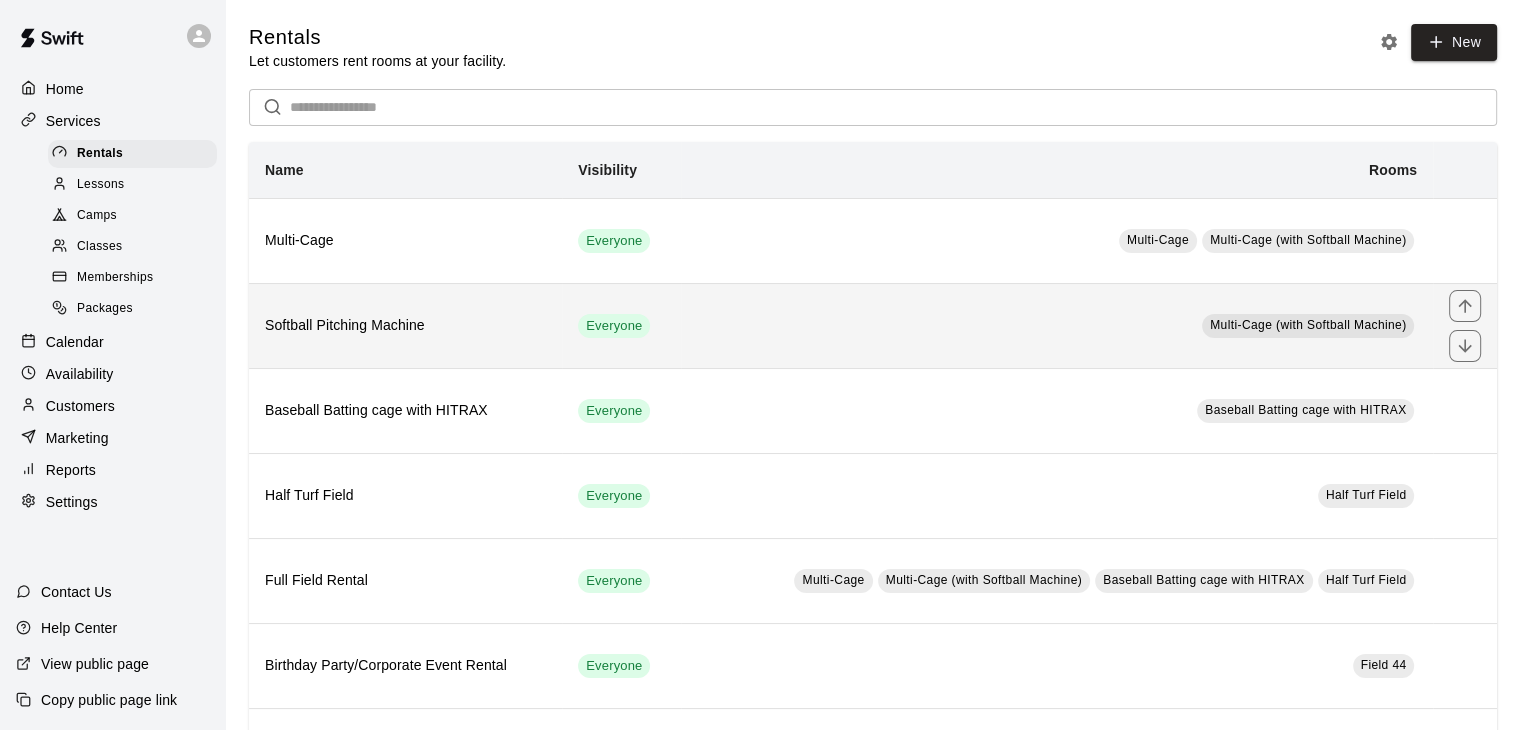 click on "Softball Pitching Machine" at bounding box center (405, 326) 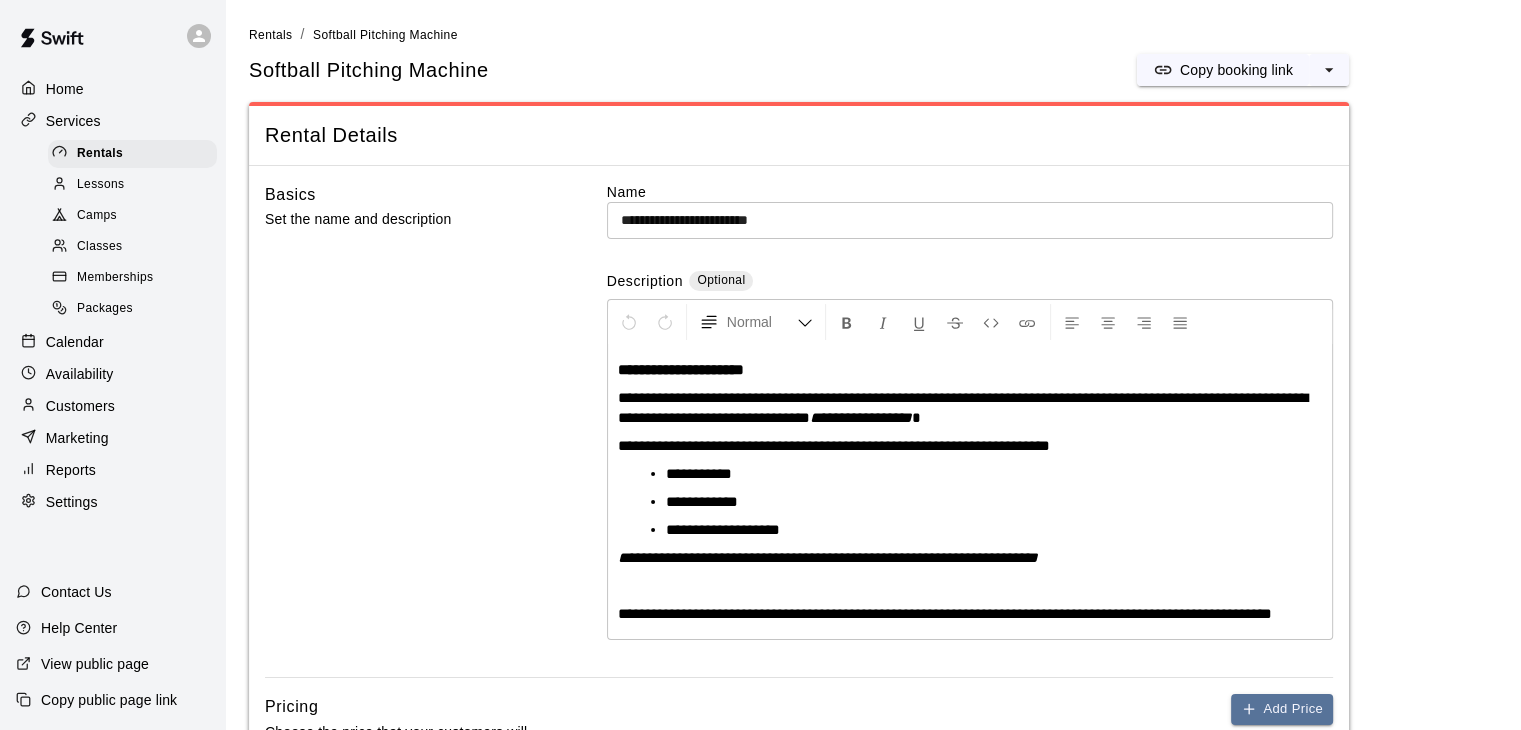 click on "**********" at bounding box center [970, 492] 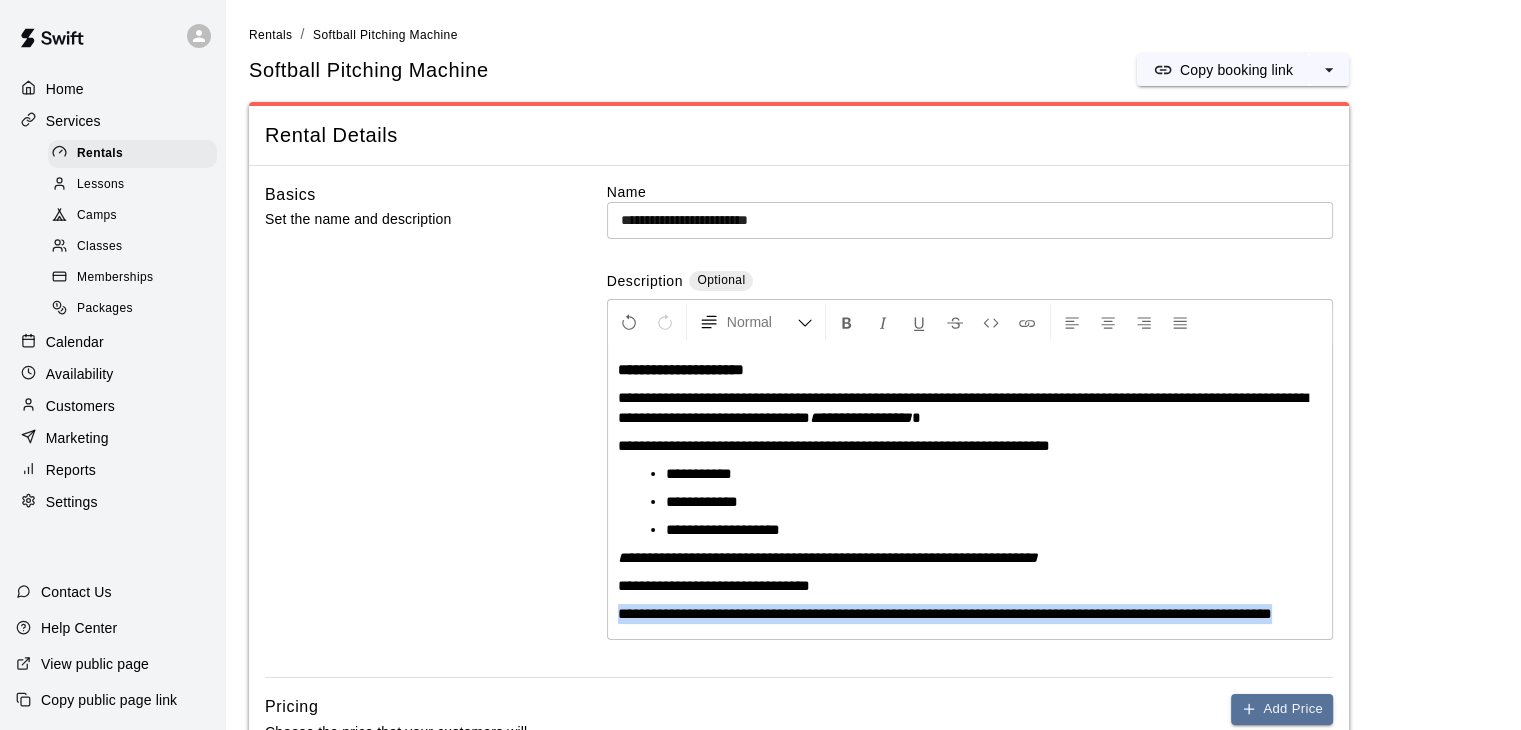 drag, startPoint x: 616, startPoint y: 612, endPoint x: 1328, endPoint y: 658, distance: 713.48444 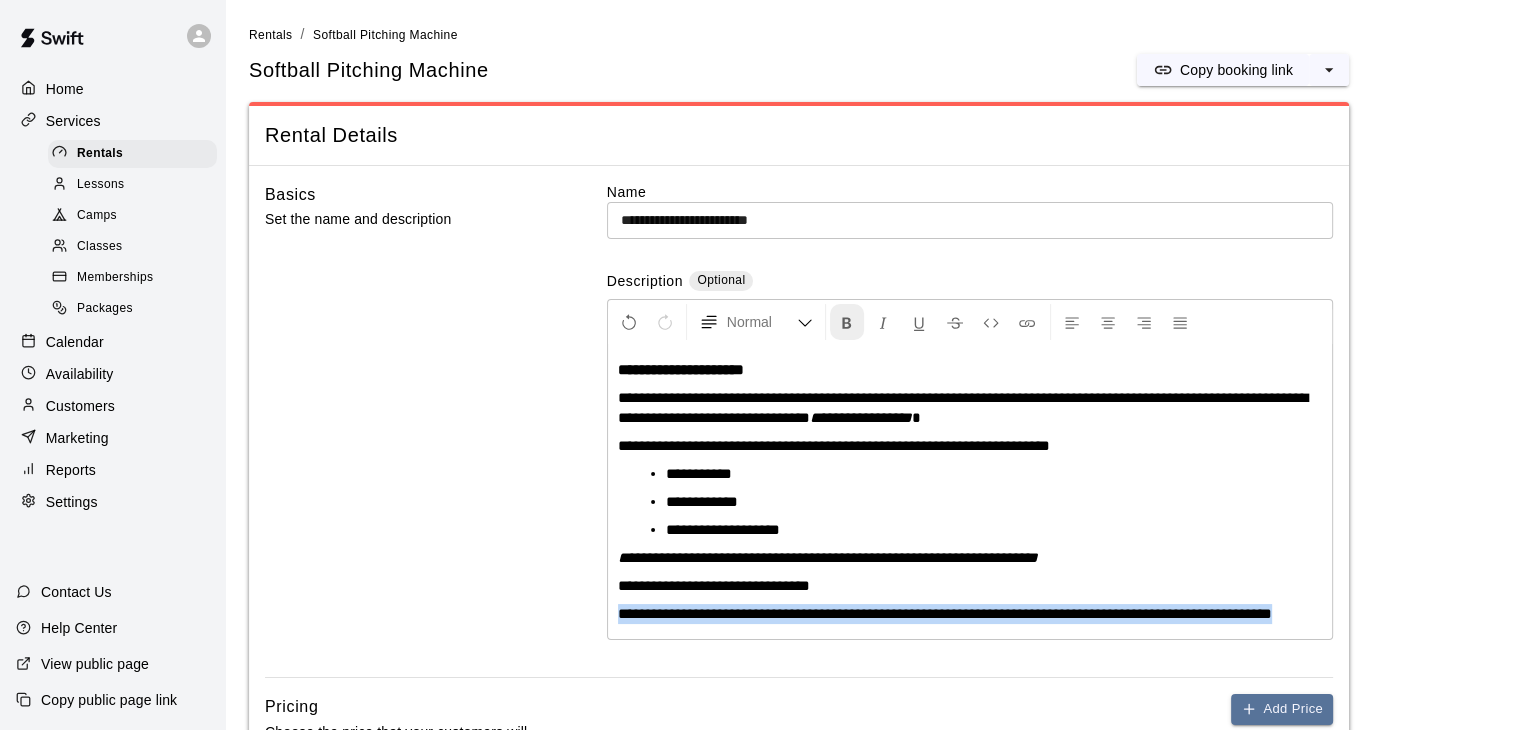 click at bounding box center (847, 323) 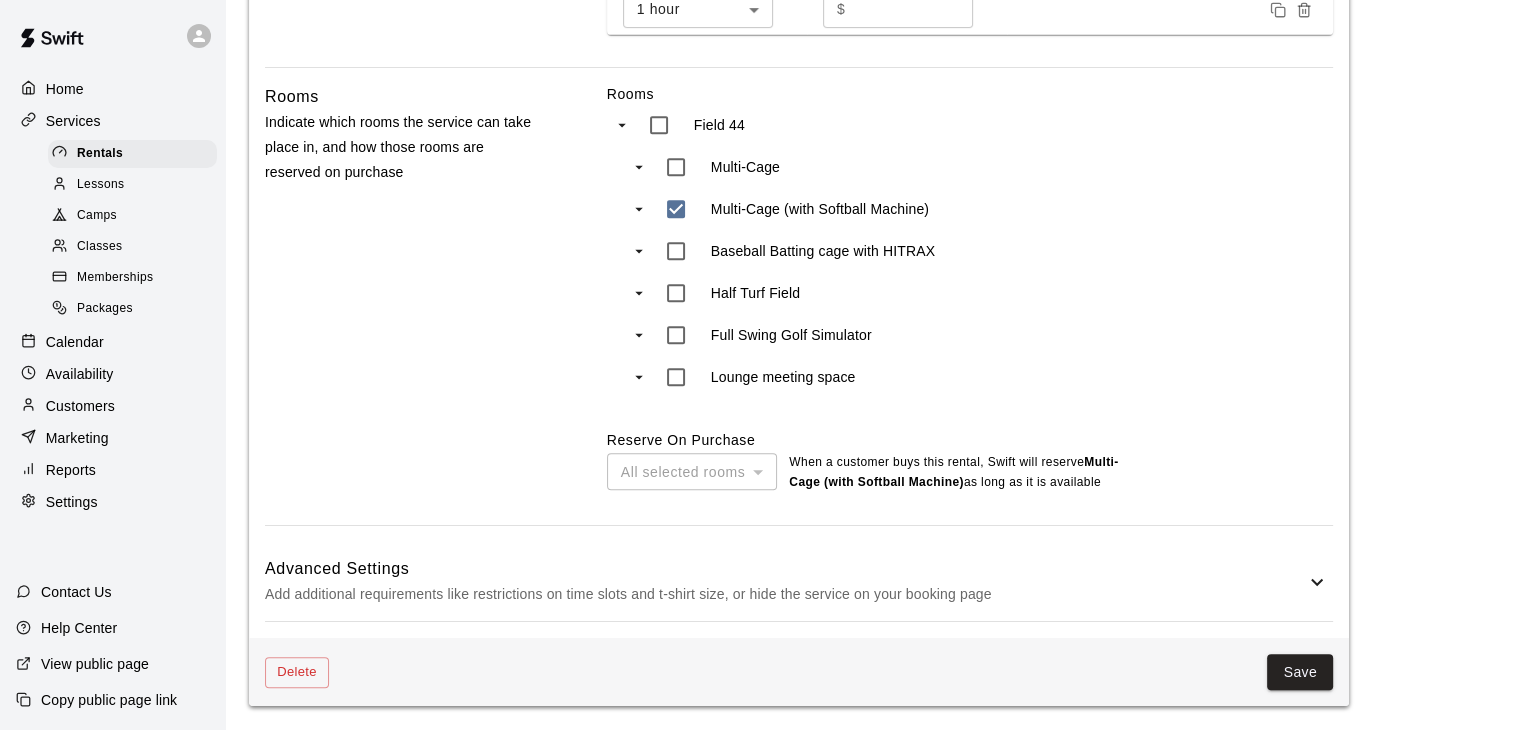 scroll, scrollTop: 912, scrollLeft: 0, axis: vertical 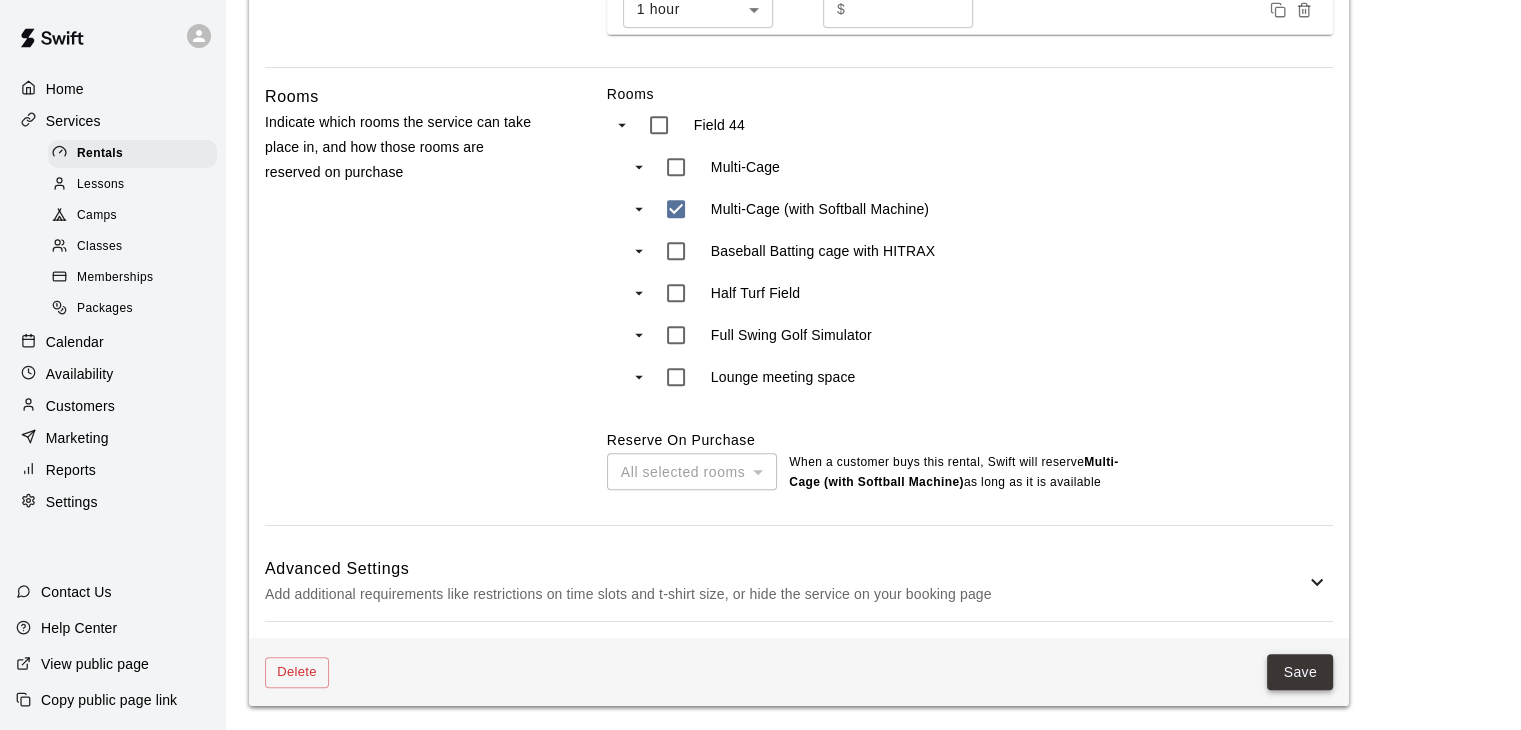 click on "Save" at bounding box center (1300, 672) 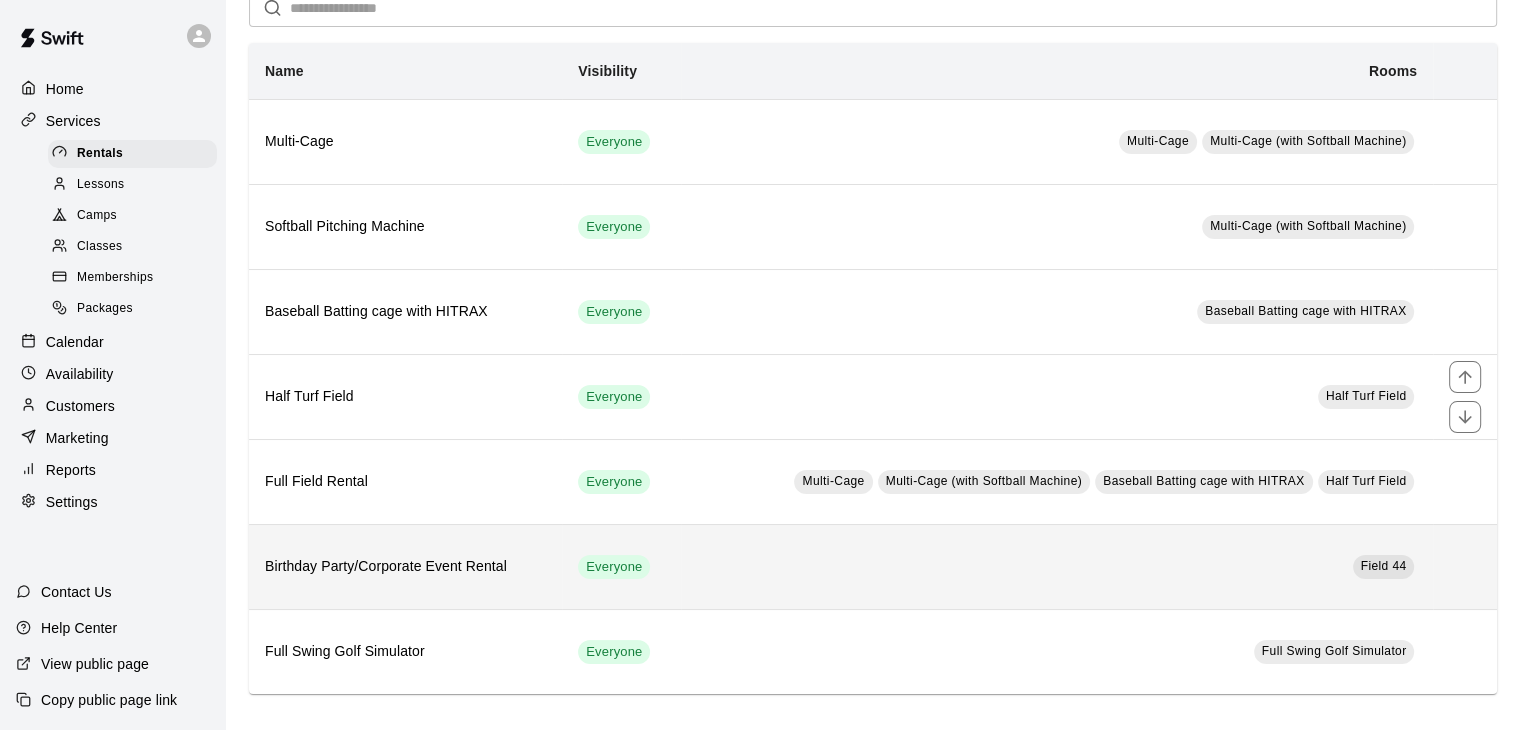 scroll, scrollTop: 100, scrollLeft: 0, axis: vertical 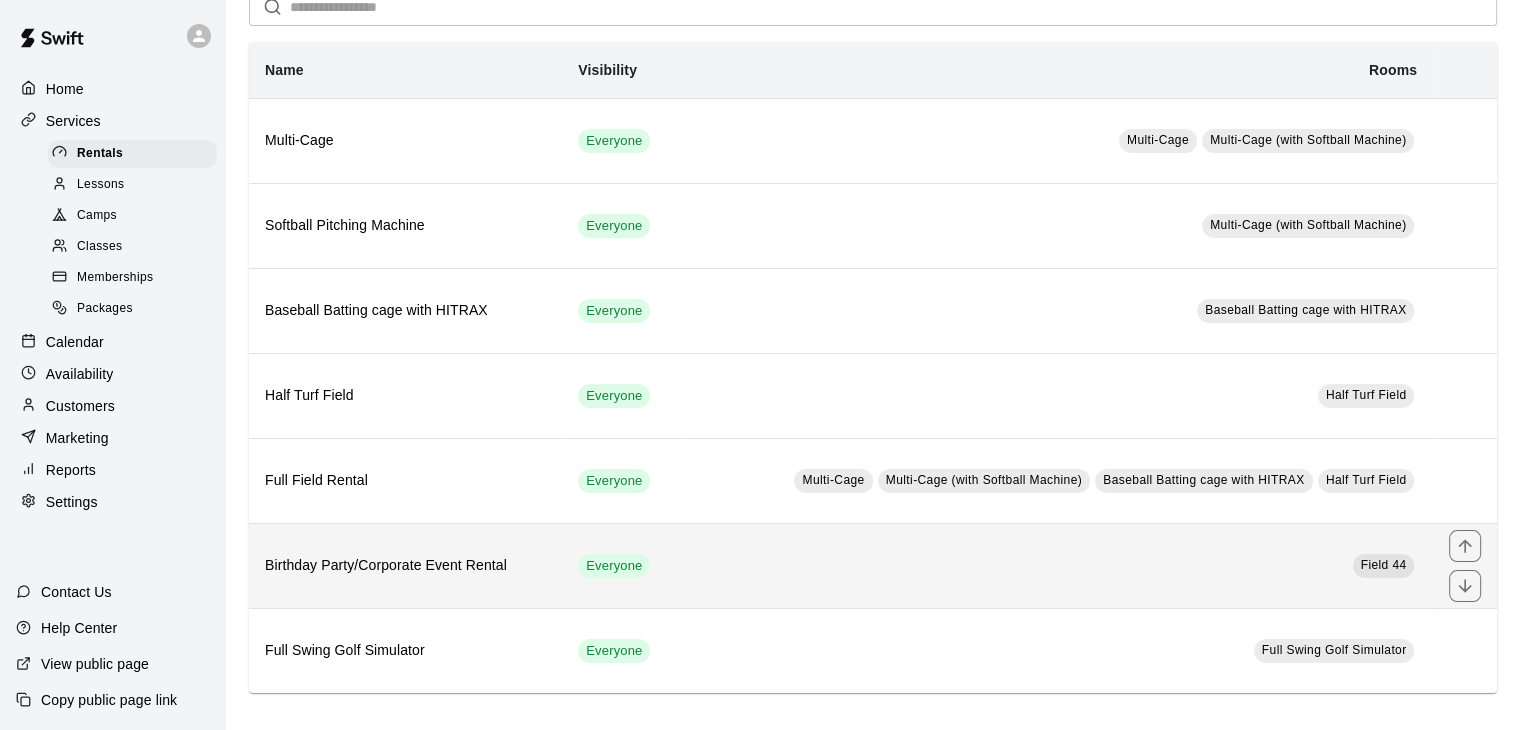 click on "Birthday Party/Corporate Event Rental" at bounding box center (405, 566) 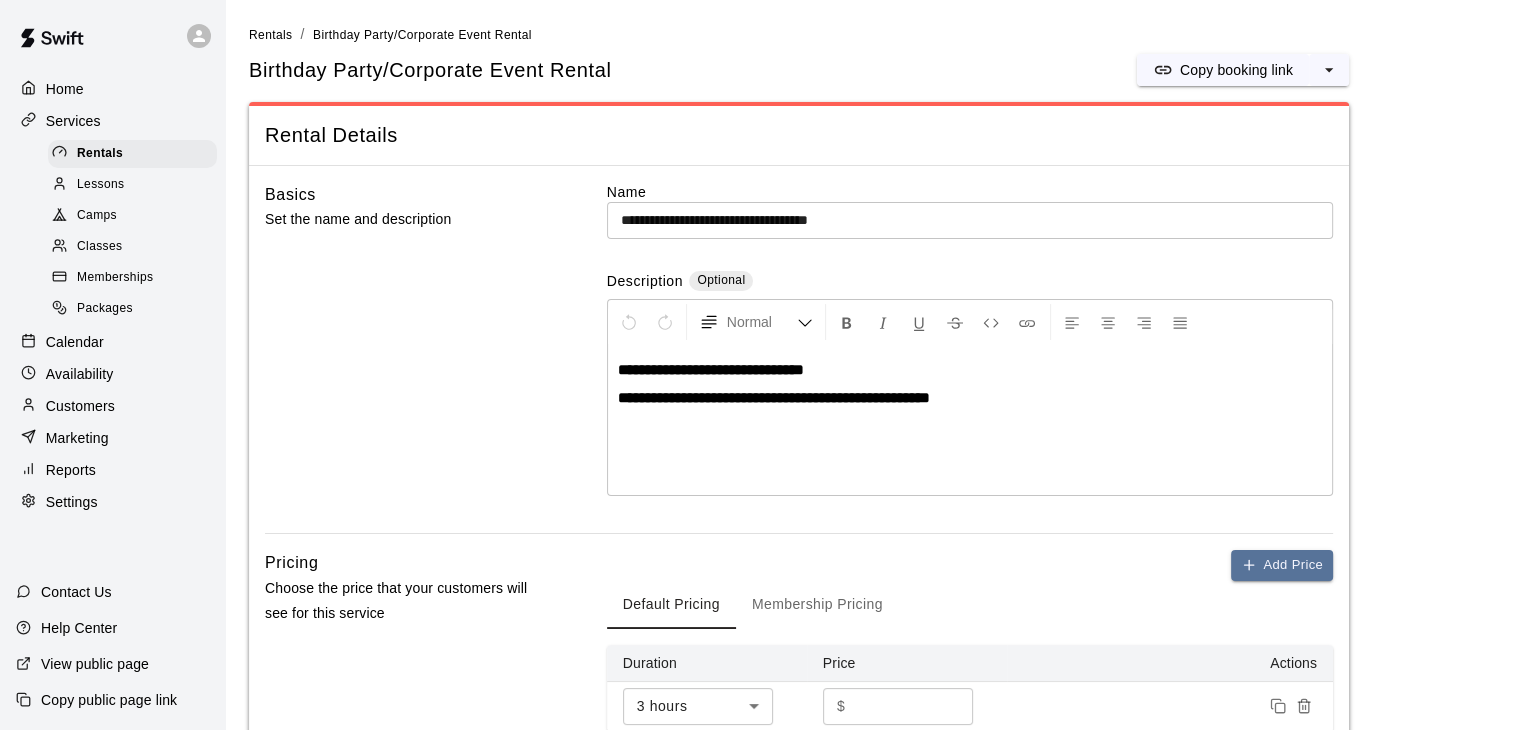 click on "**********" at bounding box center [970, 398] 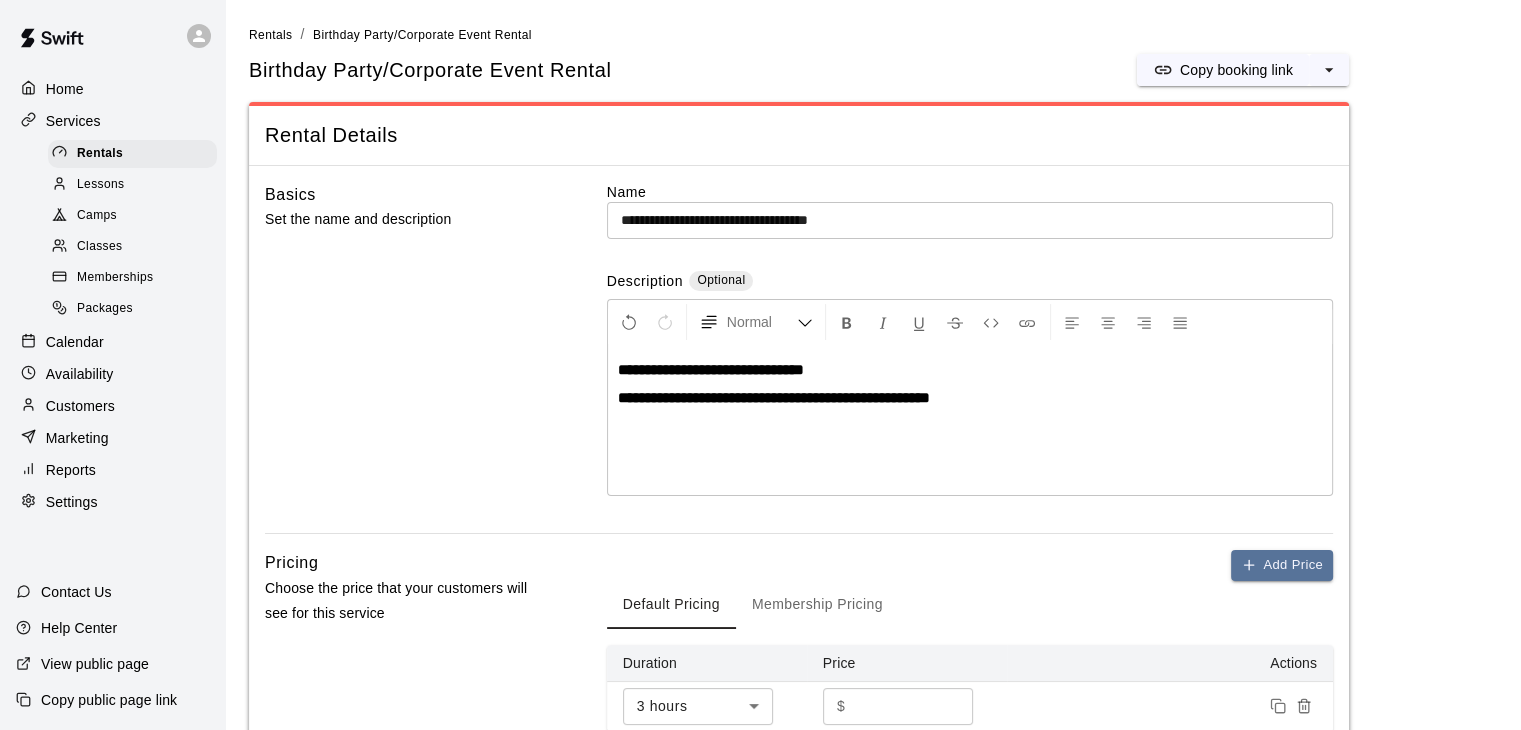 scroll, scrollTop: 348, scrollLeft: 0, axis: vertical 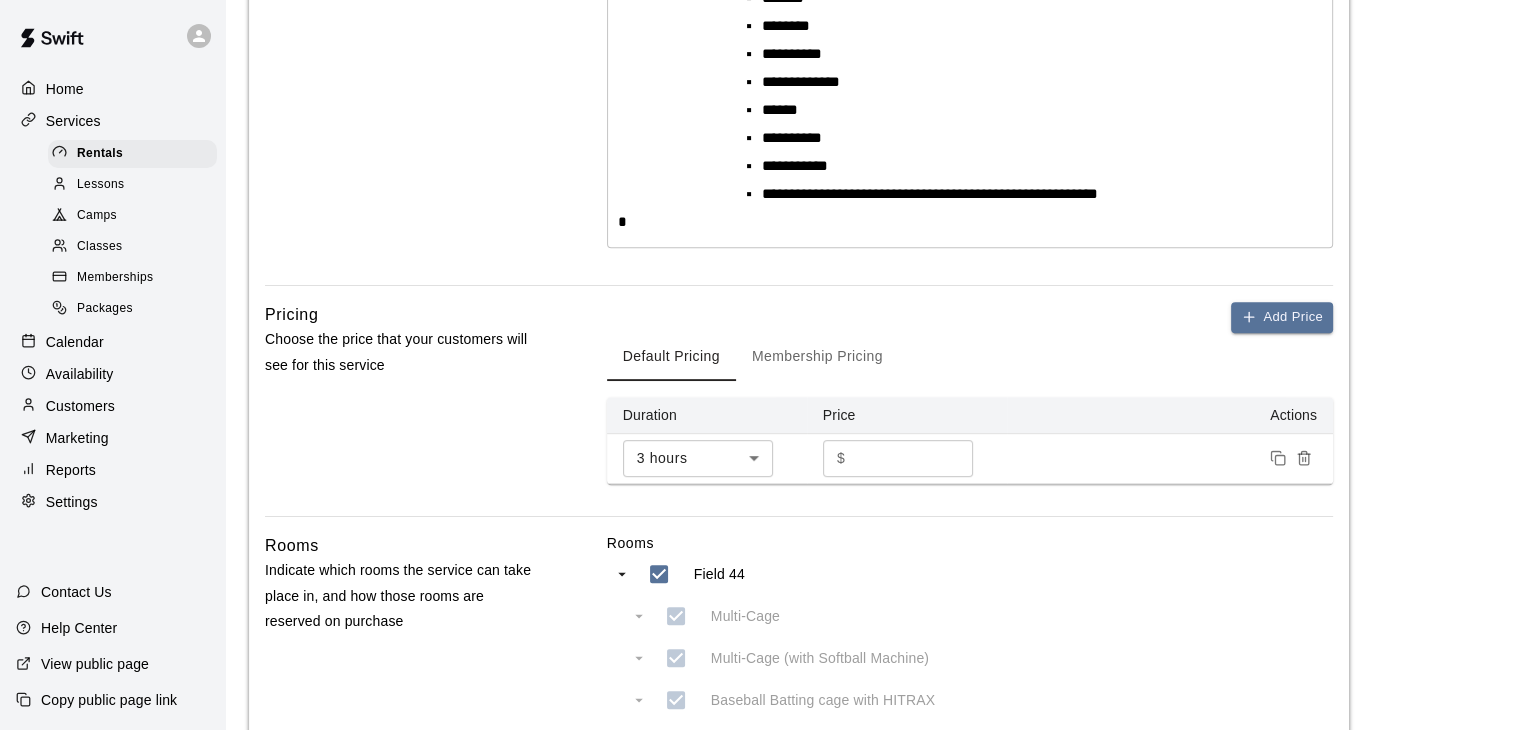 click on "**********" at bounding box center (994, 194) 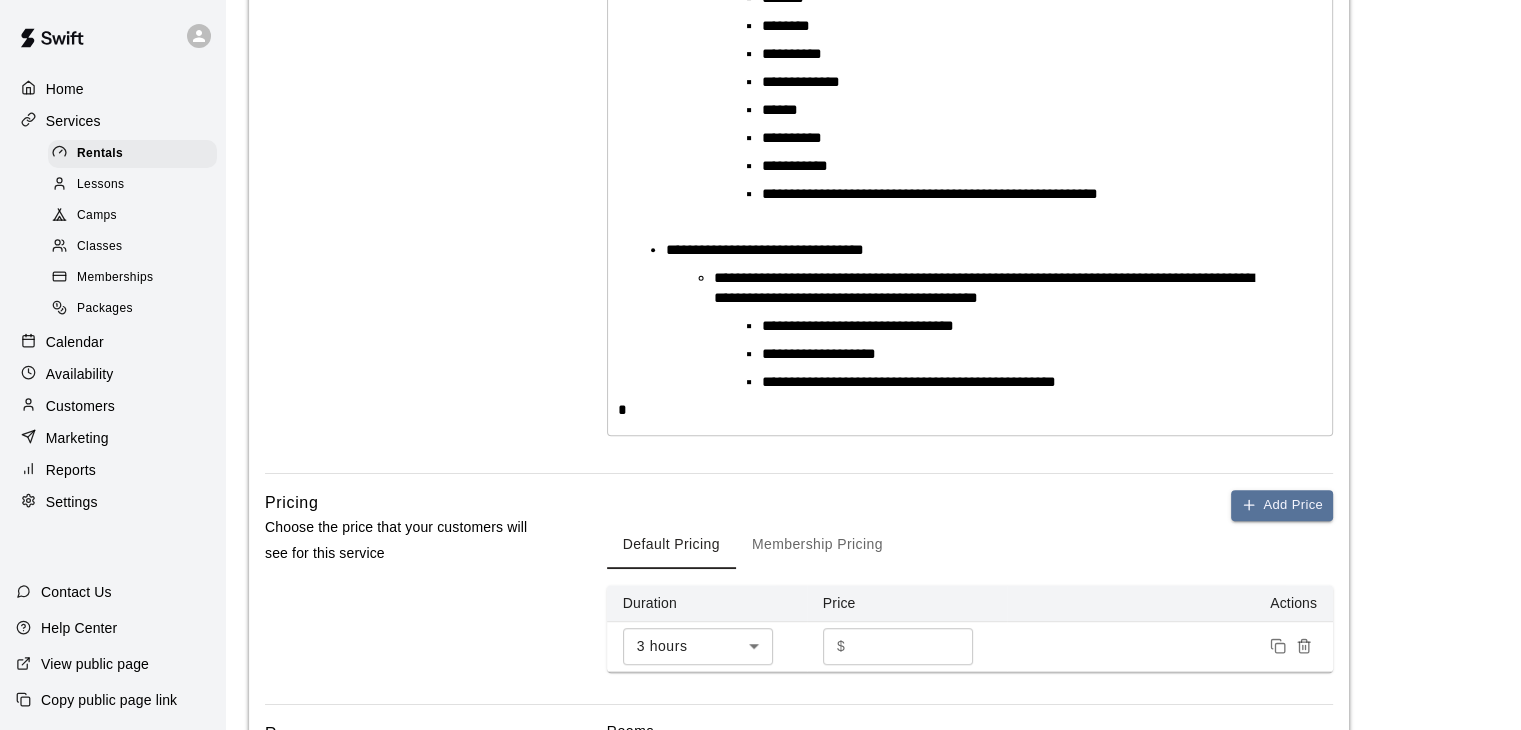 click on "**********" at bounding box center (970, -34) 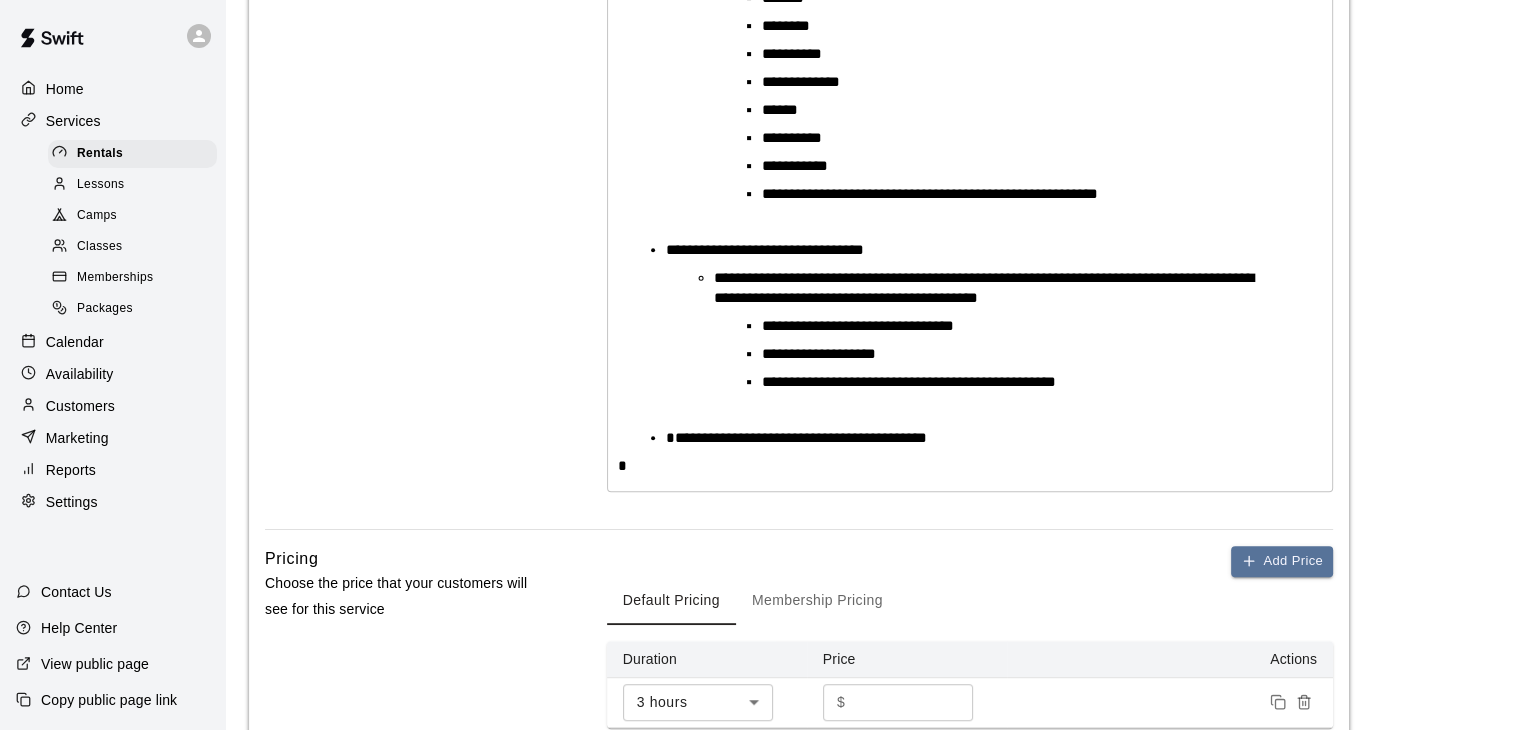 click on "**********" at bounding box center (796, 437) 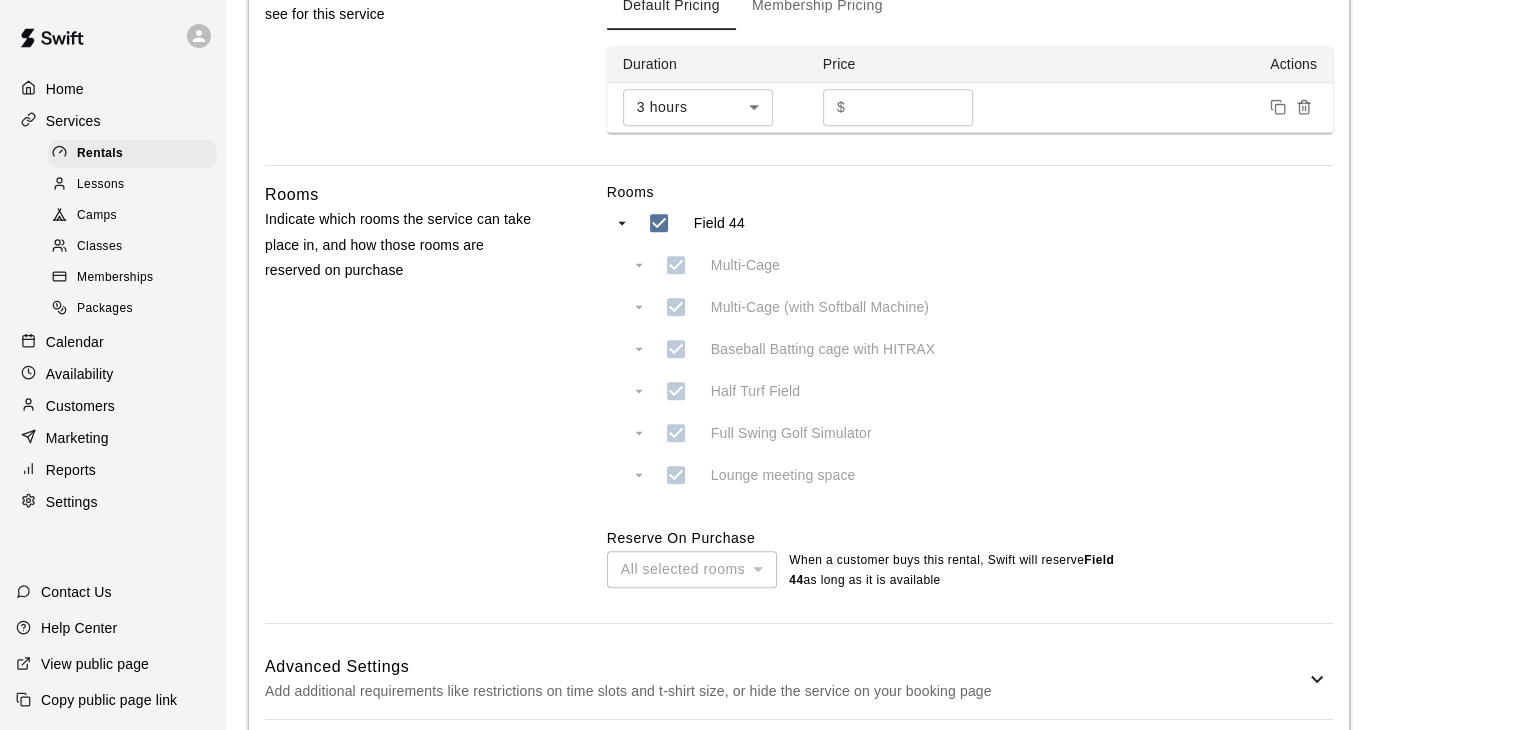 scroll, scrollTop: 1542, scrollLeft: 0, axis: vertical 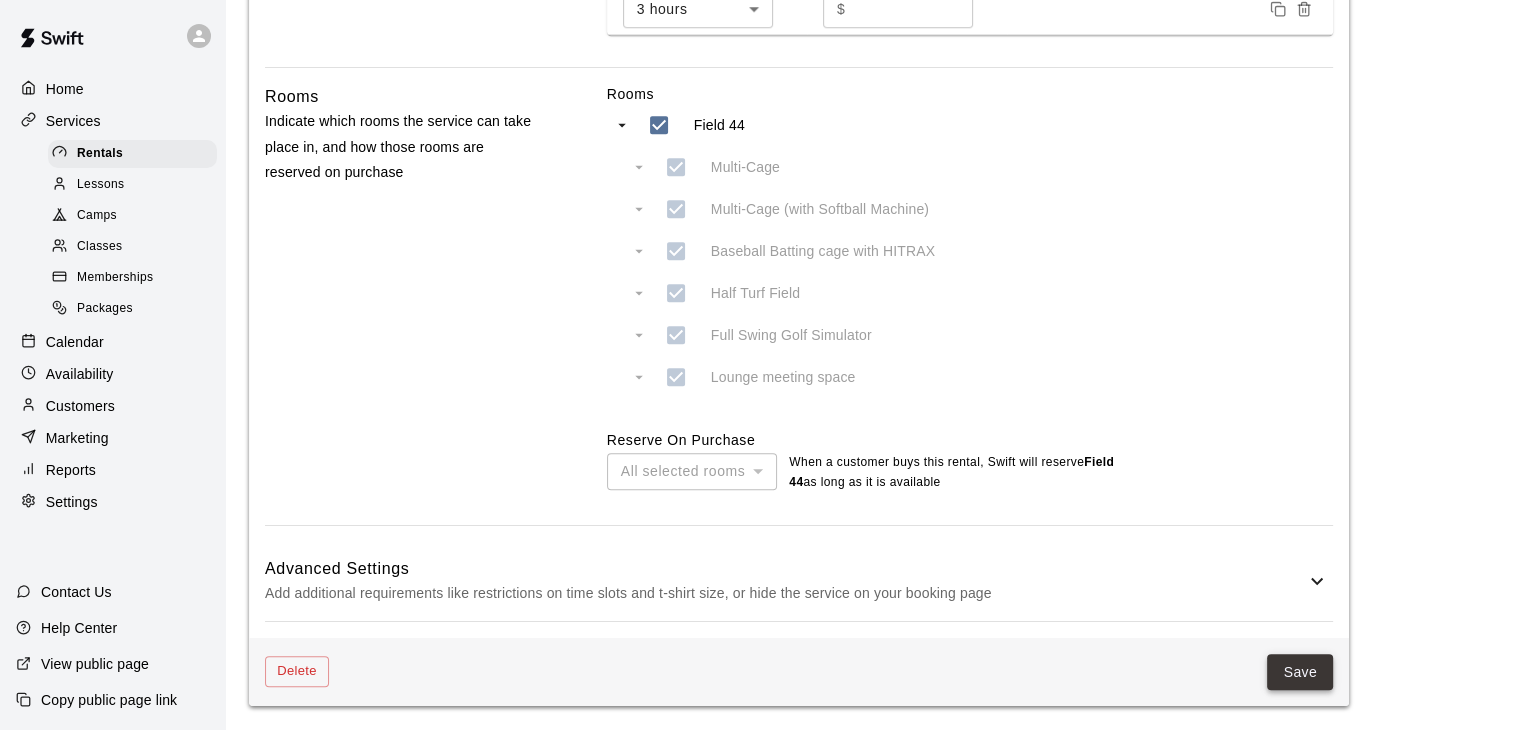 click on "Save" at bounding box center (1300, 672) 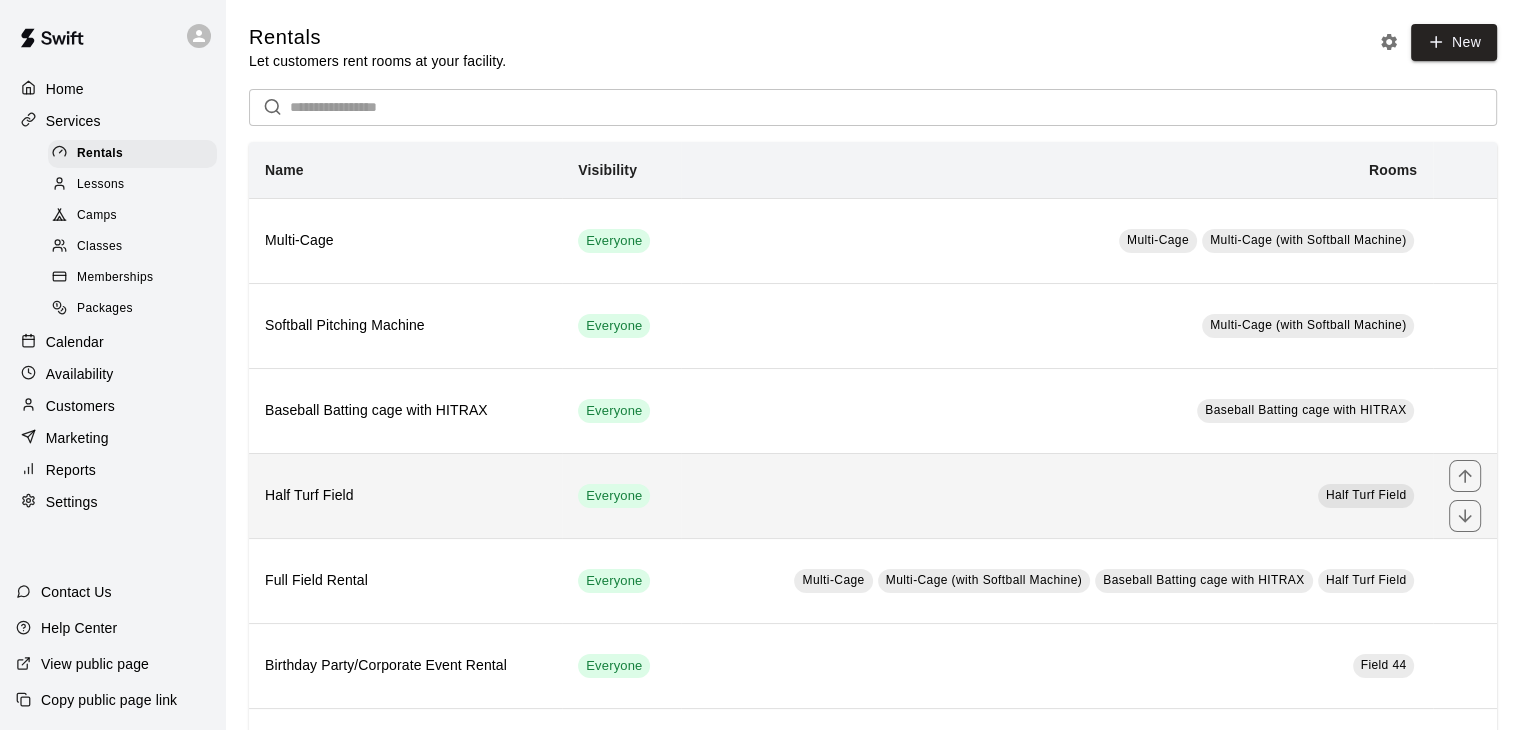 scroll, scrollTop: 100, scrollLeft: 0, axis: vertical 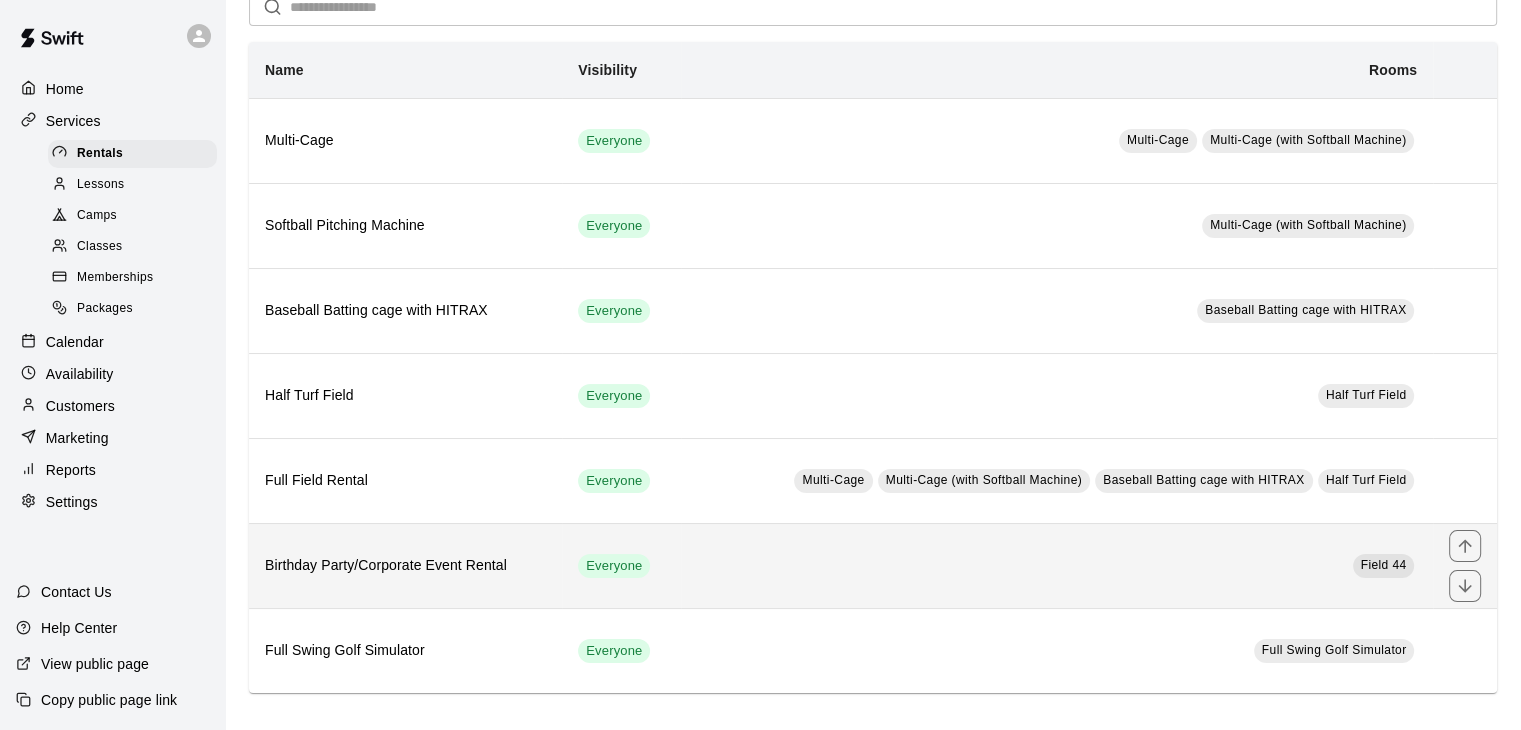 click on "Birthday Party/Corporate Event Rental" at bounding box center (405, 566) 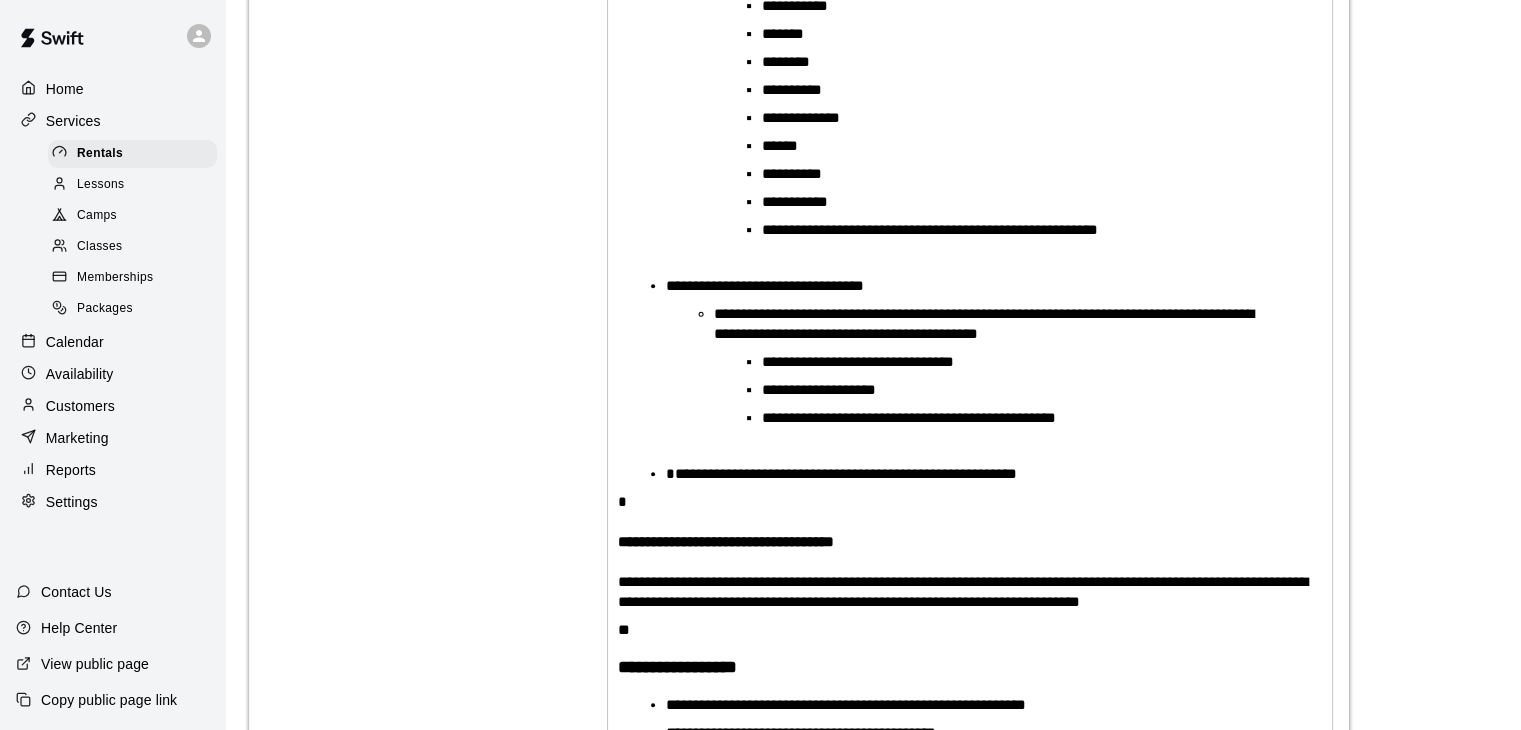 scroll, scrollTop: 992, scrollLeft: 0, axis: vertical 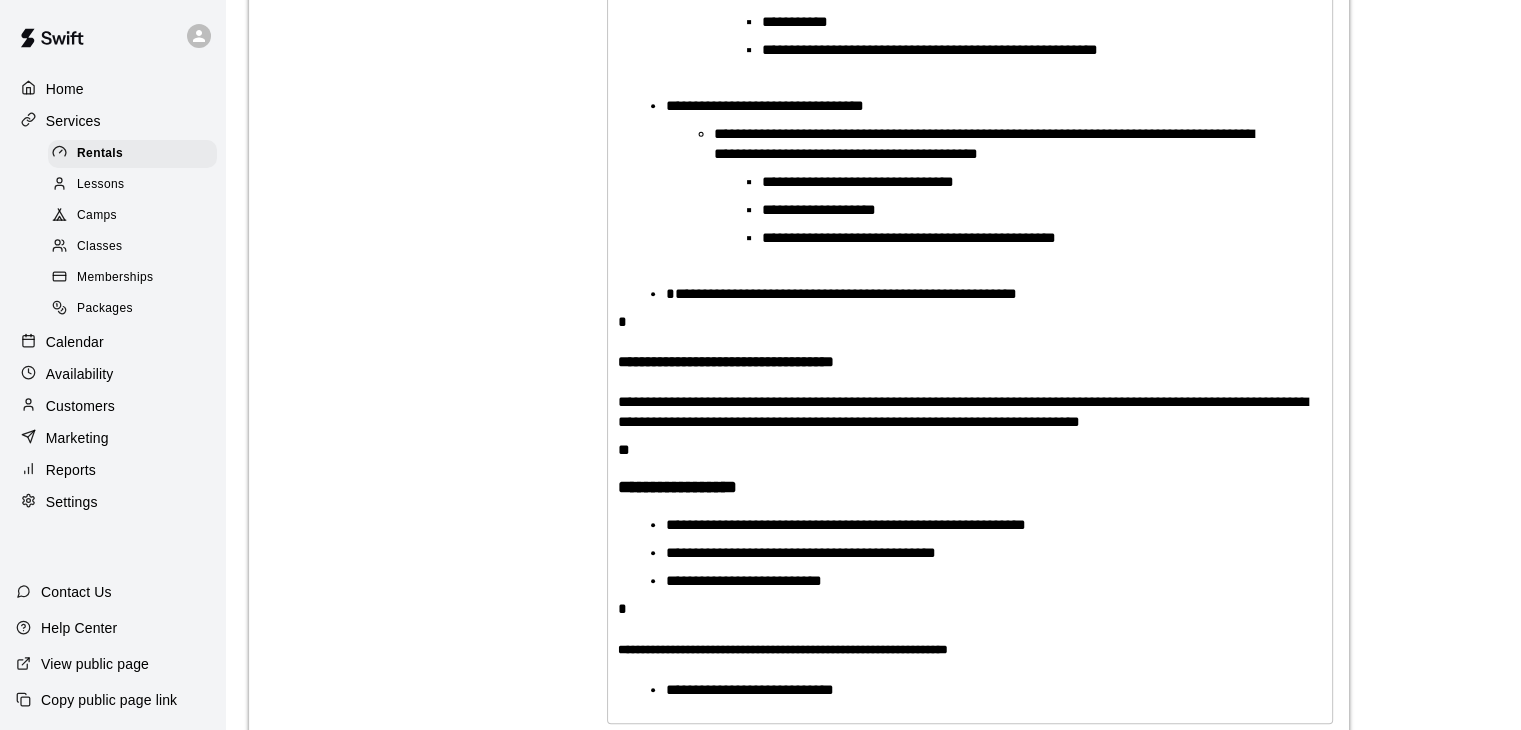click on "**********" at bounding box center (970, 38) 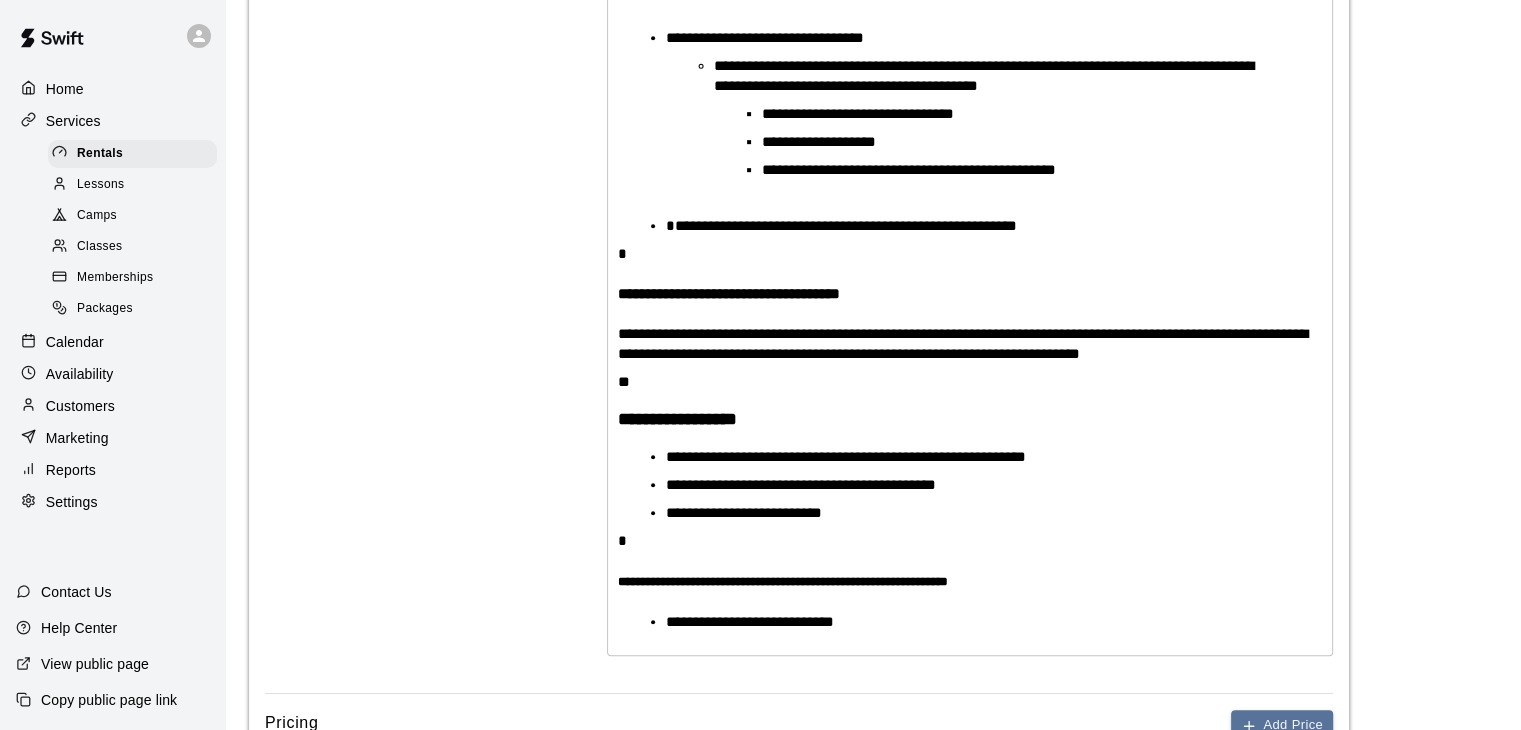 scroll, scrollTop: 1092, scrollLeft: 0, axis: vertical 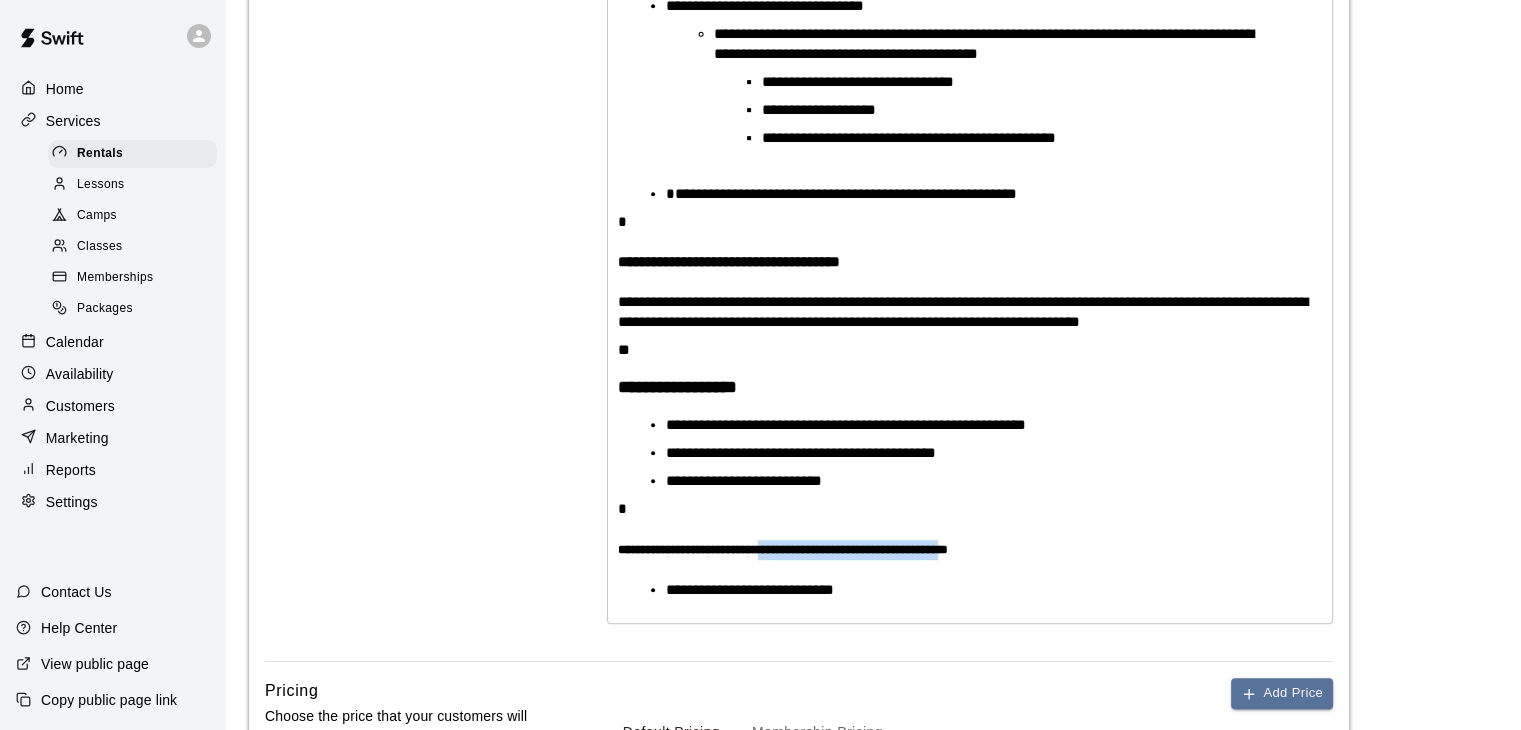 drag, startPoint x: 977, startPoint y: 544, endPoint x: 844, endPoint y: 509, distance: 137.52818 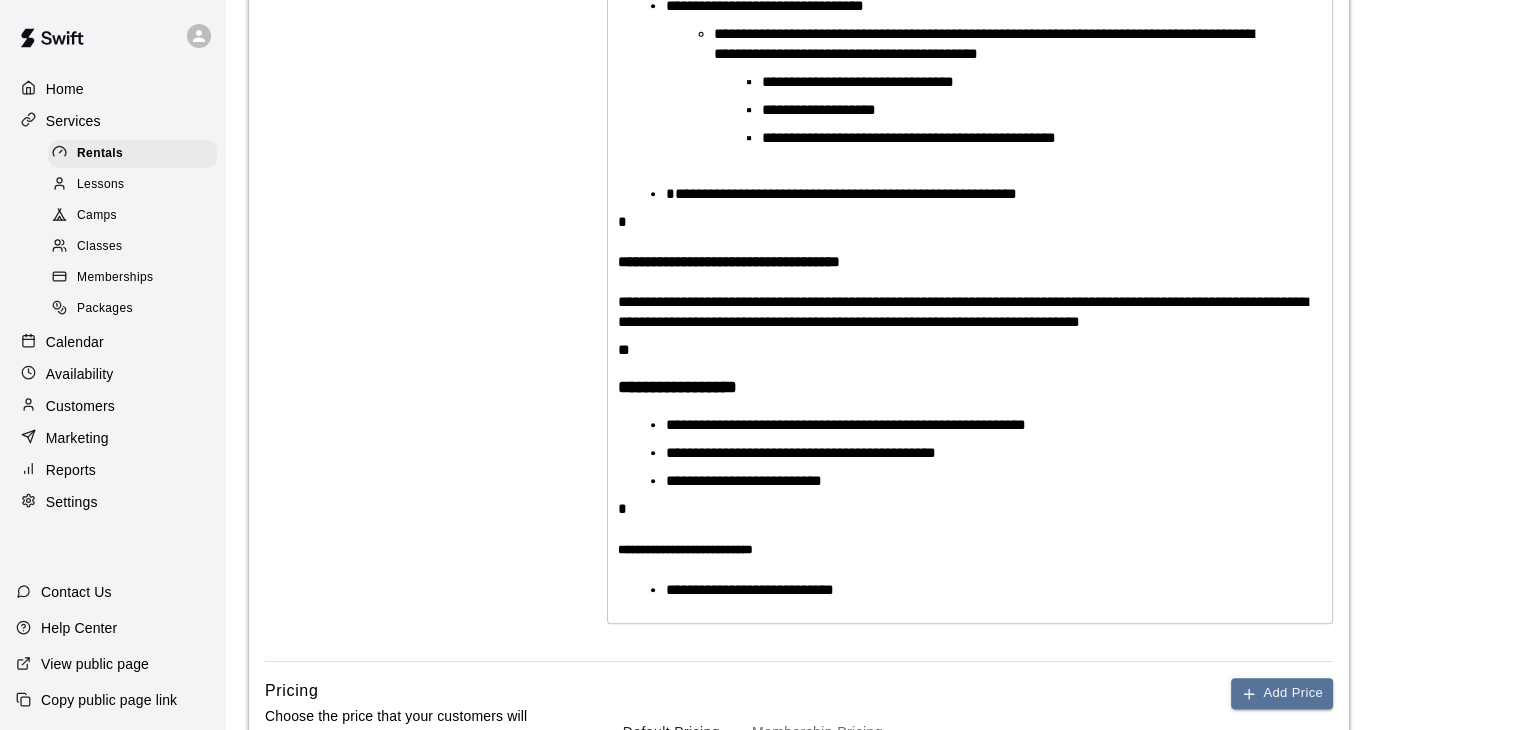 click on "**********" at bounding box center [685, 549] 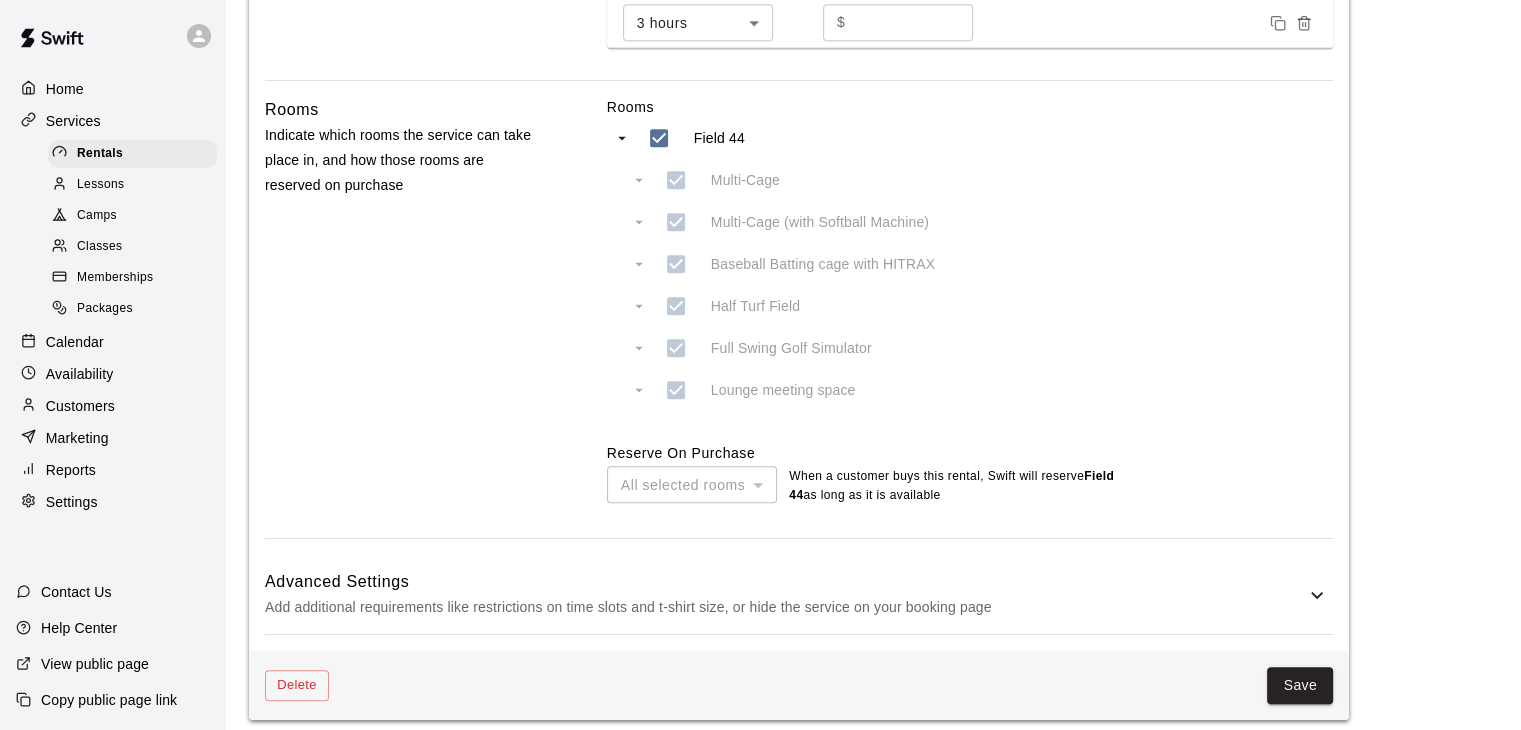 scroll, scrollTop: 1919, scrollLeft: 0, axis: vertical 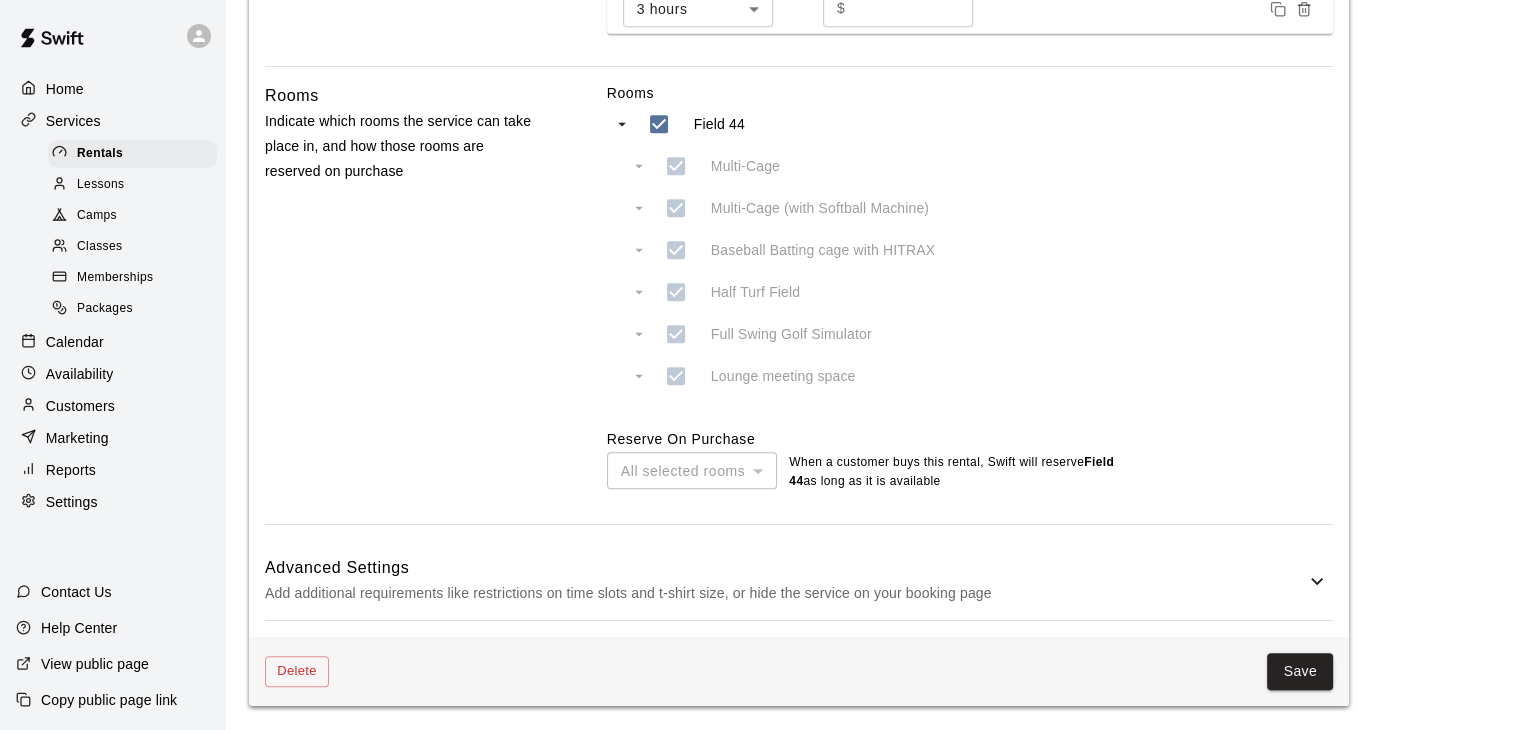 click on "Save" at bounding box center [1300, 671] 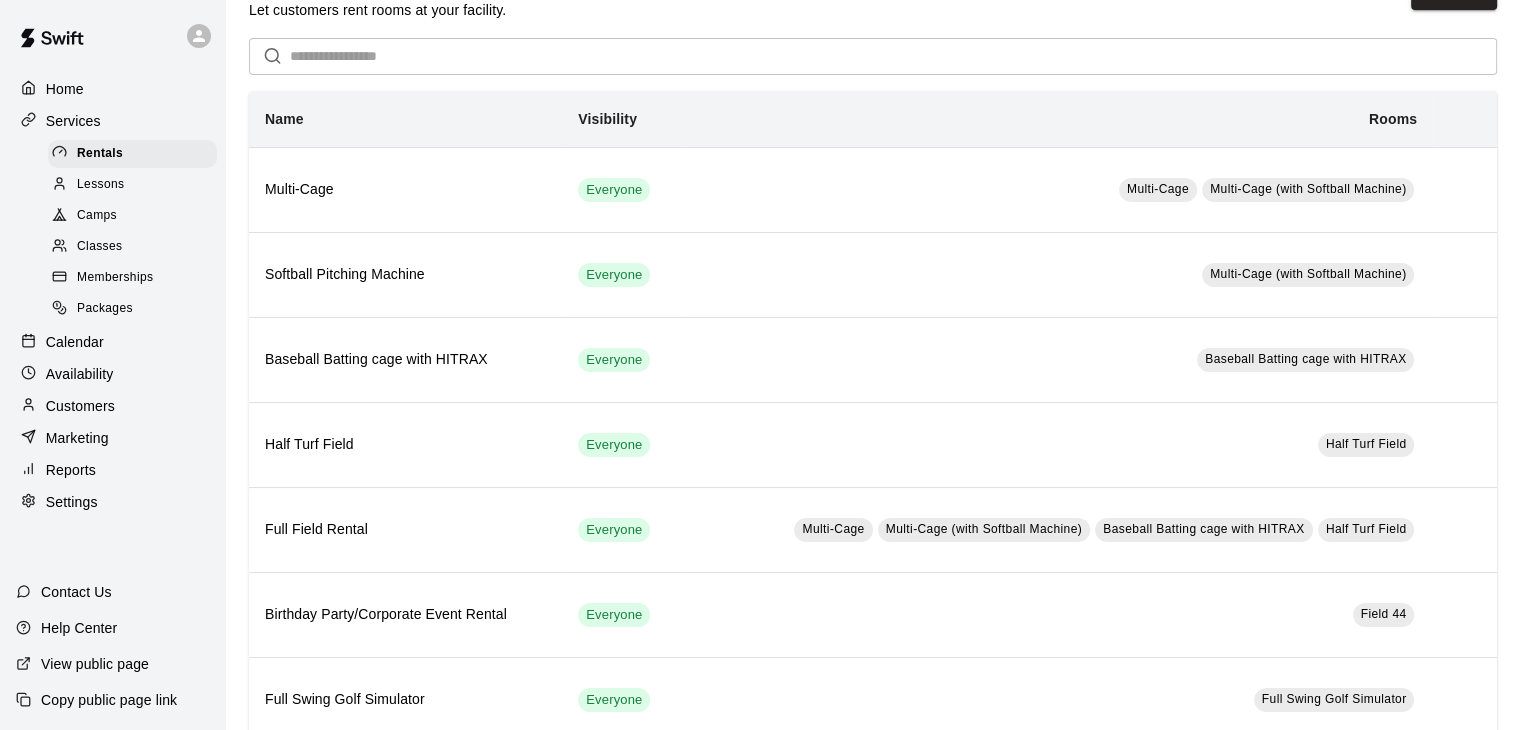 scroll, scrollTop: 100, scrollLeft: 0, axis: vertical 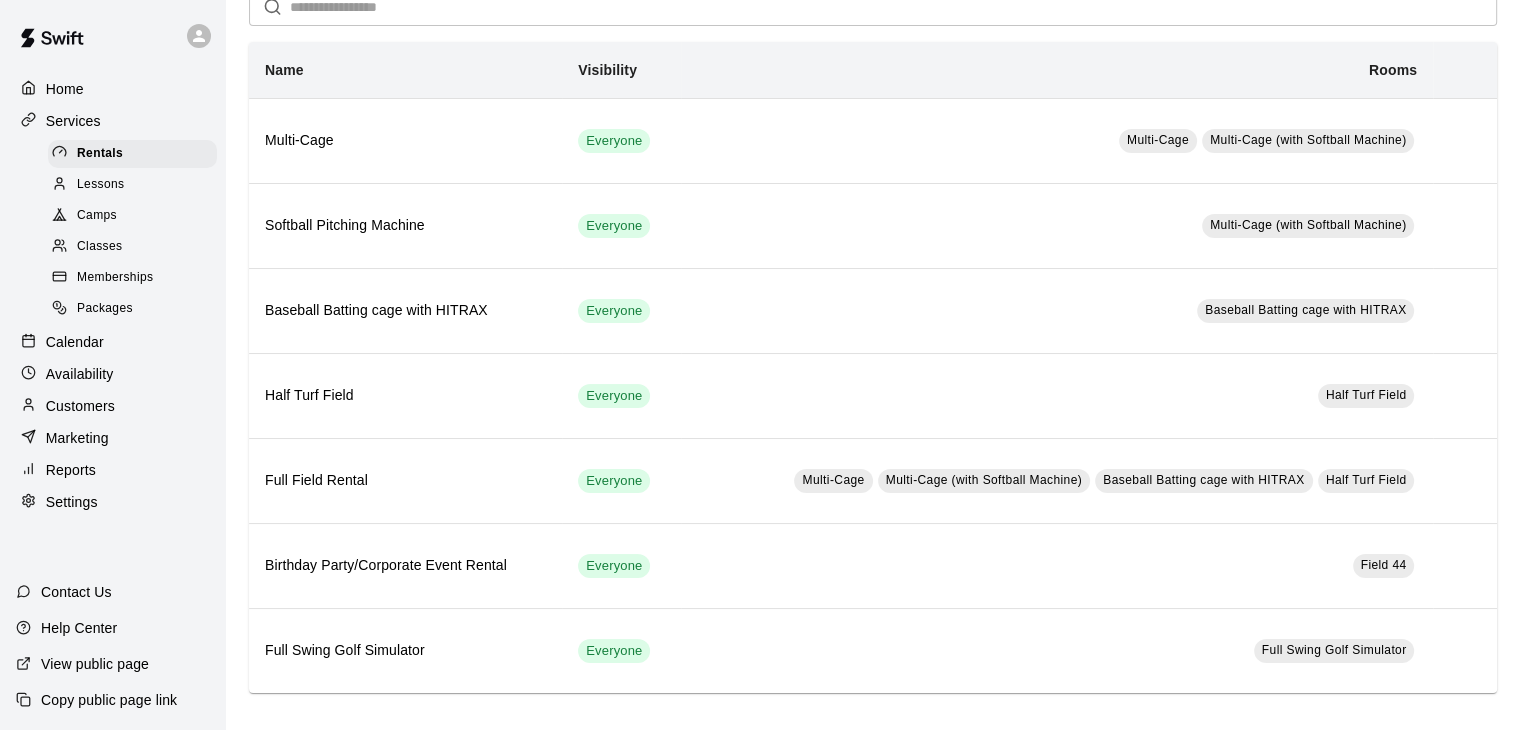 click on "View public page" at bounding box center (95, 664) 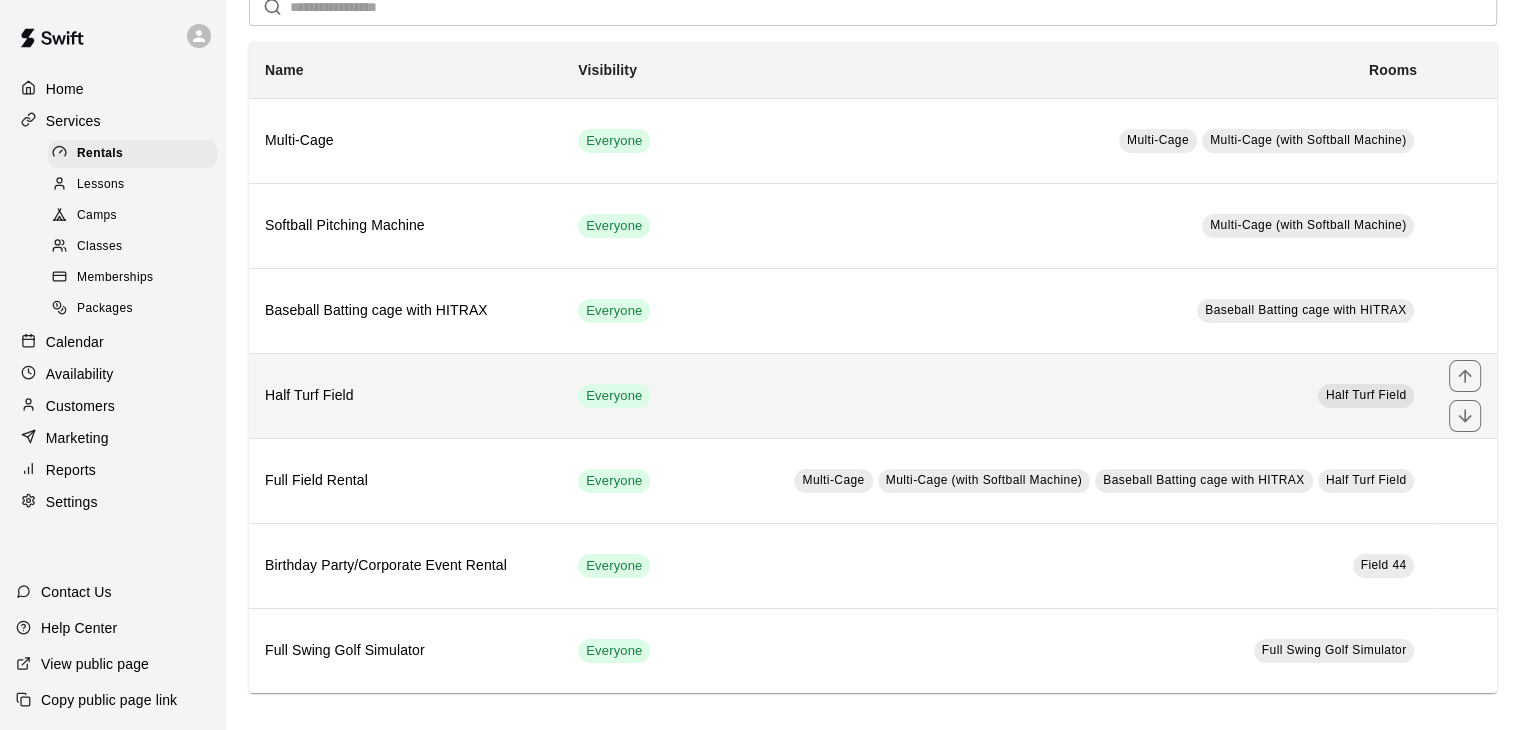 click on "Half Turf Field" at bounding box center (405, 396) 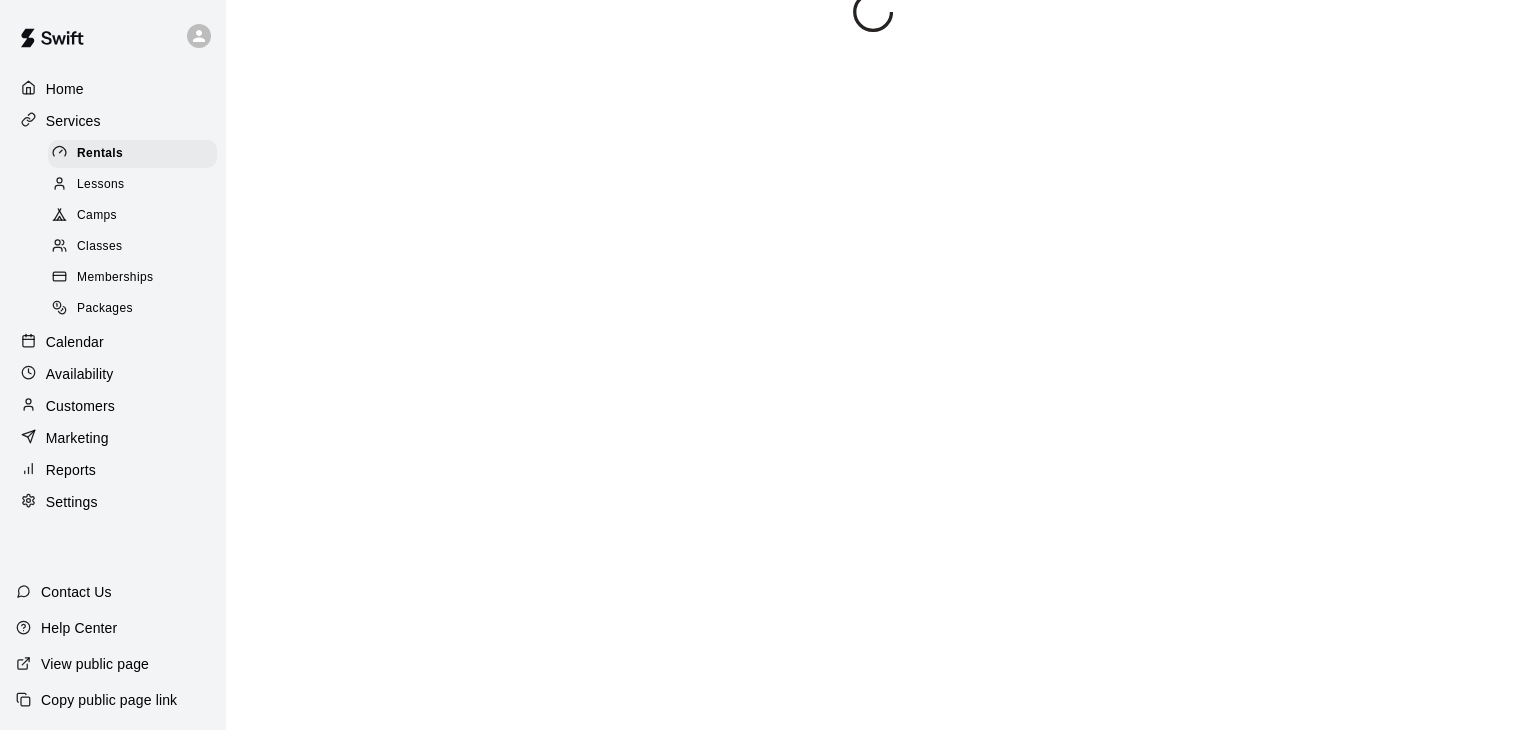 scroll, scrollTop: 0, scrollLeft: 0, axis: both 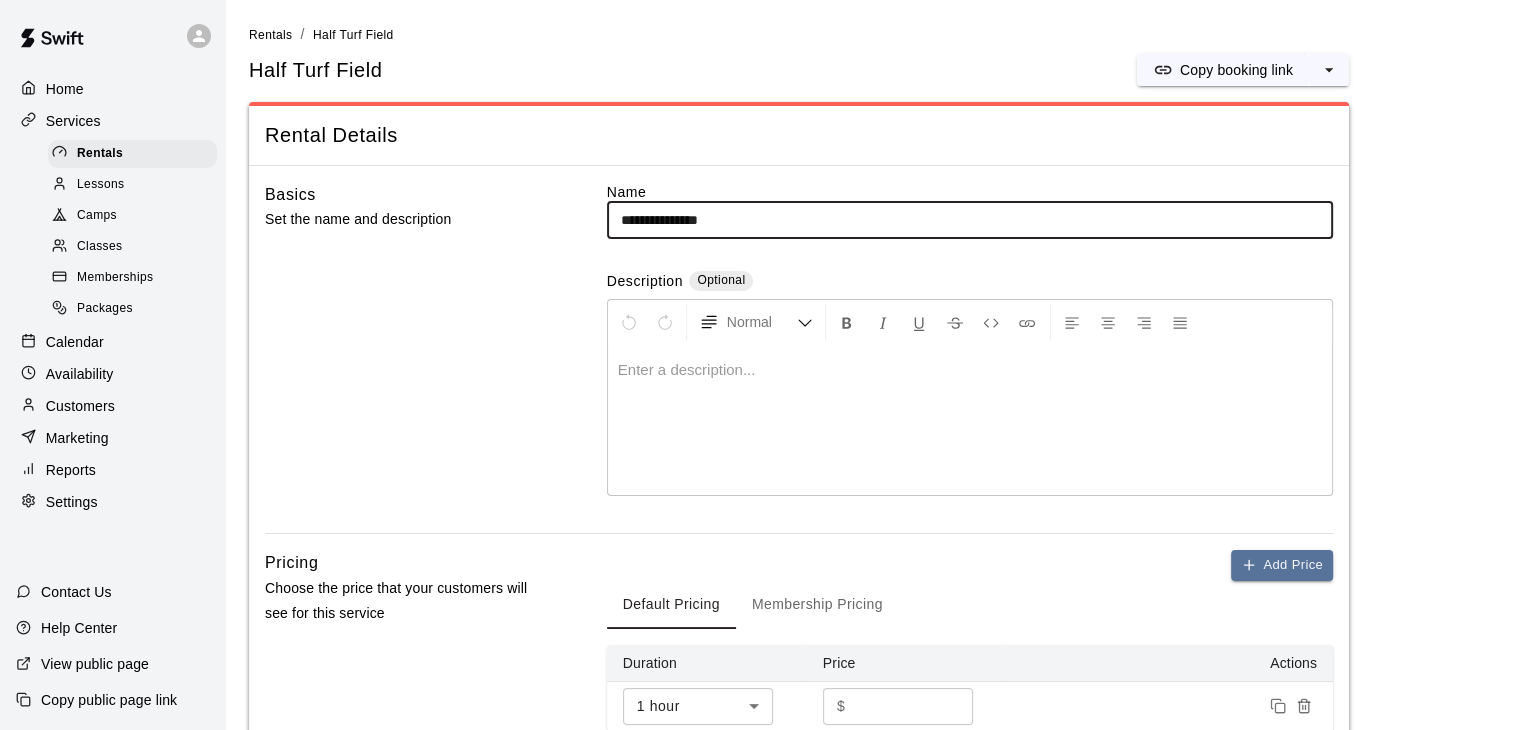 click at bounding box center [970, 420] 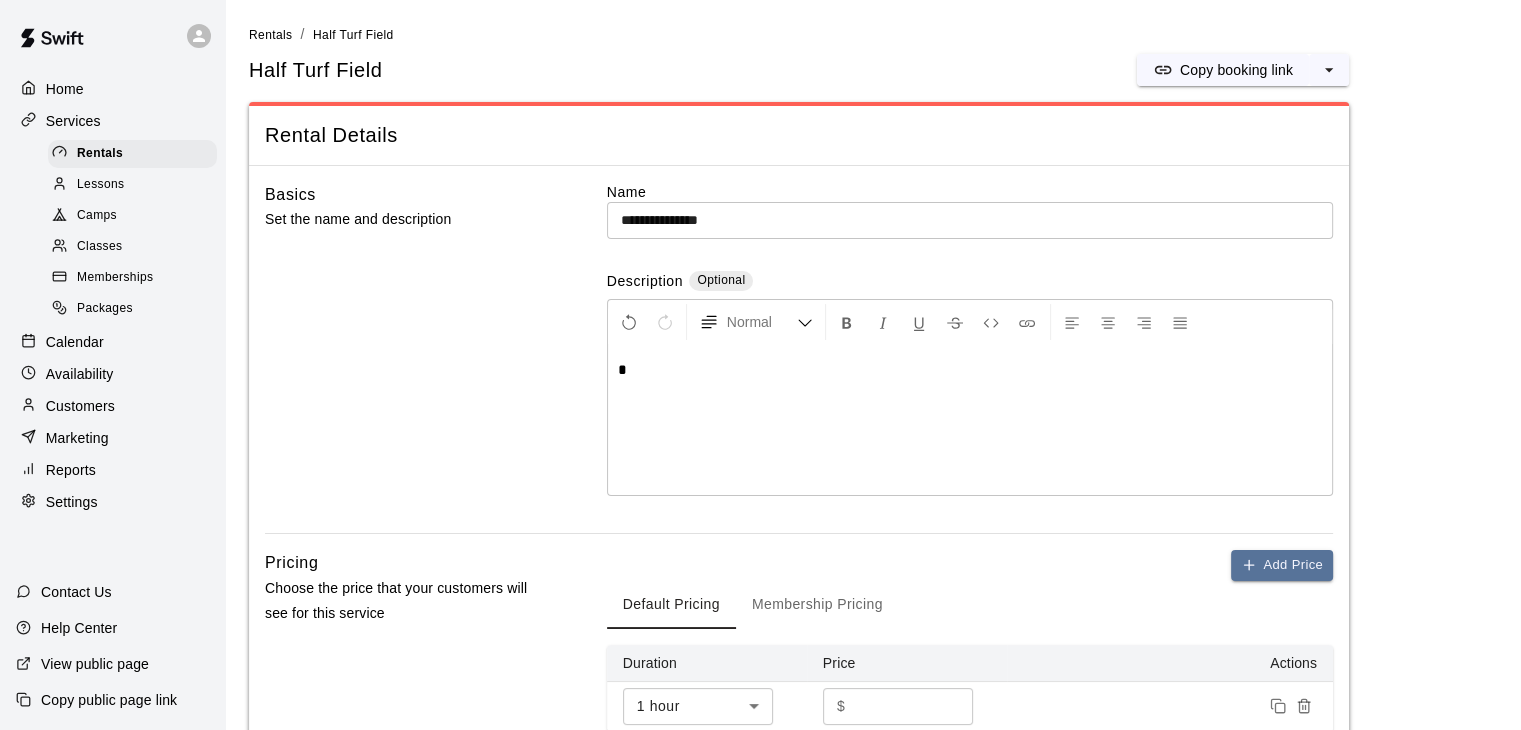 type 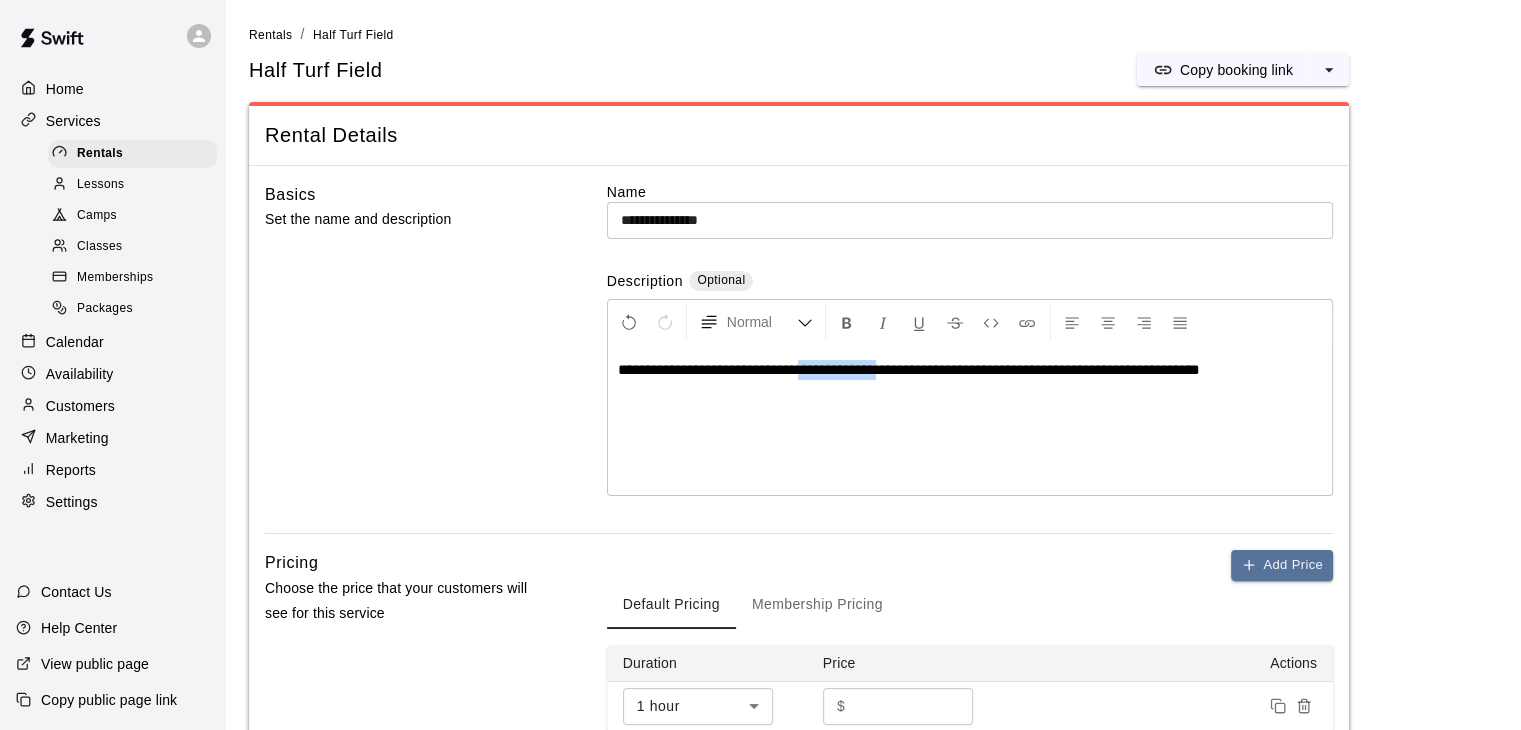 drag, startPoint x: 883, startPoint y: 367, endPoint x: 797, endPoint y: 372, distance: 86.145226 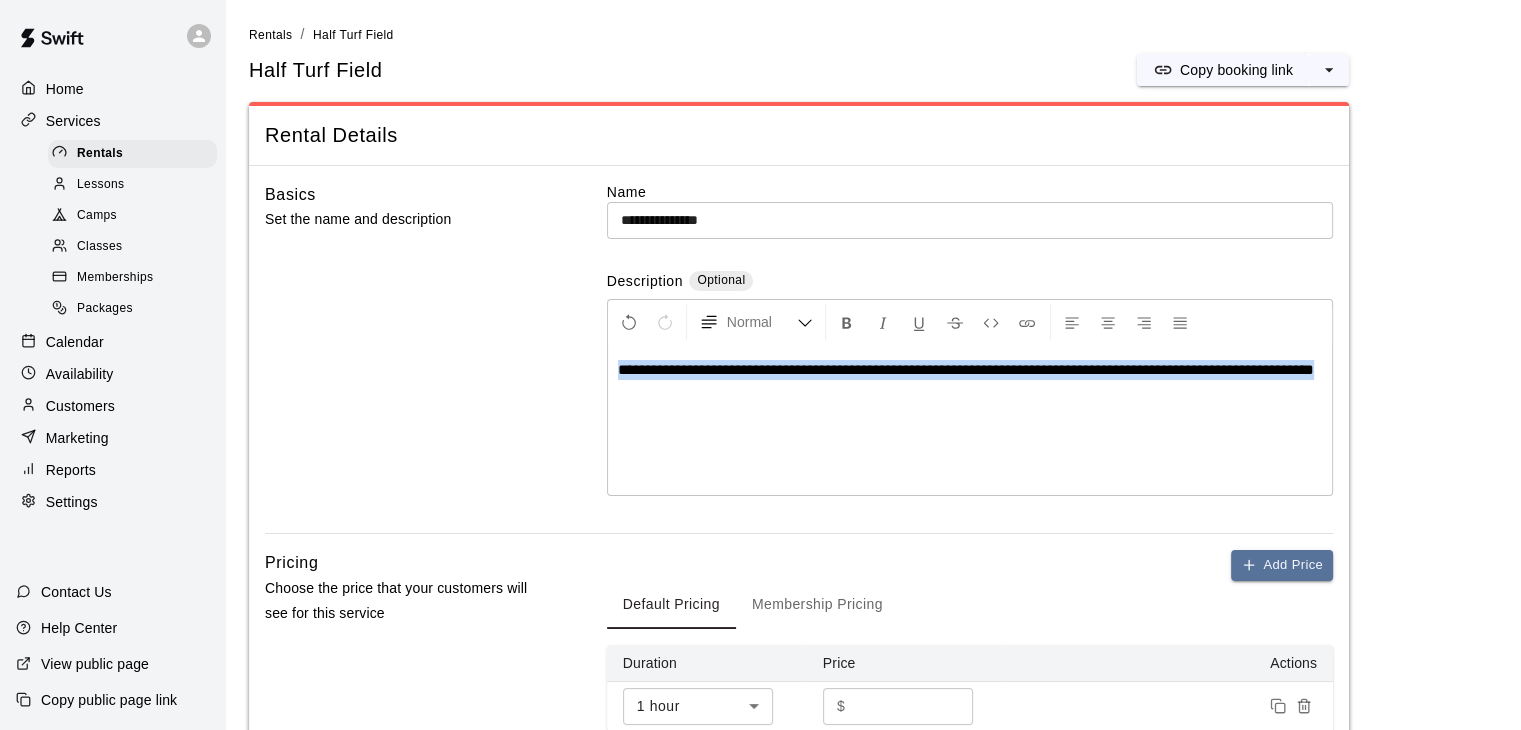 drag, startPoint x: 689, startPoint y: 391, endPoint x: 607, endPoint y: 374, distance: 83.74366 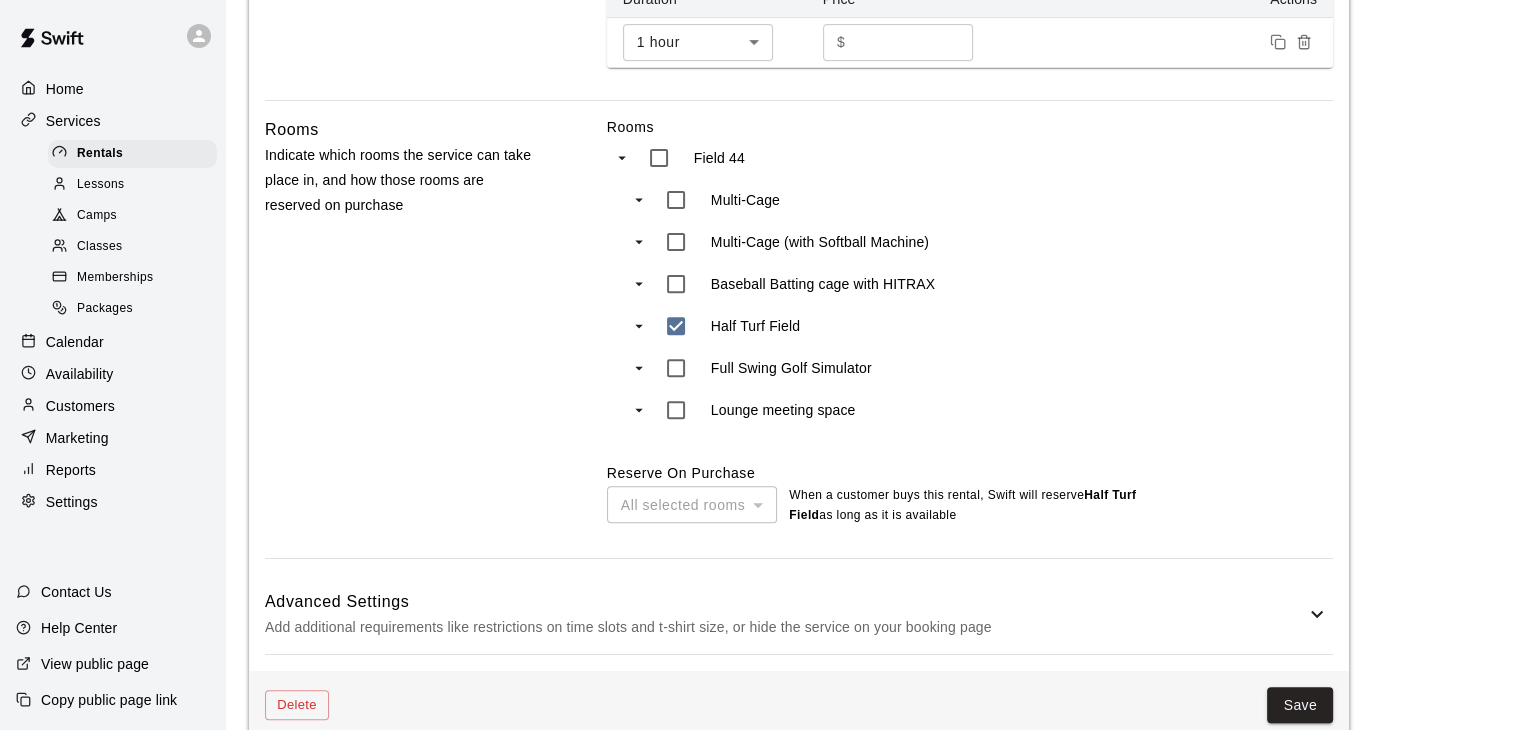 scroll, scrollTop: 698, scrollLeft: 0, axis: vertical 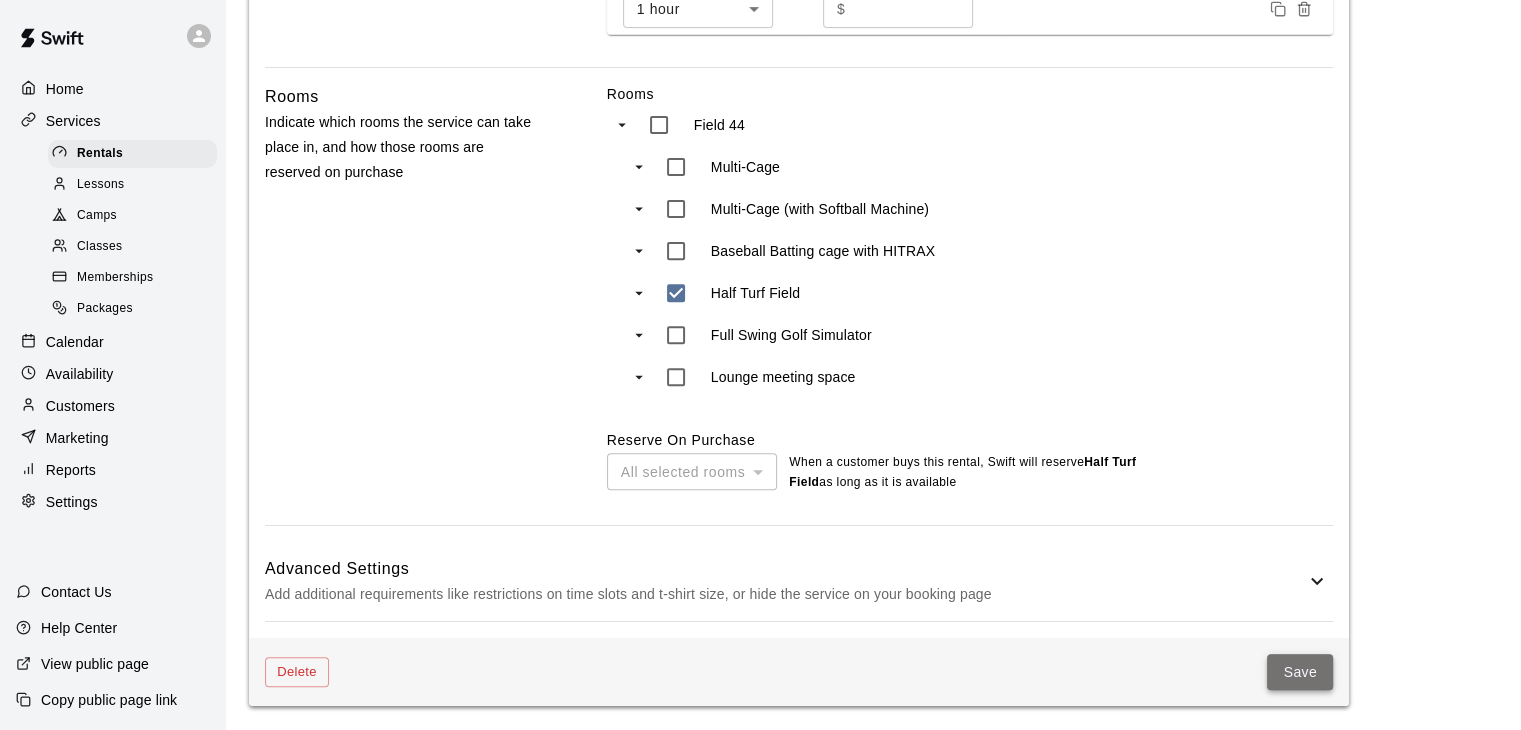 click on "Save" at bounding box center [1300, 672] 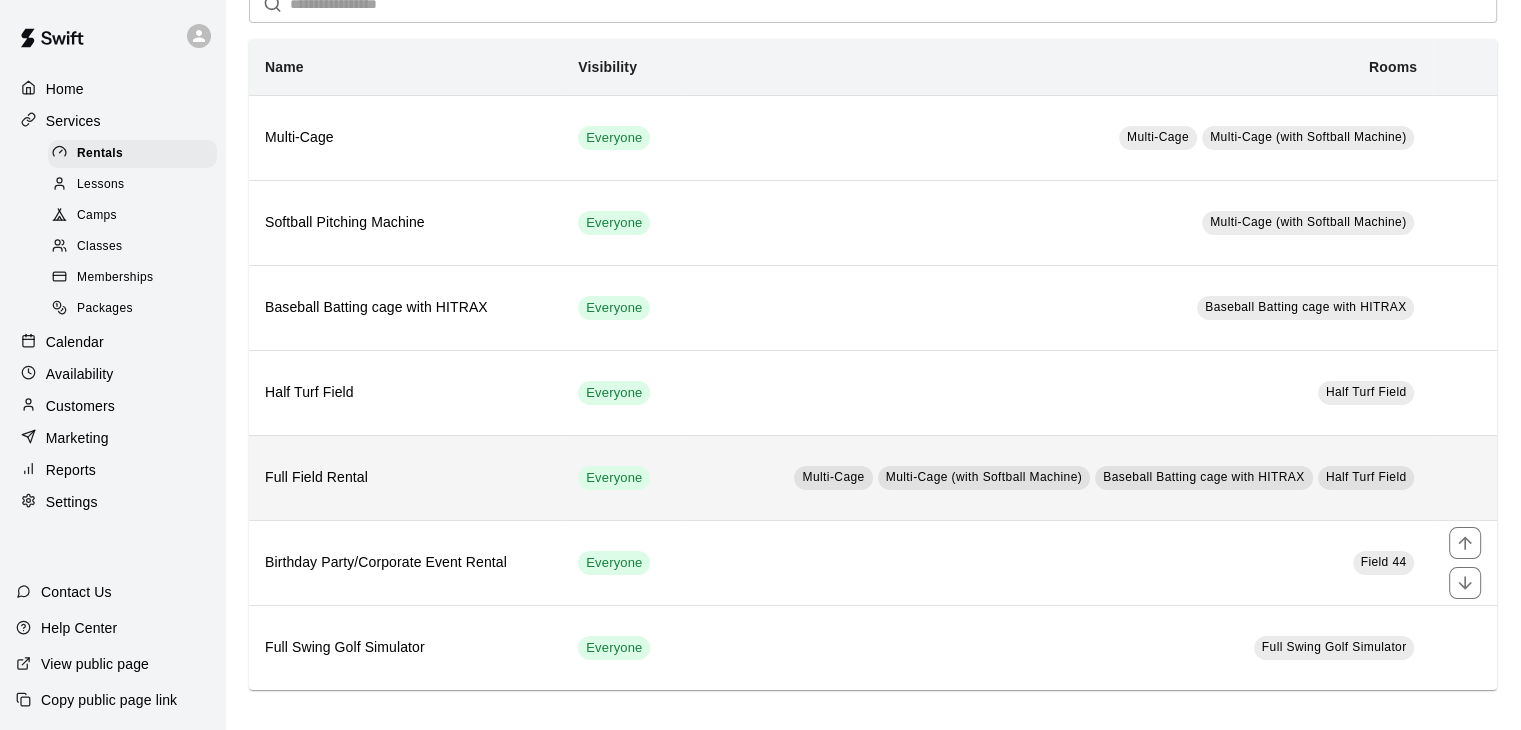 scroll, scrollTop: 0, scrollLeft: 0, axis: both 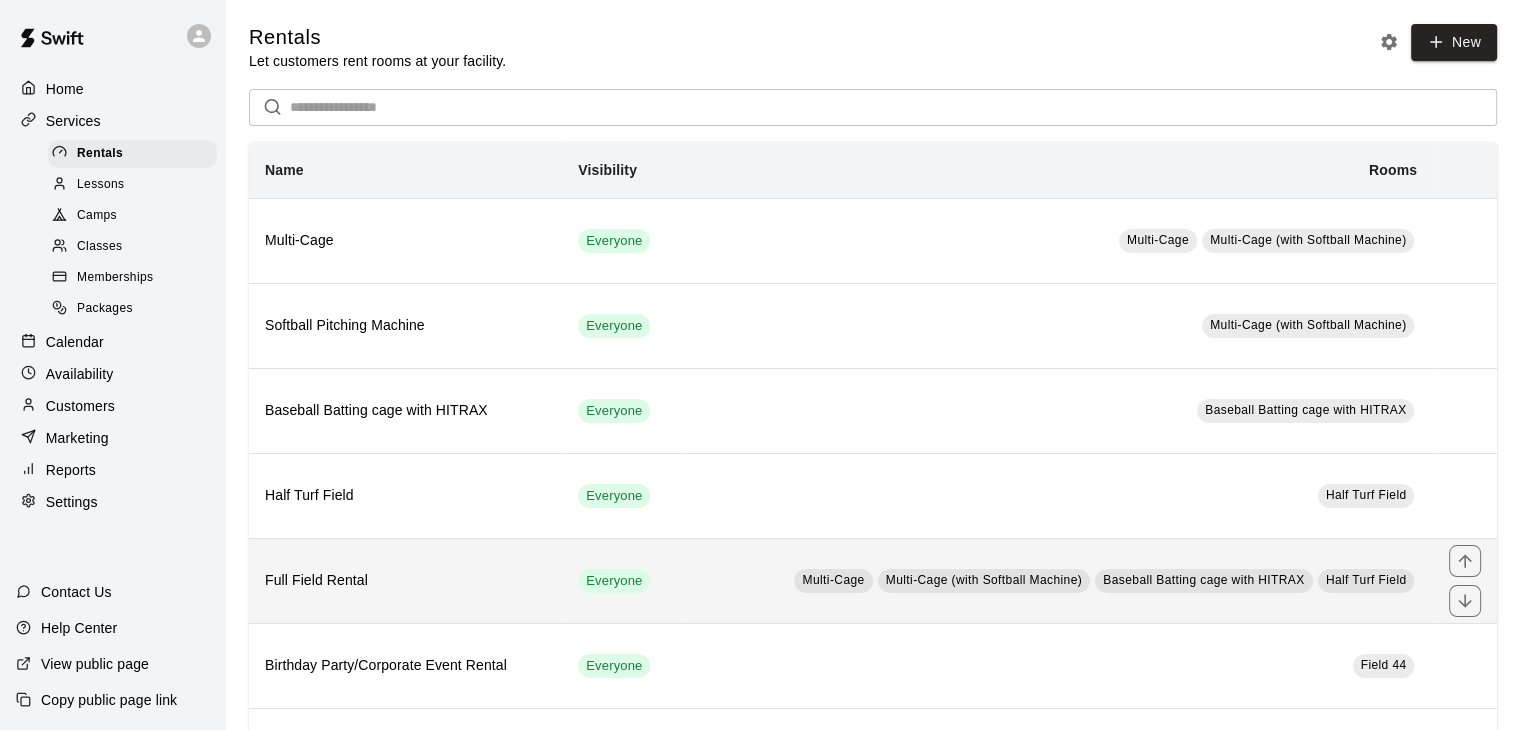 click on "Multi-Cage Multi-Cage (with Softball Machine) Baseball Batting cage with HITRAX Half Turf Field" at bounding box center [1057, 580] 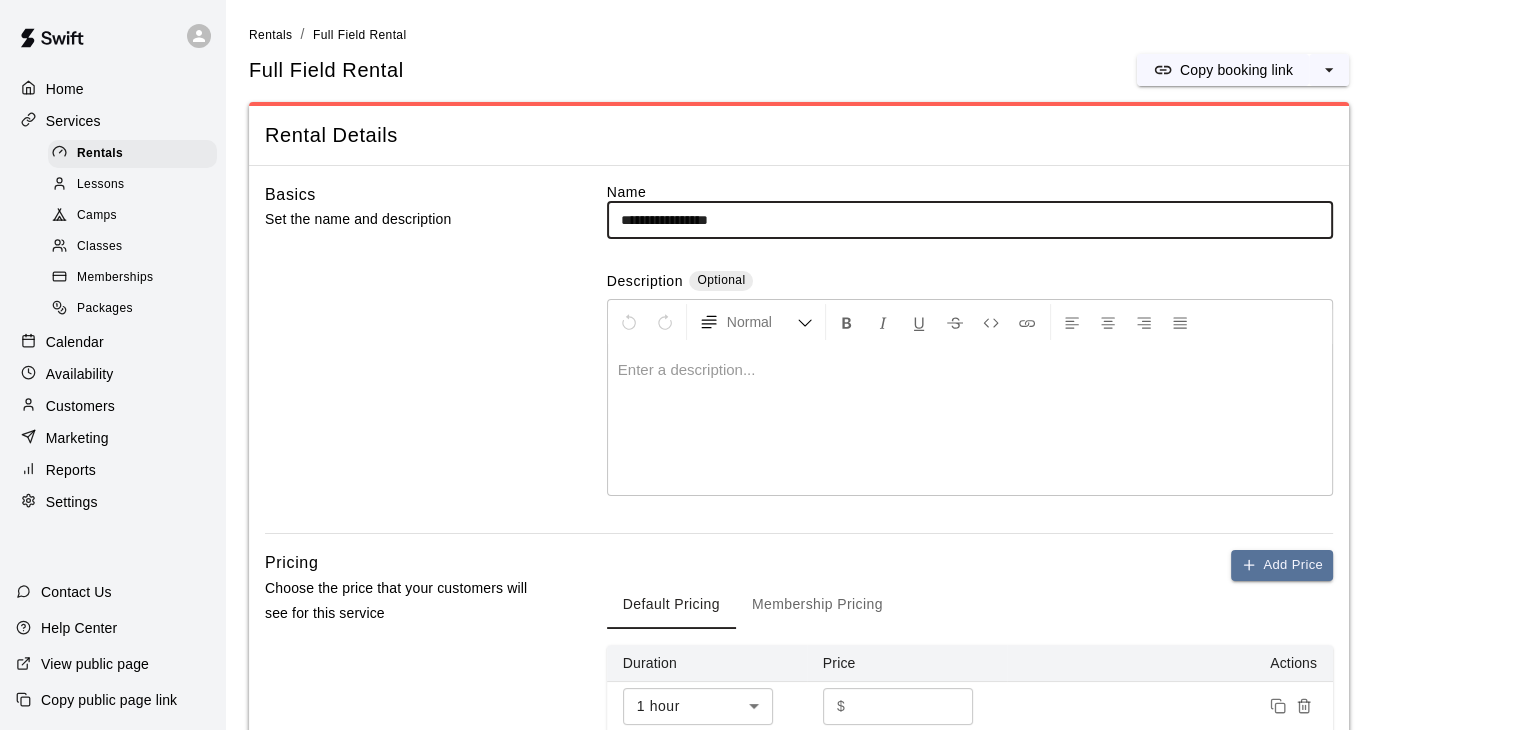 click at bounding box center [970, 420] 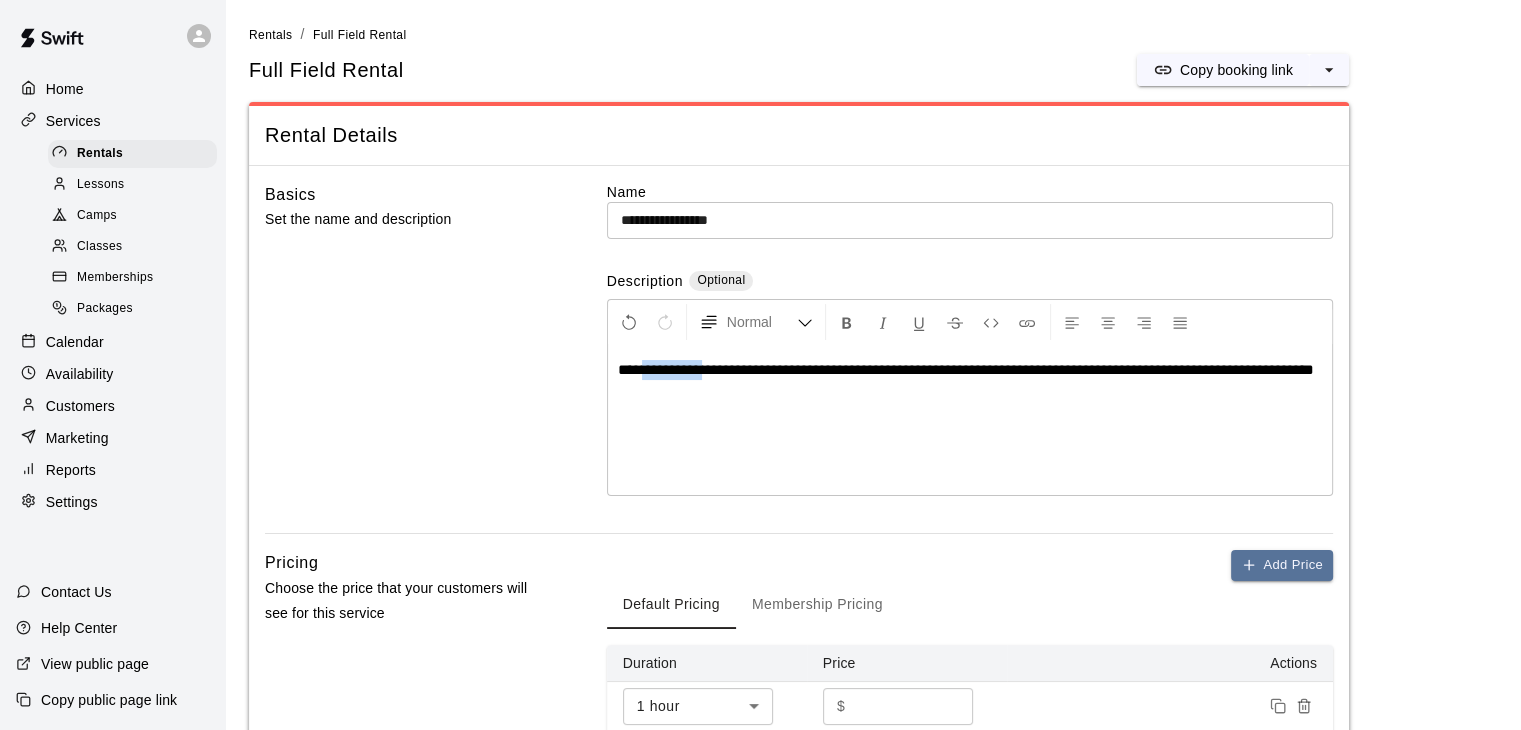 drag, startPoint x: 702, startPoint y: 370, endPoint x: 649, endPoint y: 368, distance: 53.037724 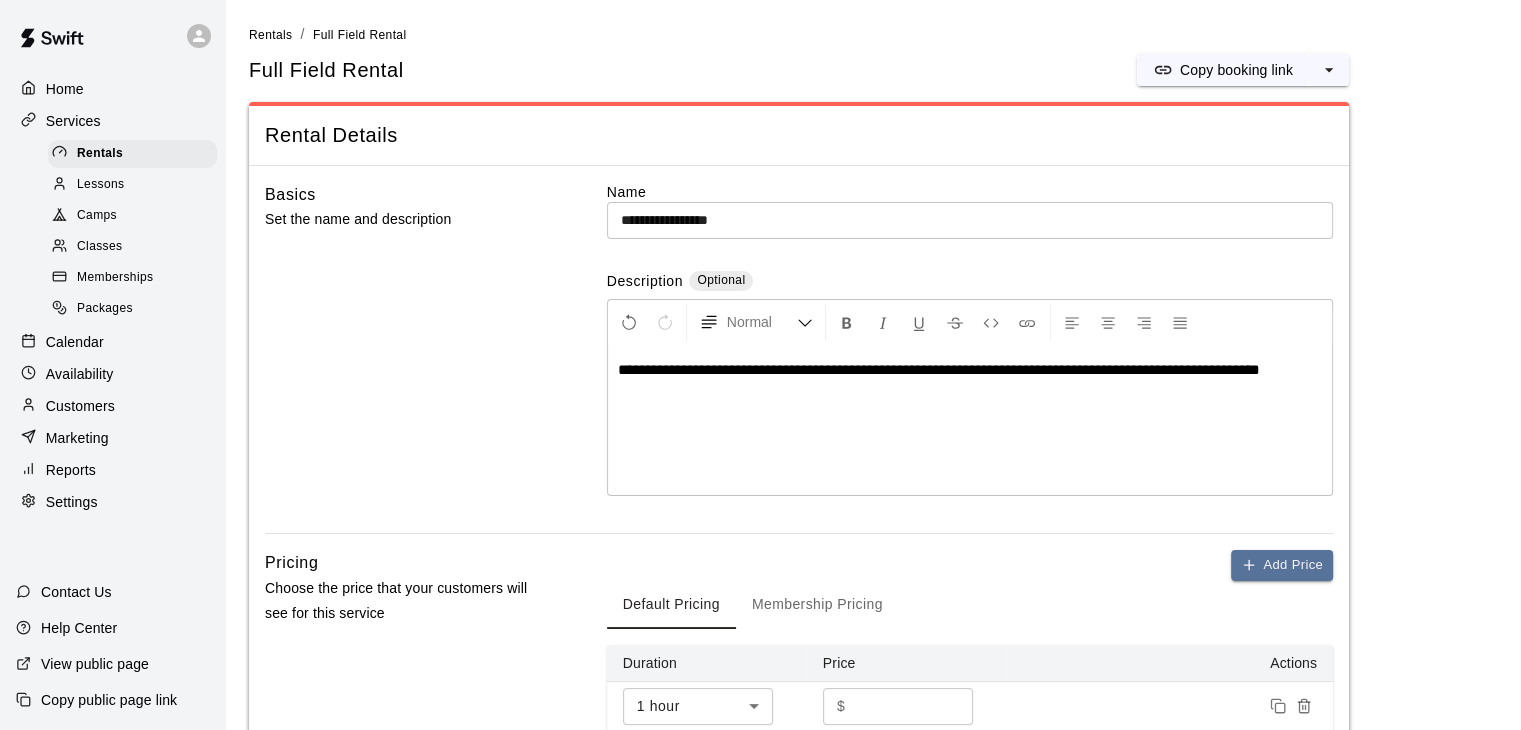 type 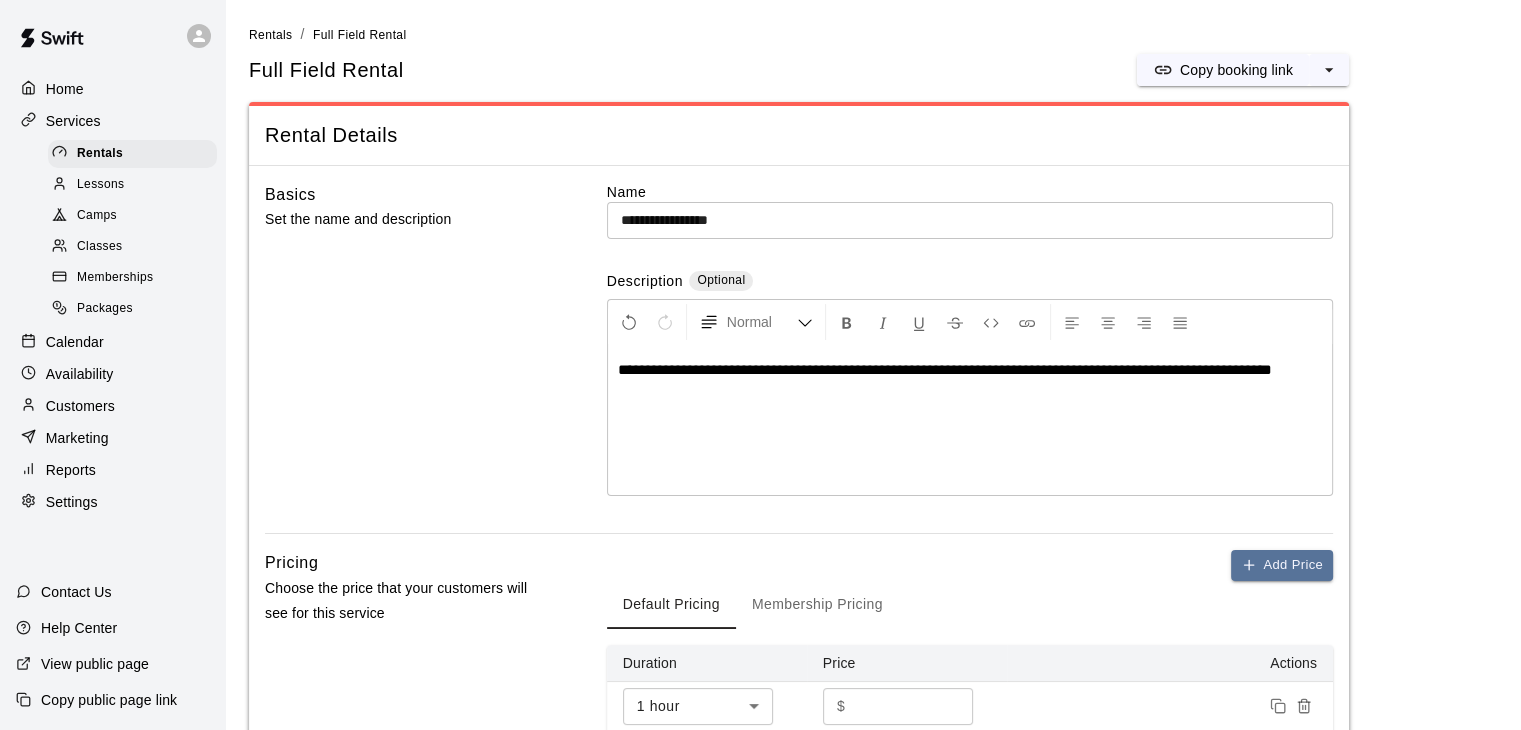 click on "**********" at bounding box center [945, 369] 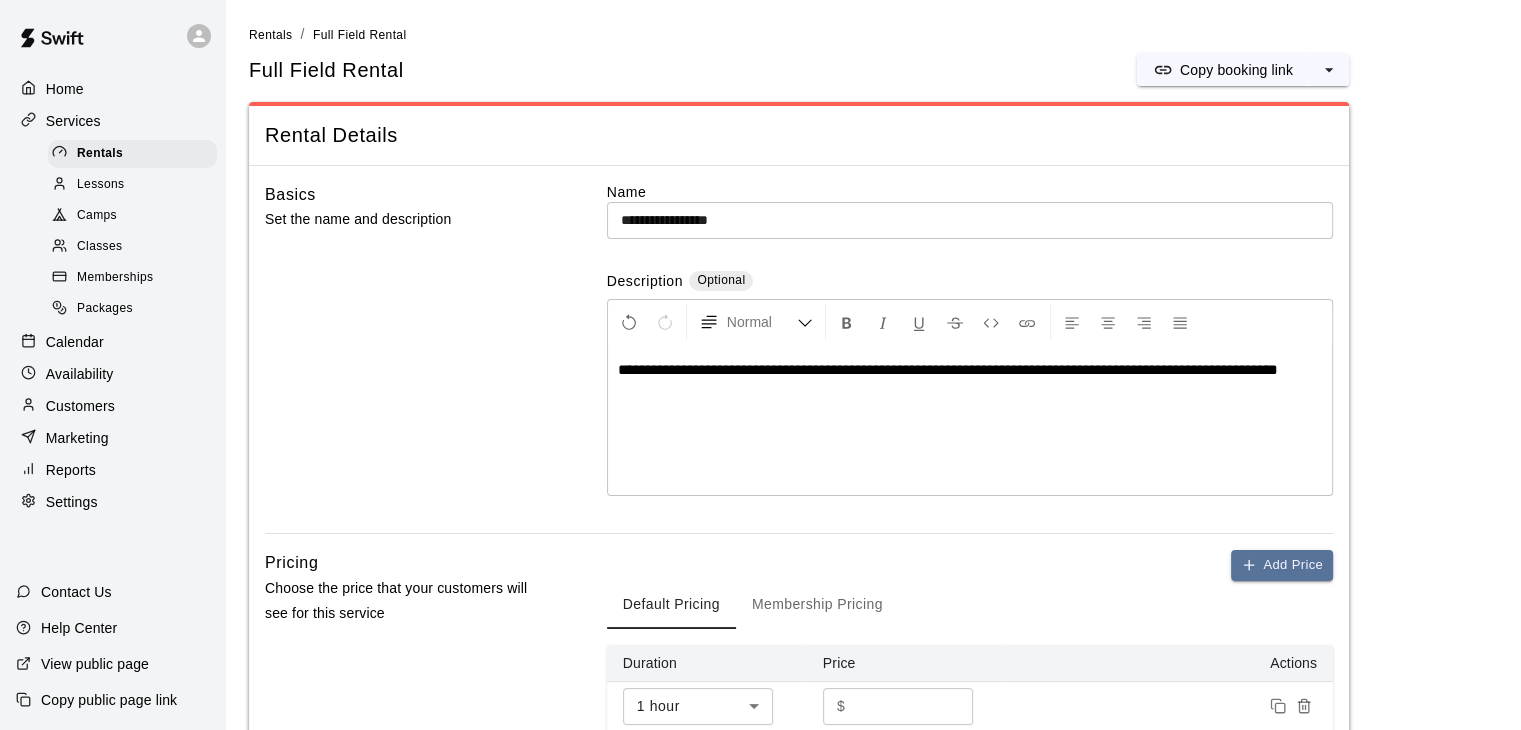 click on "**********" at bounding box center (970, 370) 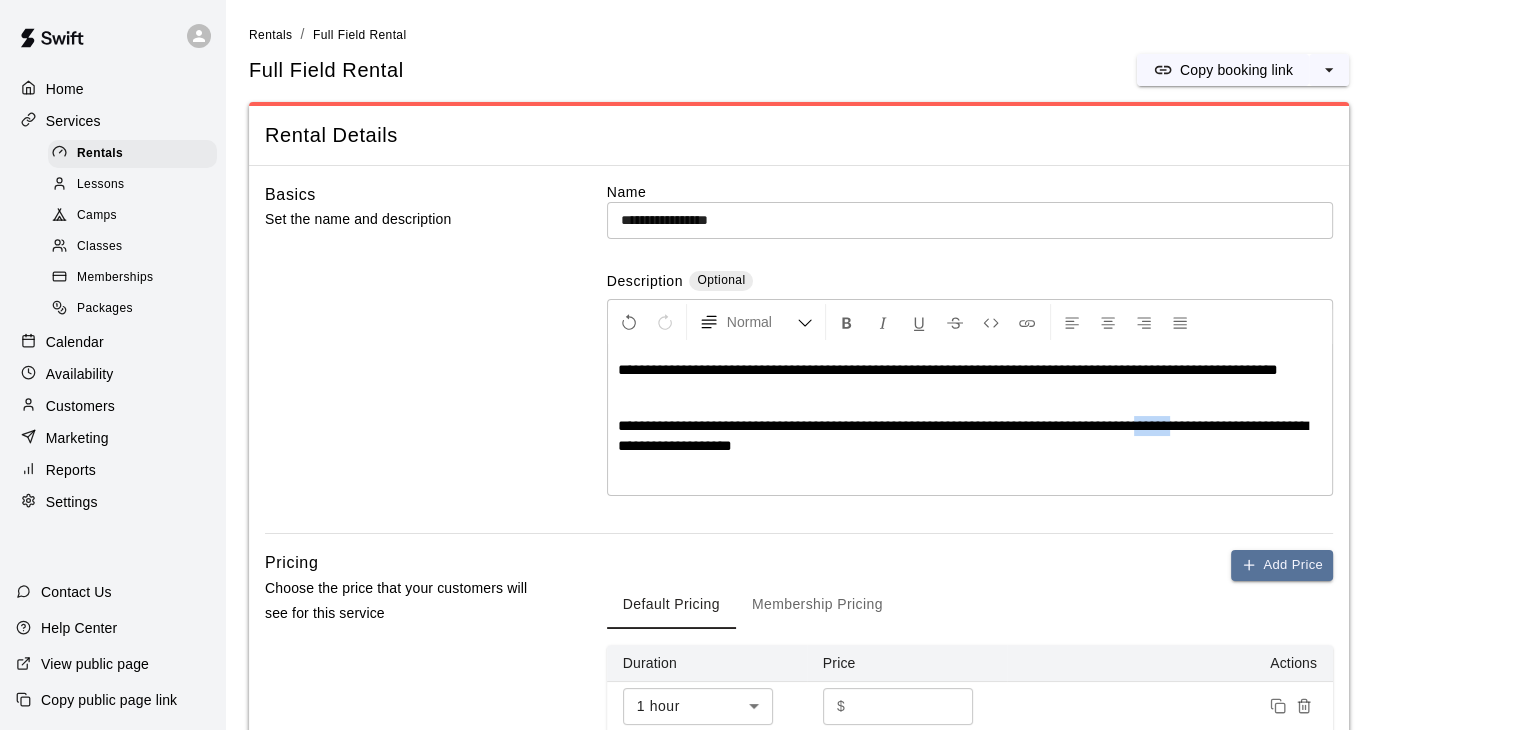 drag, startPoint x: 1203, startPoint y: 423, endPoint x: 1173, endPoint y: 425, distance: 30.066593 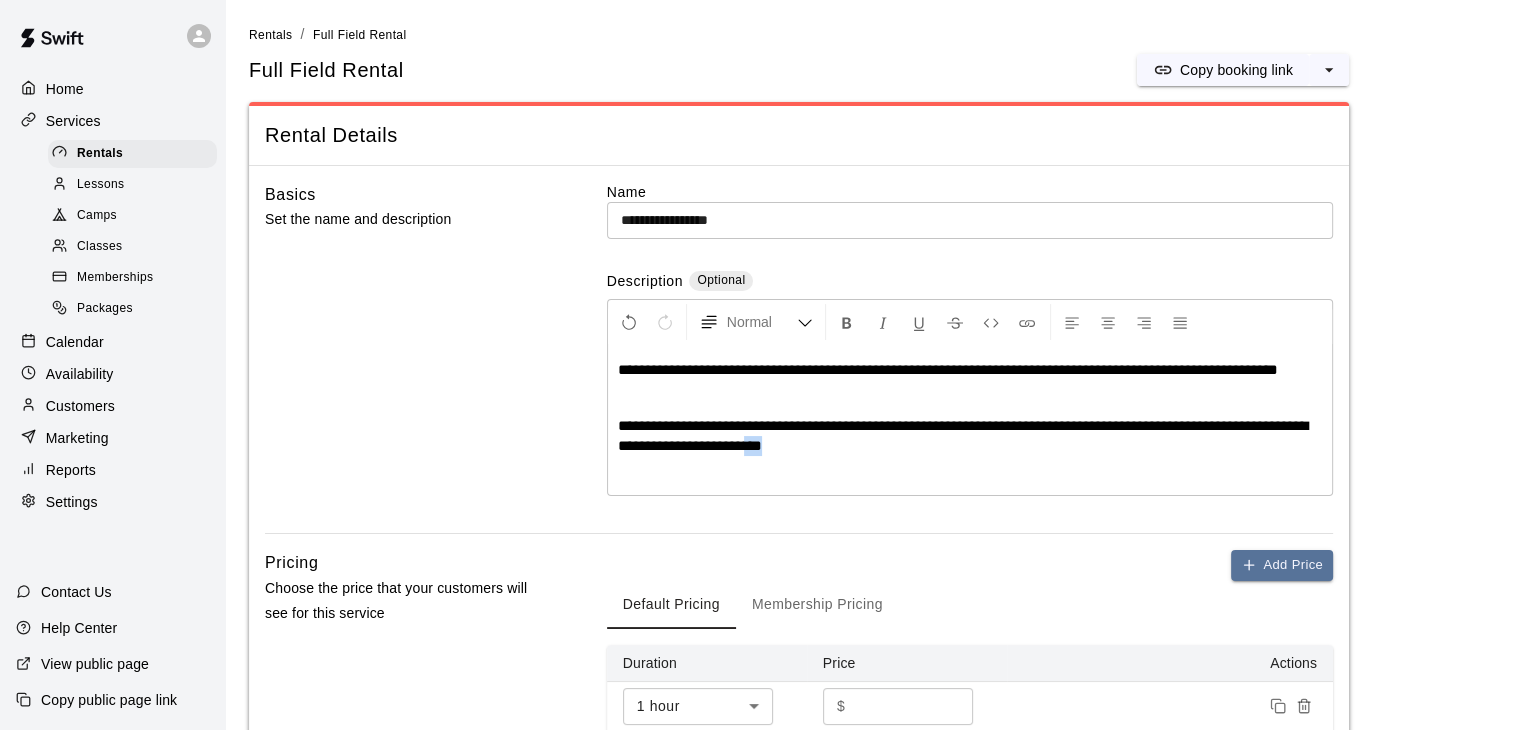 drag, startPoint x: 924, startPoint y: 447, endPoint x: 904, endPoint y: 449, distance: 20.09975 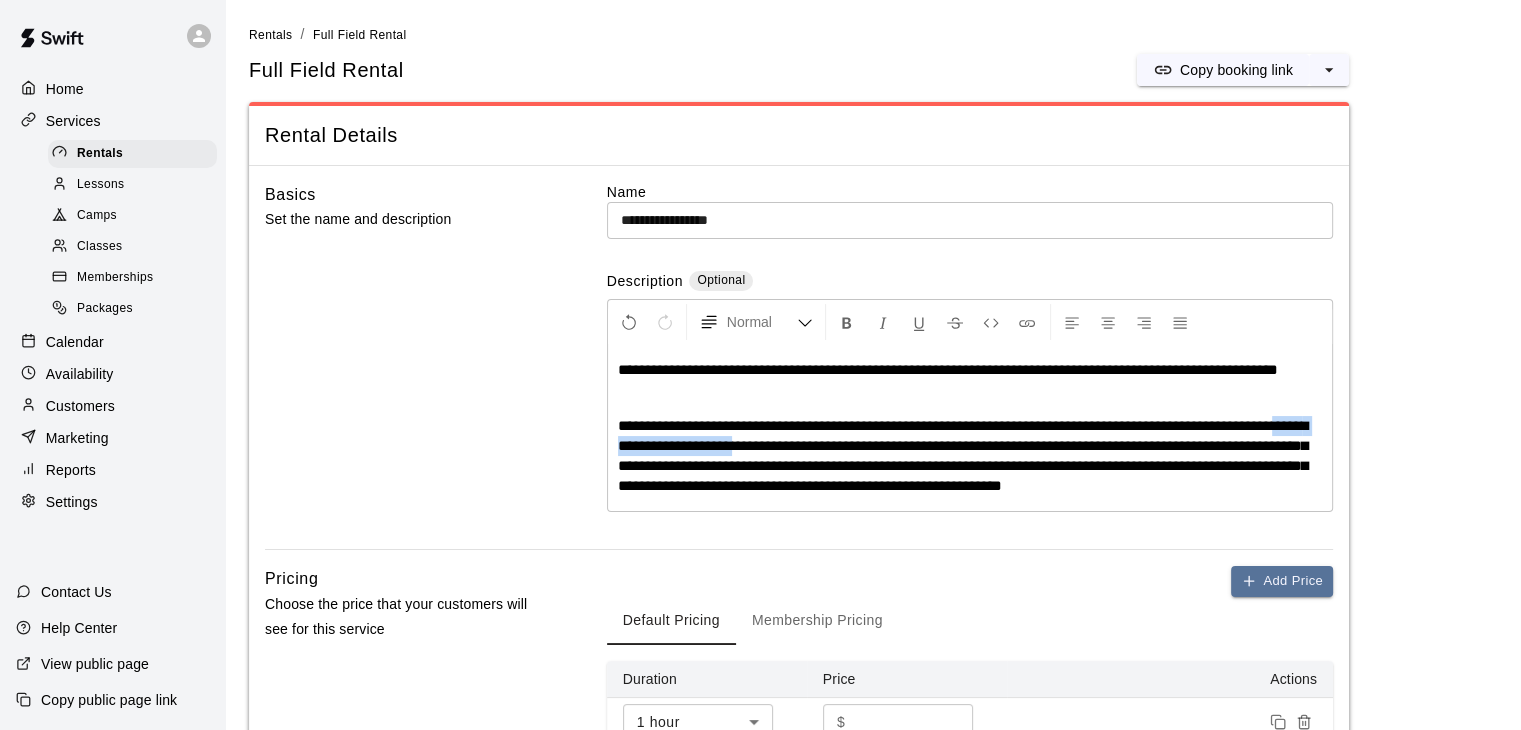 drag, startPoint x: 878, startPoint y: 445, endPoint x: 712, endPoint y: 450, distance: 166.07529 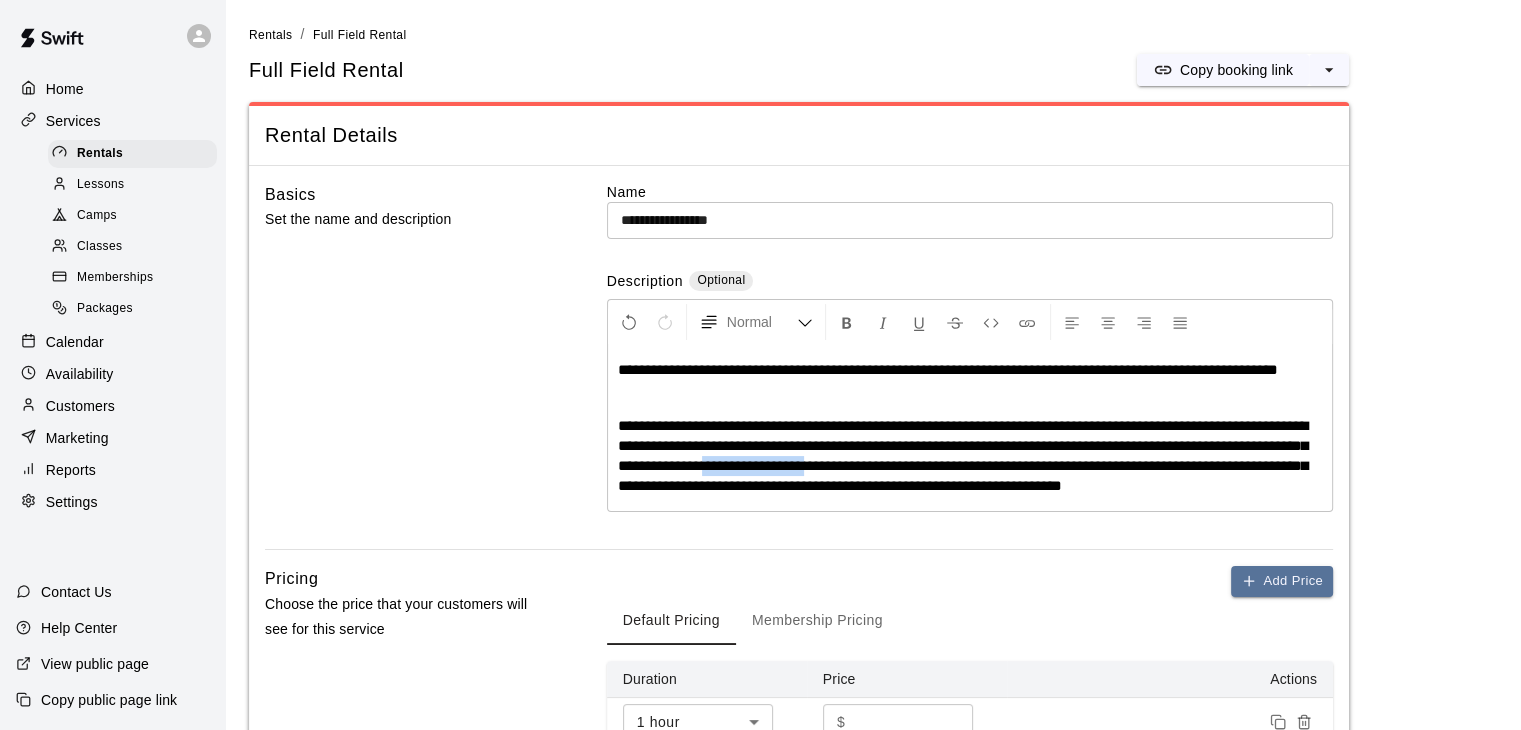drag, startPoint x: 869, startPoint y: 465, endPoint x: 983, endPoint y: 466, distance: 114.00439 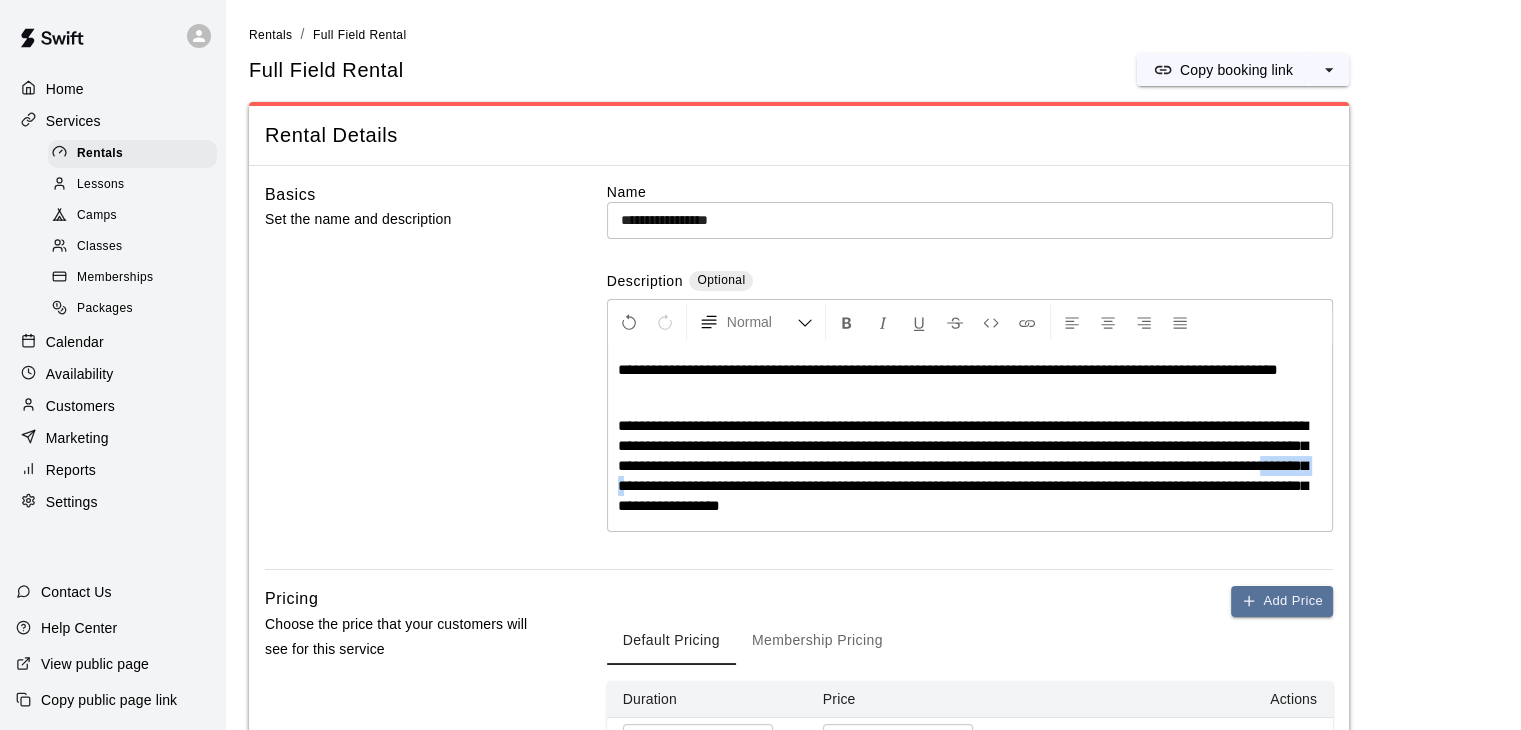 drag, startPoint x: 848, startPoint y: 482, endPoint x: 797, endPoint y: 482, distance: 51 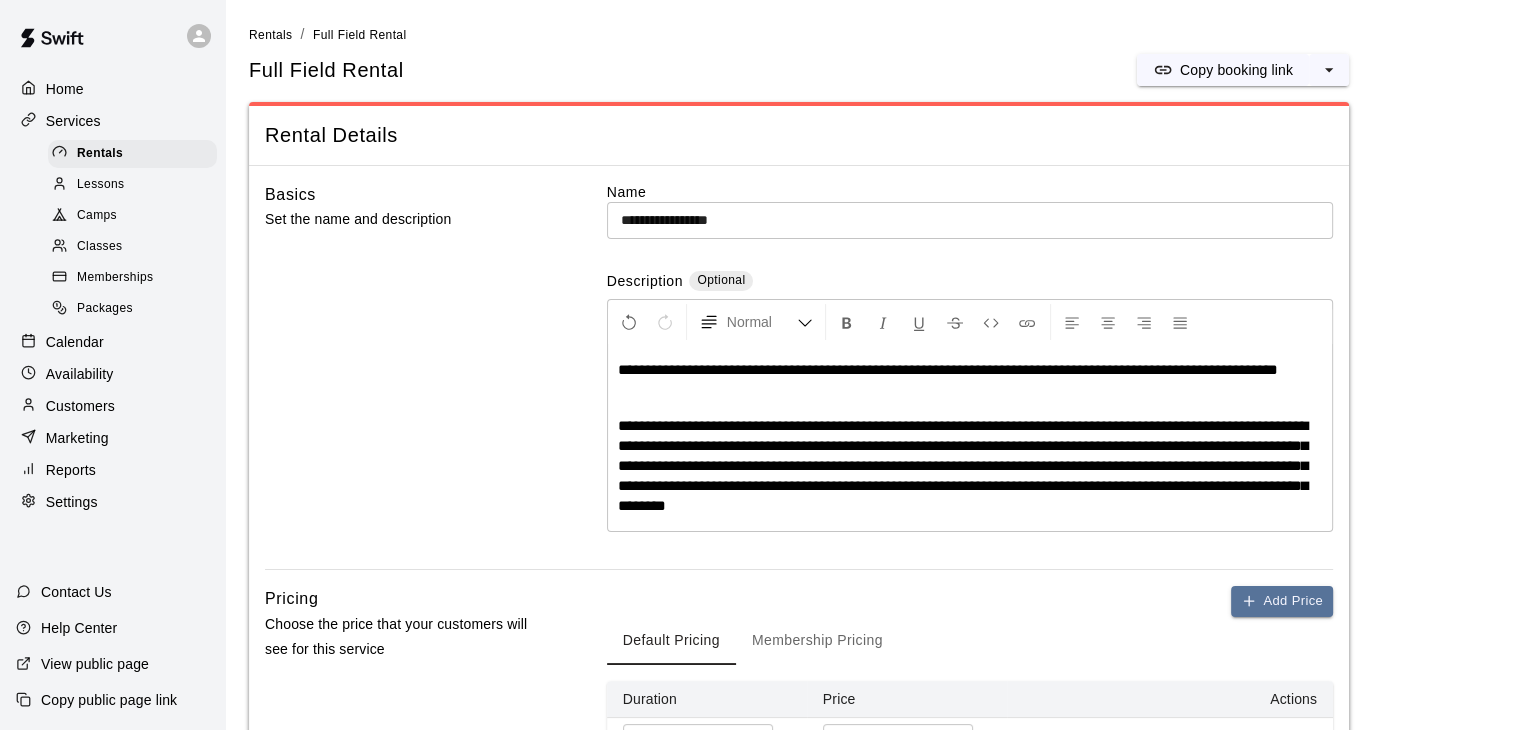 click on "**********" at bounding box center [963, 465] 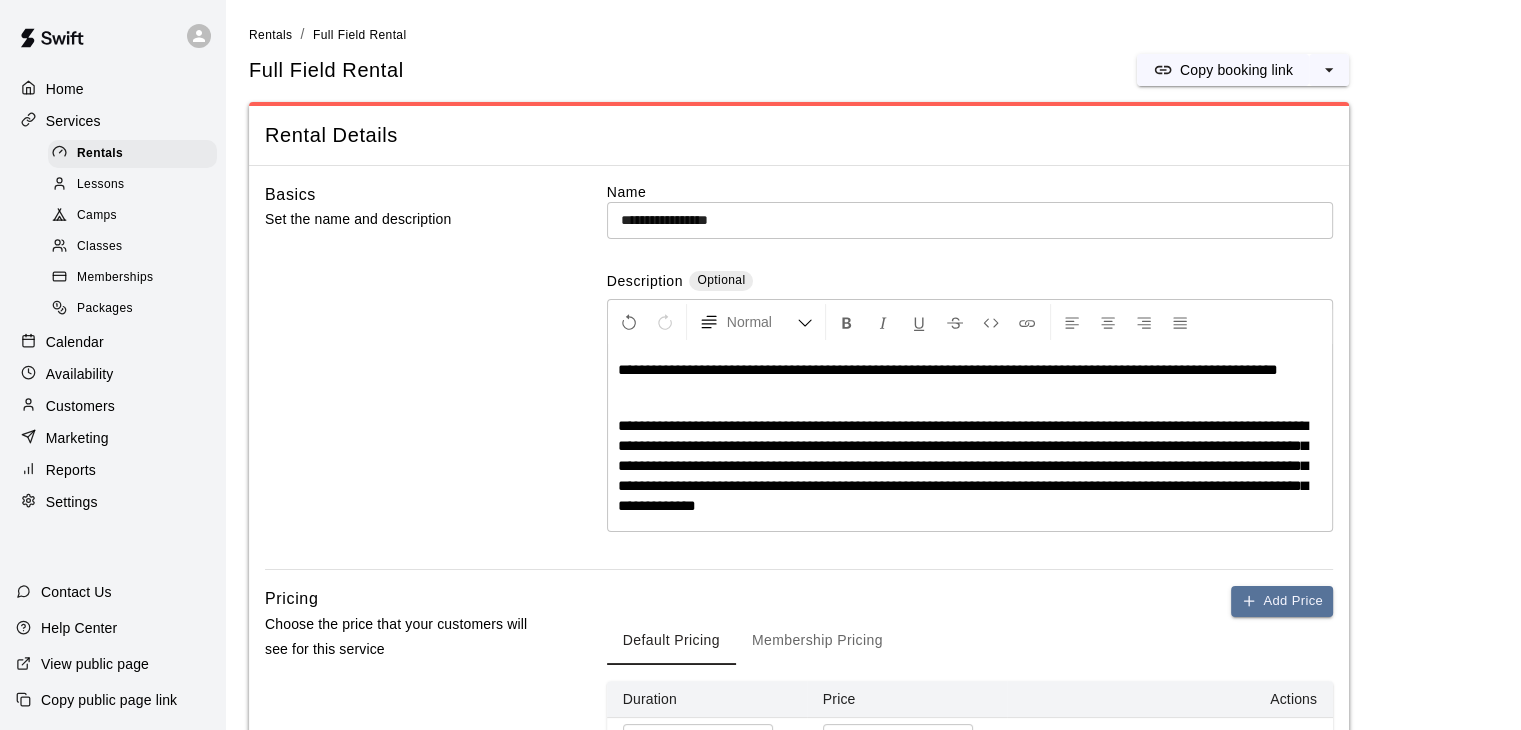 click on "**********" at bounding box center [963, 465] 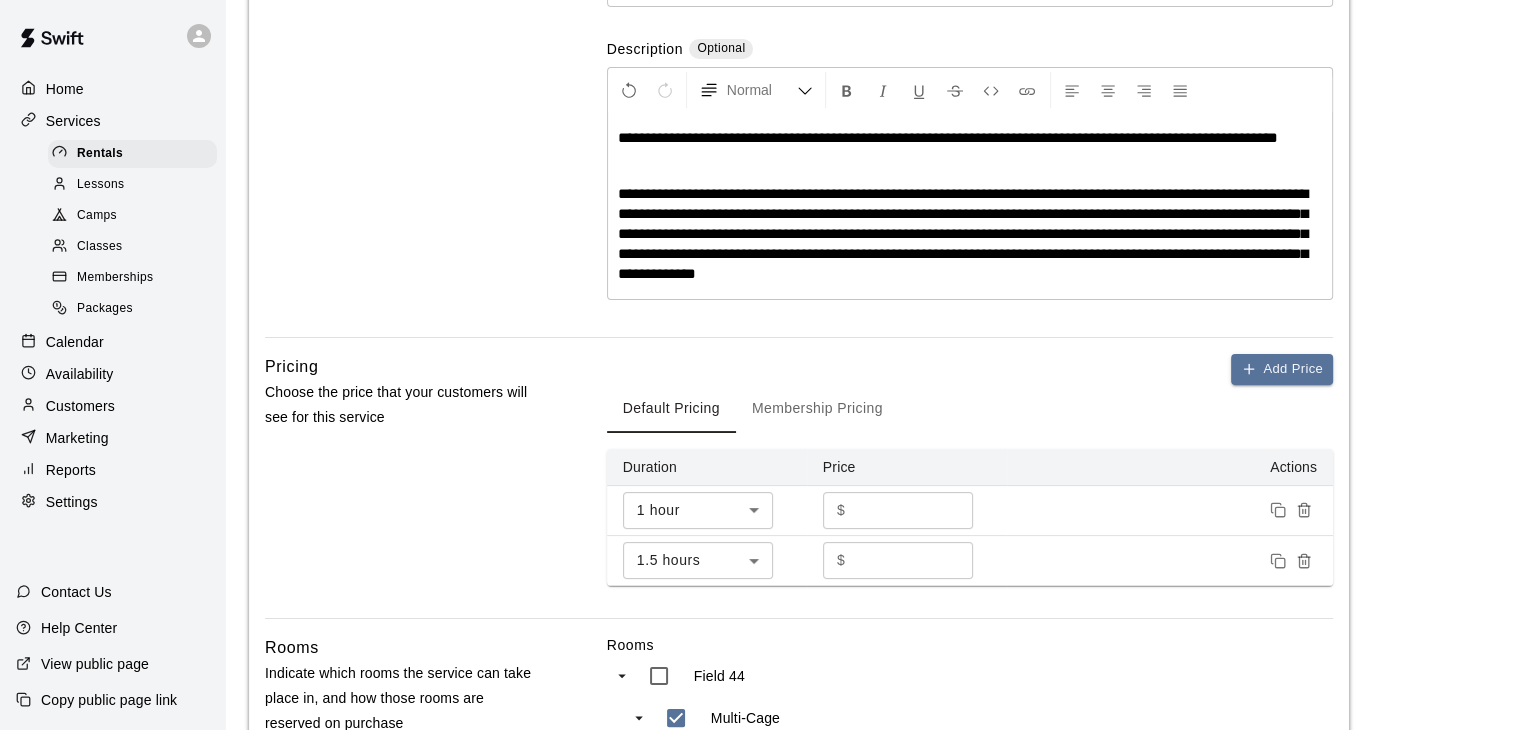scroll, scrollTop: 100, scrollLeft: 0, axis: vertical 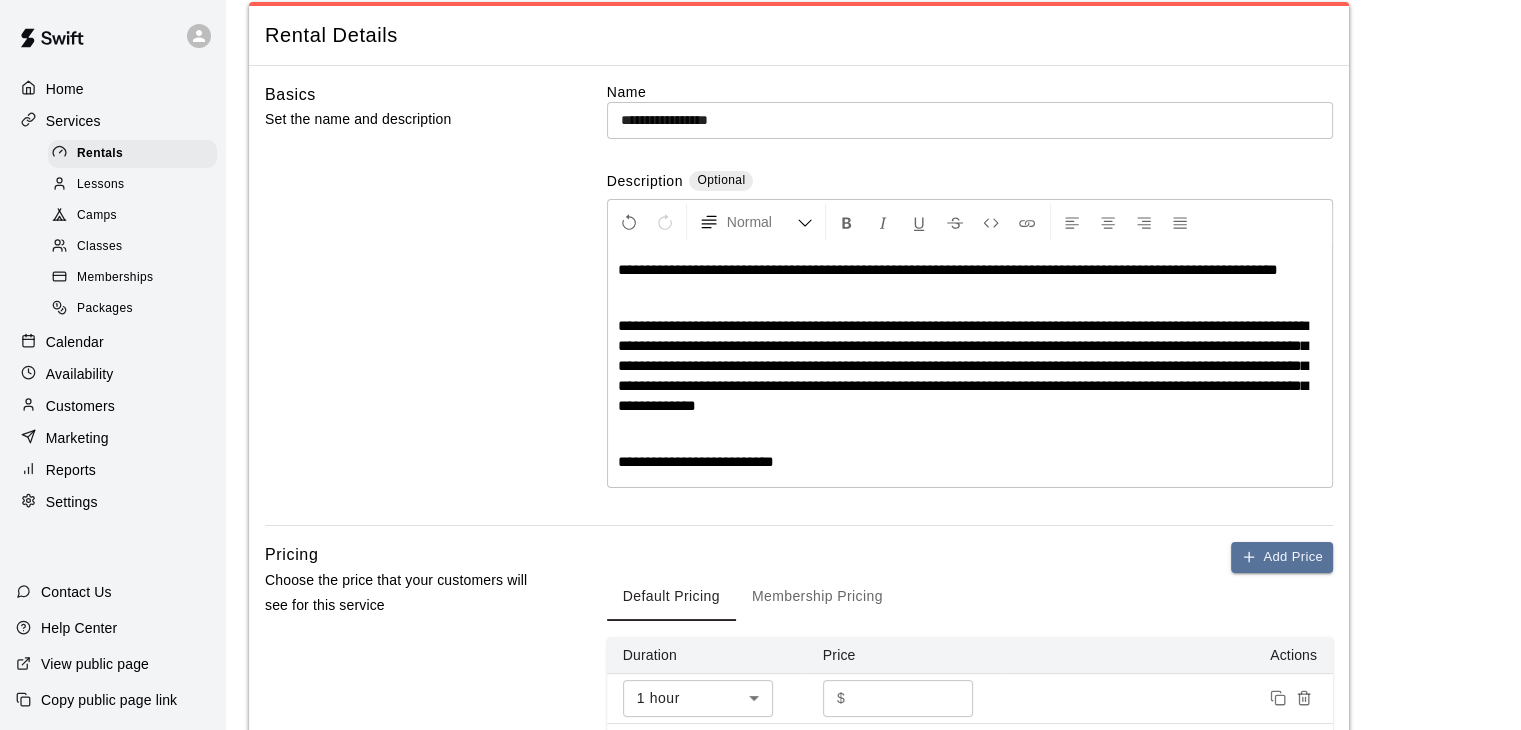 drag, startPoint x: 920, startPoint y: 269, endPoint x: 936, endPoint y: 302, distance: 36.67424 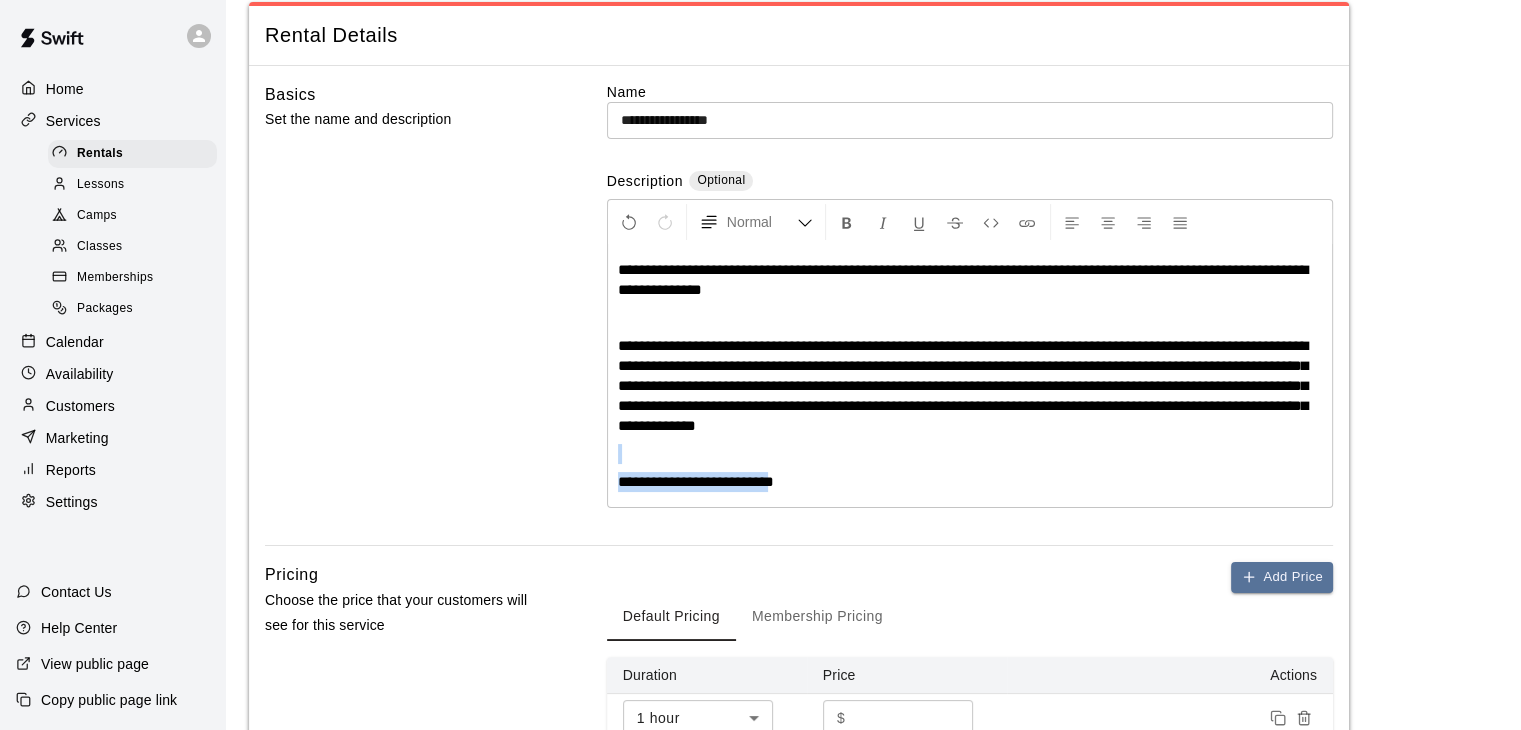 drag, startPoint x: 788, startPoint y: 484, endPoint x: 616, endPoint y: 461, distance: 173.53098 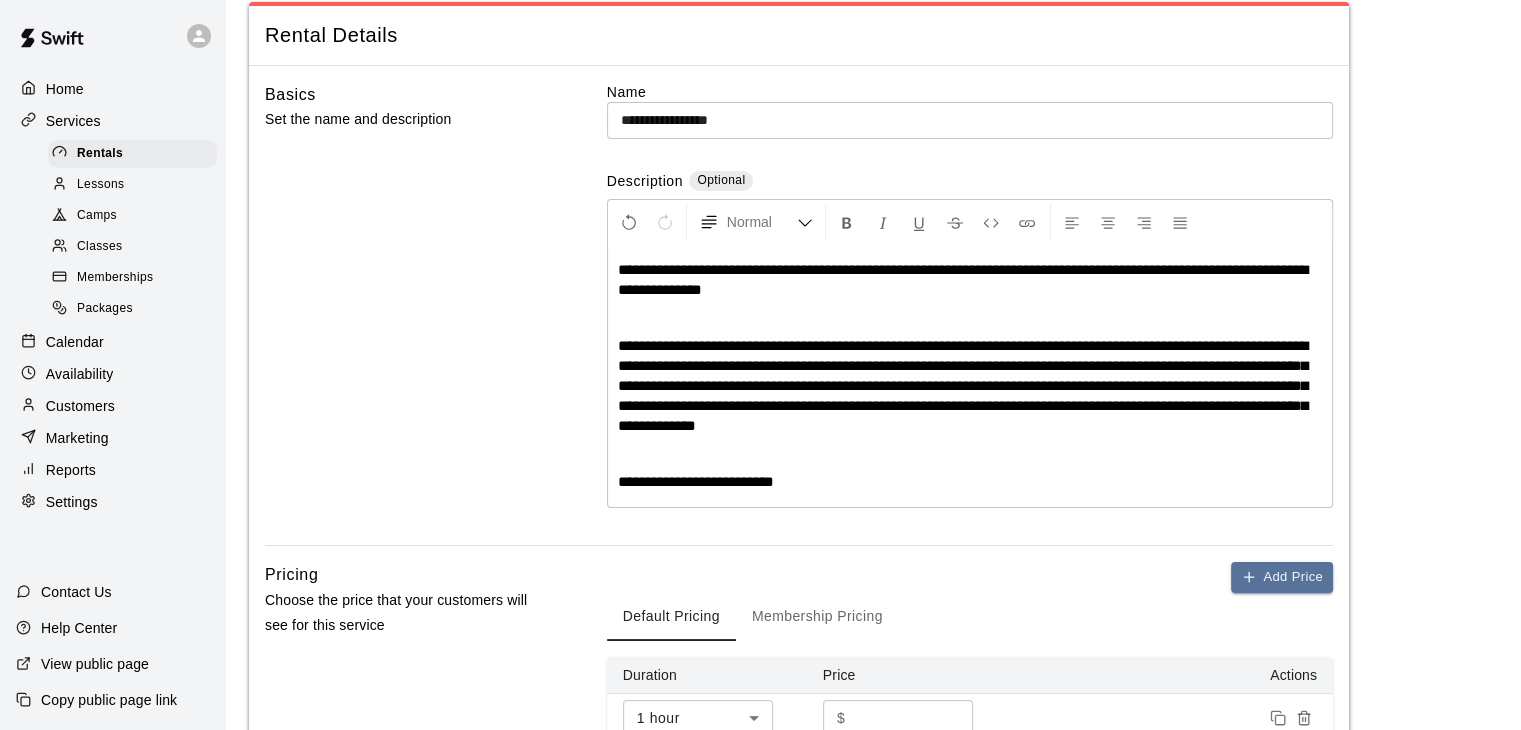 click on "**********" at bounding box center (970, 376) 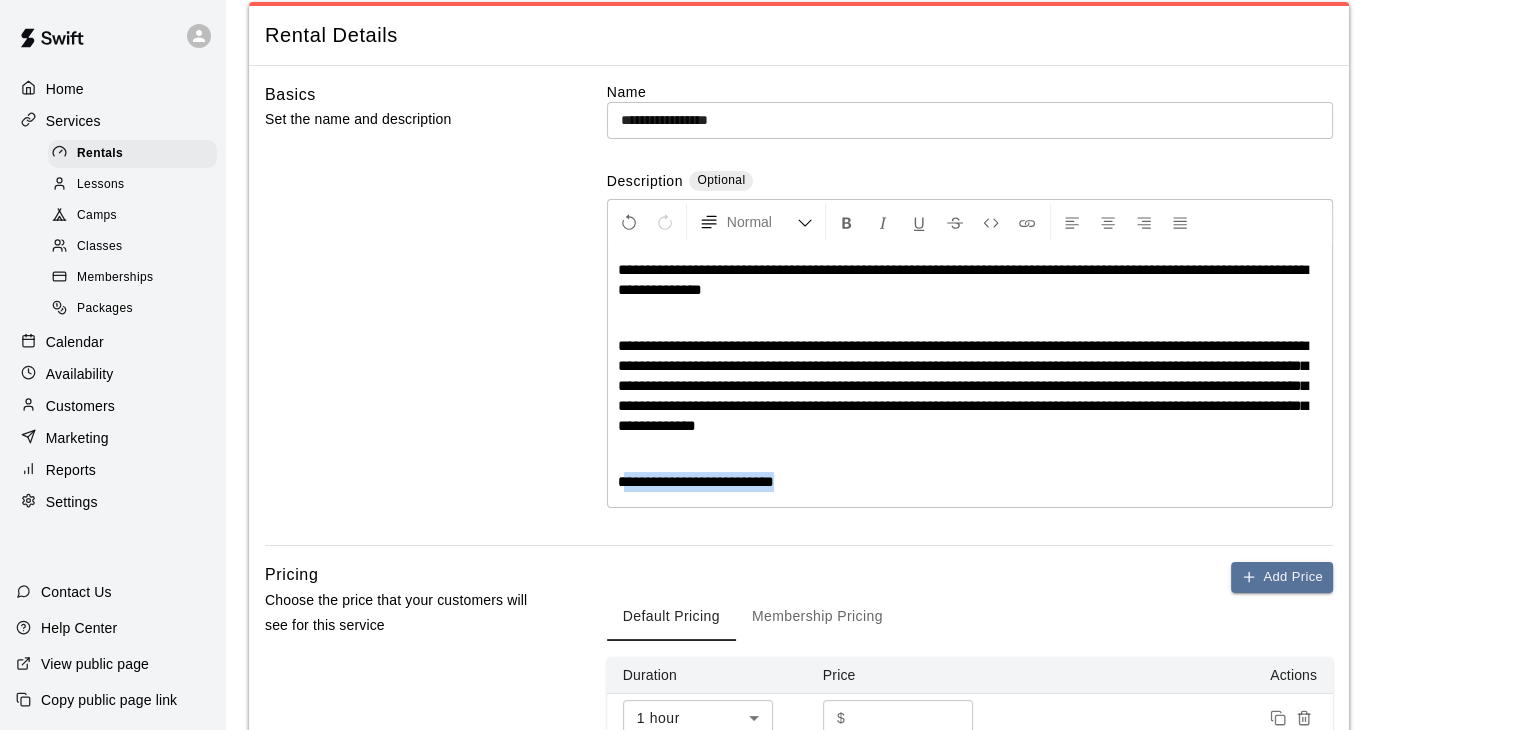 drag, startPoint x: 796, startPoint y: 483, endPoint x: 757, endPoint y: 436, distance: 61.073727 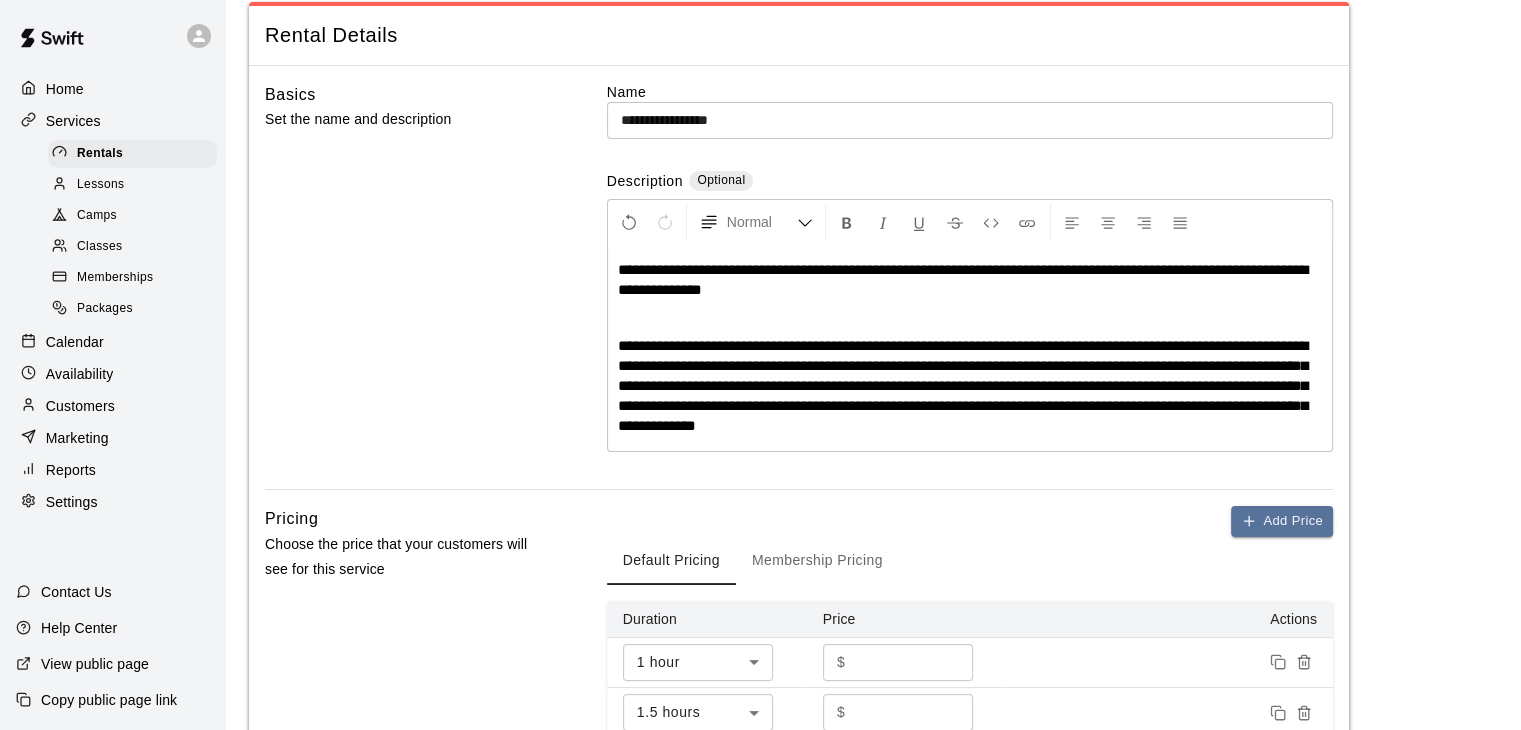 click on "**********" at bounding box center [963, 385] 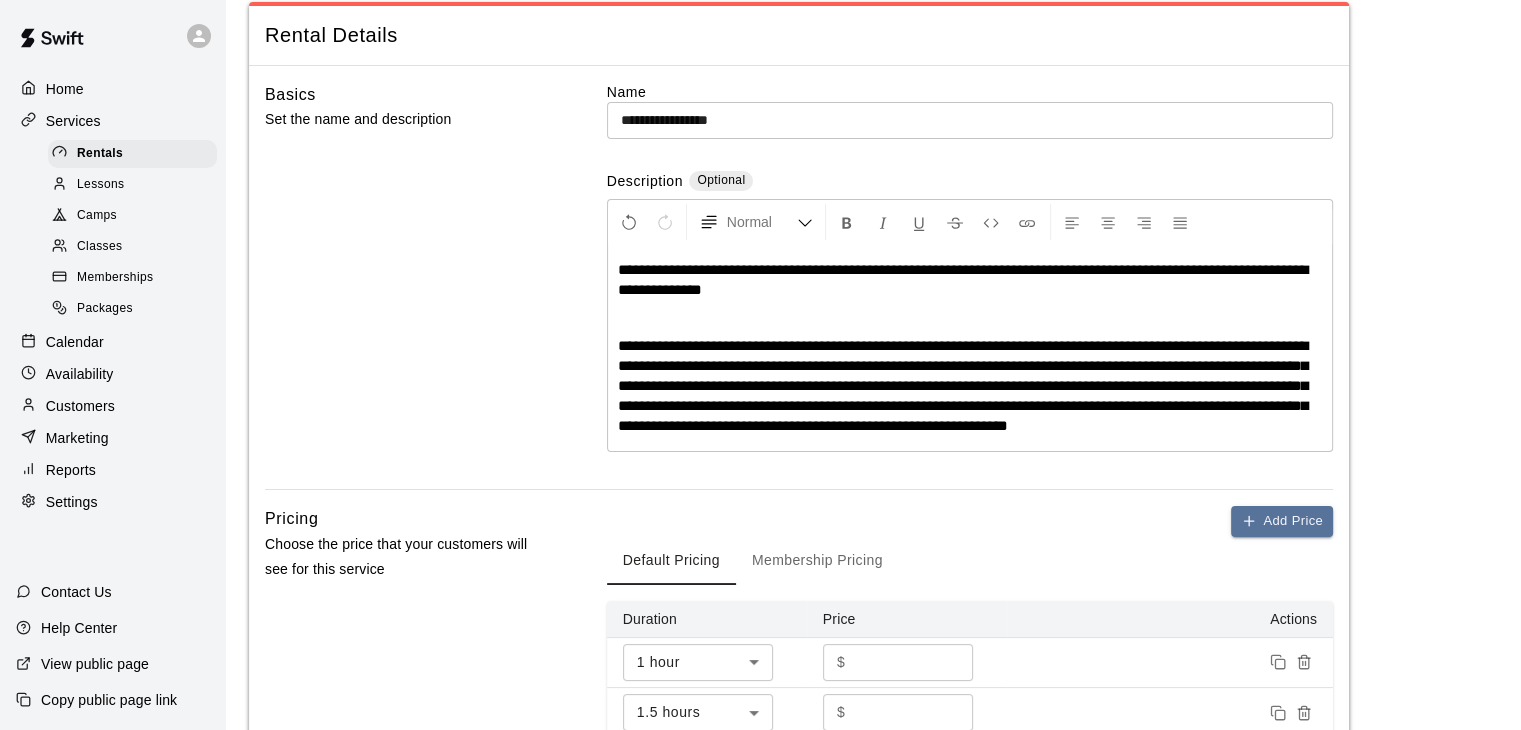 click on "**********" at bounding box center (963, 385) 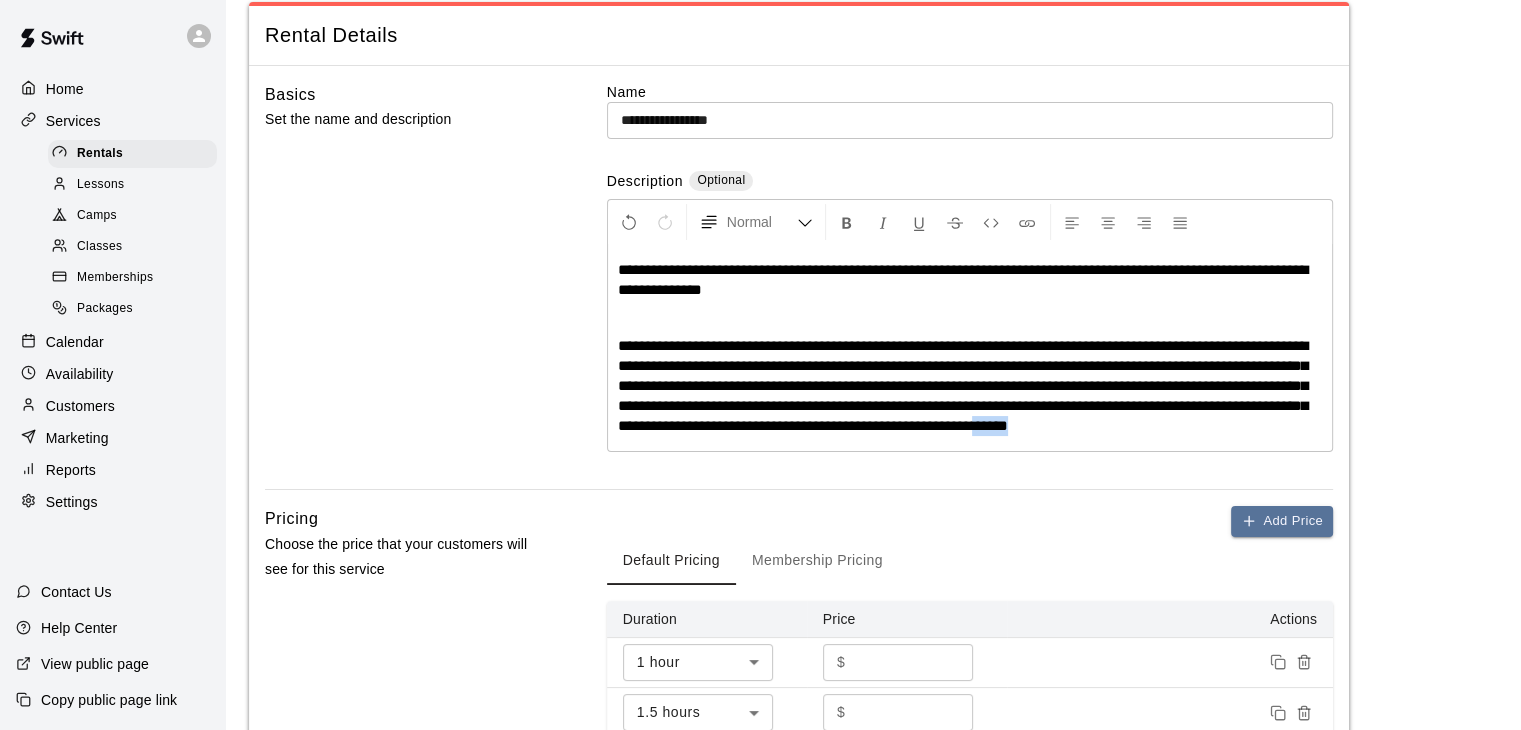 click on "**********" at bounding box center (970, 386) 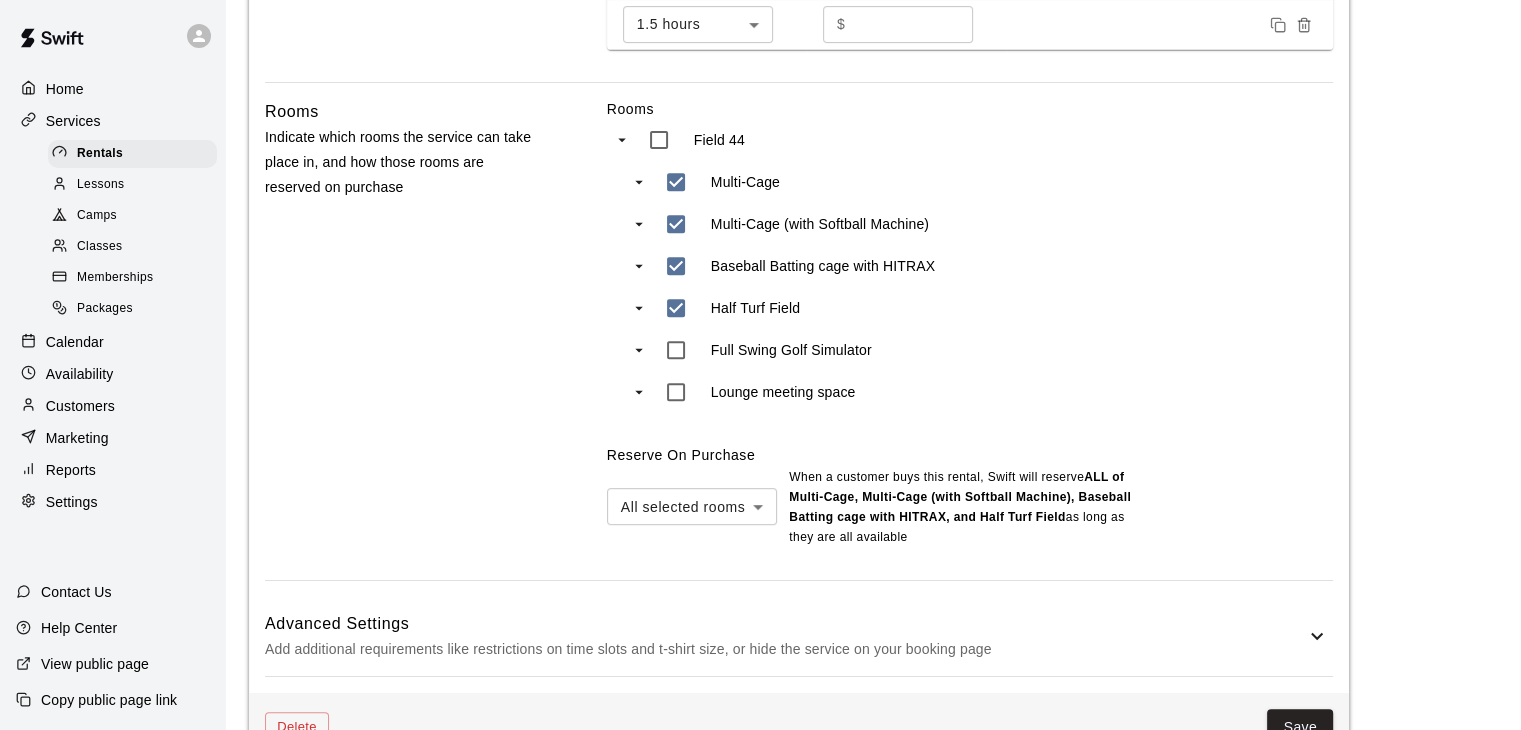 scroll, scrollTop: 864, scrollLeft: 0, axis: vertical 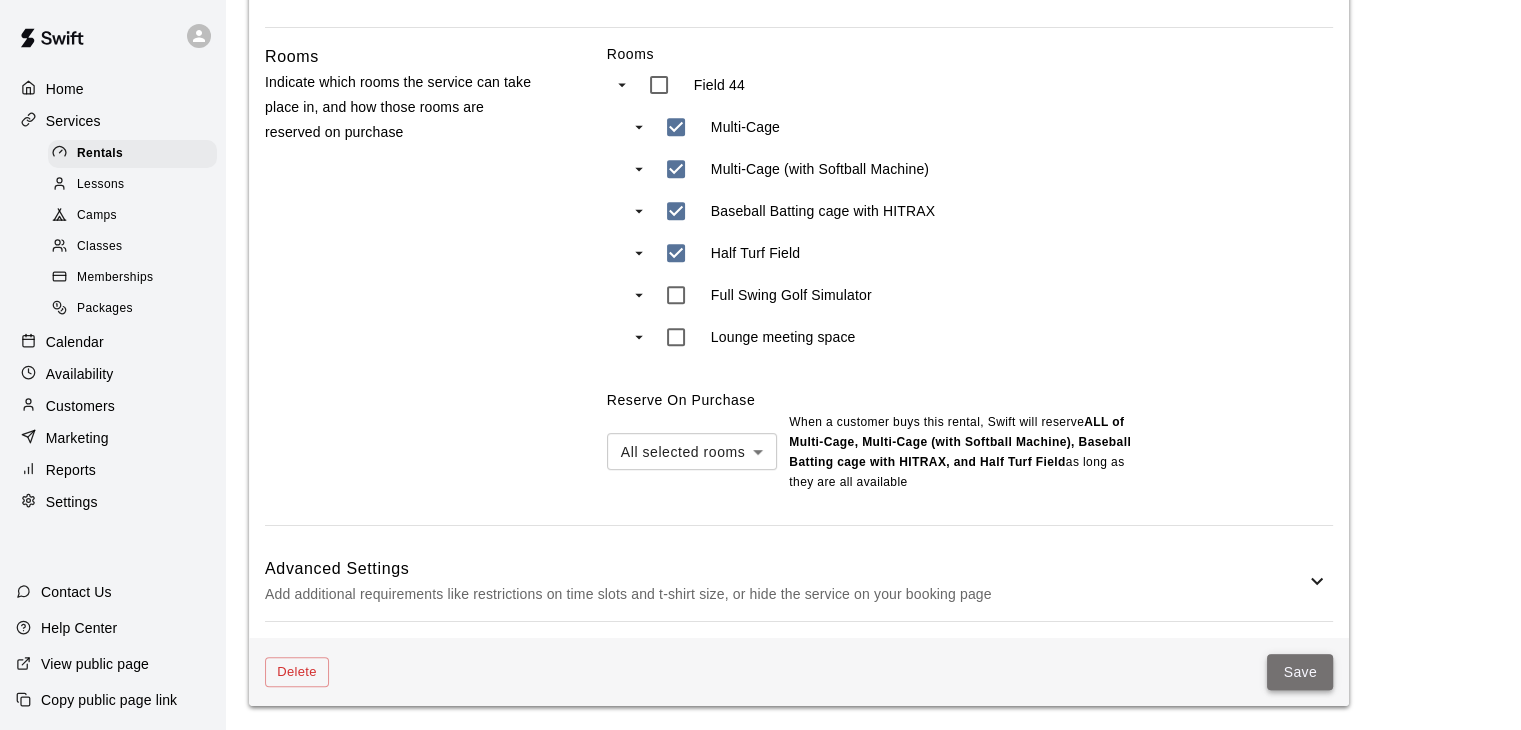 click on "Save" at bounding box center (1300, 672) 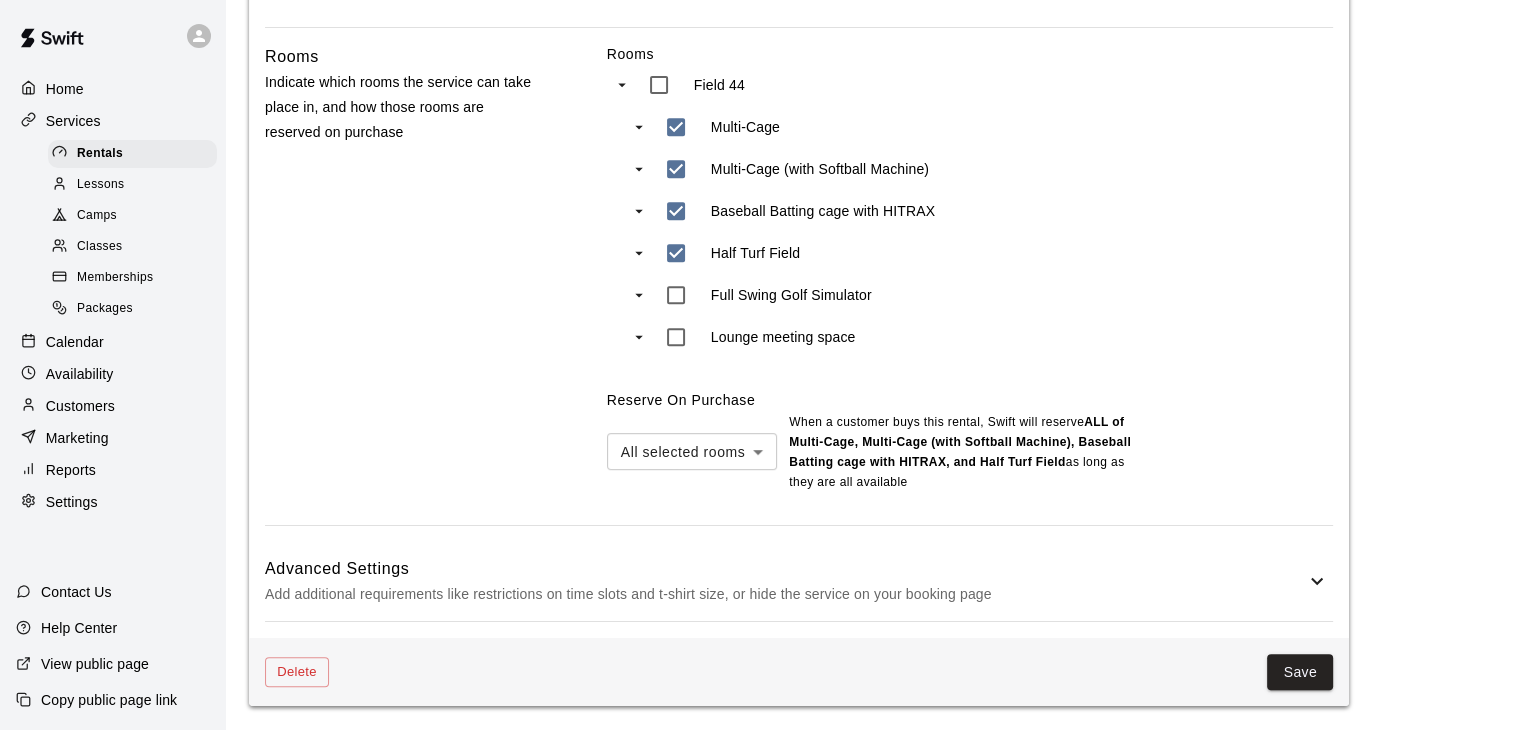 scroll, scrollTop: 0, scrollLeft: 0, axis: both 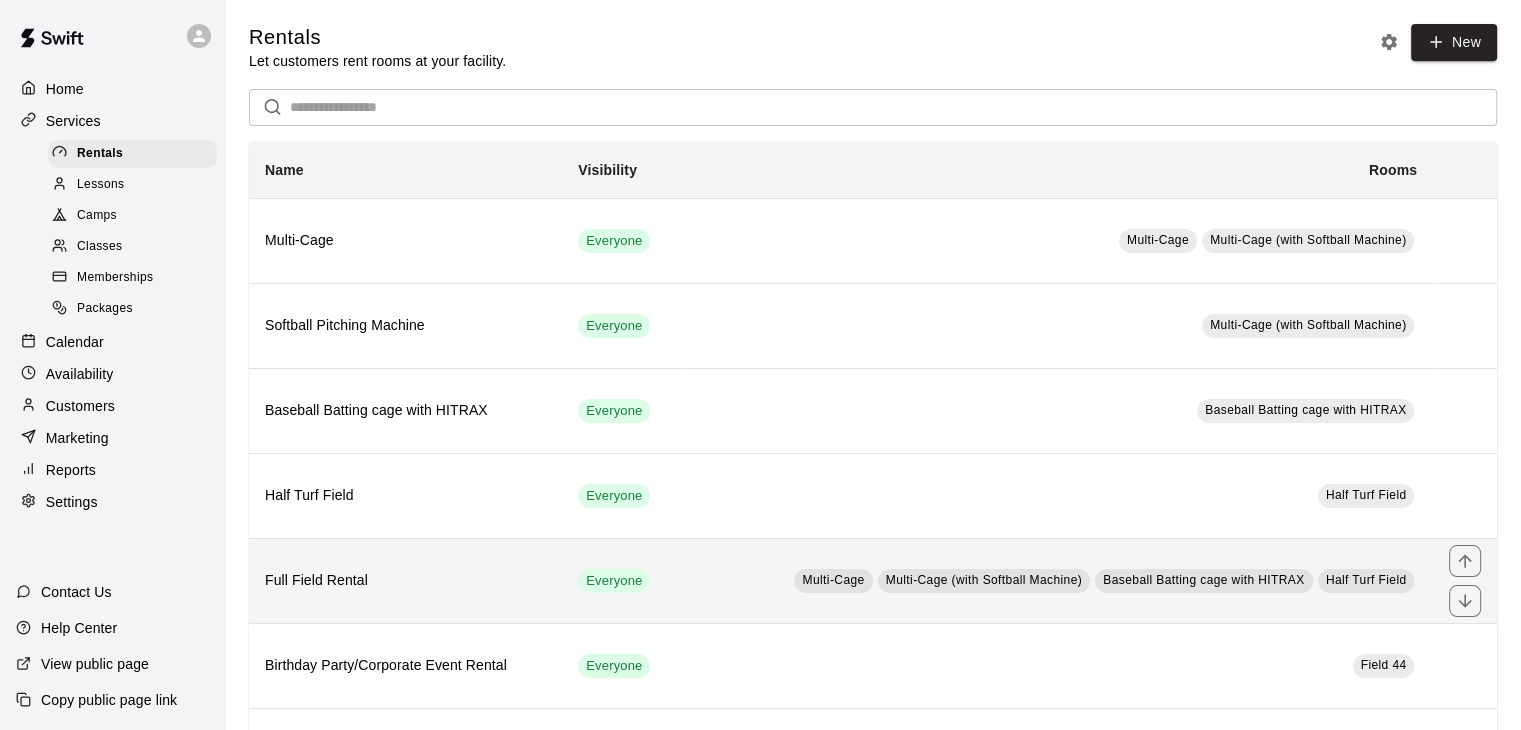 click on "Full Field Rental" at bounding box center (405, 581) 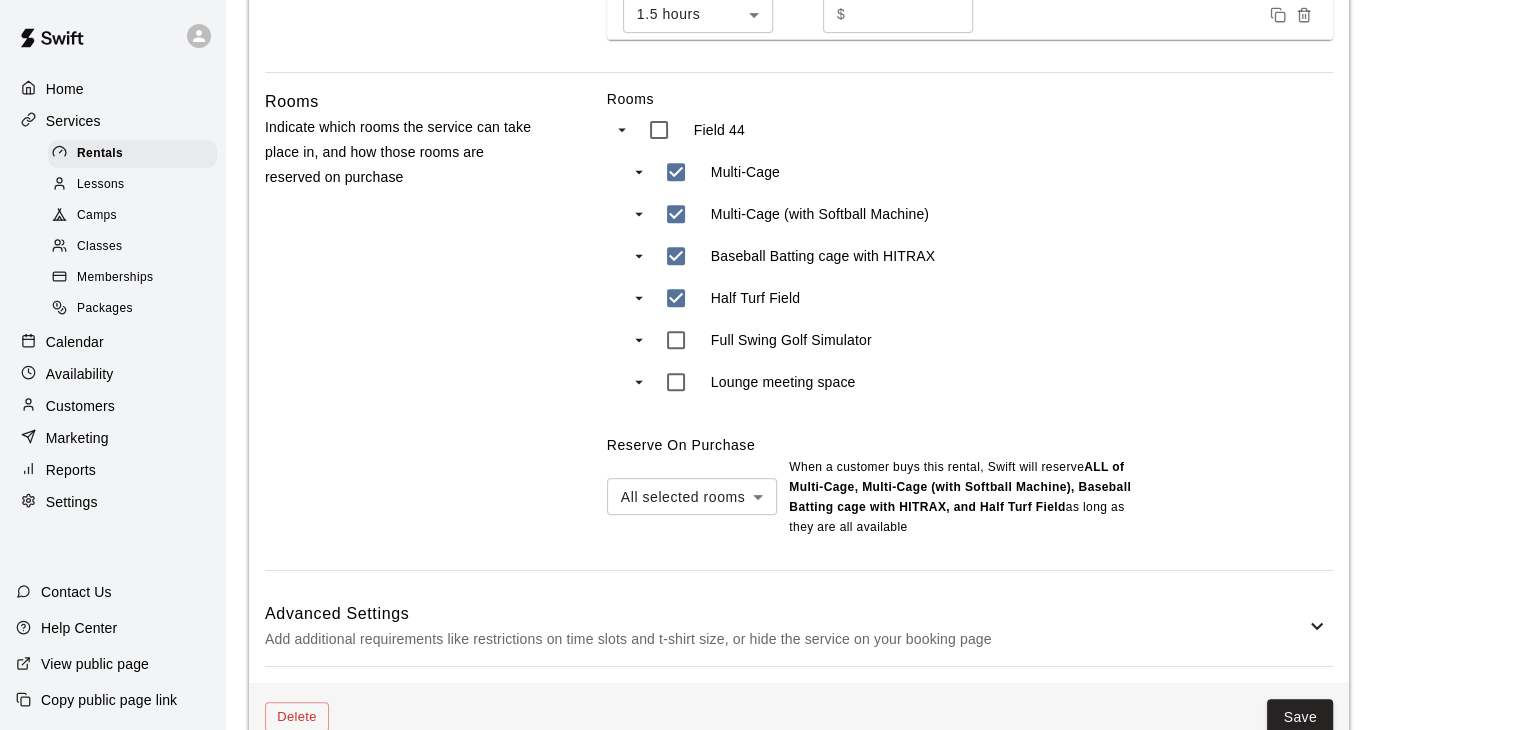 scroll, scrollTop: 864, scrollLeft: 0, axis: vertical 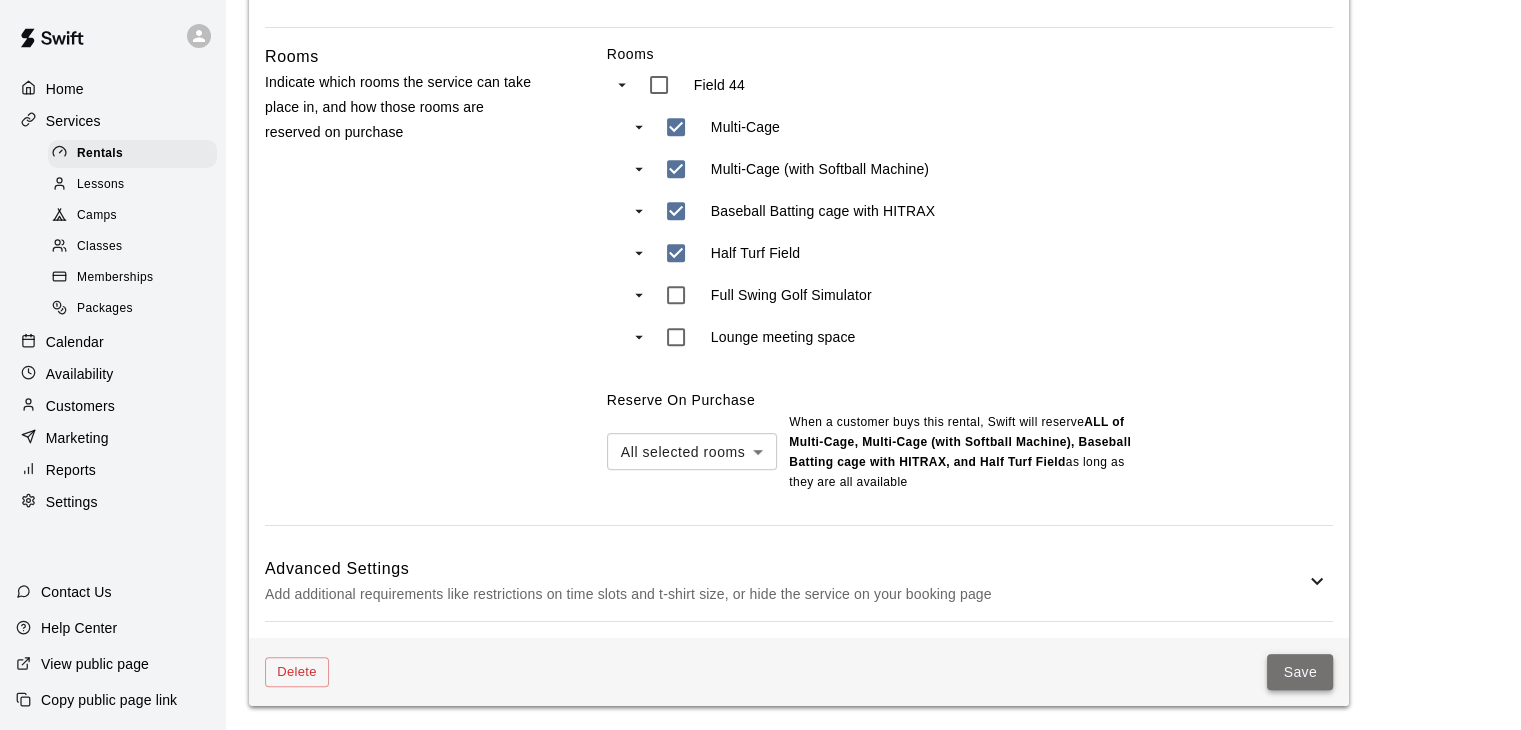 click on "Save" at bounding box center (1300, 672) 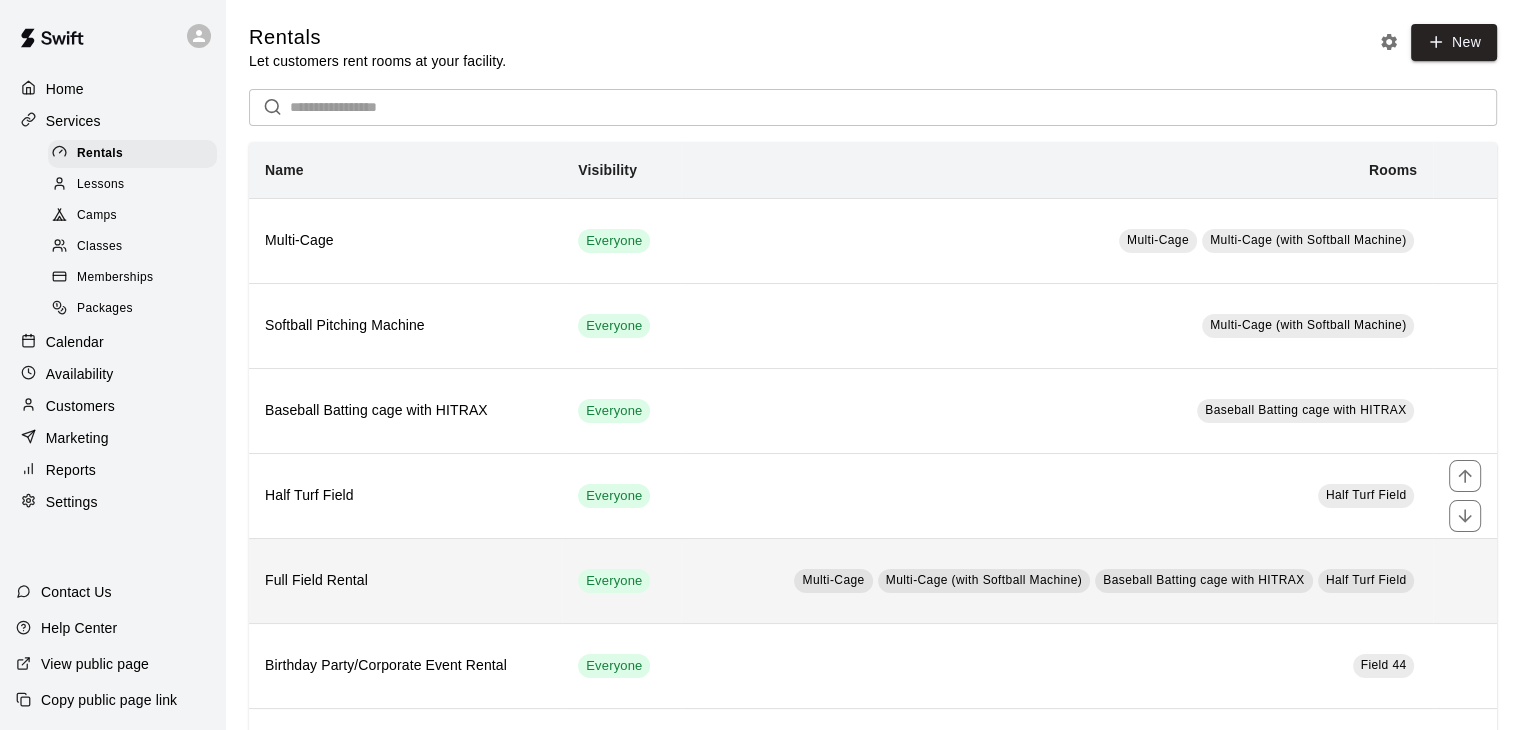 scroll, scrollTop: 100, scrollLeft: 0, axis: vertical 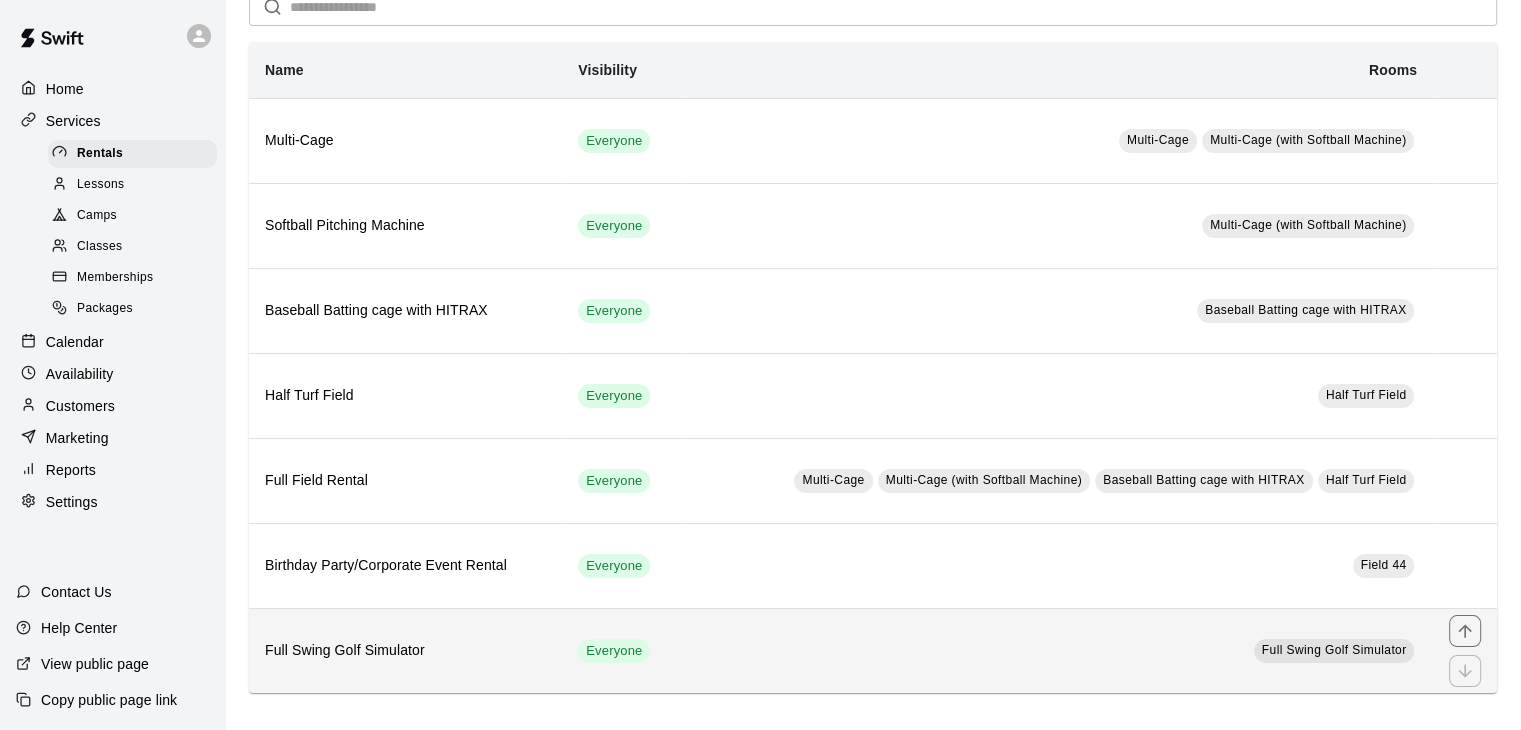 click on "Full Swing Golf Simulator" at bounding box center (1057, 650) 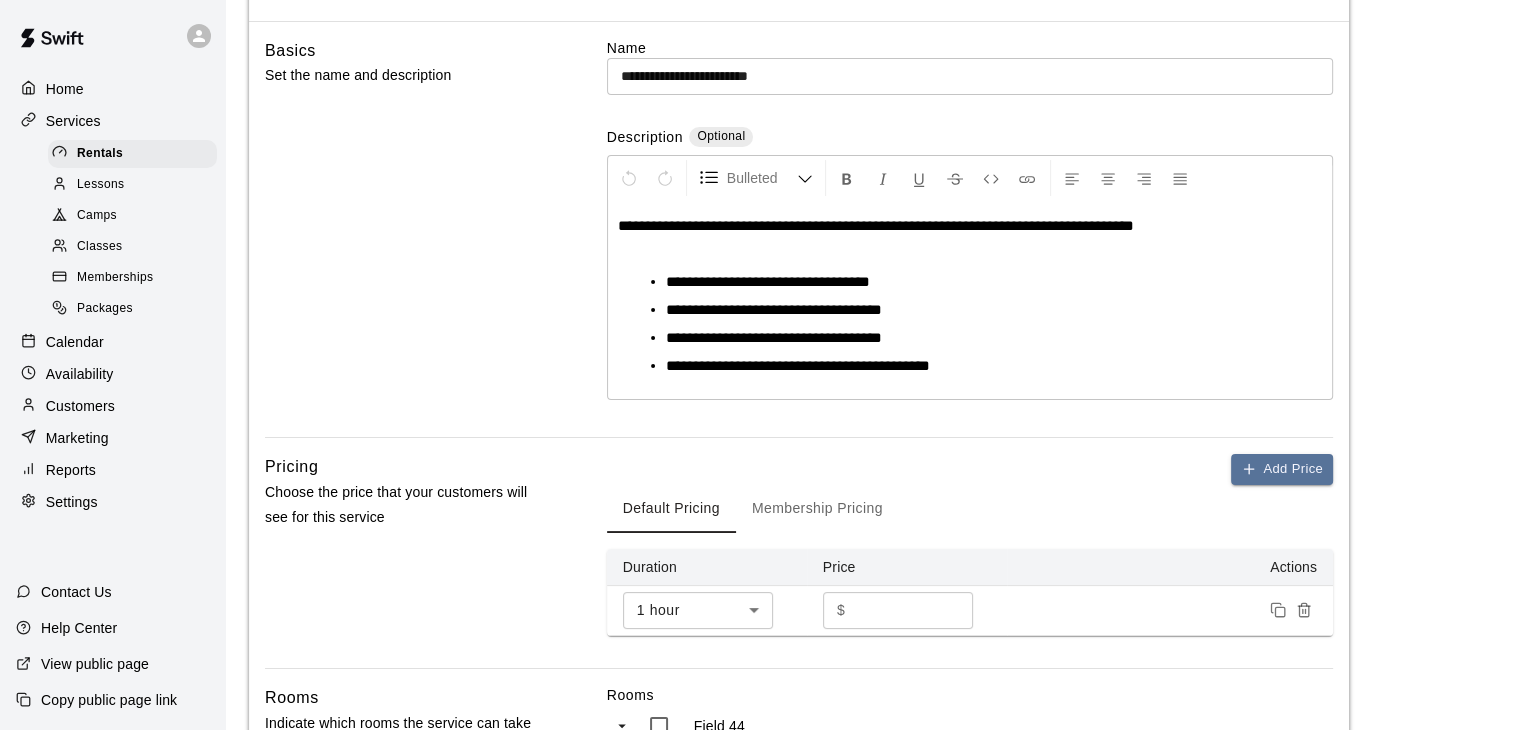 scroll, scrollTop: 100, scrollLeft: 0, axis: vertical 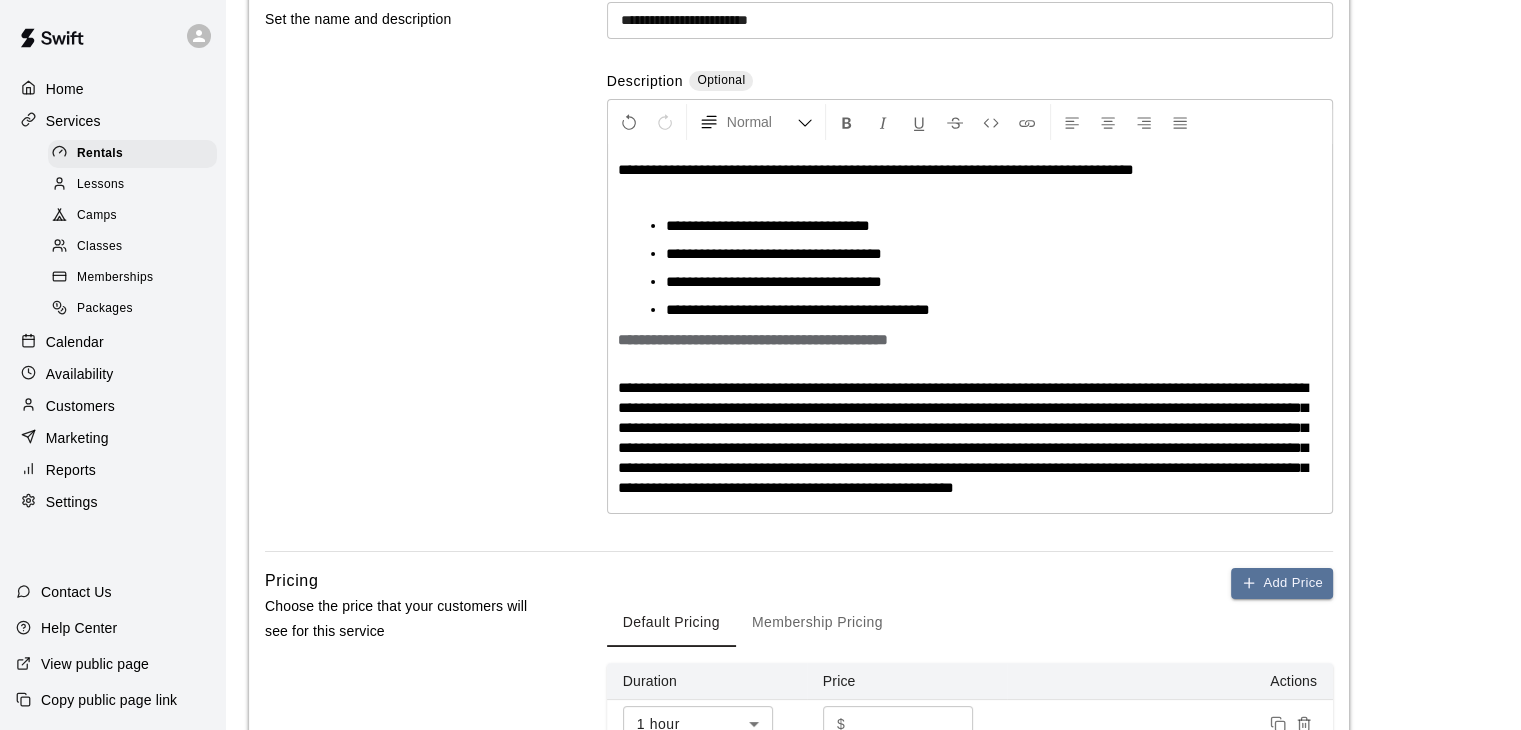 click on "**********" at bounding box center (978, 310) 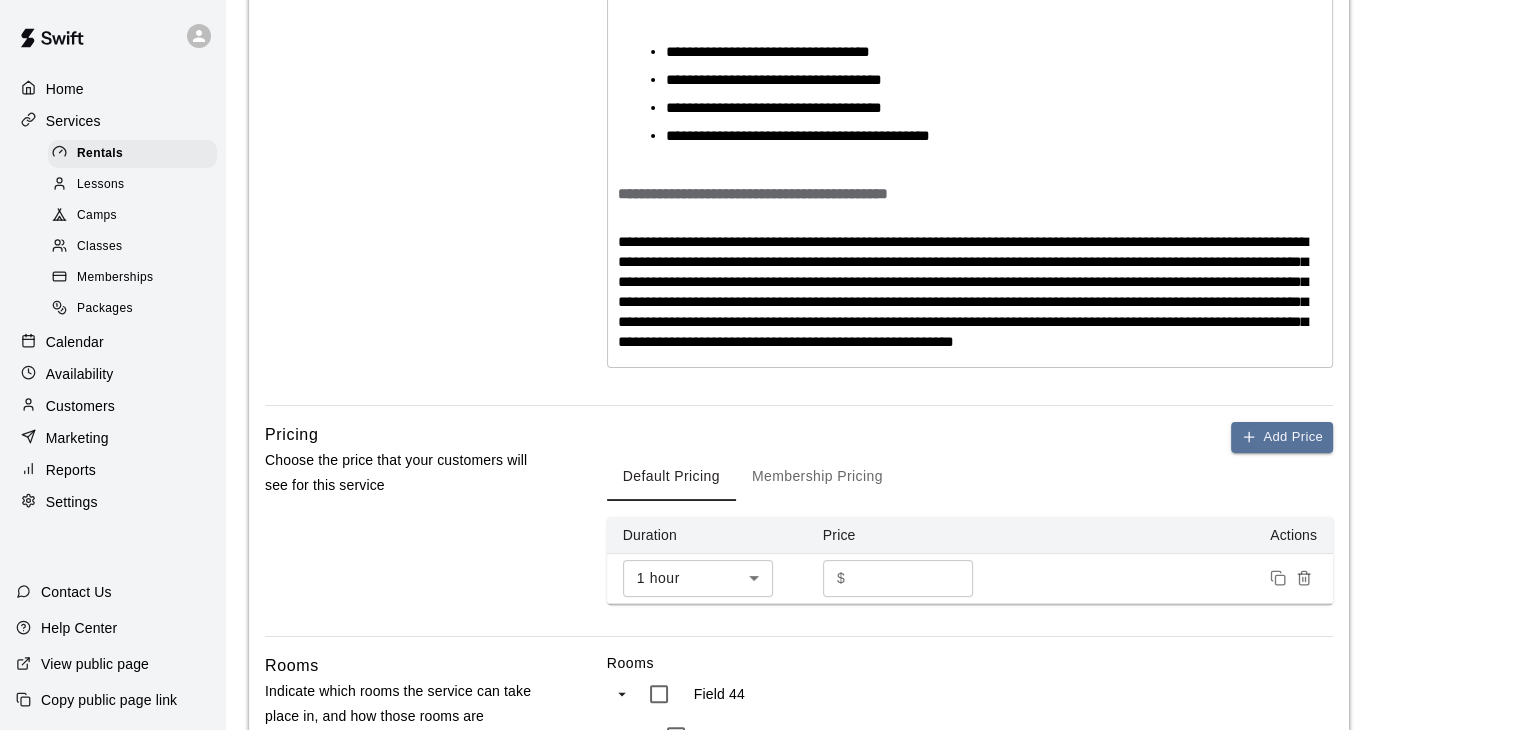 scroll, scrollTop: 400, scrollLeft: 0, axis: vertical 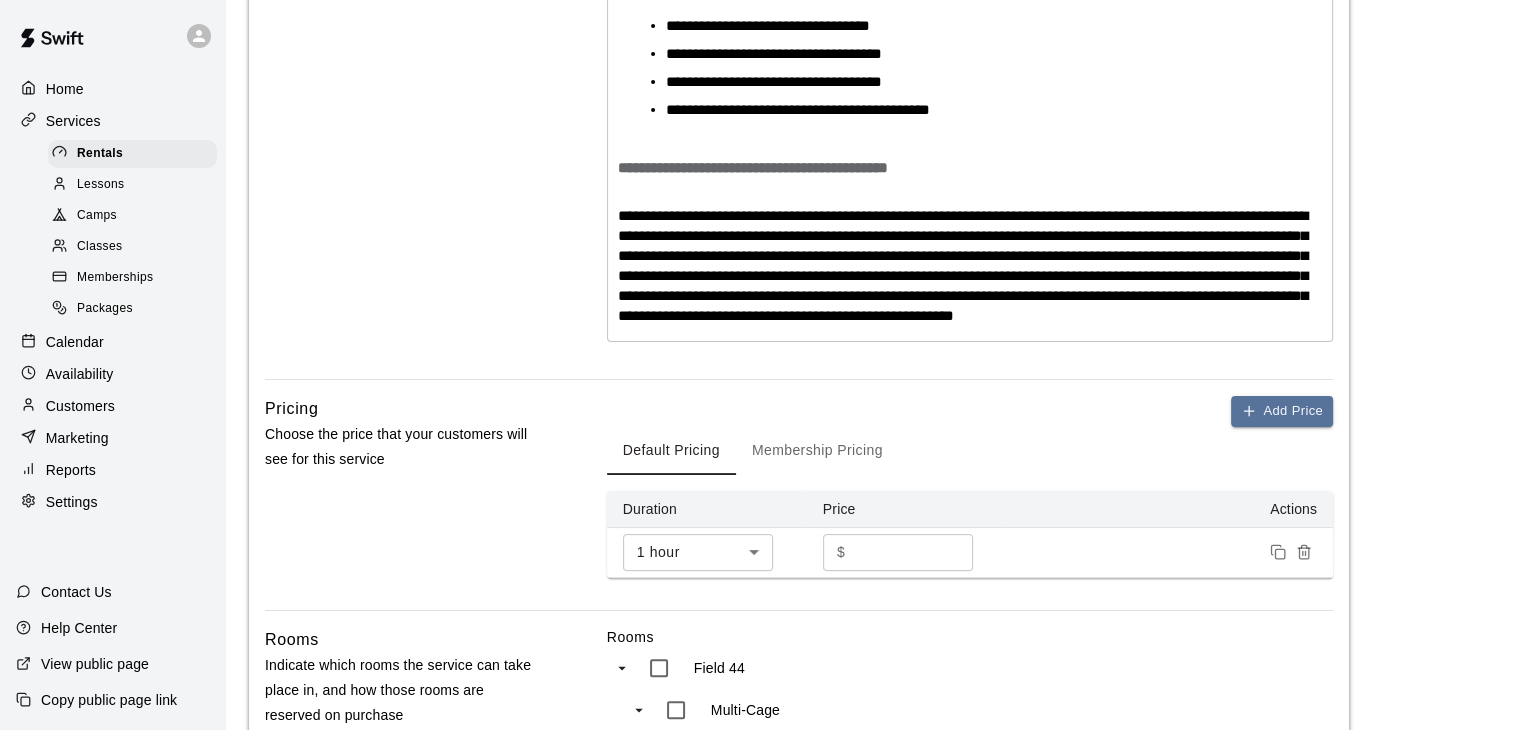 click on "**********" at bounding box center (970, 266) 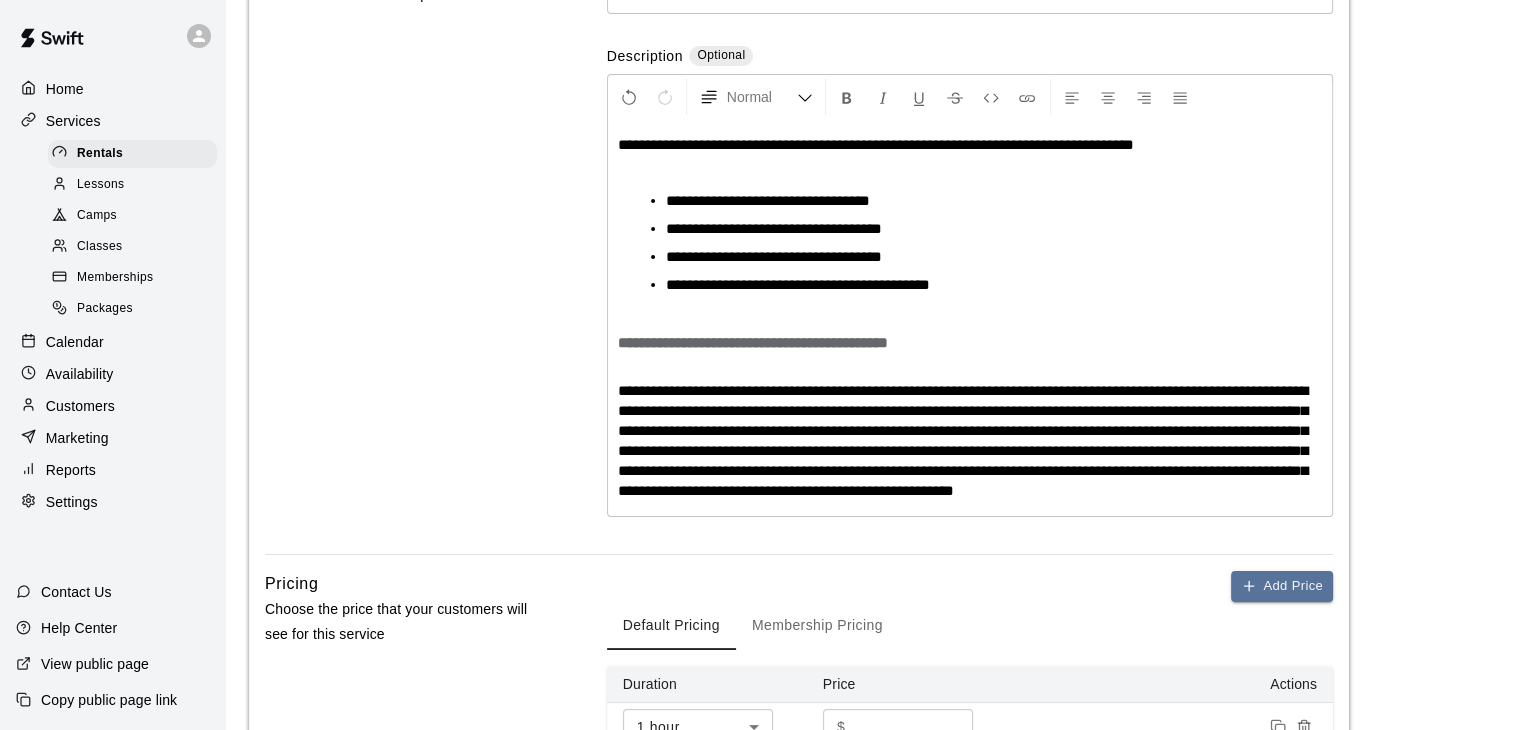 scroll, scrollTop: 0, scrollLeft: 0, axis: both 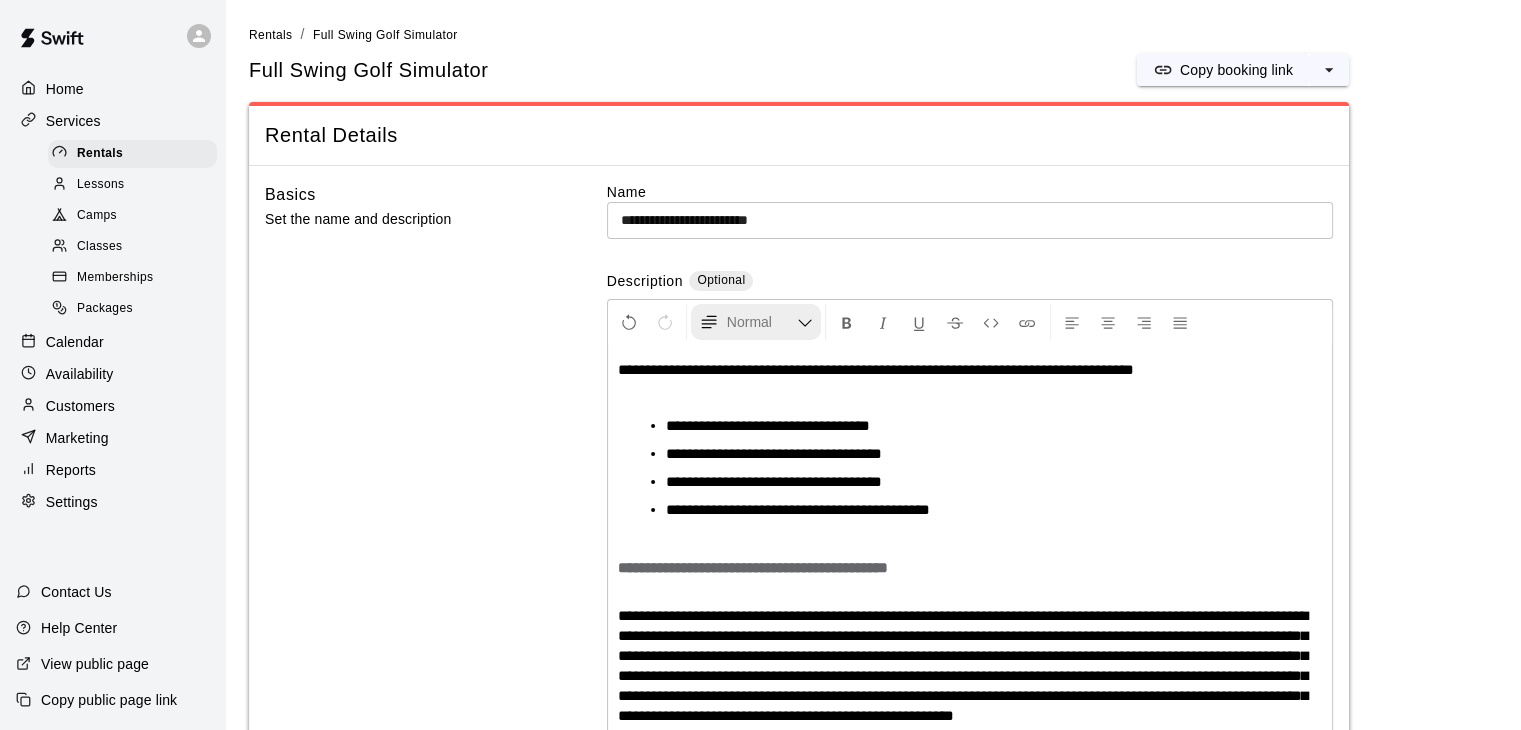 click on "Normal" at bounding box center [756, 322] 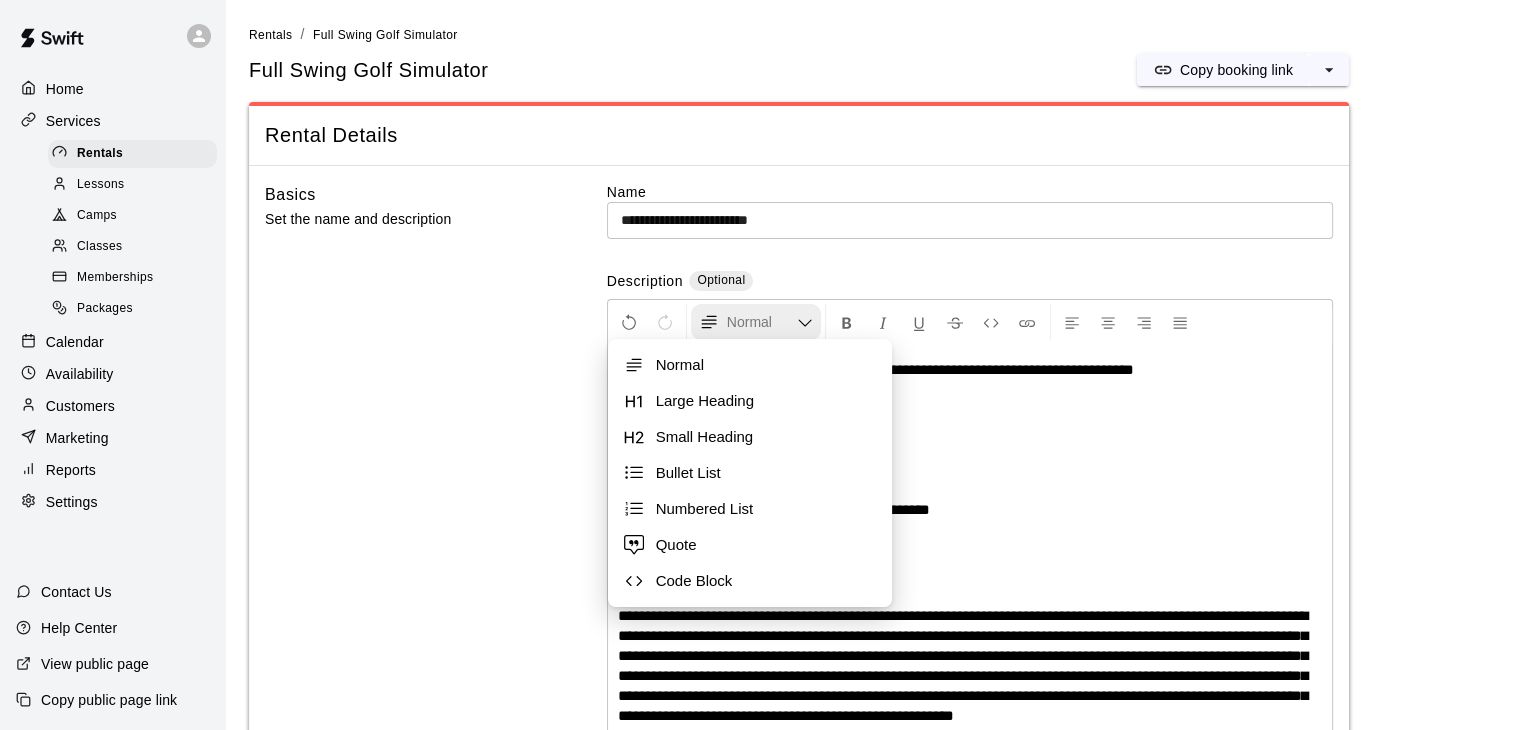 click on "Normal" at bounding box center [756, 322] 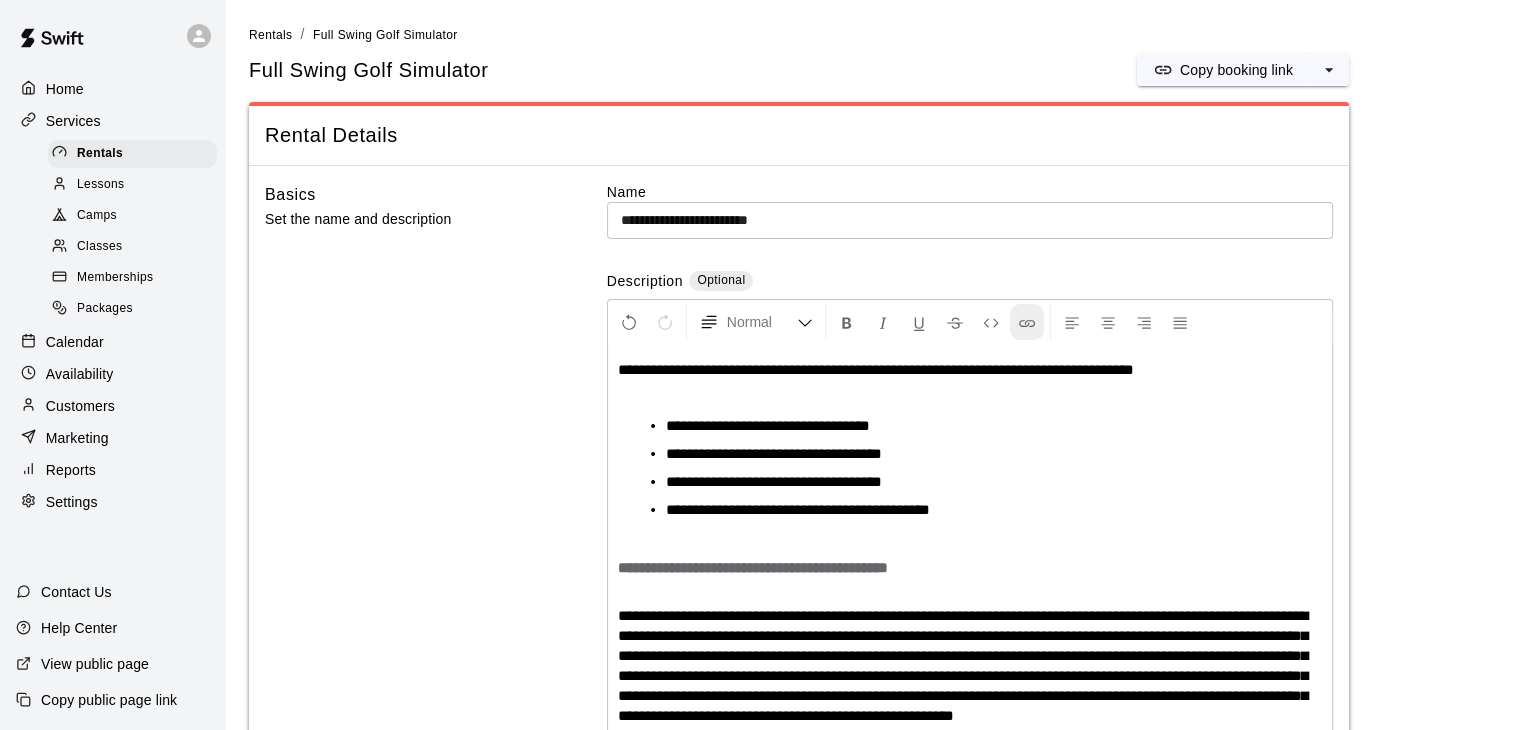 click at bounding box center [1027, 323] 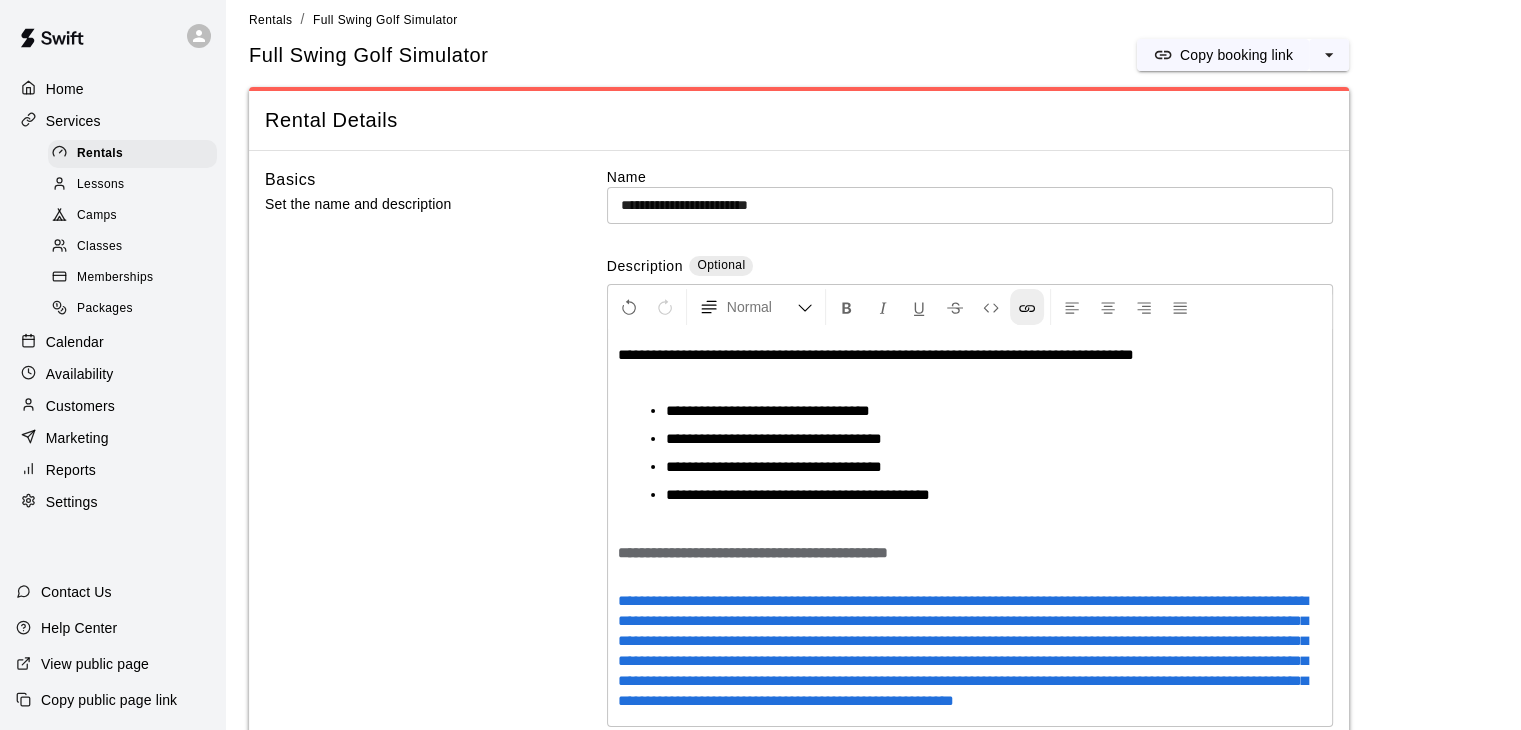 click at bounding box center (1027, 308) 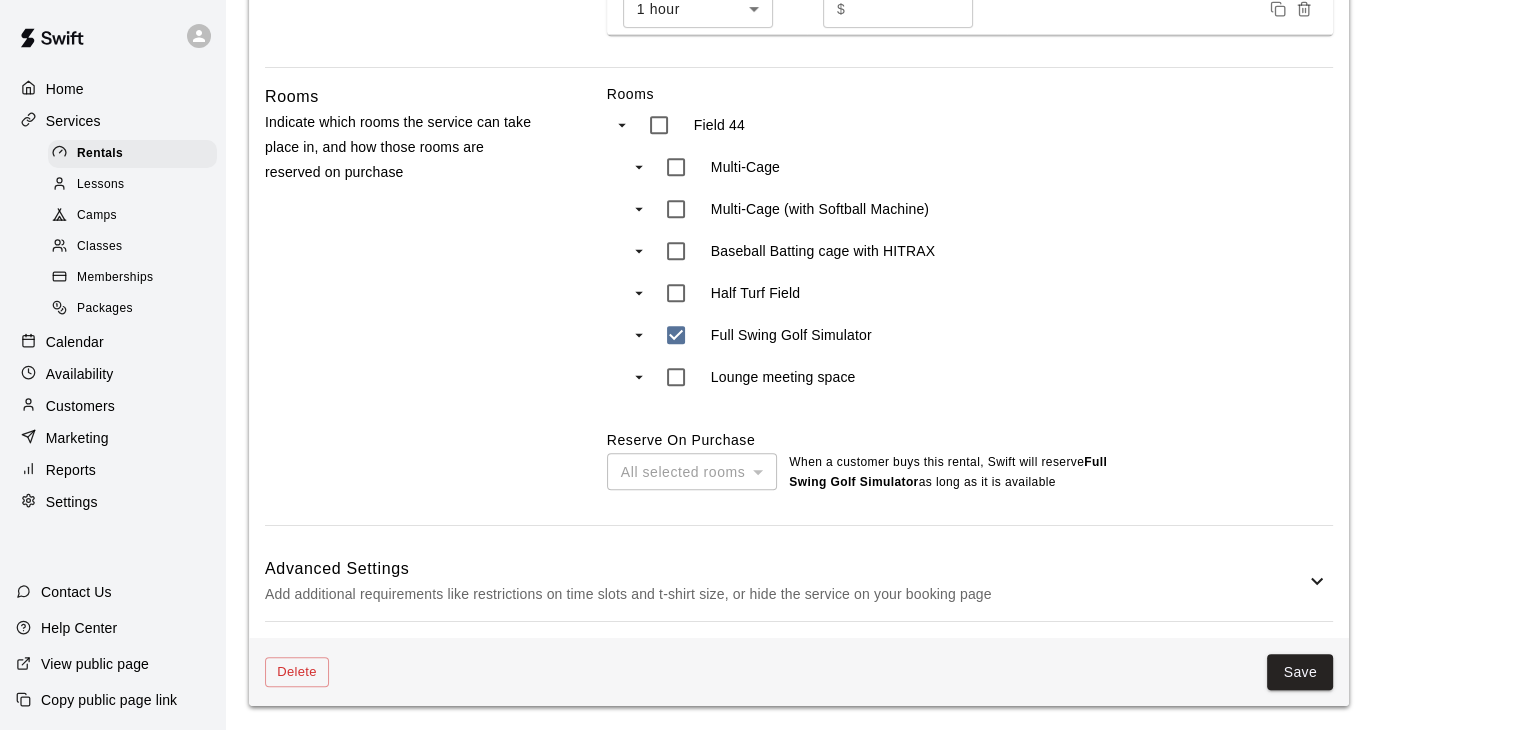 scroll, scrollTop: 964, scrollLeft: 0, axis: vertical 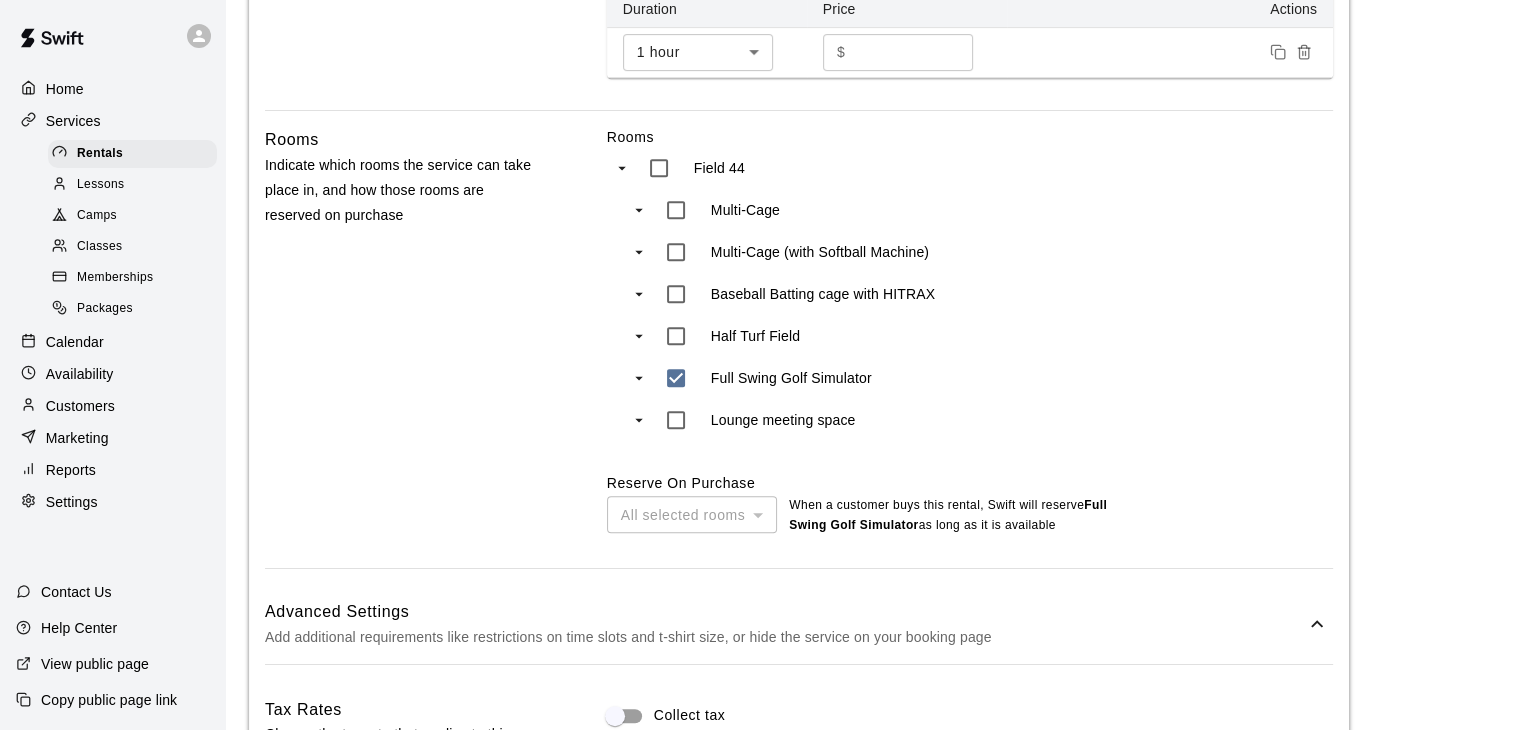 drag, startPoint x: 859, startPoint y: 437, endPoint x: 750, endPoint y: 437, distance: 109 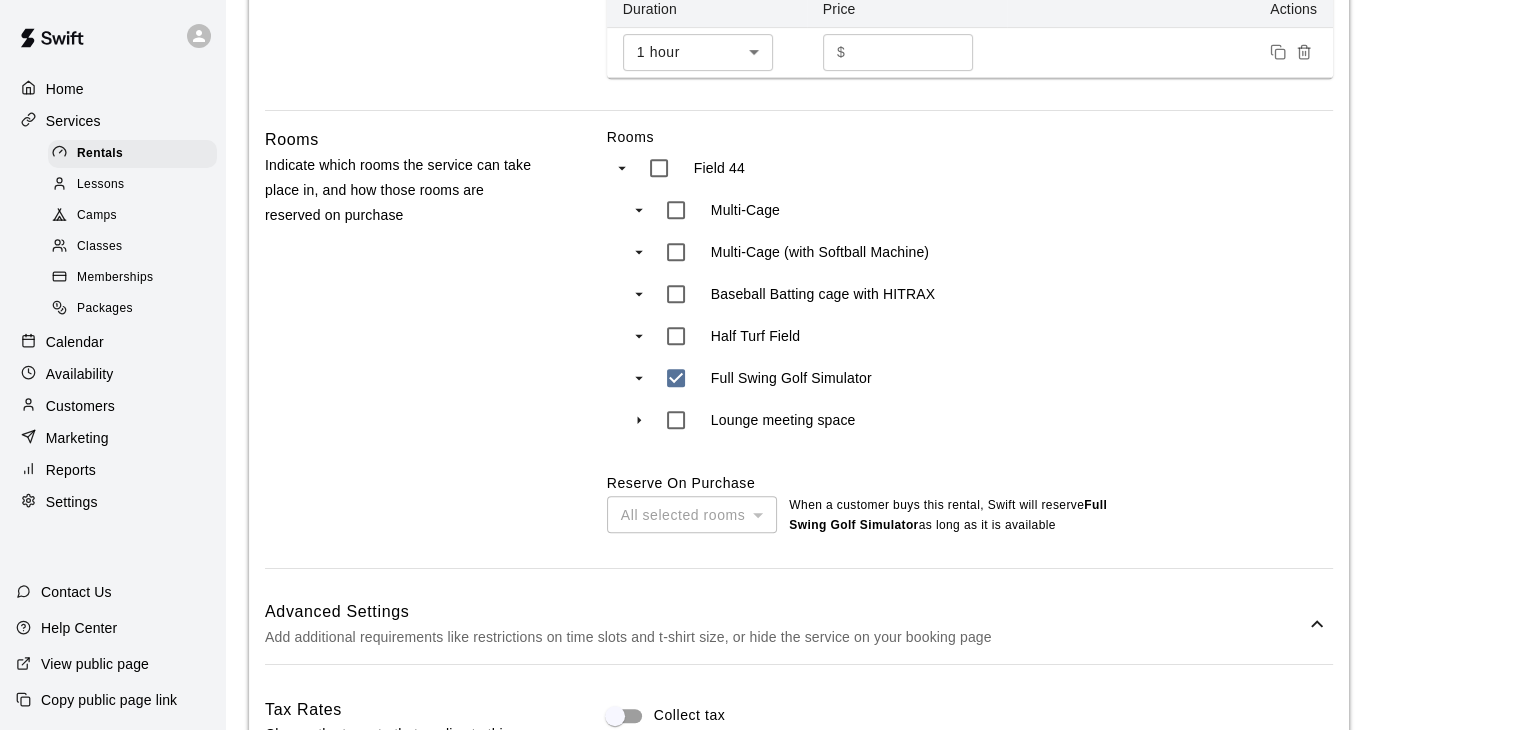 drag, startPoint x: 712, startPoint y: 434, endPoint x: 844, endPoint y: 445, distance: 132.45753 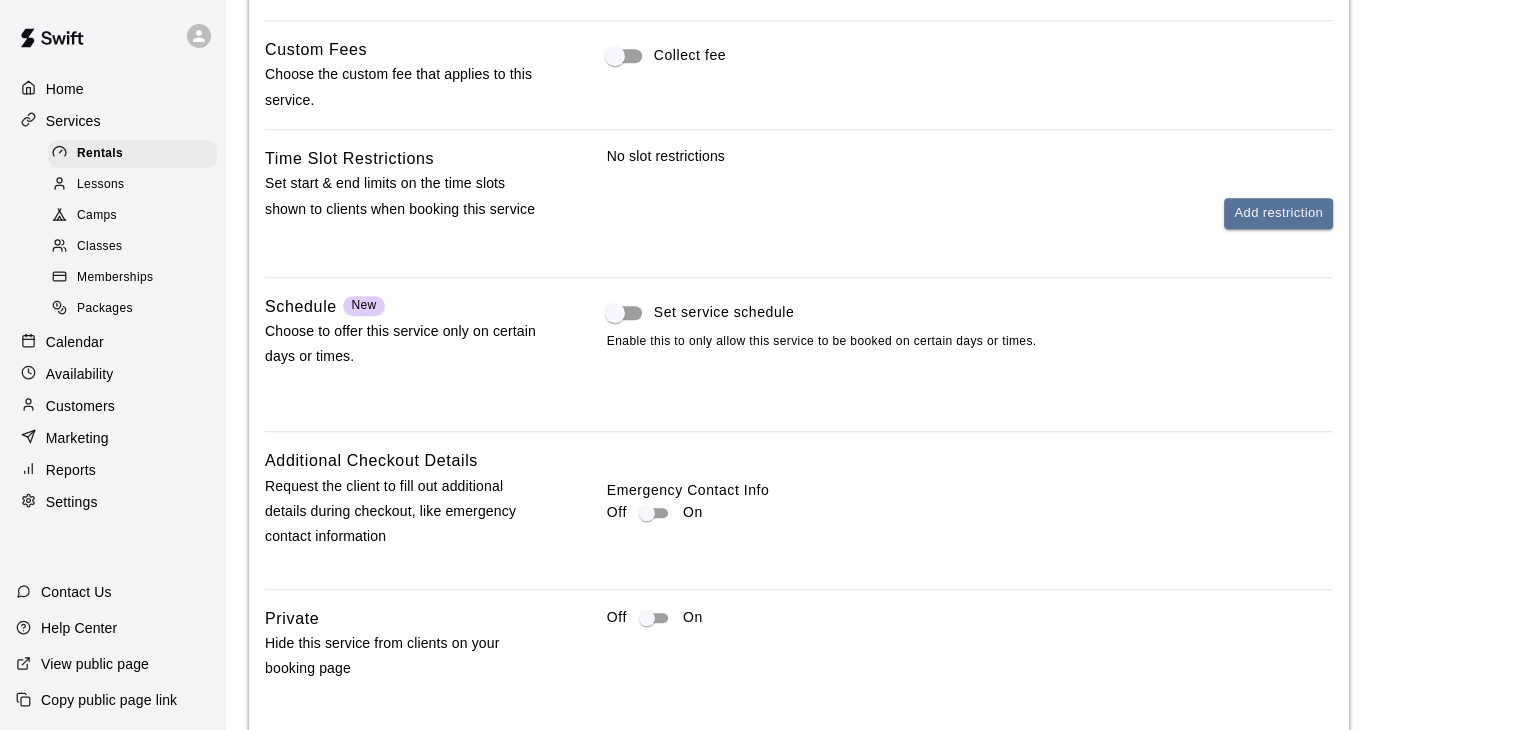 scroll, scrollTop: 1781, scrollLeft: 0, axis: vertical 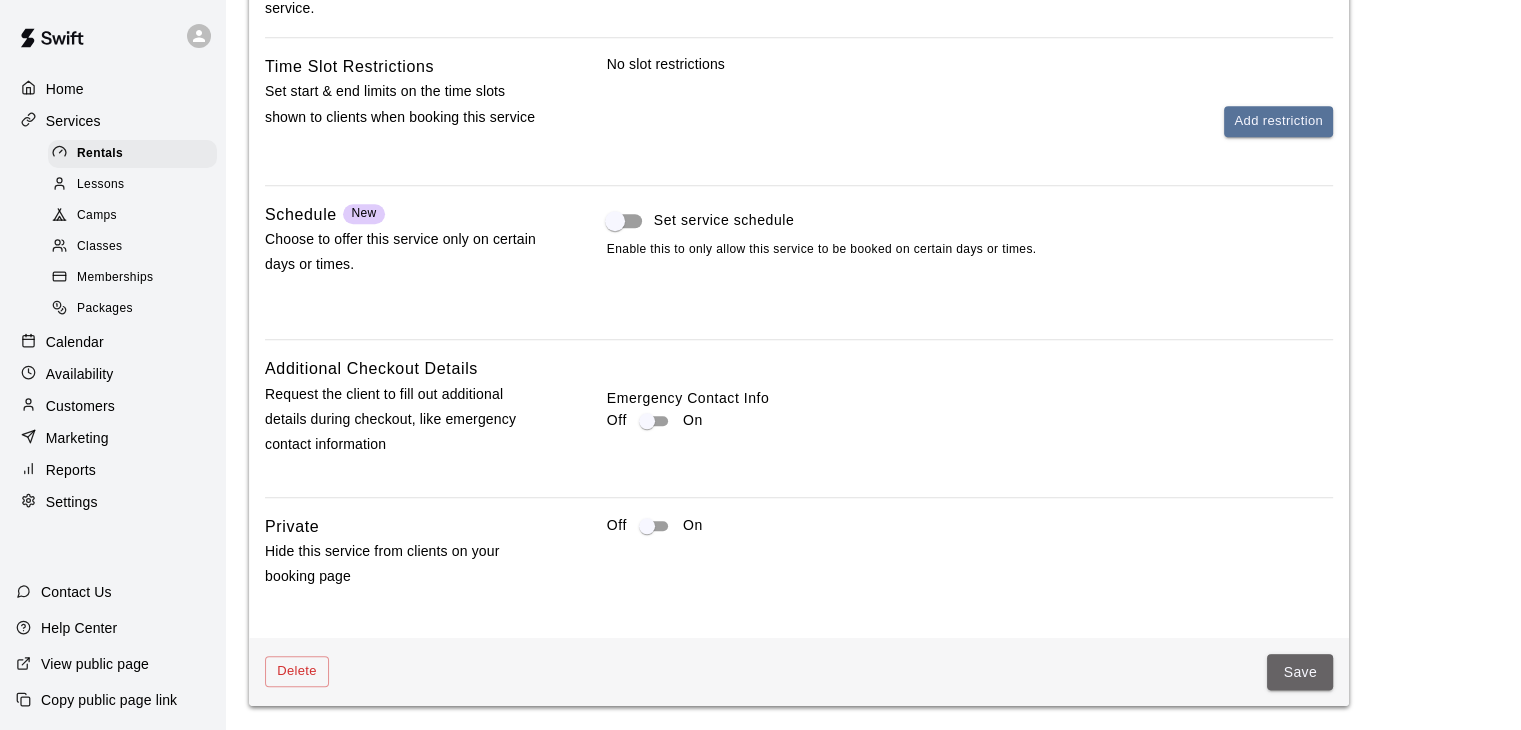 drag, startPoint x: 1296, startPoint y: 679, endPoint x: 1280, endPoint y: 665, distance: 21.260292 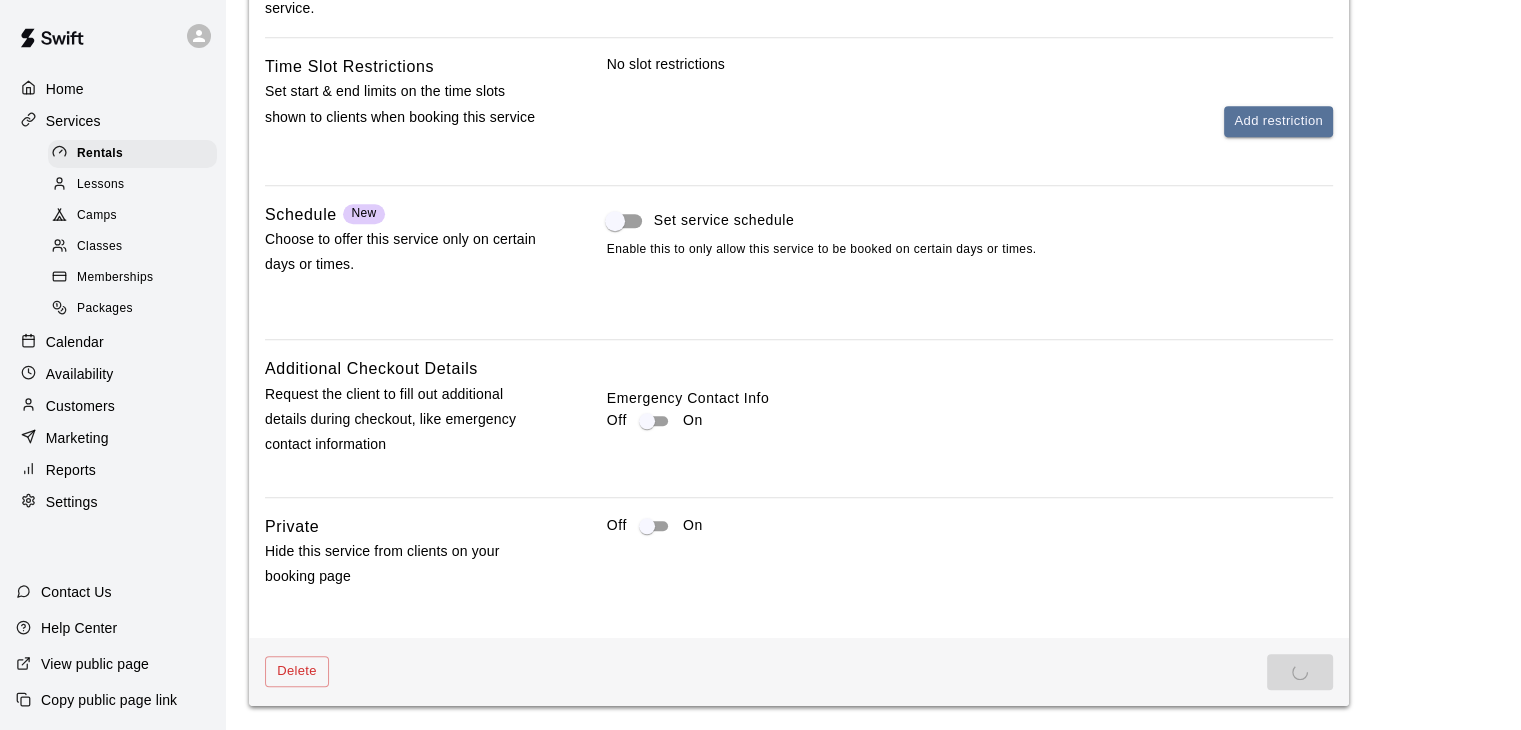 scroll, scrollTop: 0, scrollLeft: 0, axis: both 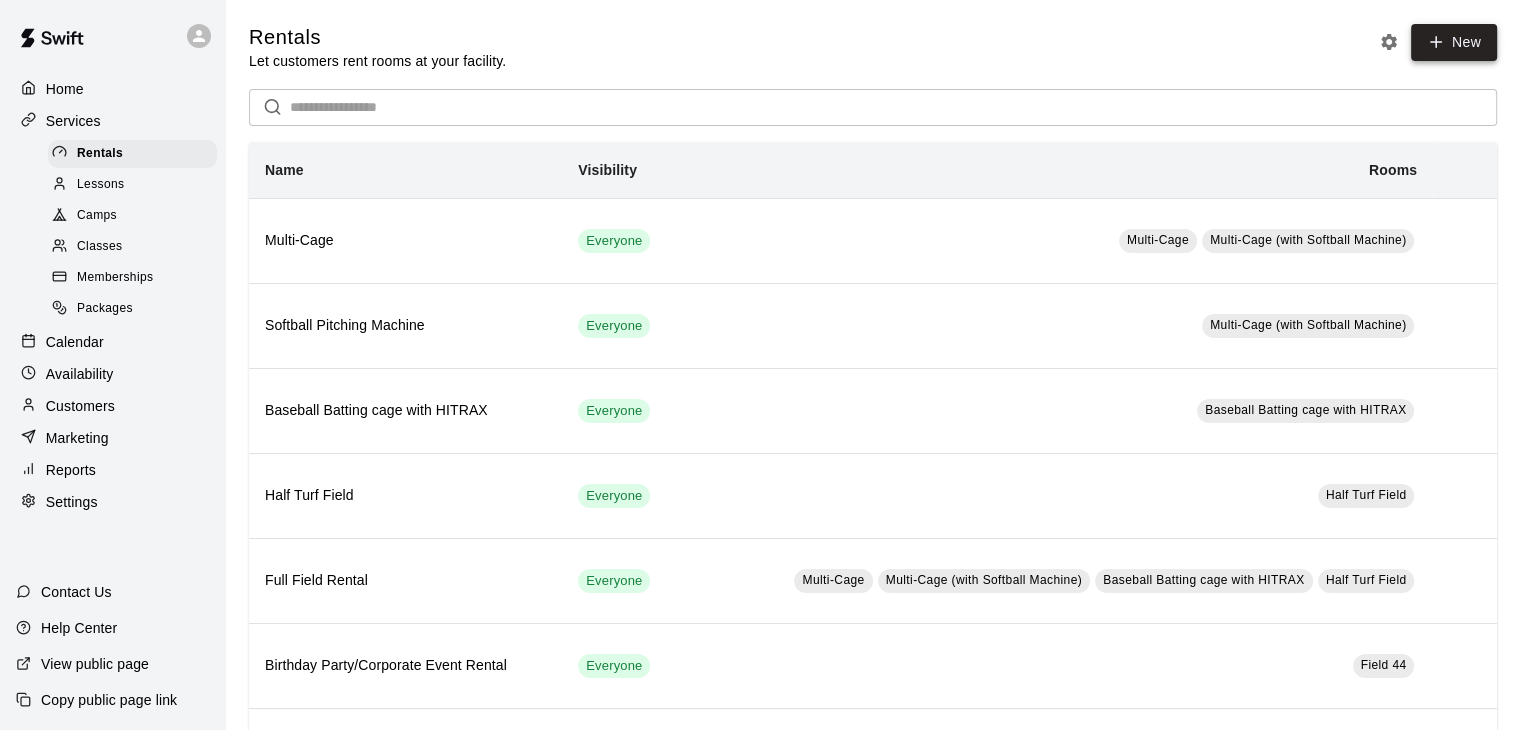 click on "New" at bounding box center [1454, 42] 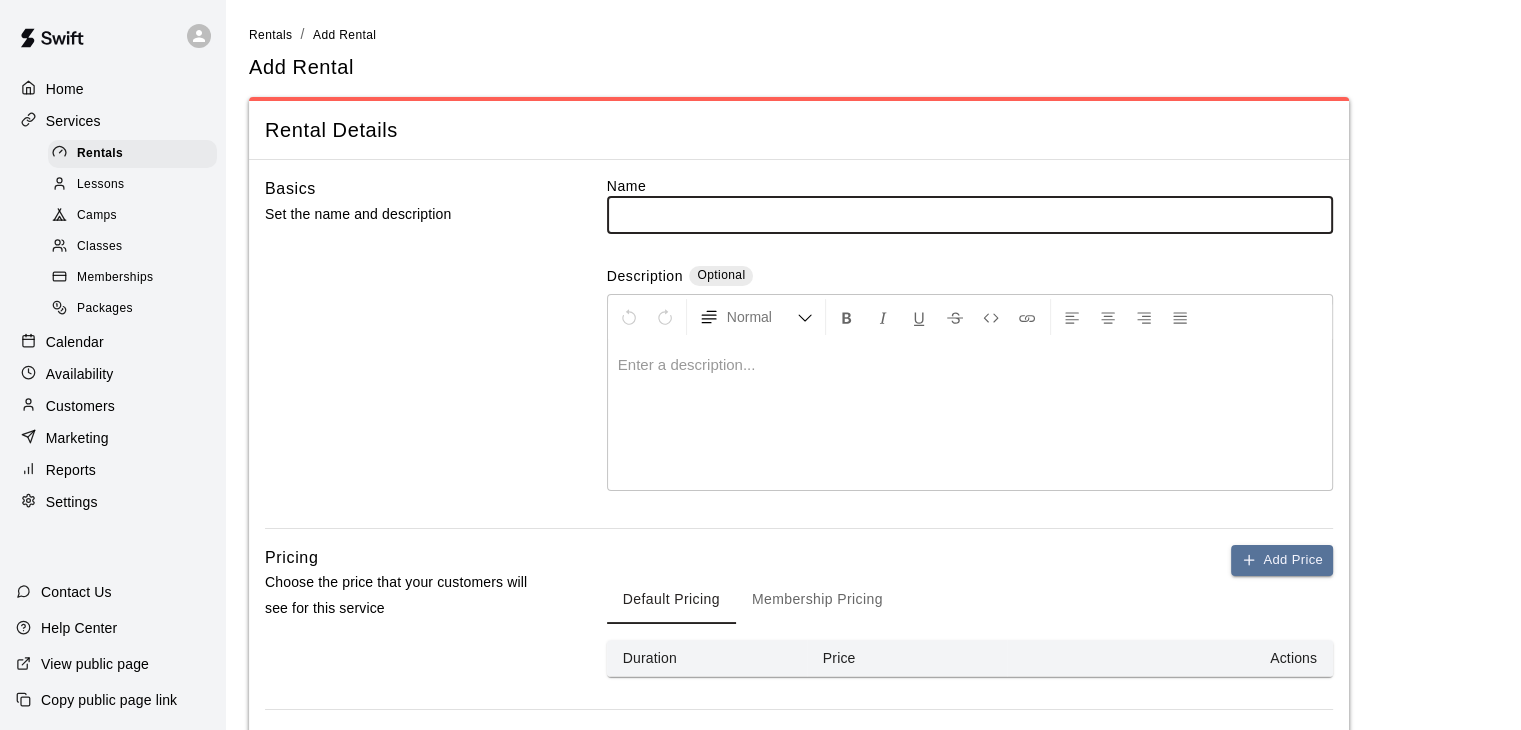 click at bounding box center (970, 214) 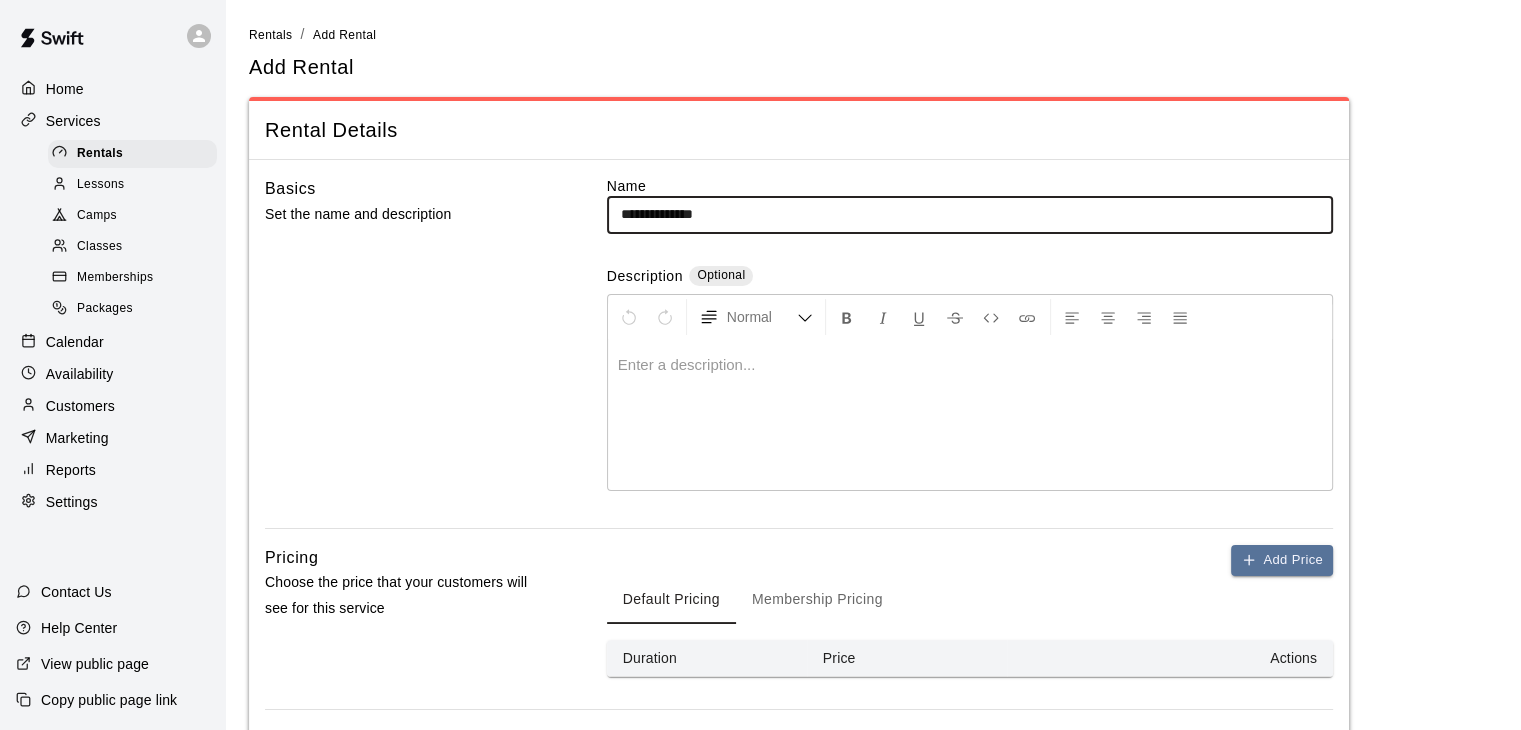 type on "**********" 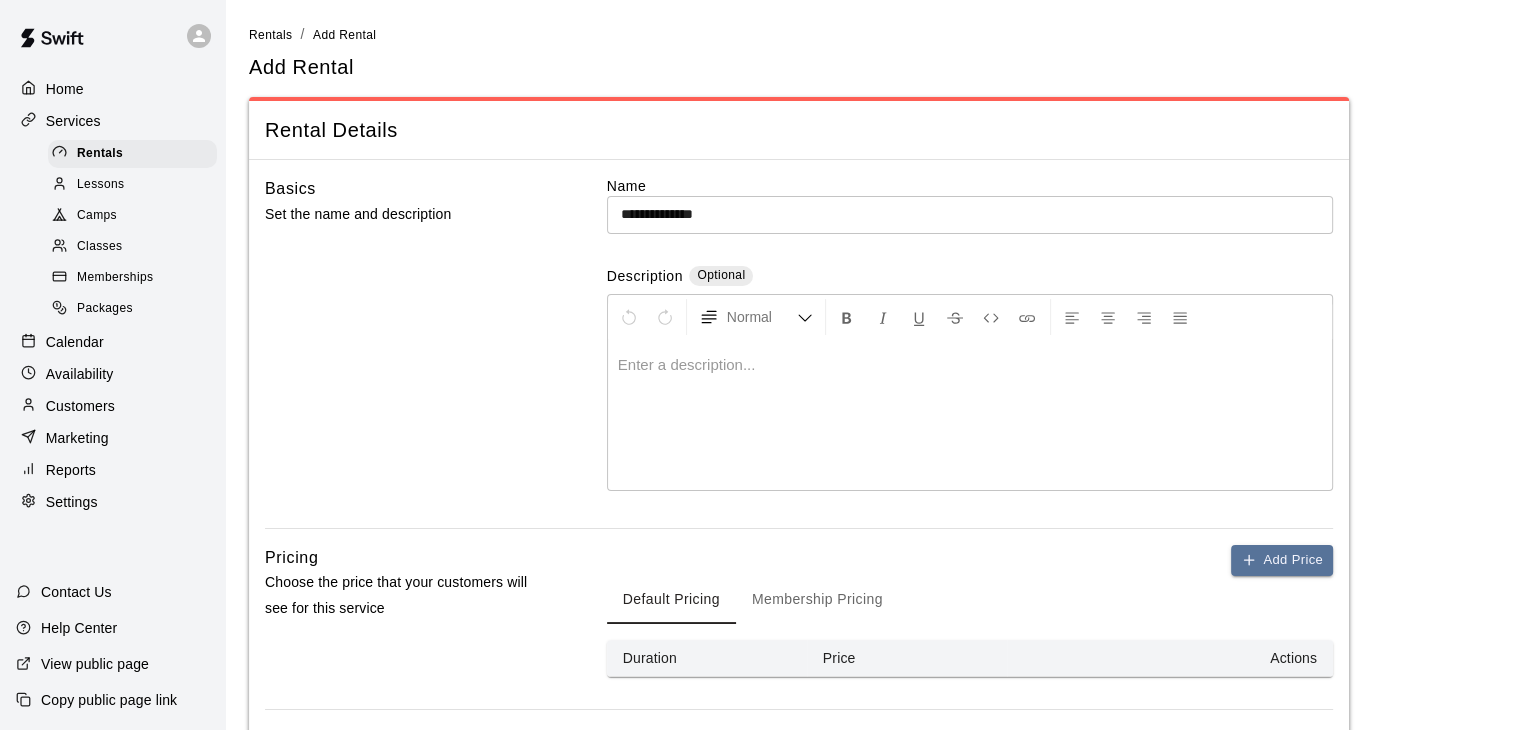 click at bounding box center (970, 415) 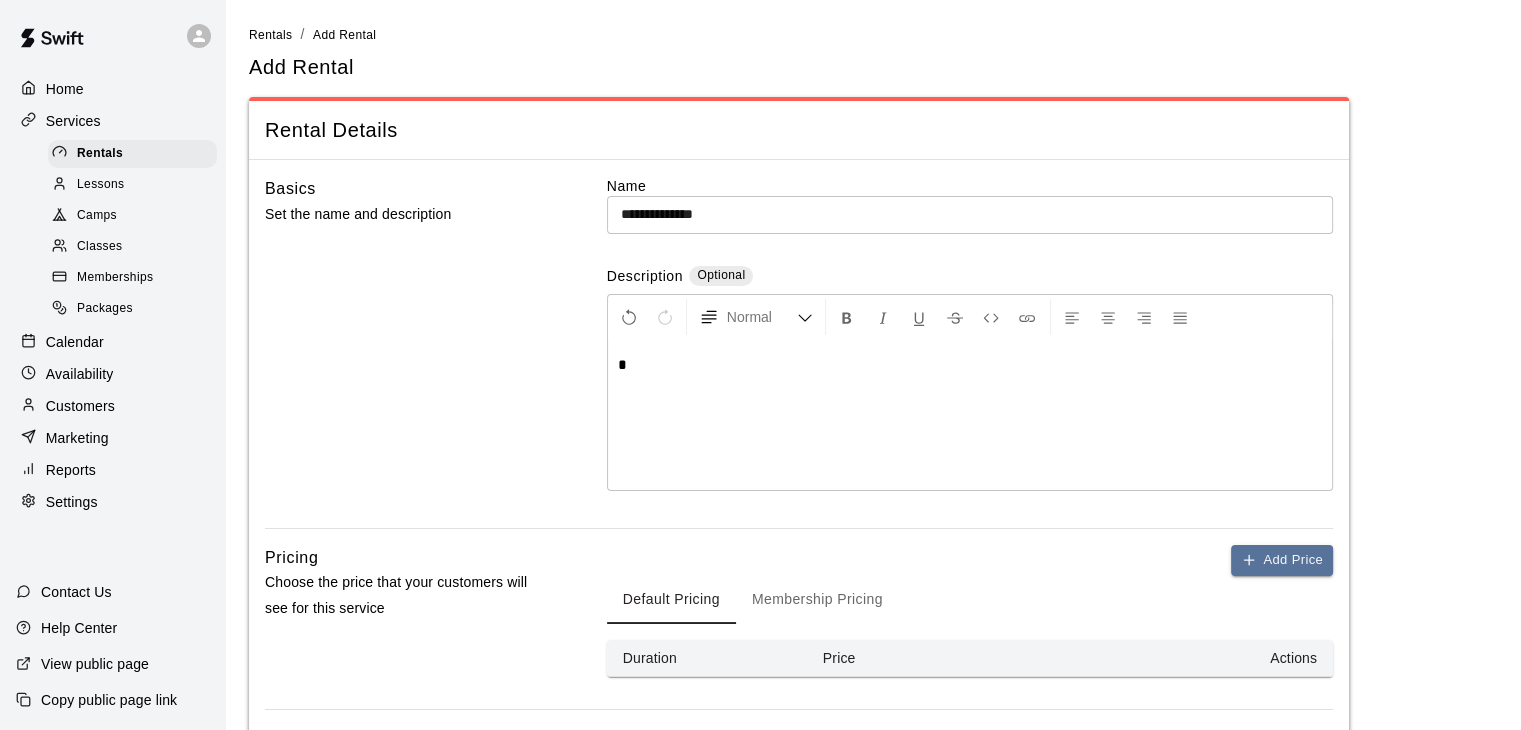 type 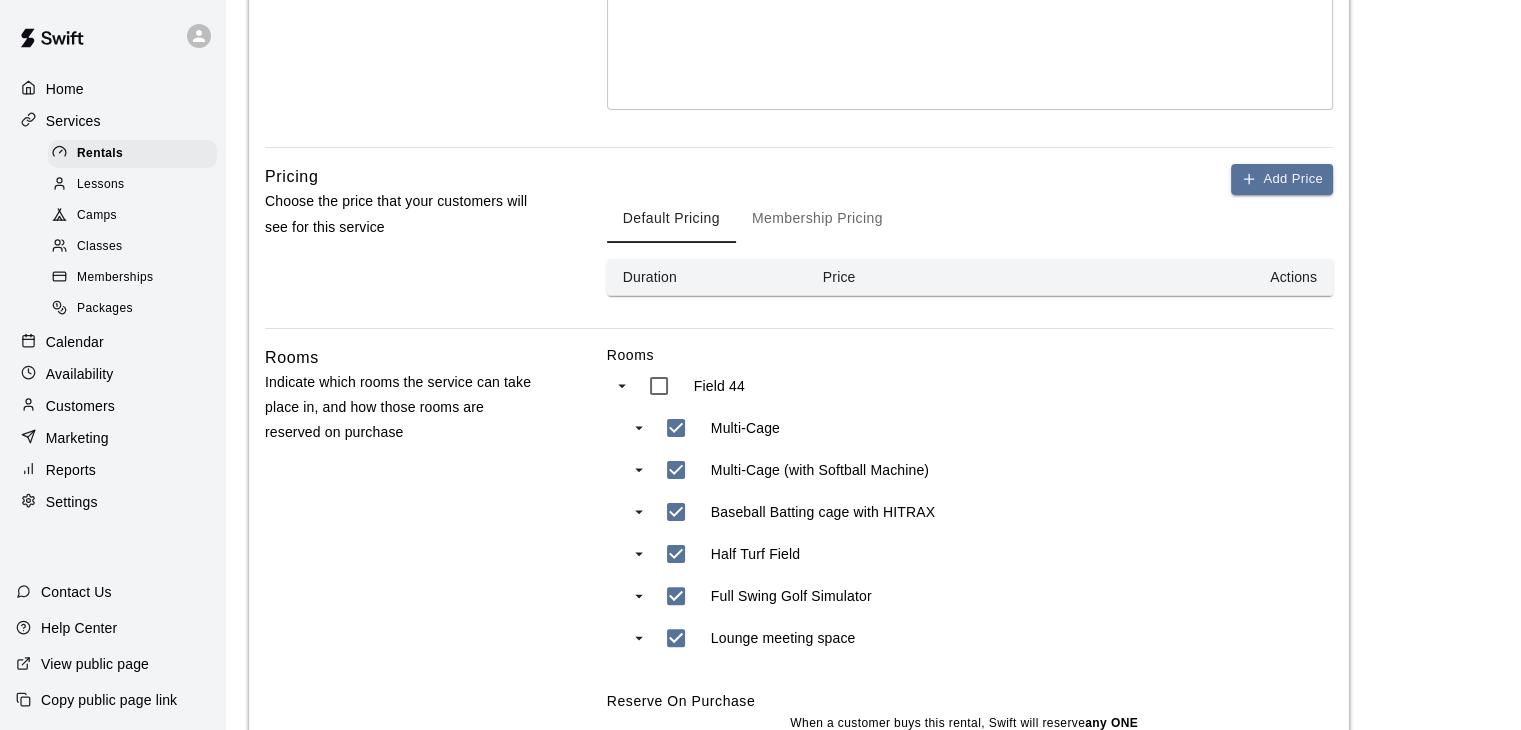 scroll, scrollTop: 103, scrollLeft: 0, axis: vertical 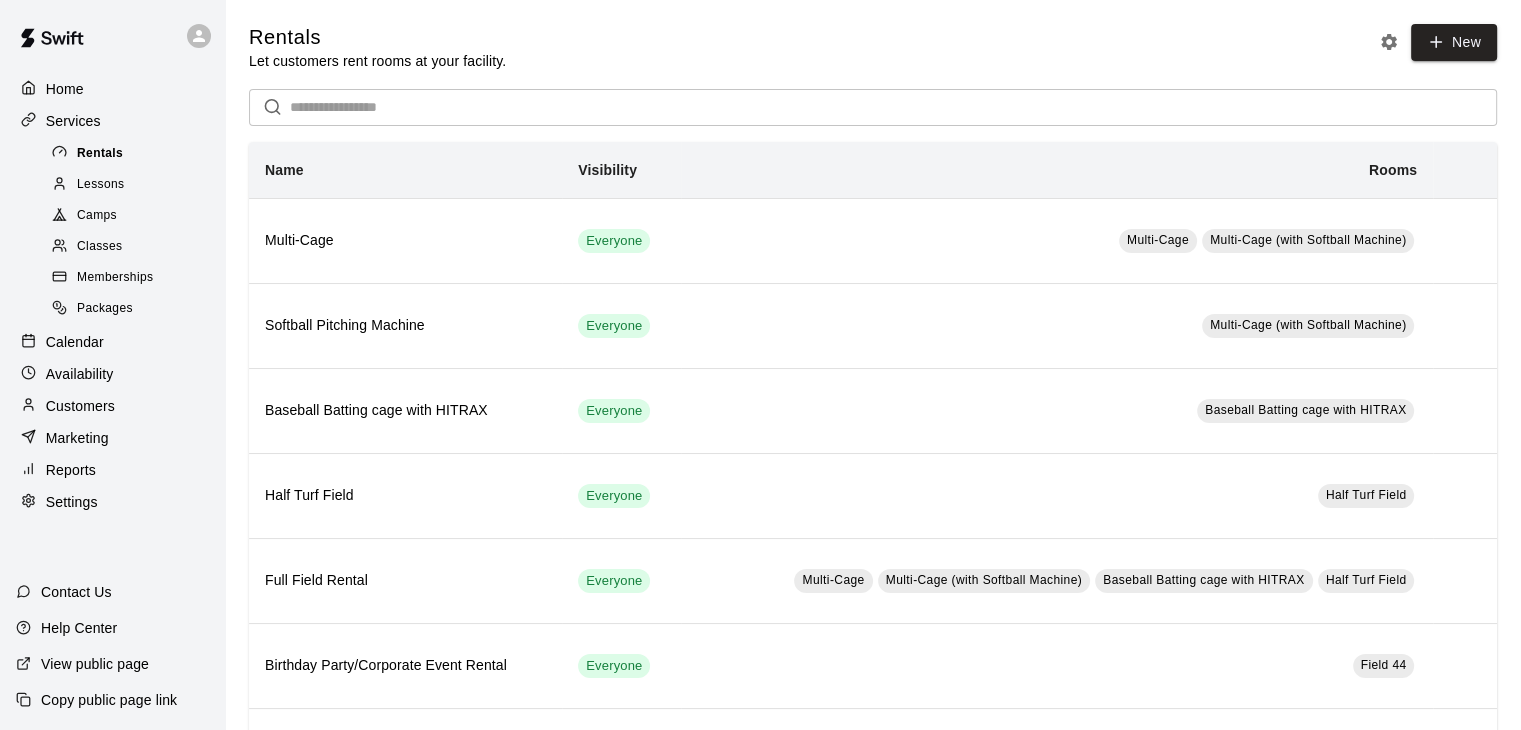click on "Rentals" at bounding box center [132, 154] 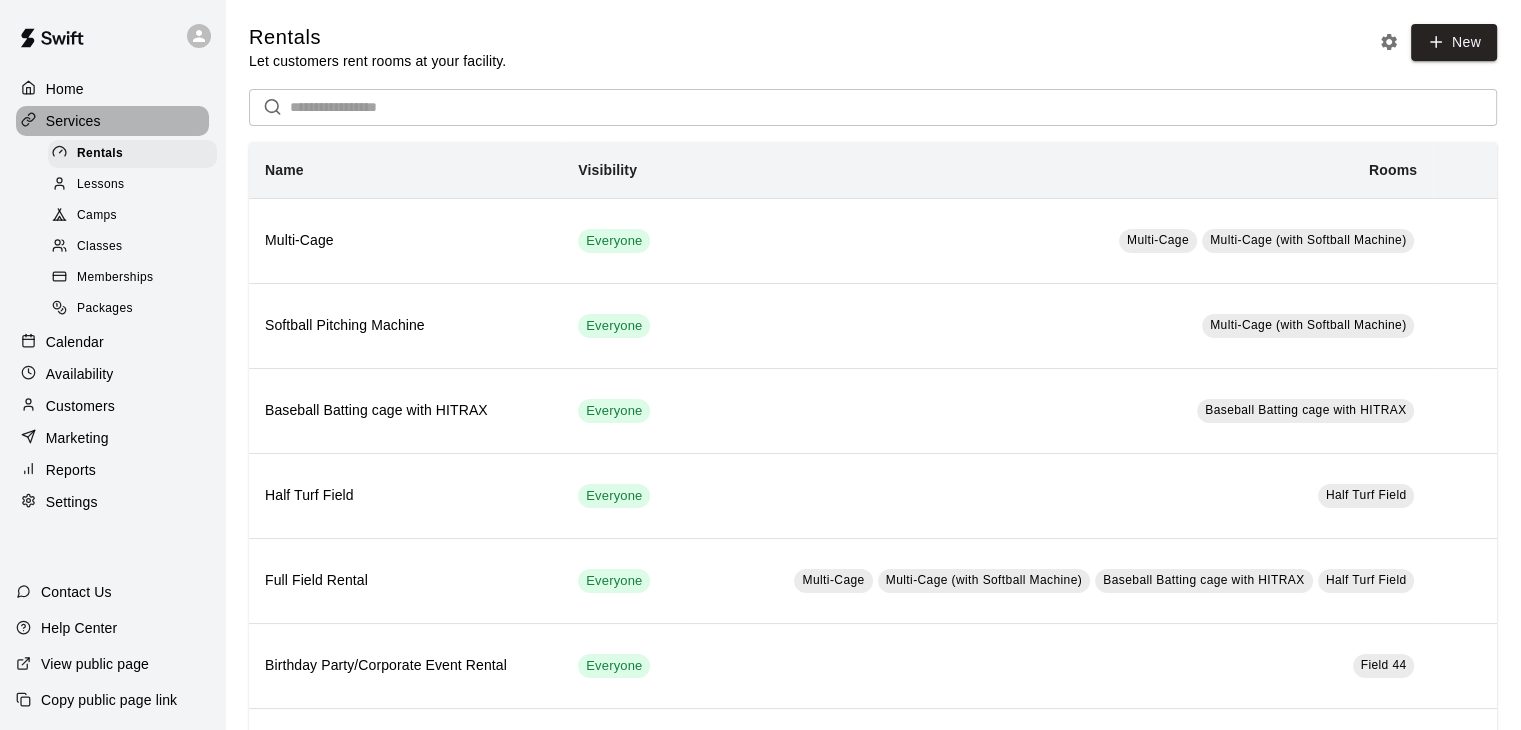 click on "Services" at bounding box center [73, 121] 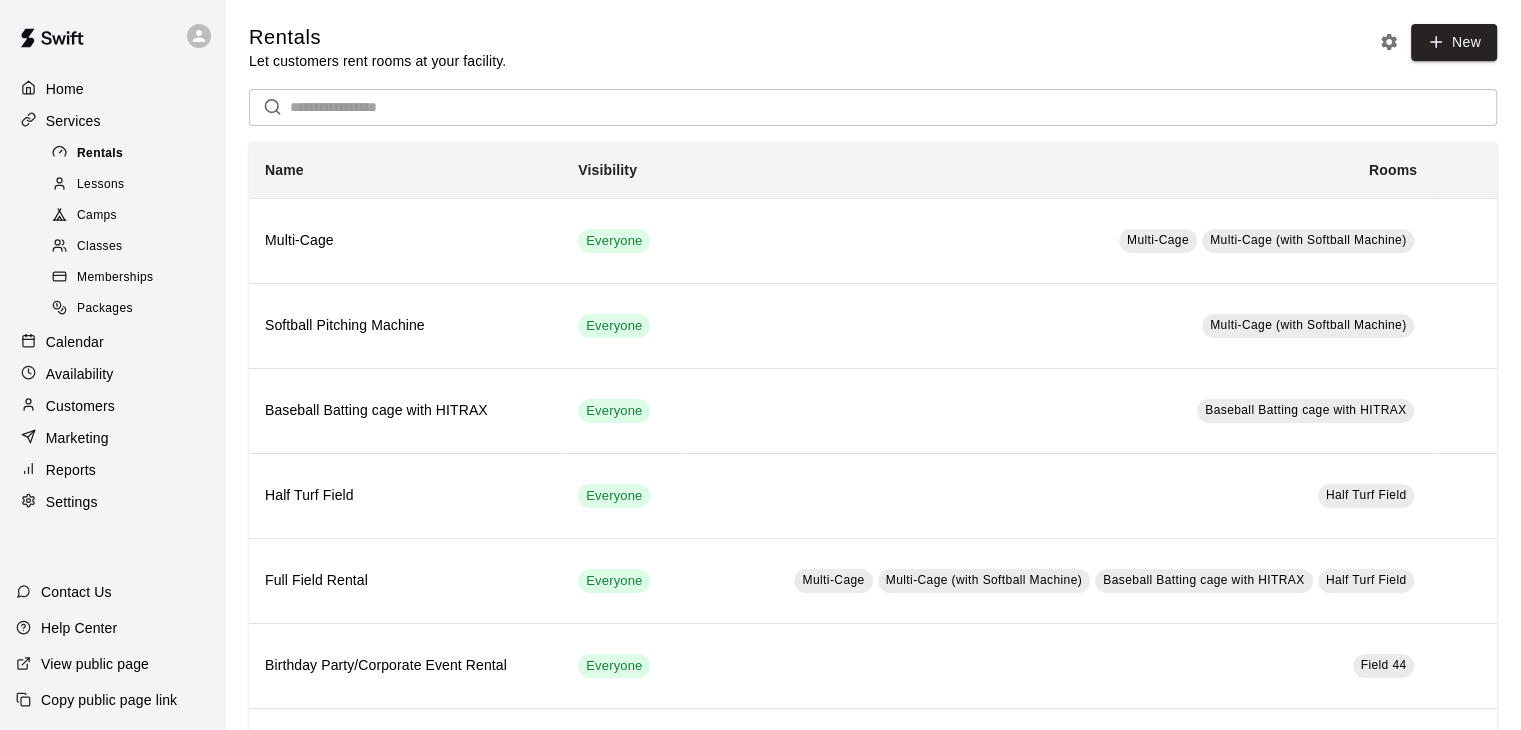 click on "Rentals" at bounding box center (100, 154) 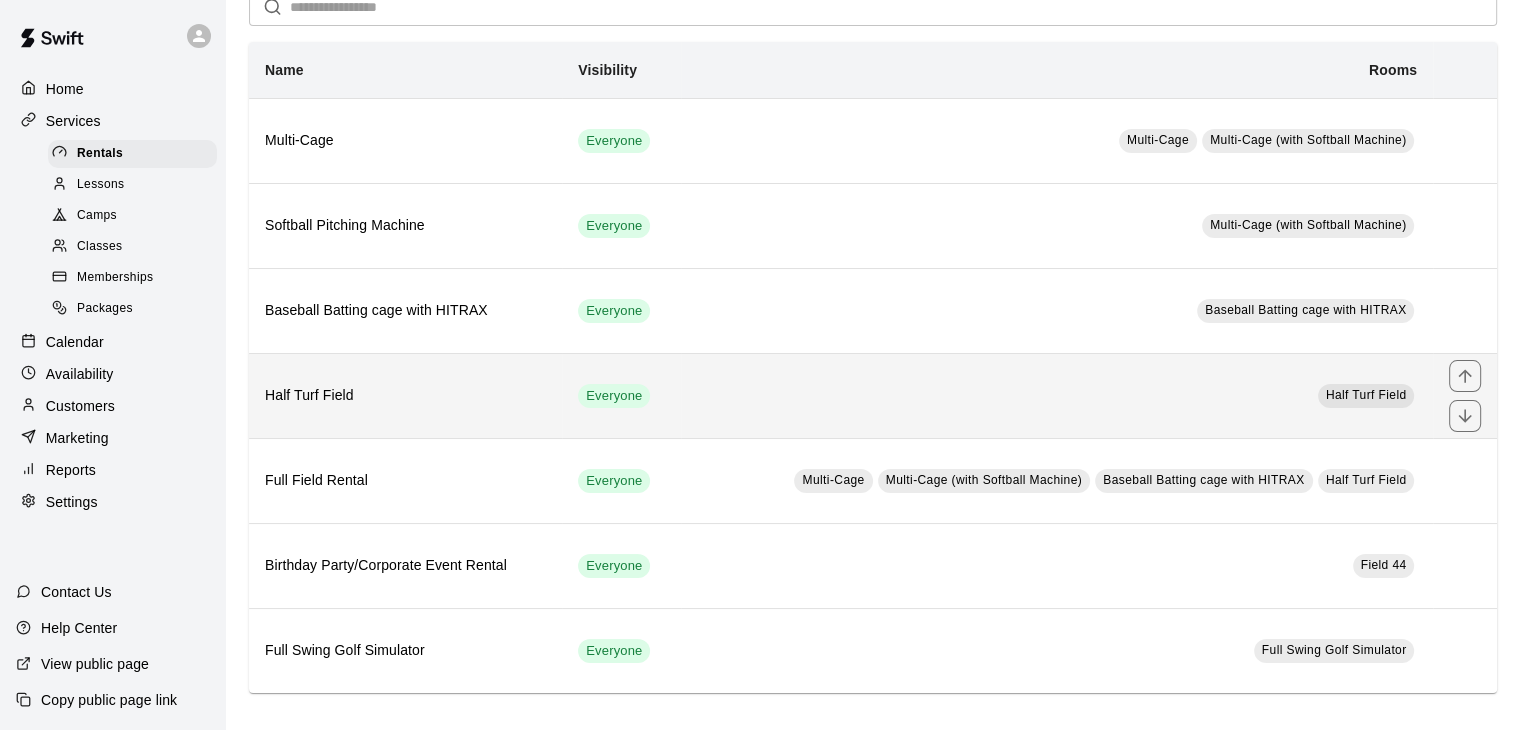 scroll, scrollTop: 0, scrollLeft: 0, axis: both 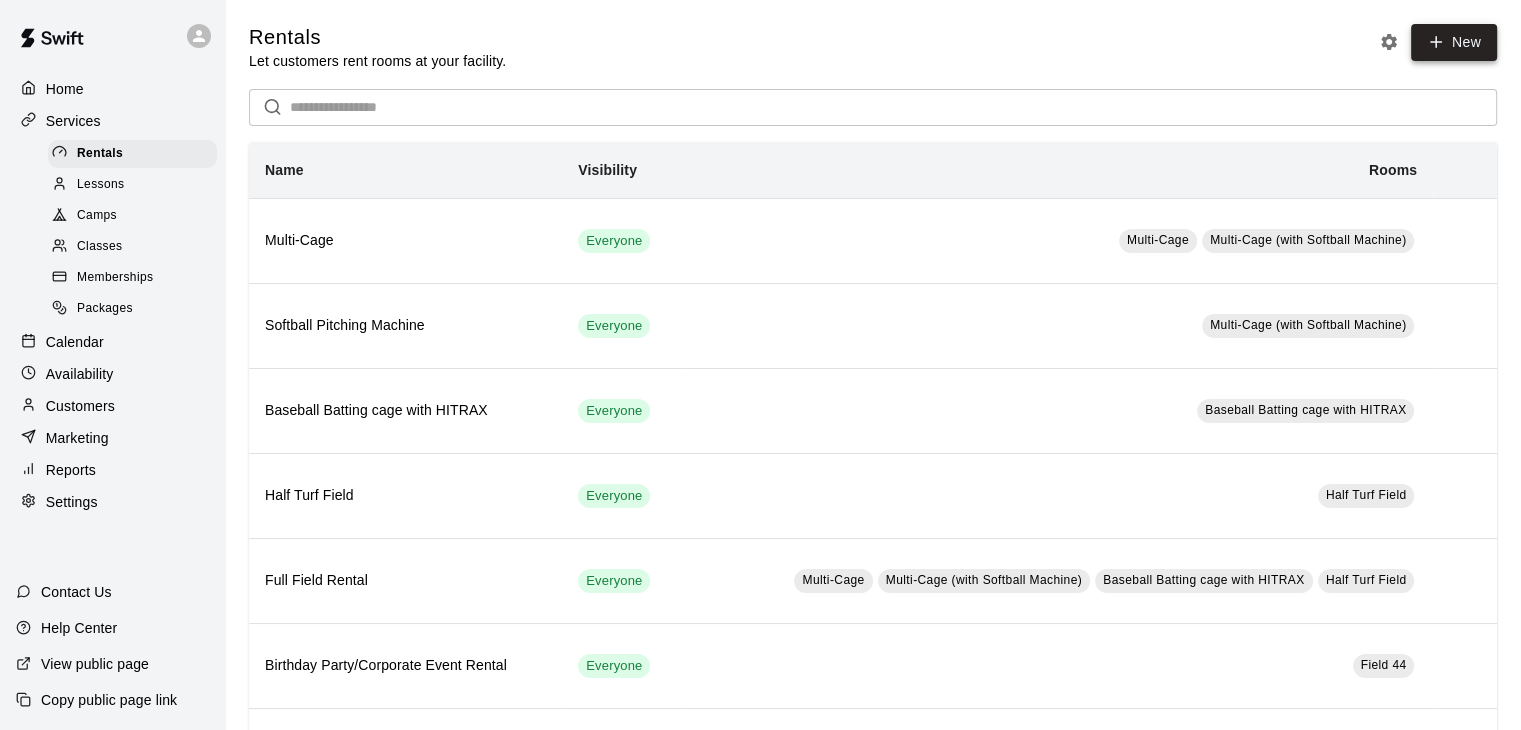 click on "New" at bounding box center (1454, 42) 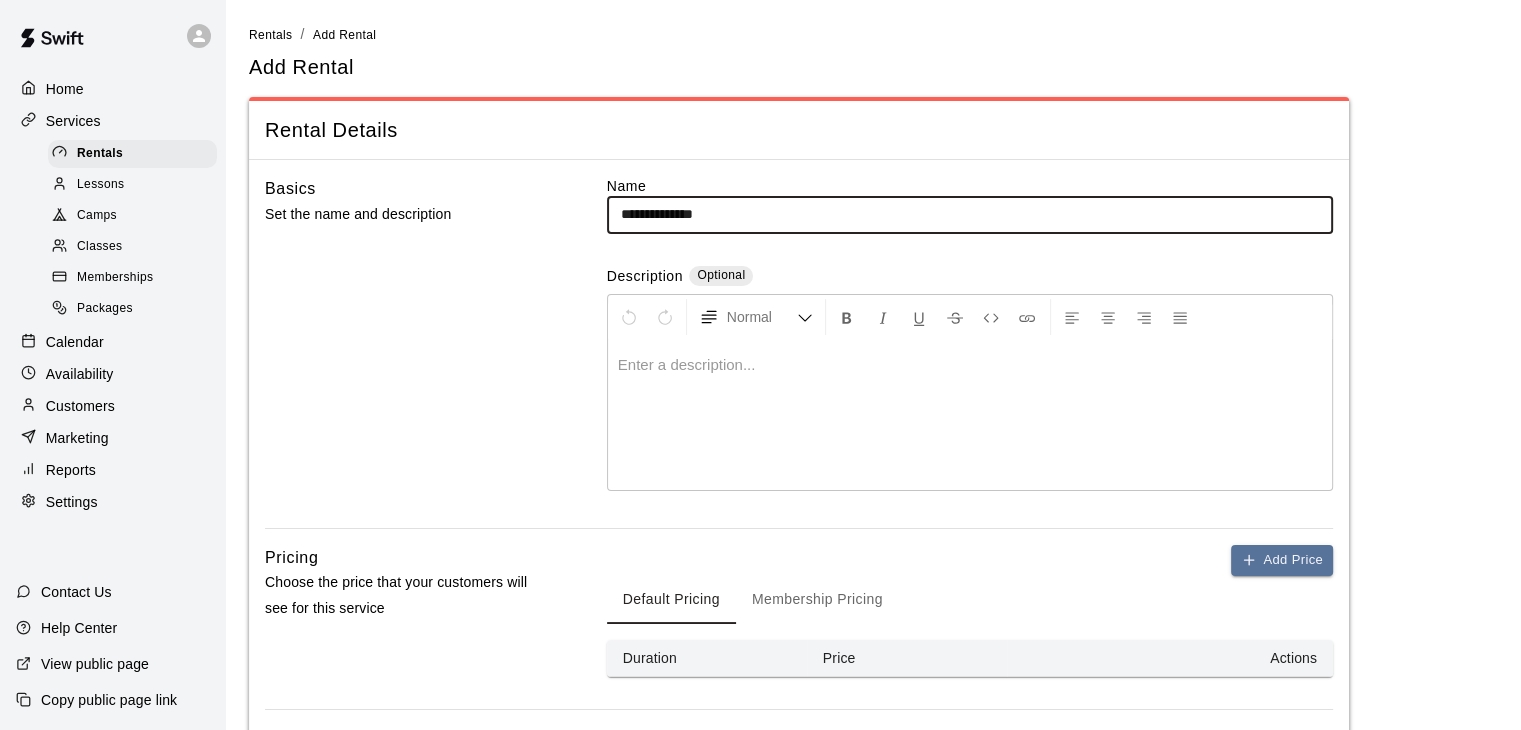 type on "**********" 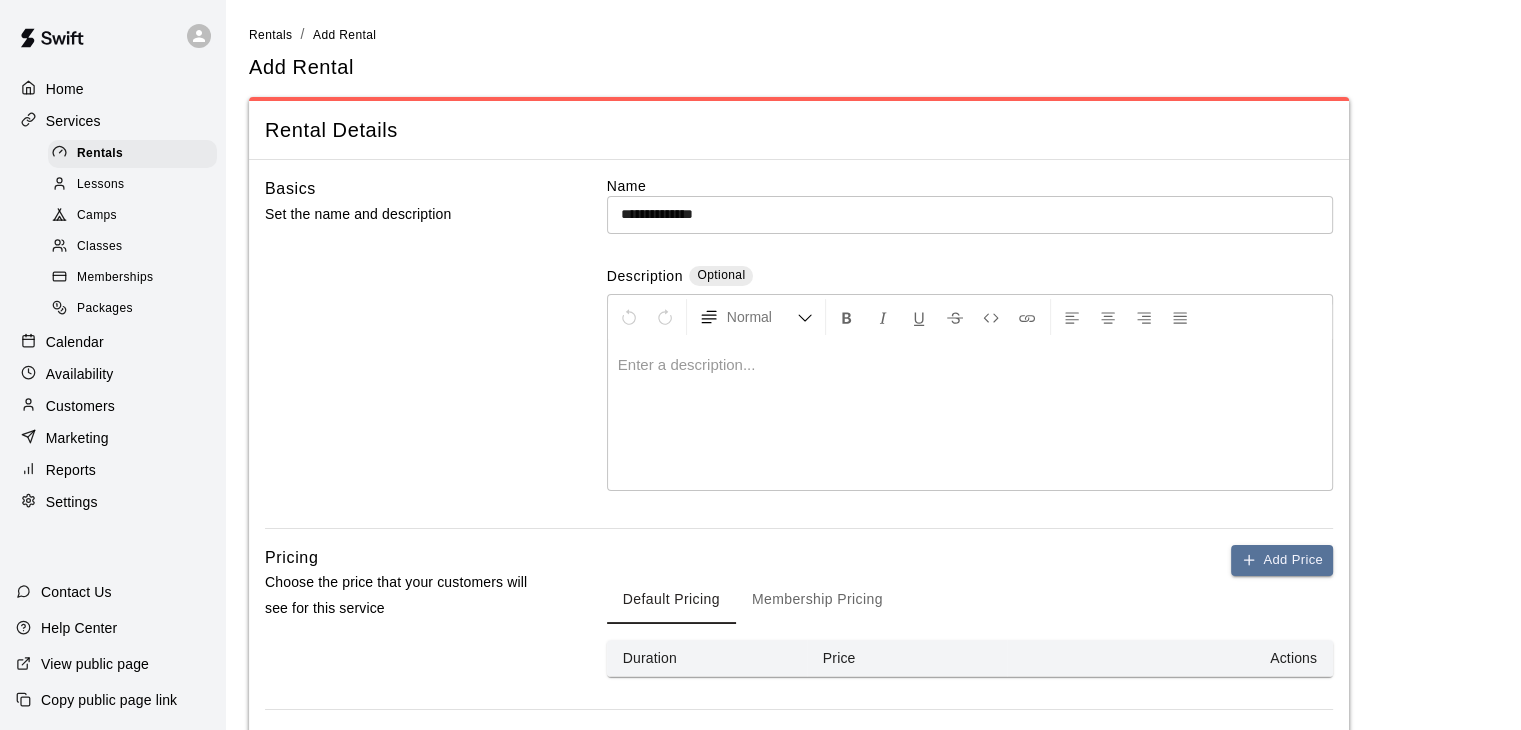 click at bounding box center [970, 415] 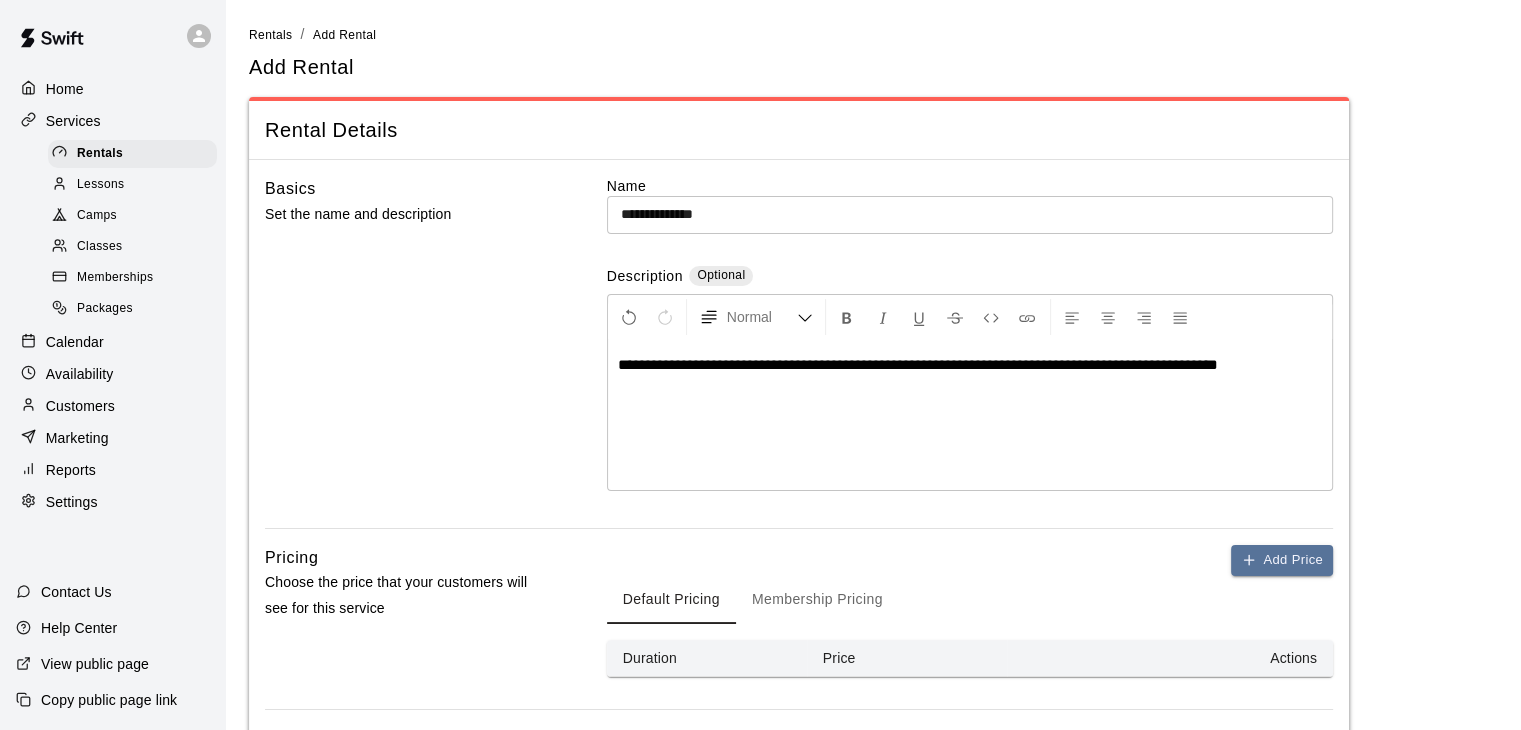 click on "**********" at bounding box center (918, 364) 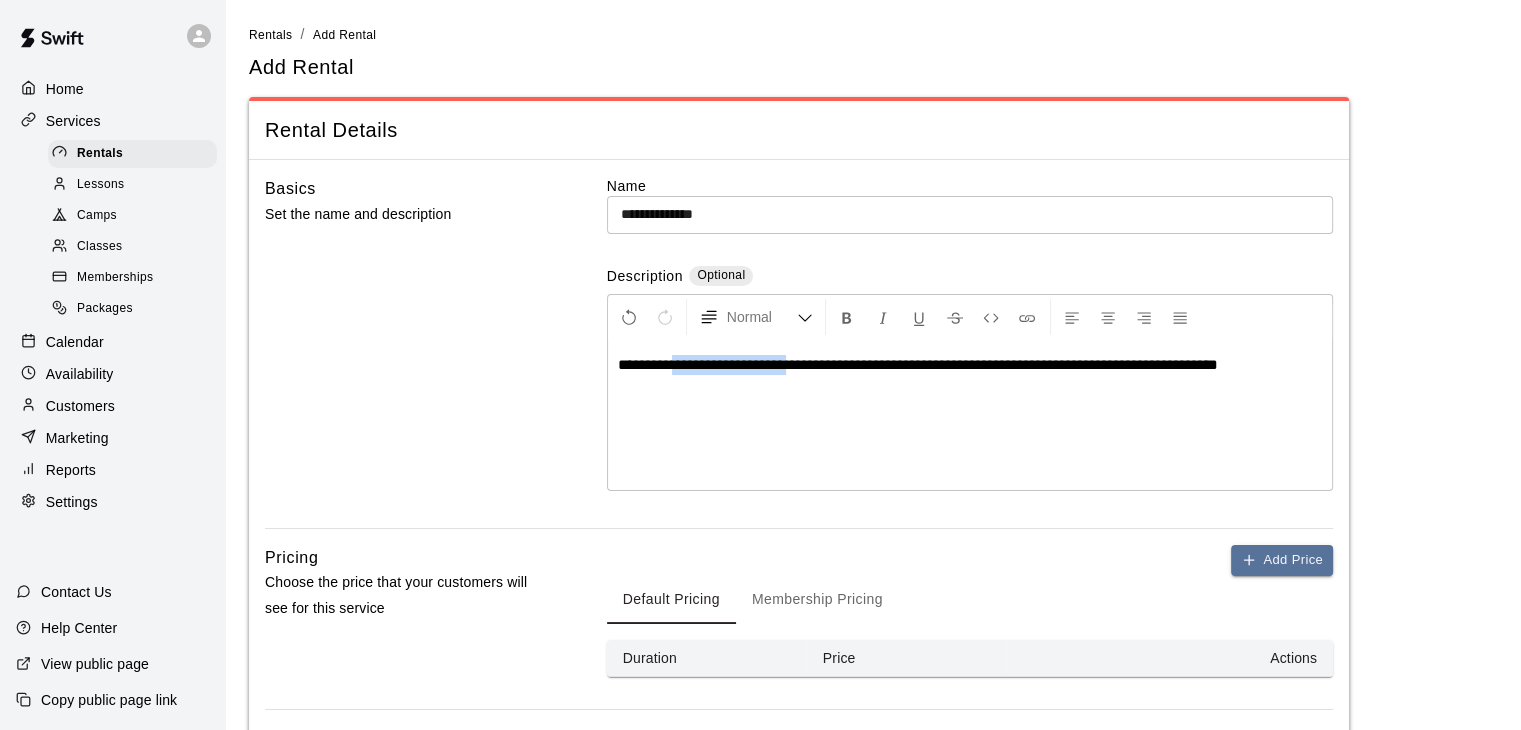 drag, startPoint x: 776, startPoint y: 360, endPoint x: 682, endPoint y: 354, distance: 94.19129 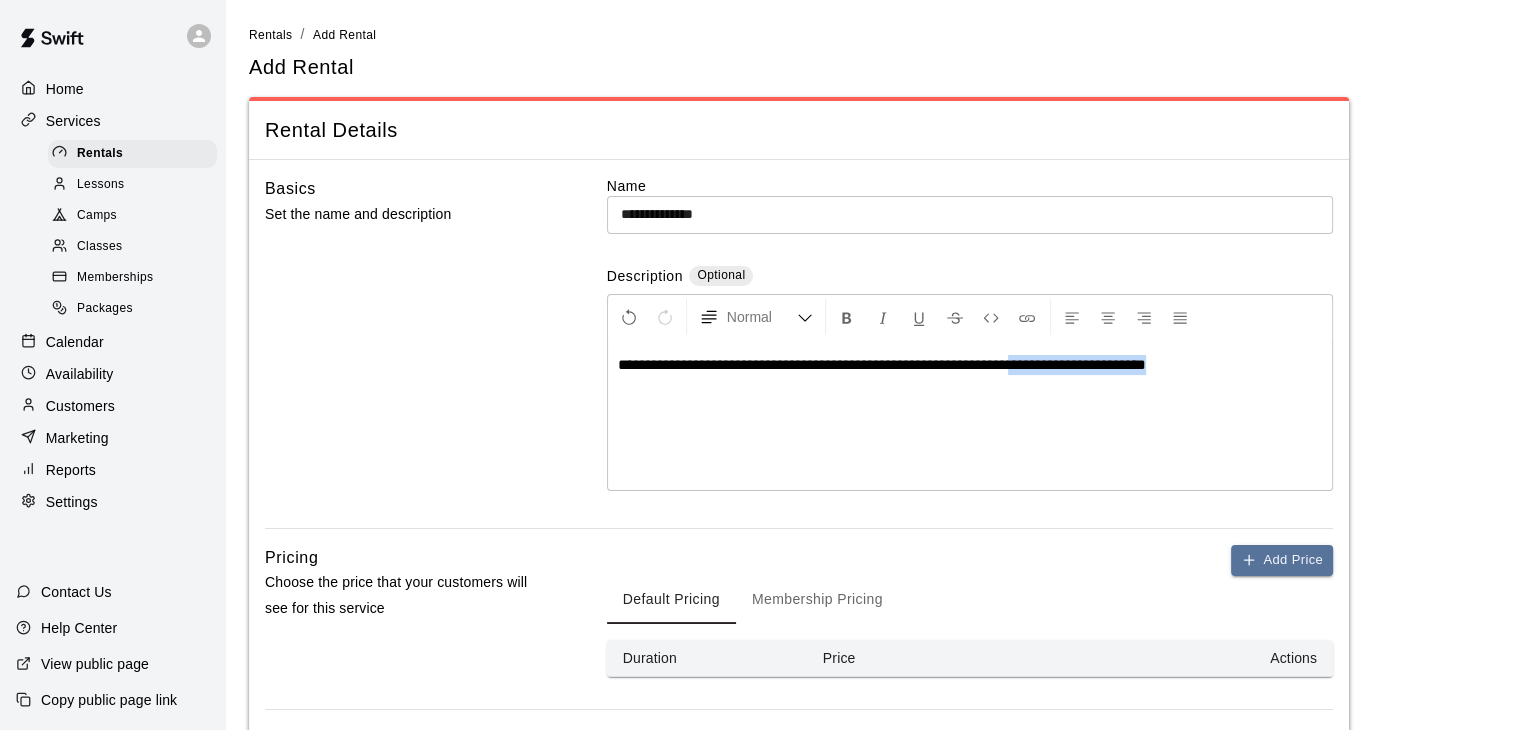 drag, startPoint x: 1235, startPoint y: 364, endPoint x: 1076, endPoint y: 368, distance: 159.05031 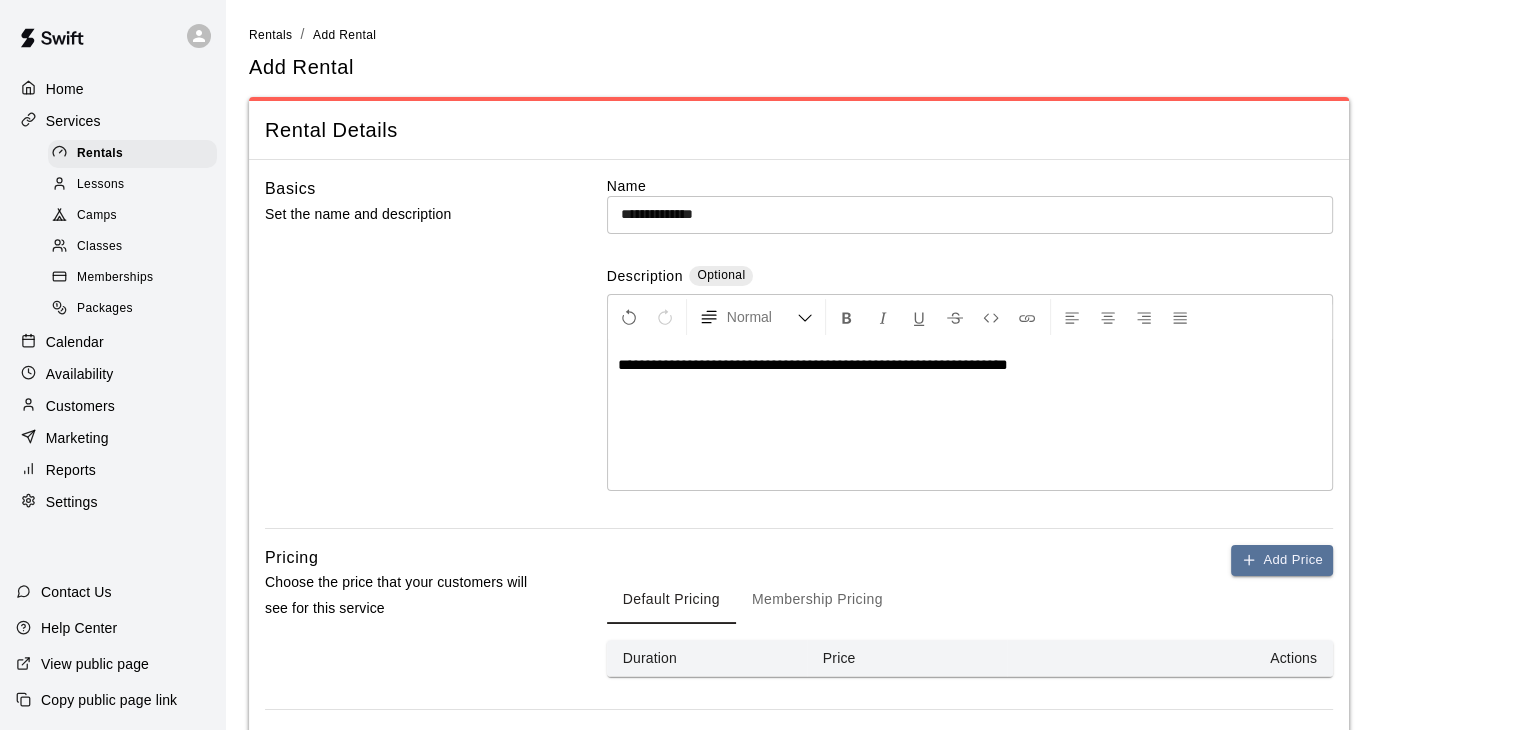 click on "**********" at bounding box center (813, 364) 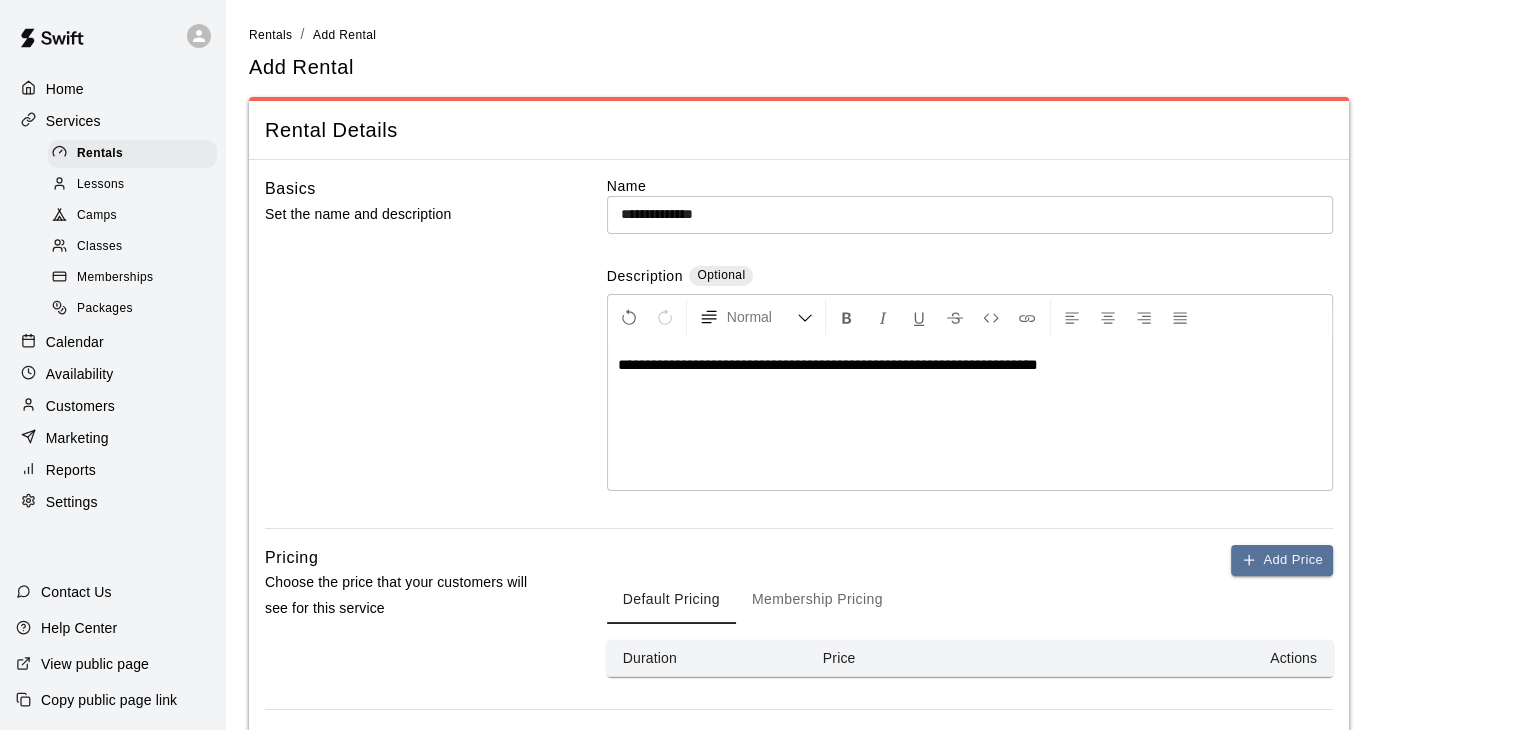 click on "**********" at bounding box center (970, 365) 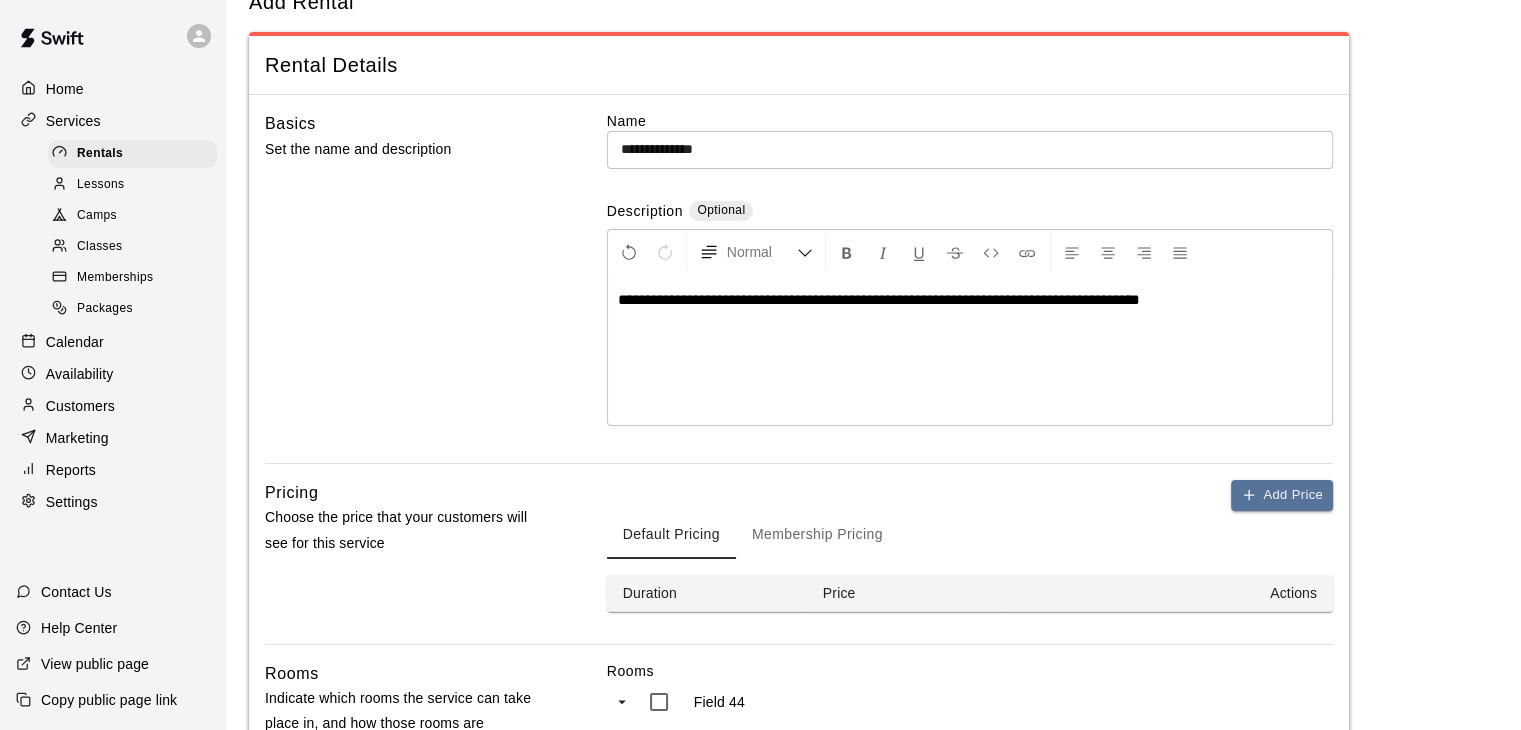 scroll, scrollTop: 100, scrollLeft: 0, axis: vertical 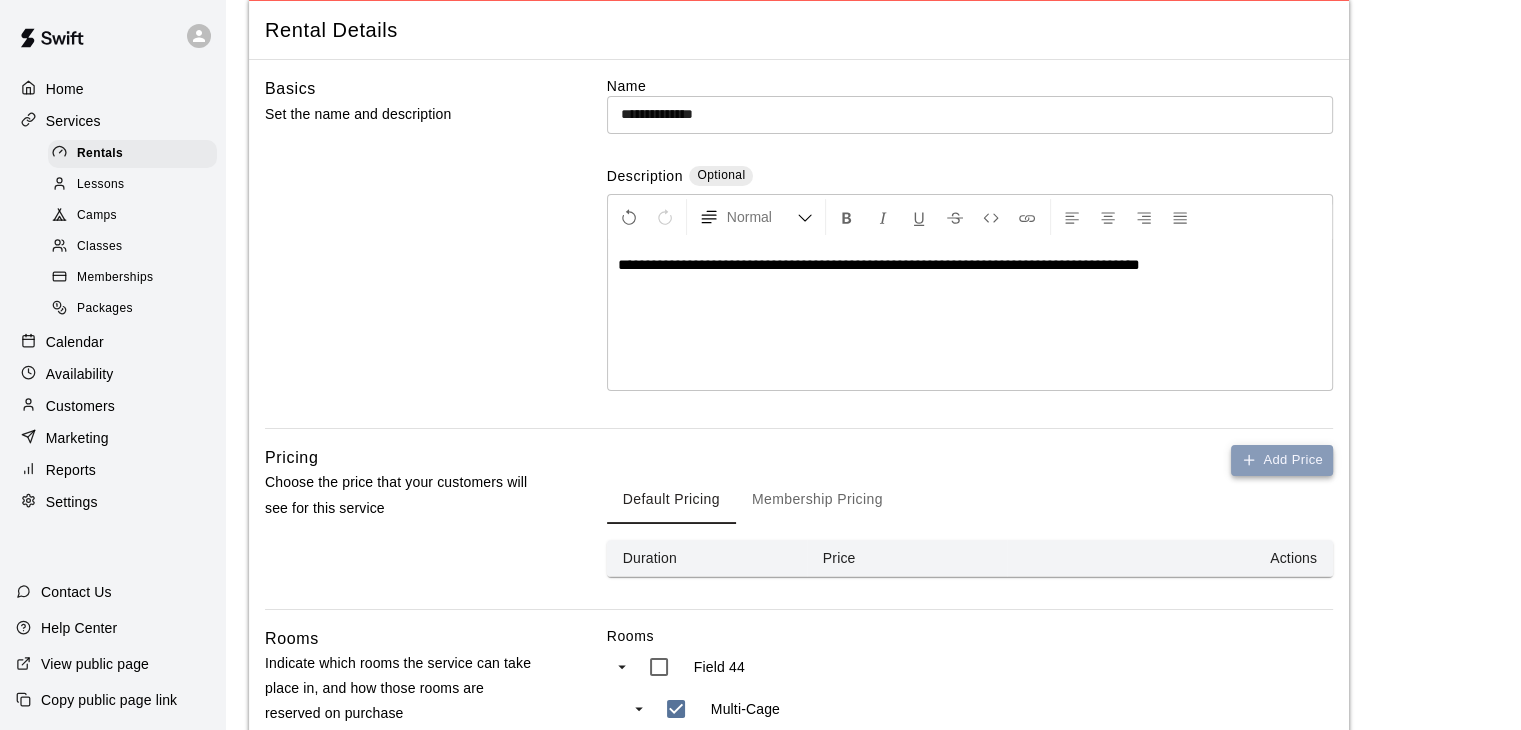 click on "Add Price" at bounding box center [1282, 460] 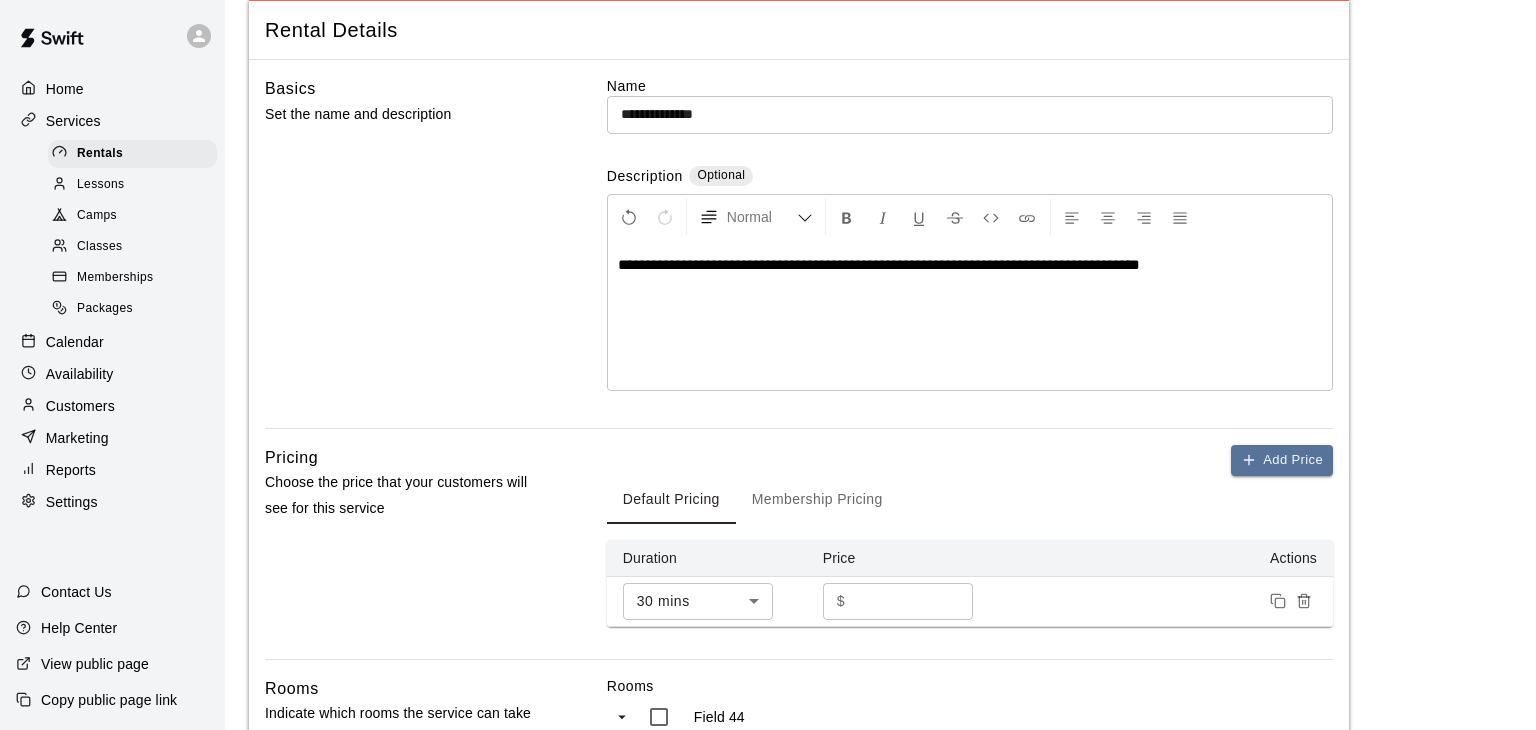 click on "**********" at bounding box center [768, 641] 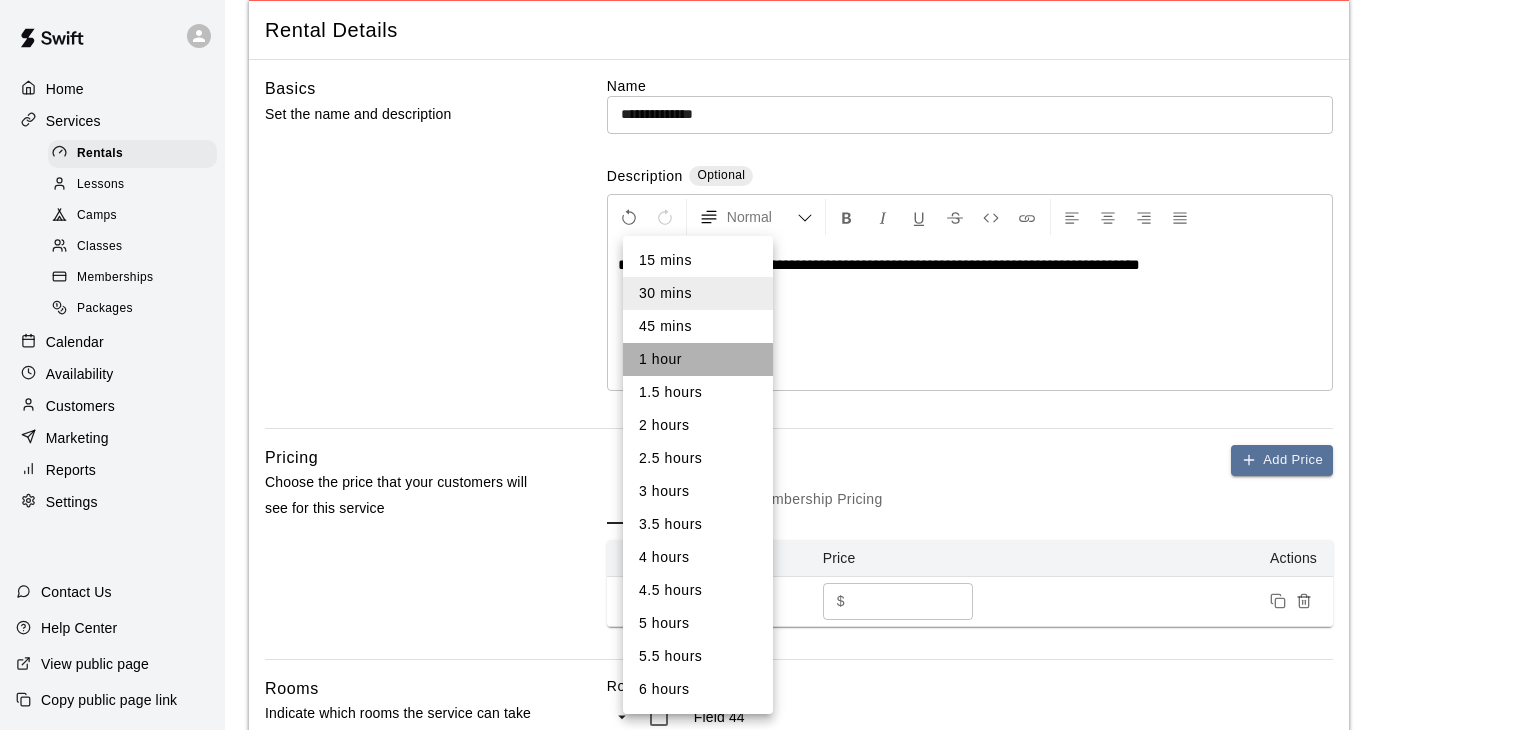 click on "1 hour" at bounding box center (698, 359) 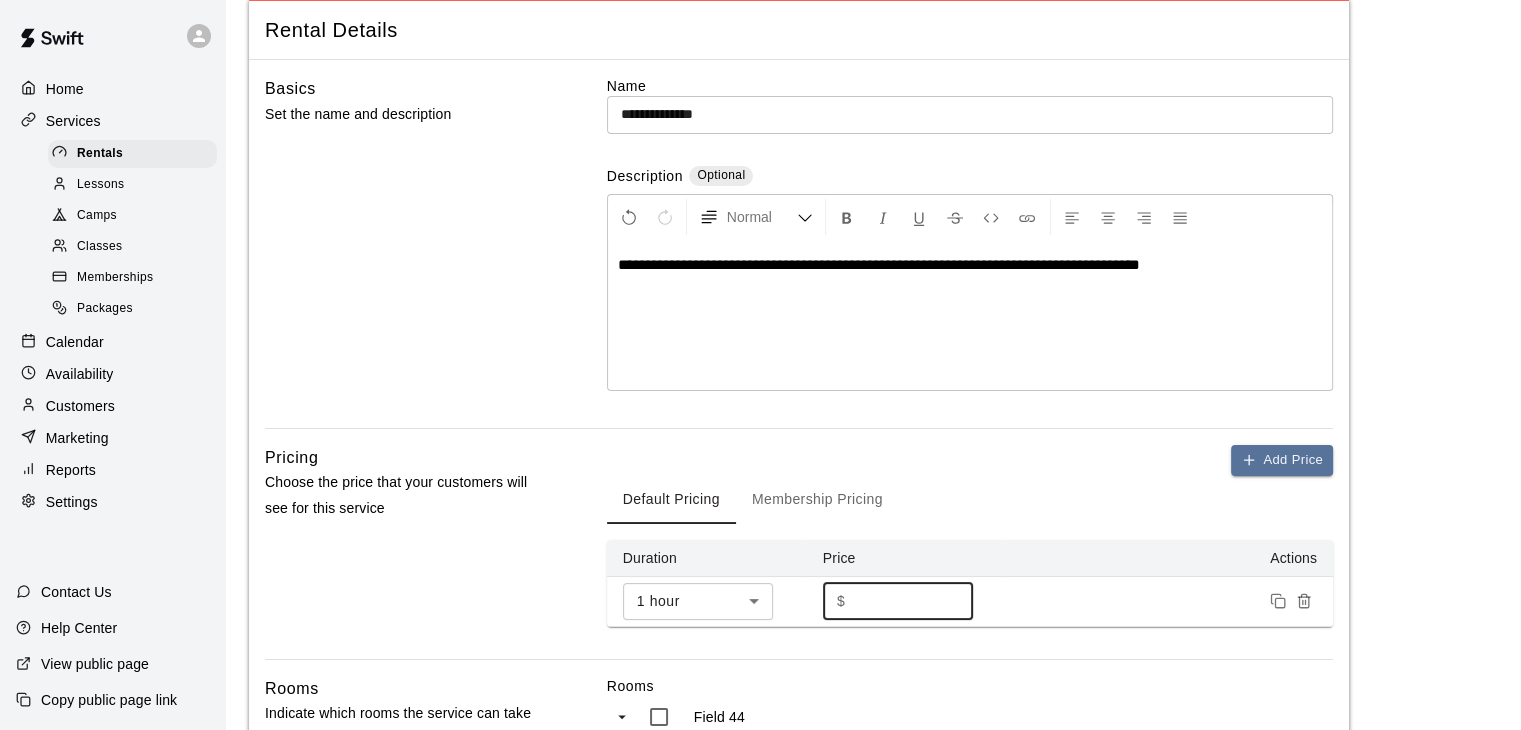 click on "*" at bounding box center [913, 601] 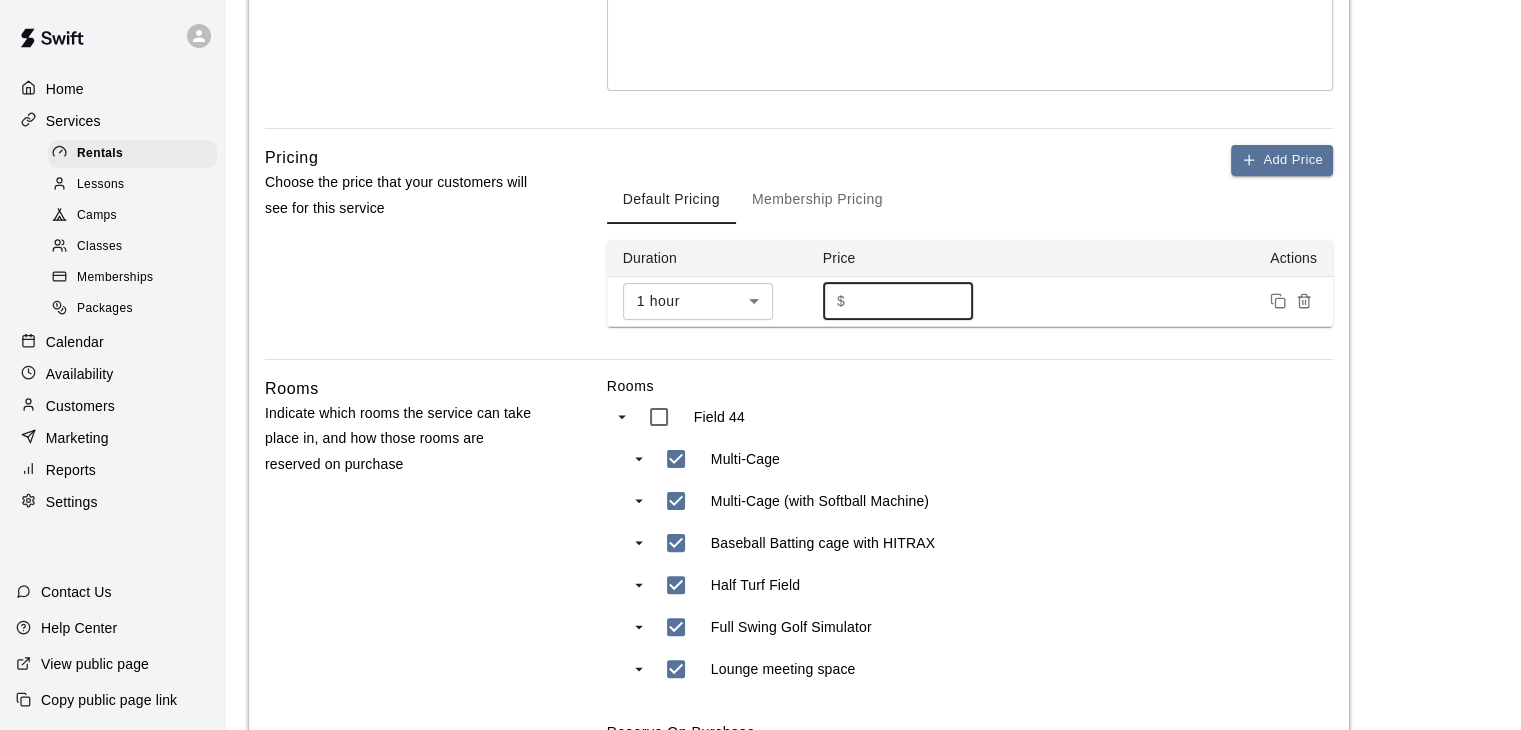 scroll, scrollTop: 500, scrollLeft: 0, axis: vertical 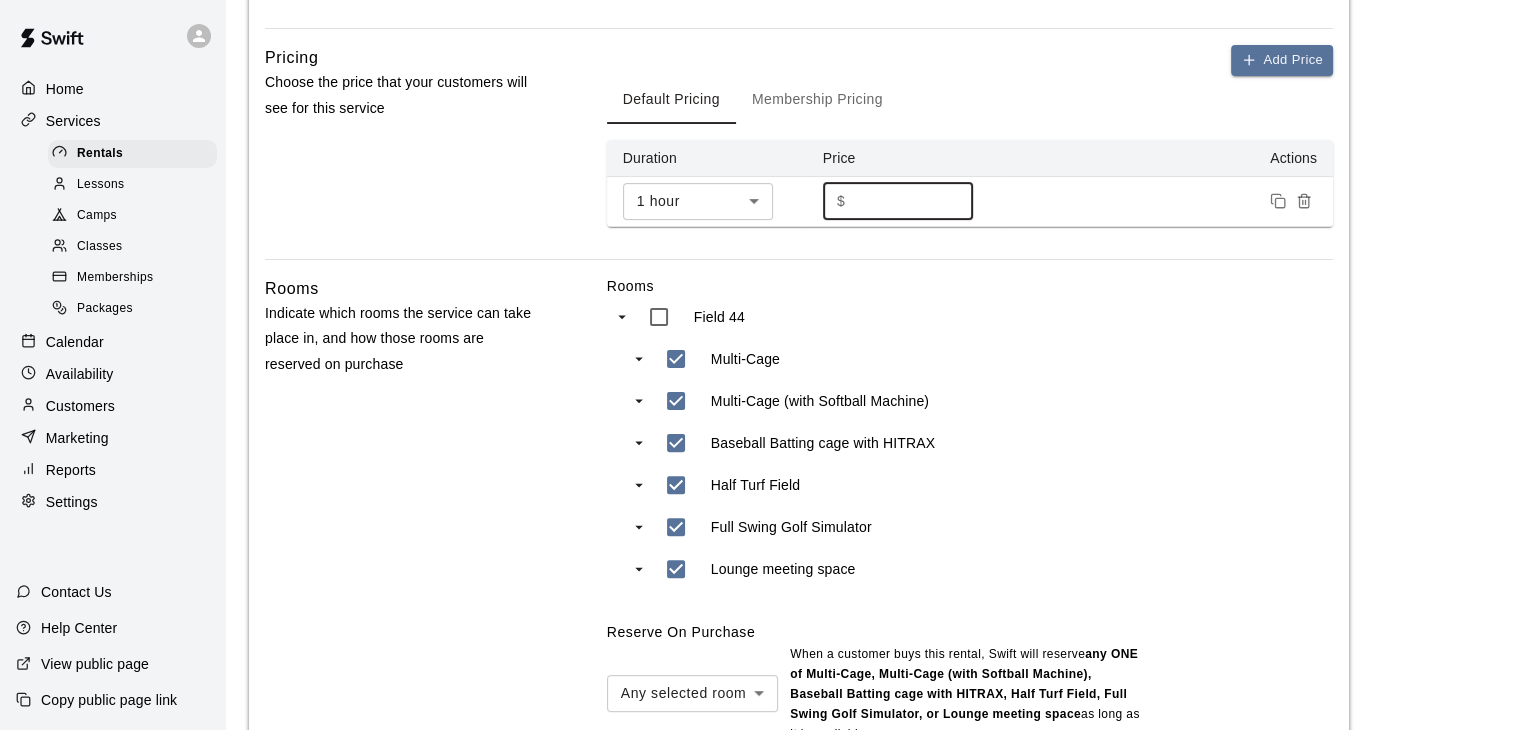 type on "**" 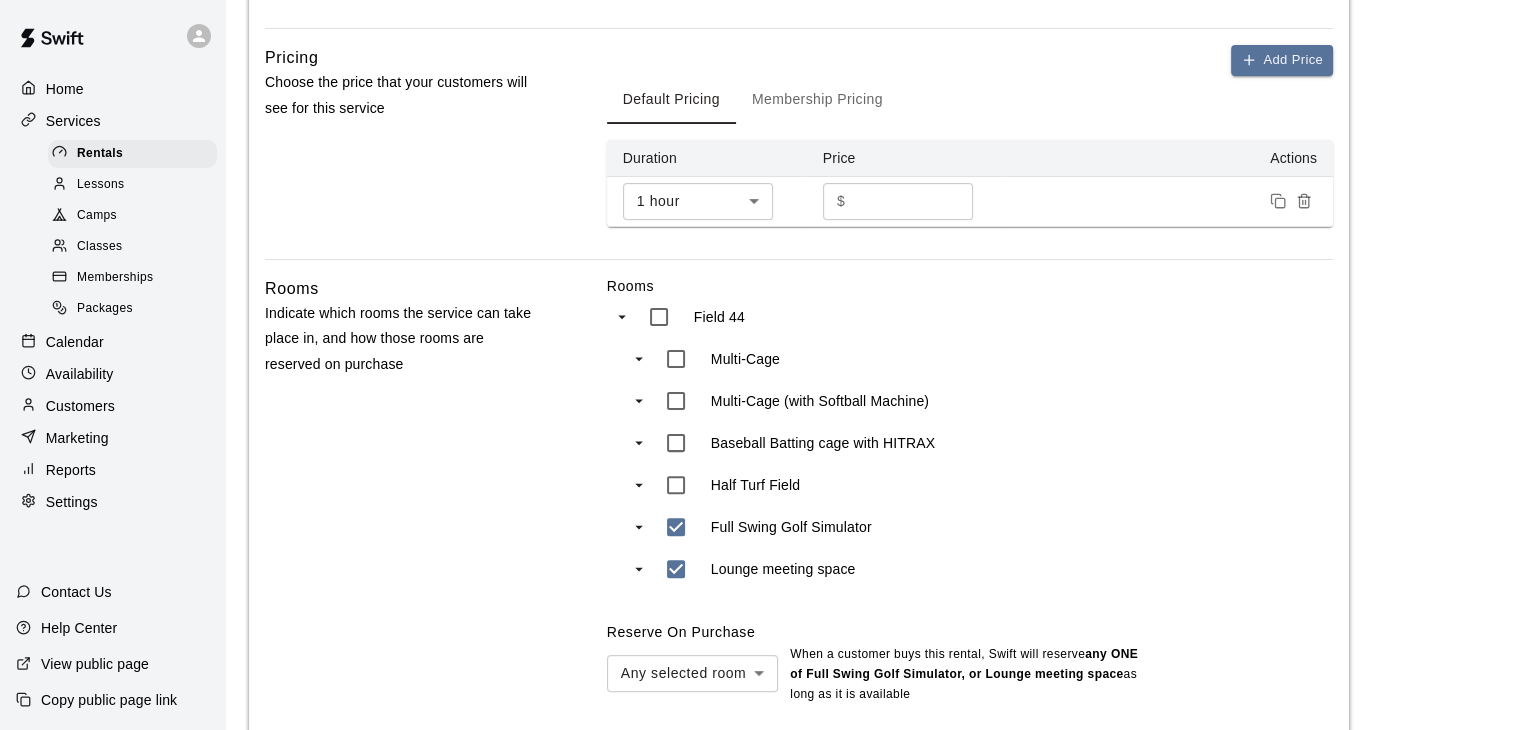 type on "***" 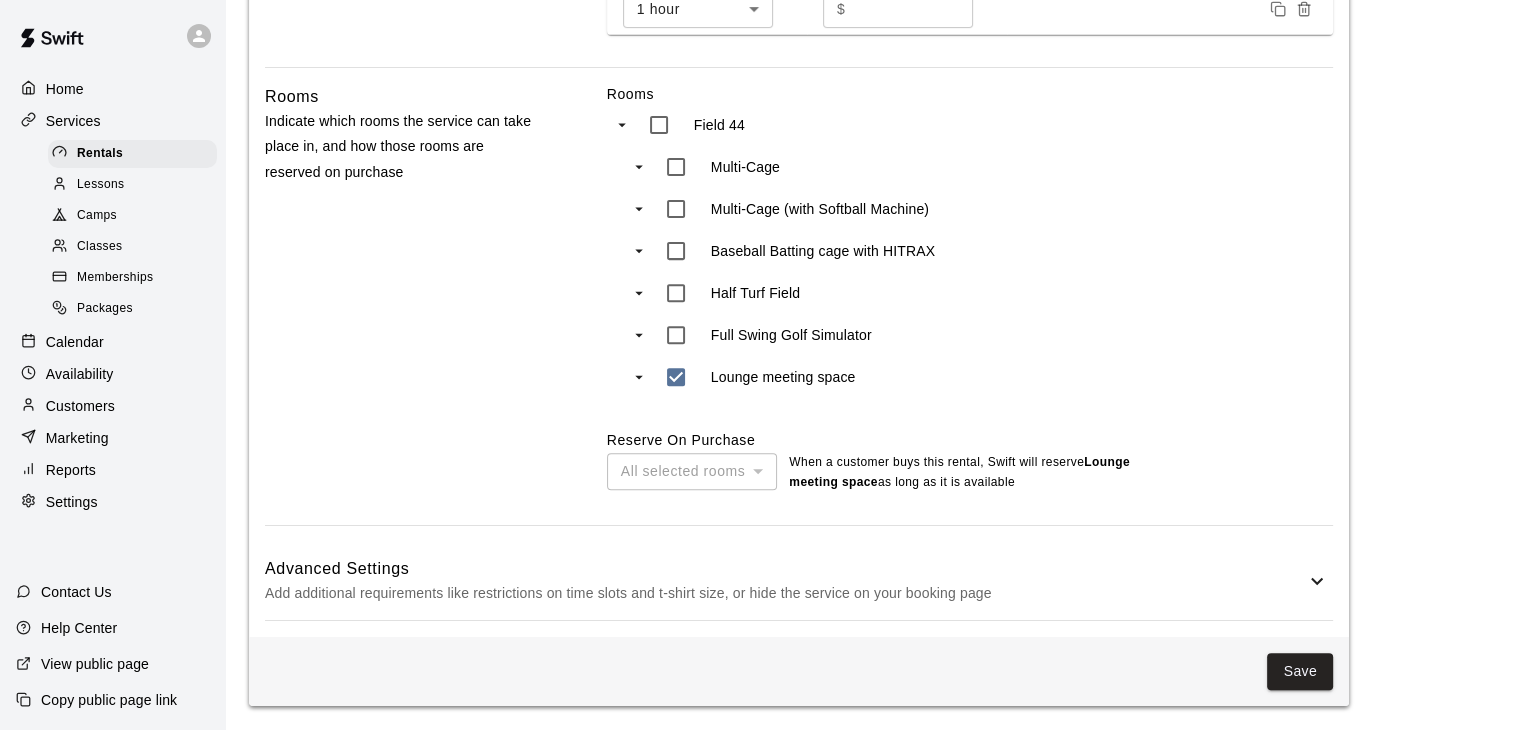 scroll, scrollTop: 693, scrollLeft: 0, axis: vertical 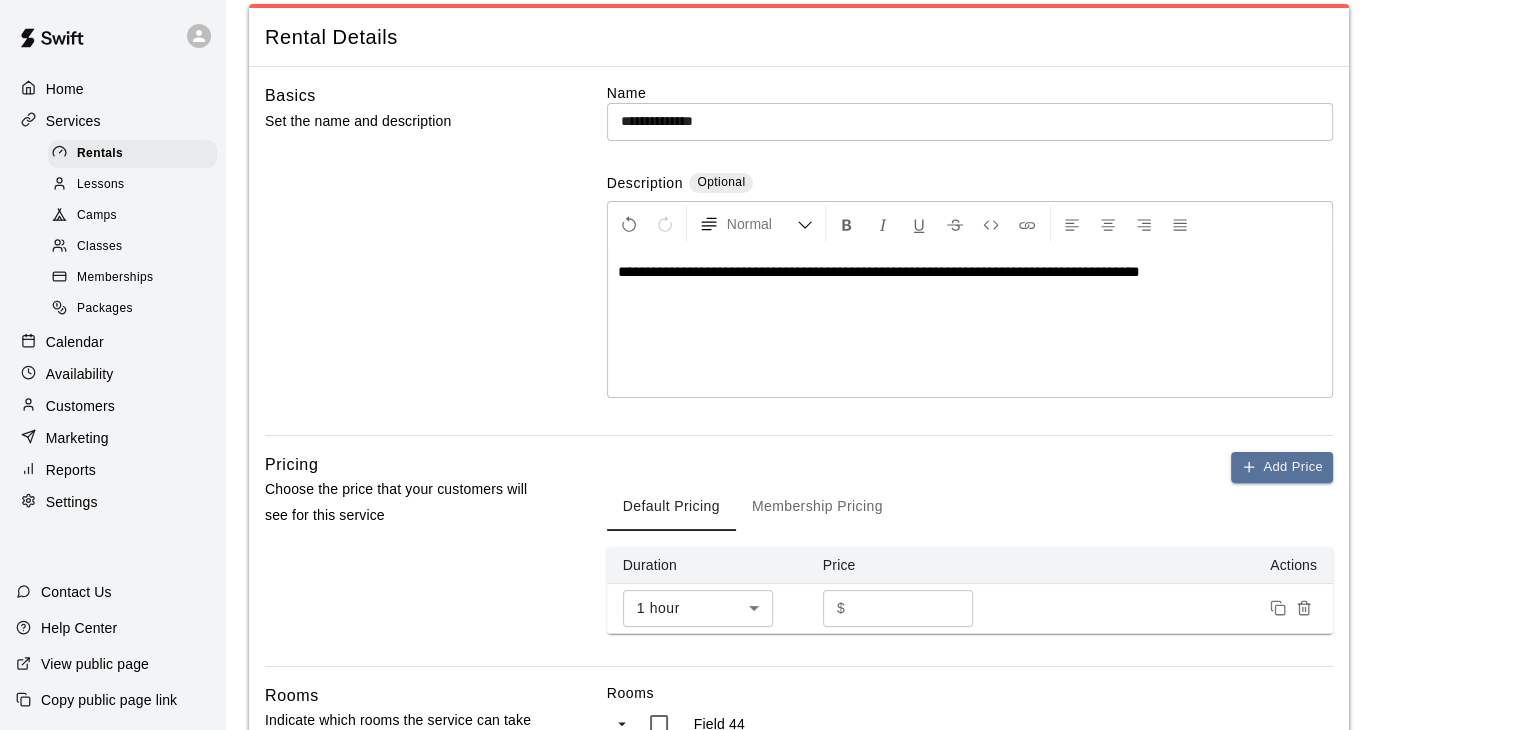 click on "**********" at bounding box center [970, 272] 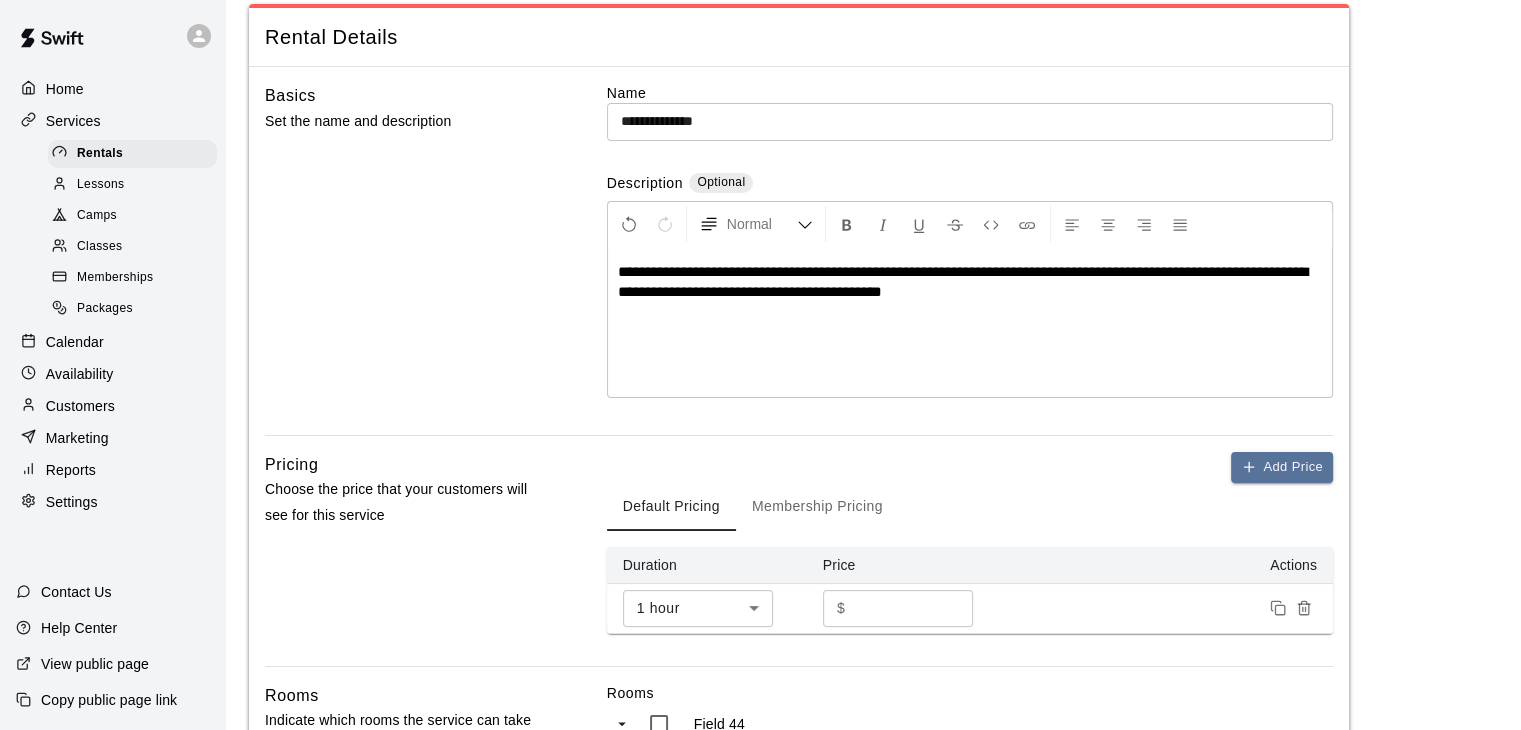 click on "**********" at bounding box center (970, 322) 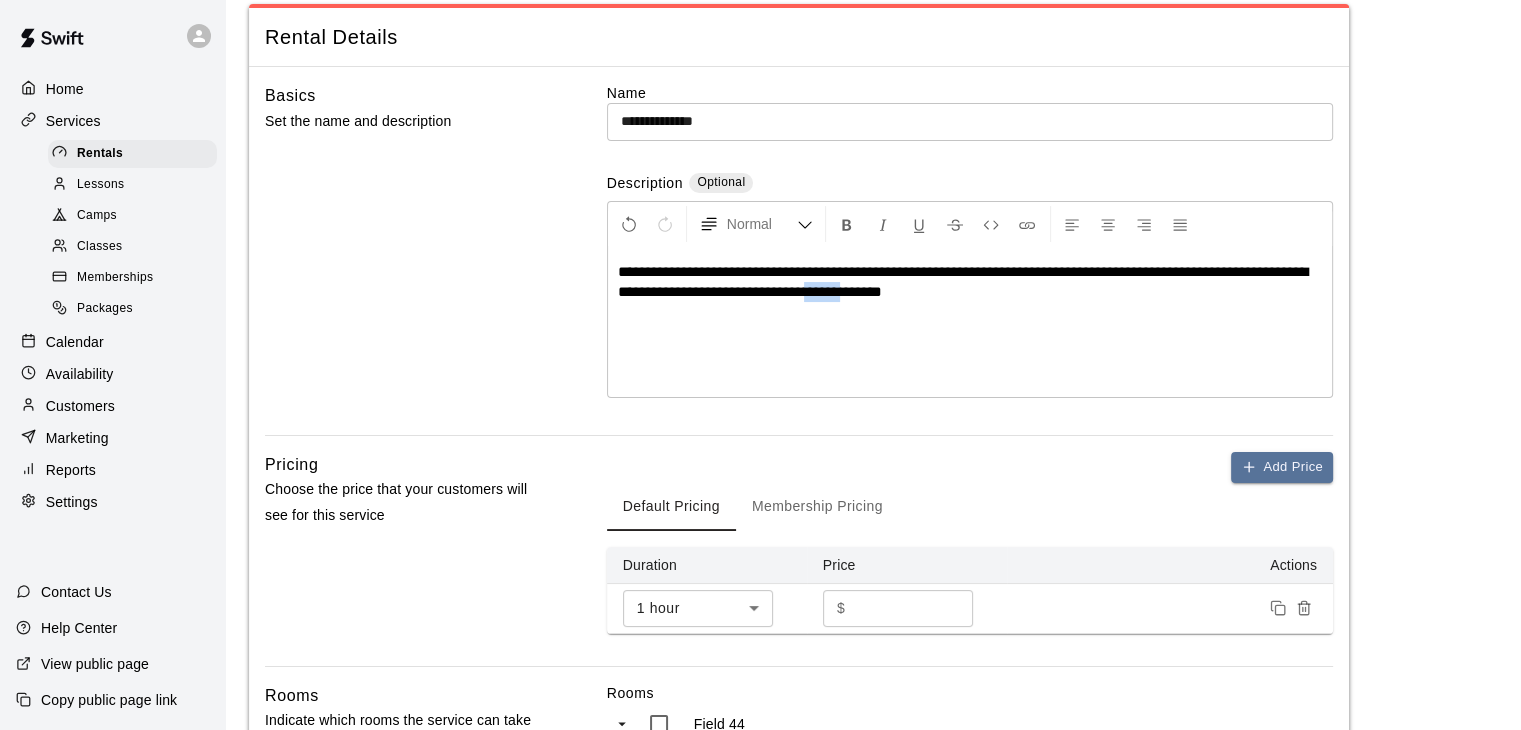 drag, startPoint x: 962, startPoint y: 291, endPoint x: 921, endPoint y: 291, distance: 41 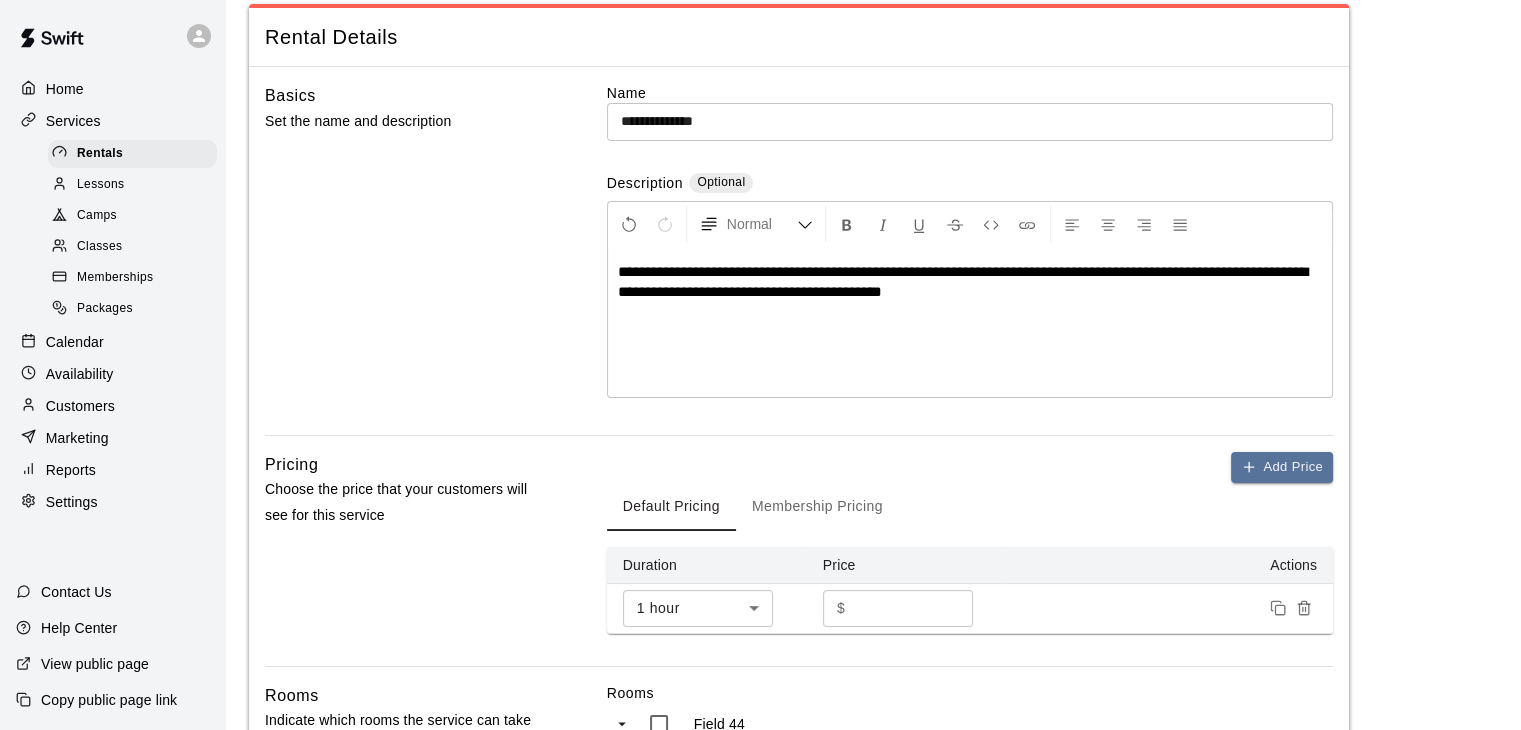 click on "**********" at bounding box center (970, 322) 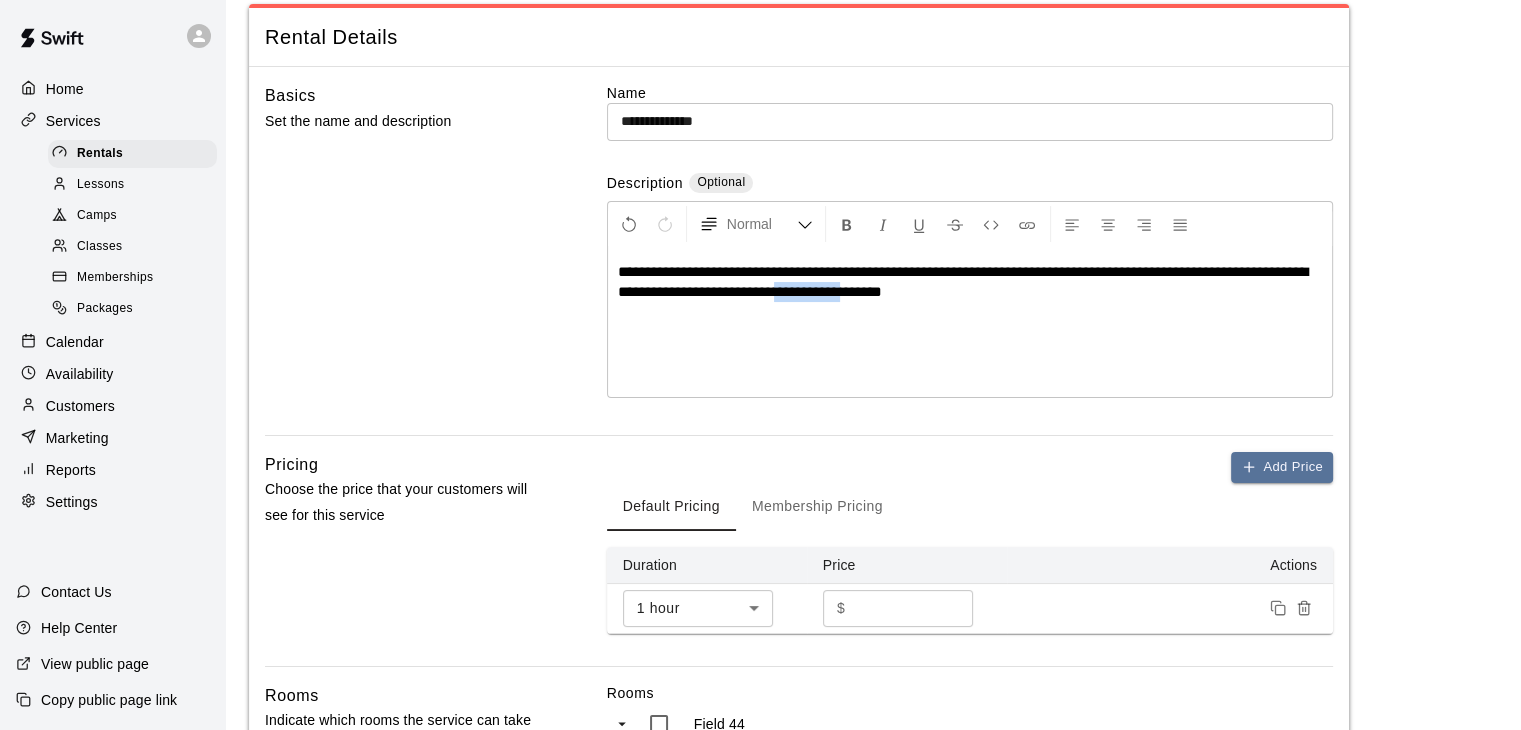 drag, startPoint x: 926, startPoint y: 290, endPoint x: 886, endPoint y: 350, distance: 72.11102 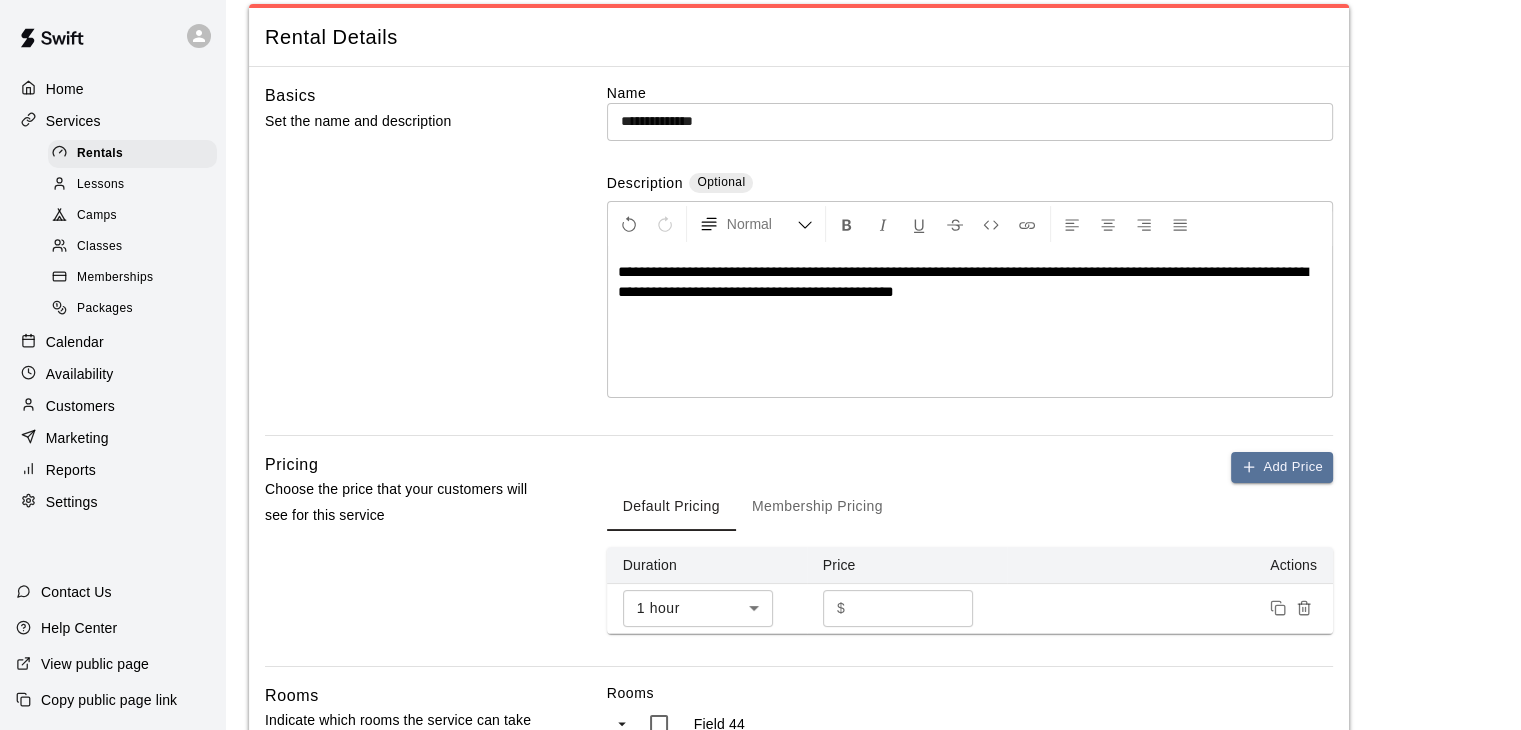 click on "**********" at bounding box center (970, 322) 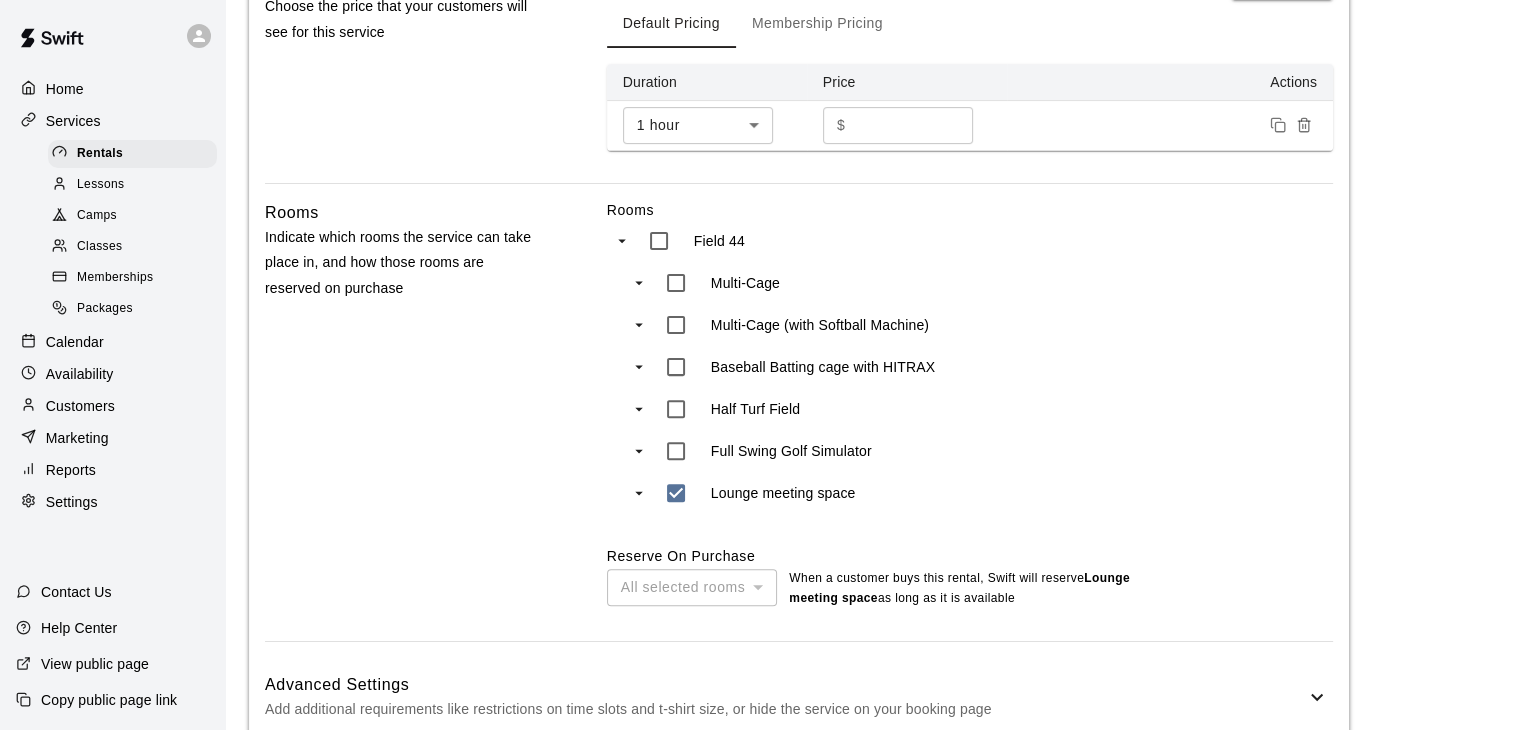 scroll, scrollTop: 693, scrollLeft: 0, axis: vertical 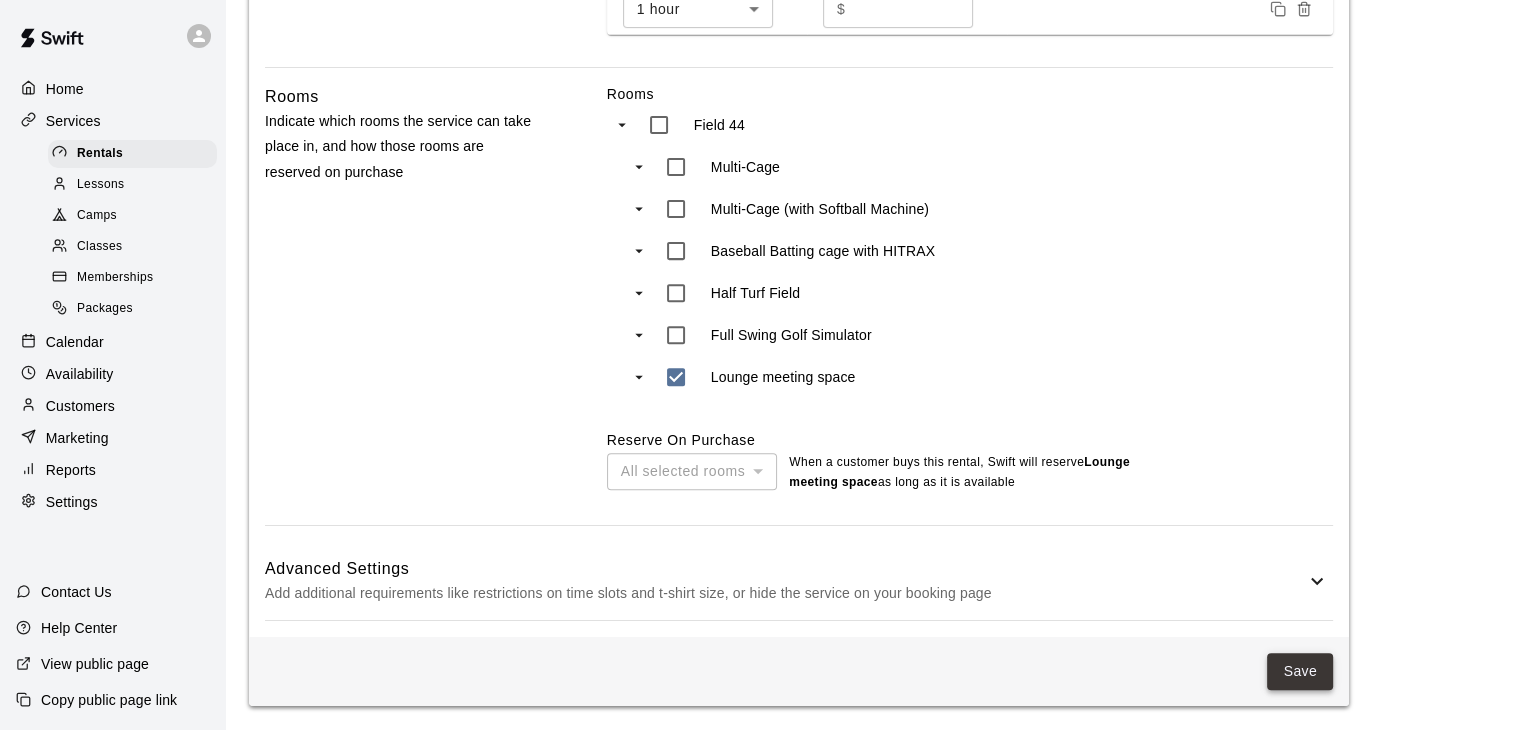 click on "Save" at bounding box center [1300, 671] 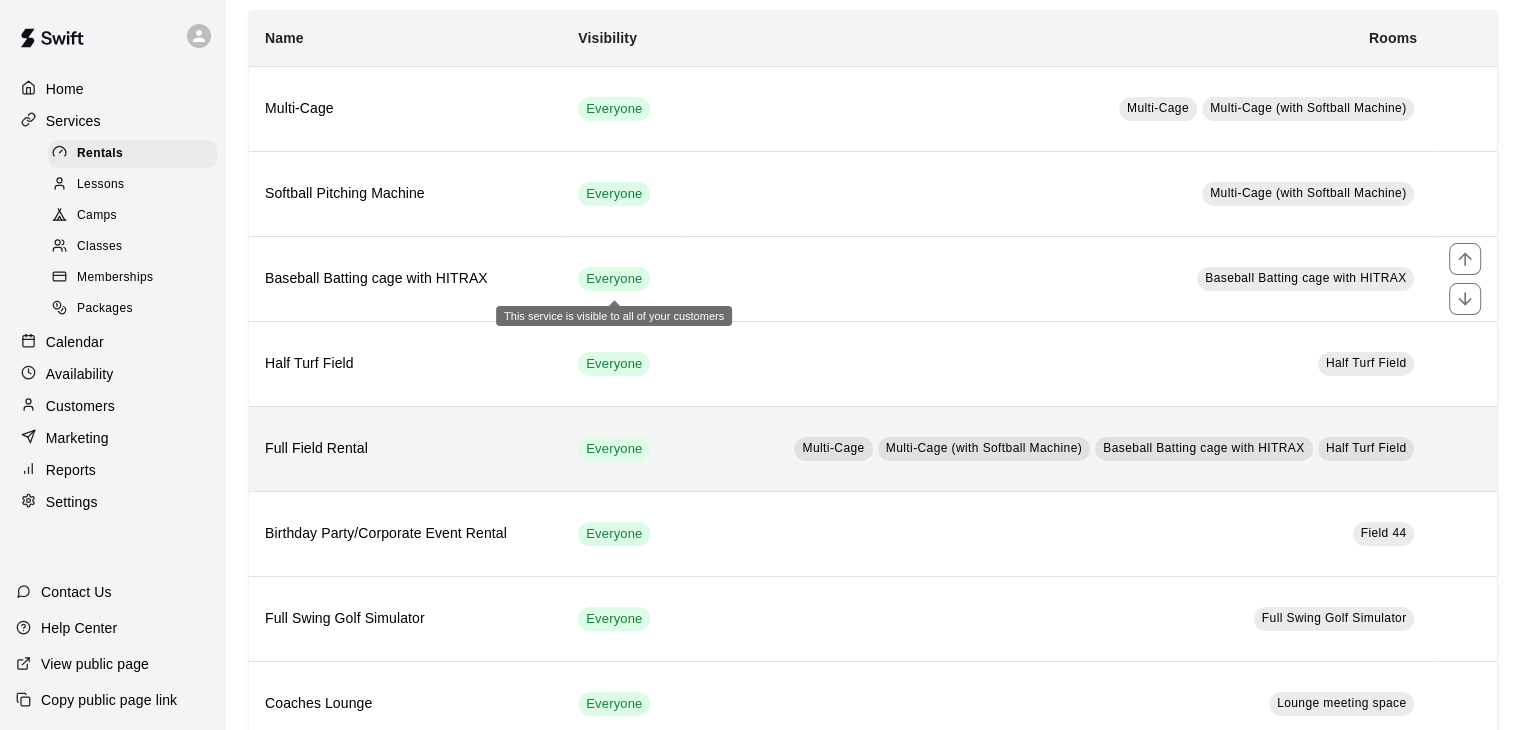 scroll, scrollTop: 184, scrollLeft: 0, axis: vertical 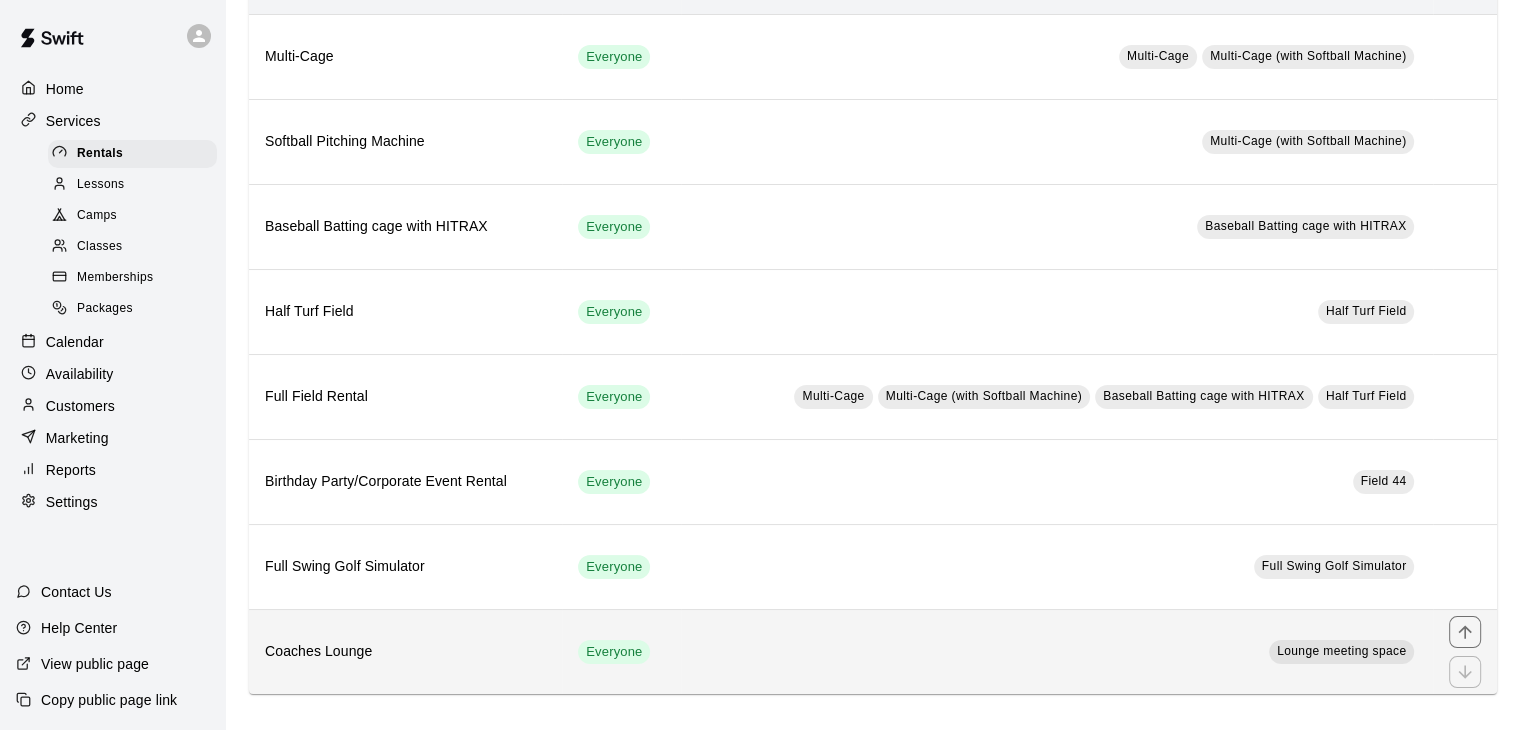 click on "Coaches Lounge" at bounding box center [405, 651] 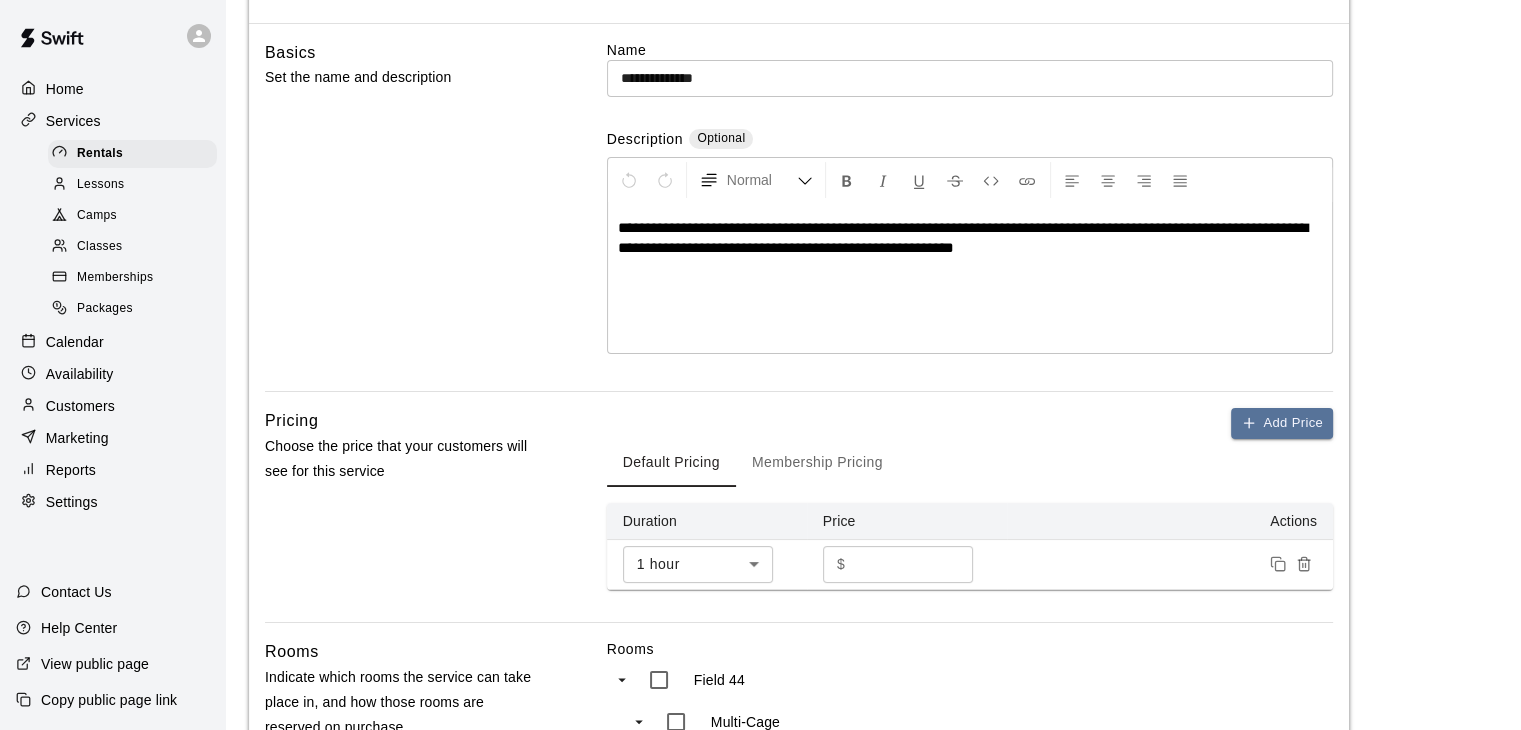 scroll, scrollTop: 0, scrollLeft: 0, axis: both 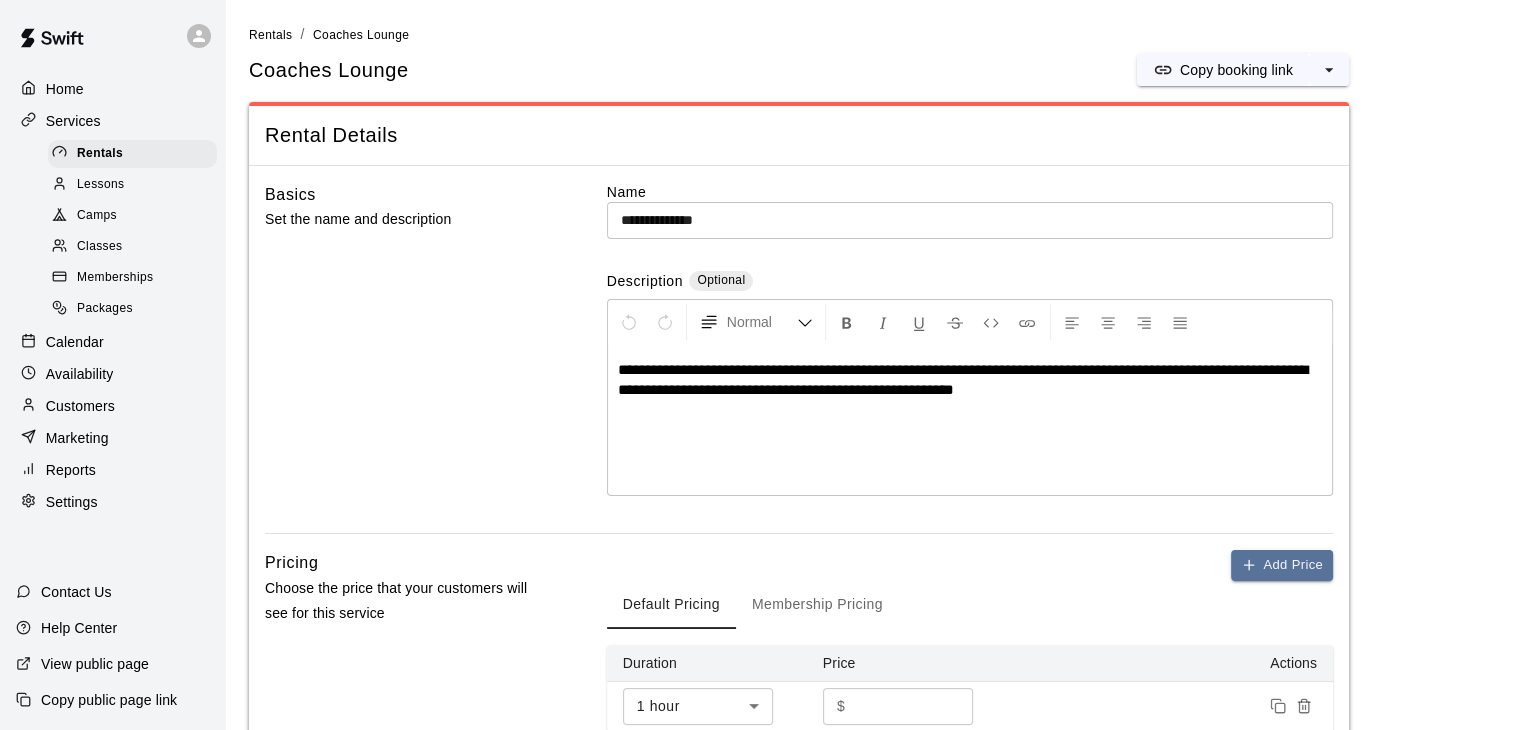 click on "Home" at bounding box center [65, 89] 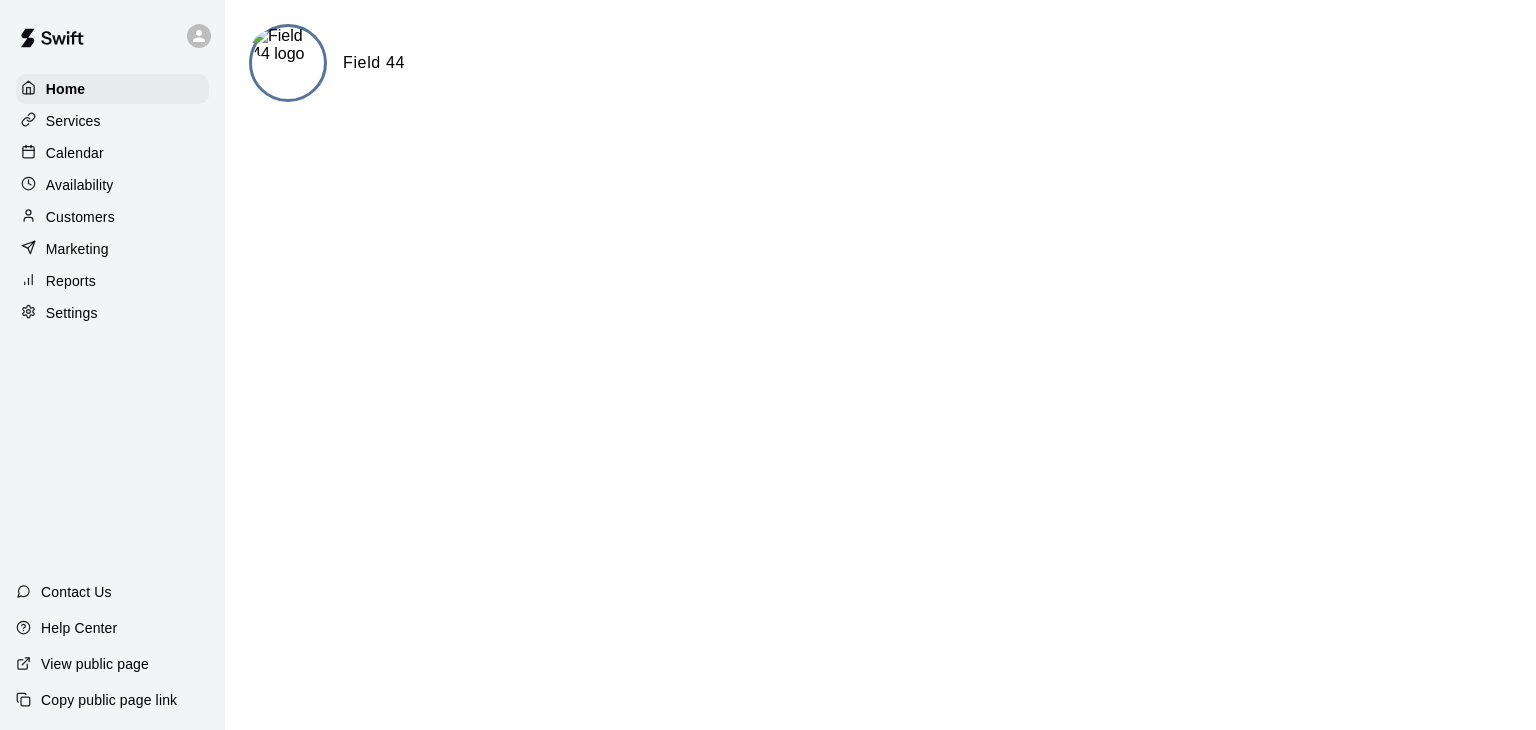 click at bounding box center [288, 45] 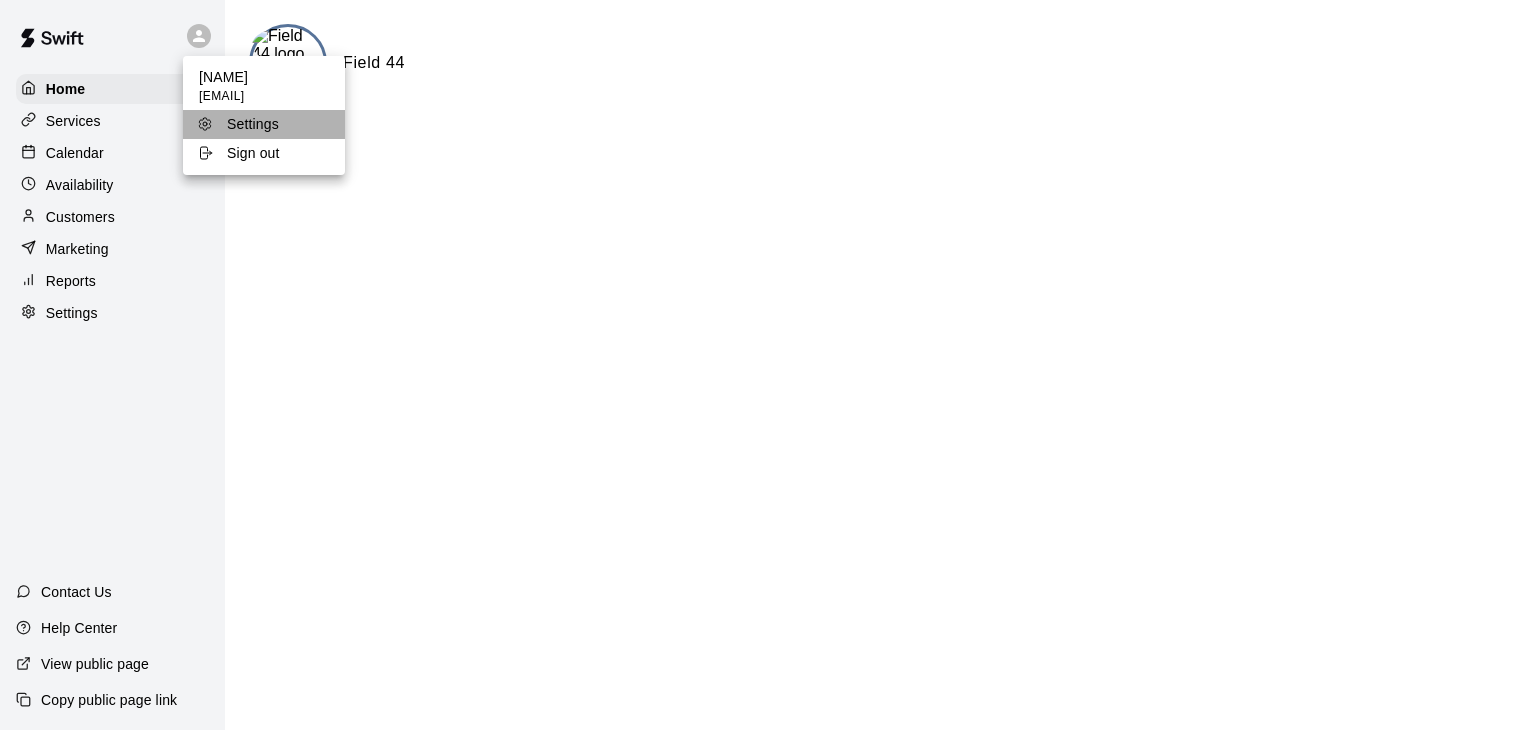 click on "Settings" at bounding box center (262, 124) 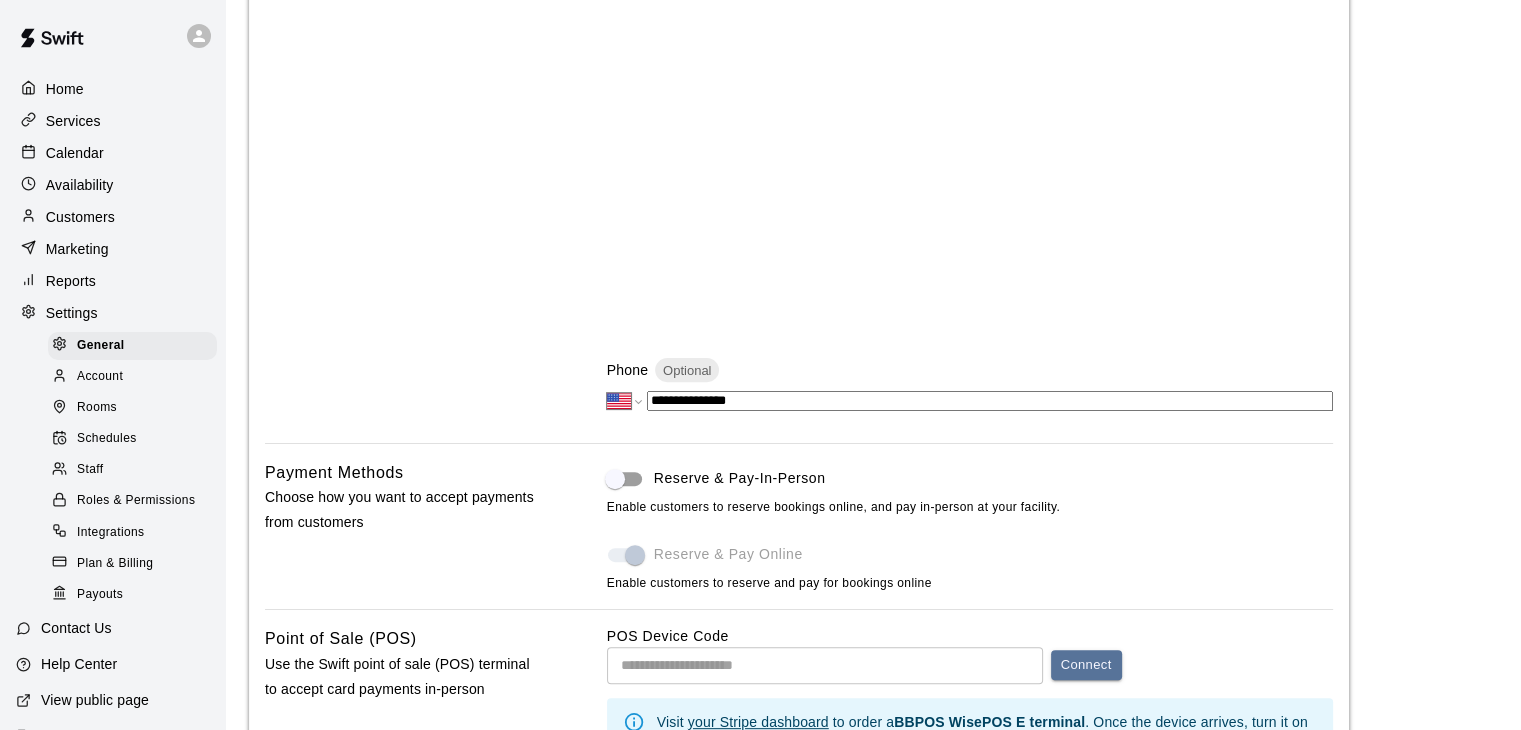 scroll, scrollTop: 900, scrollLeft: 0, axis: vertical 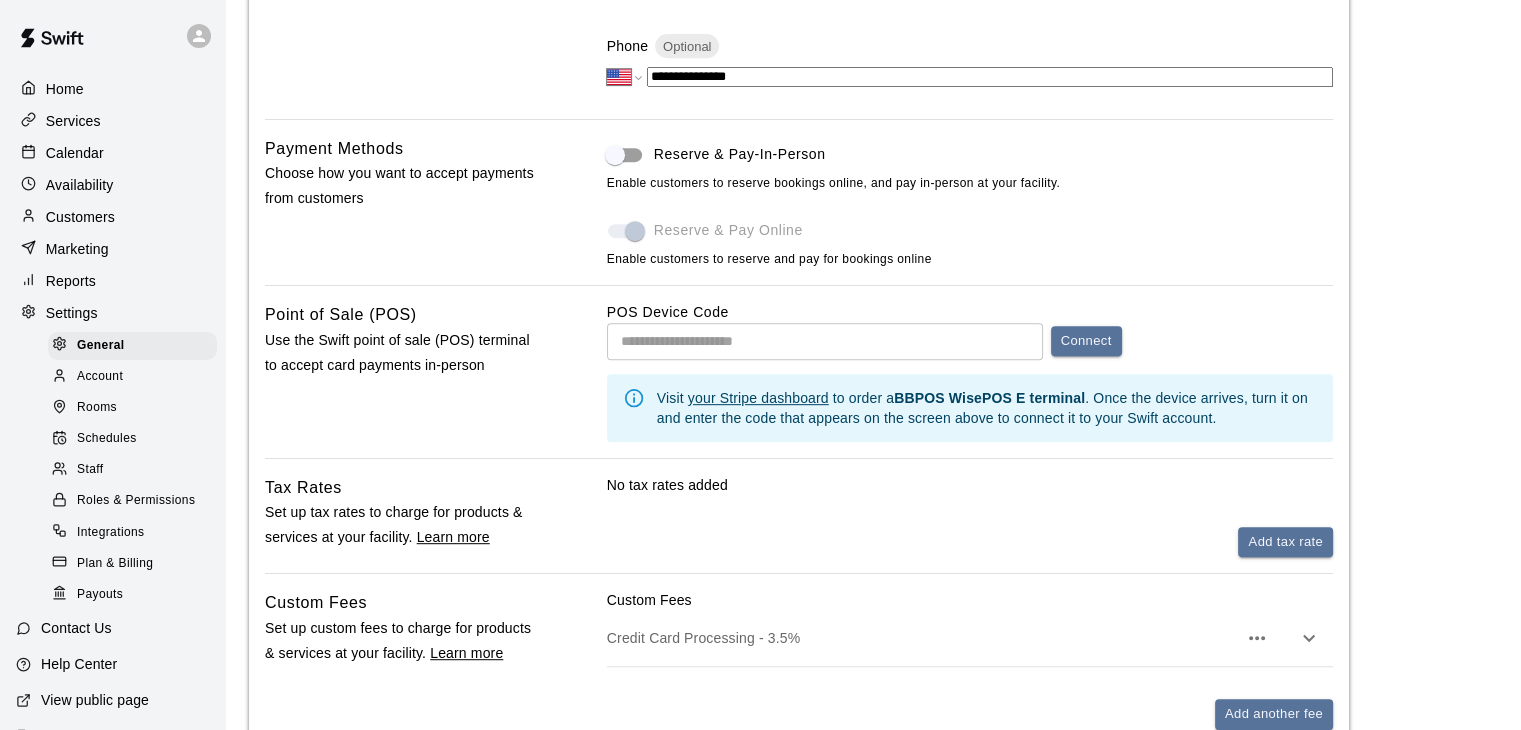 click on "your Stripe dashboard" at bounding box center [758, 398] 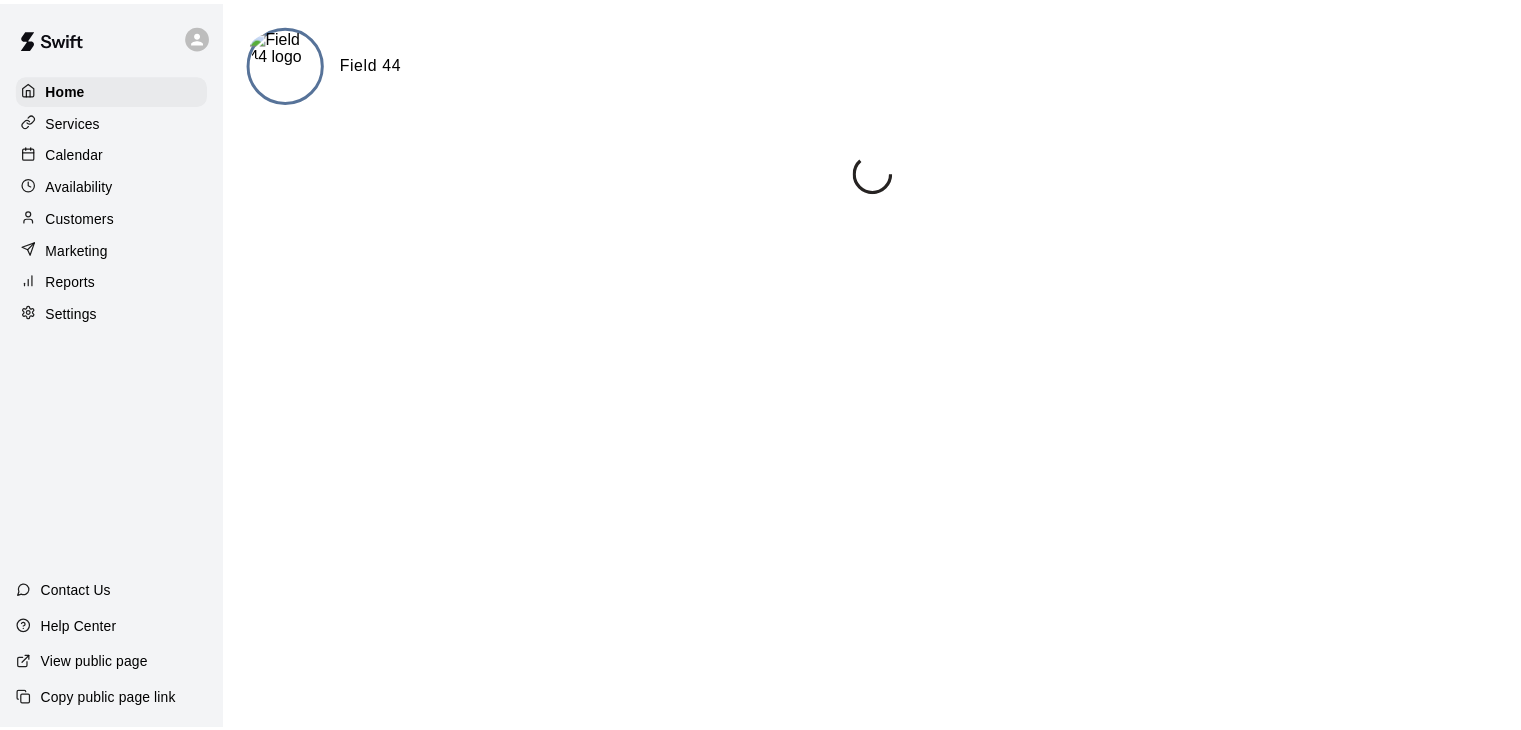 scroll, scrollTop: 0, scrollLeft: 0, axis: both 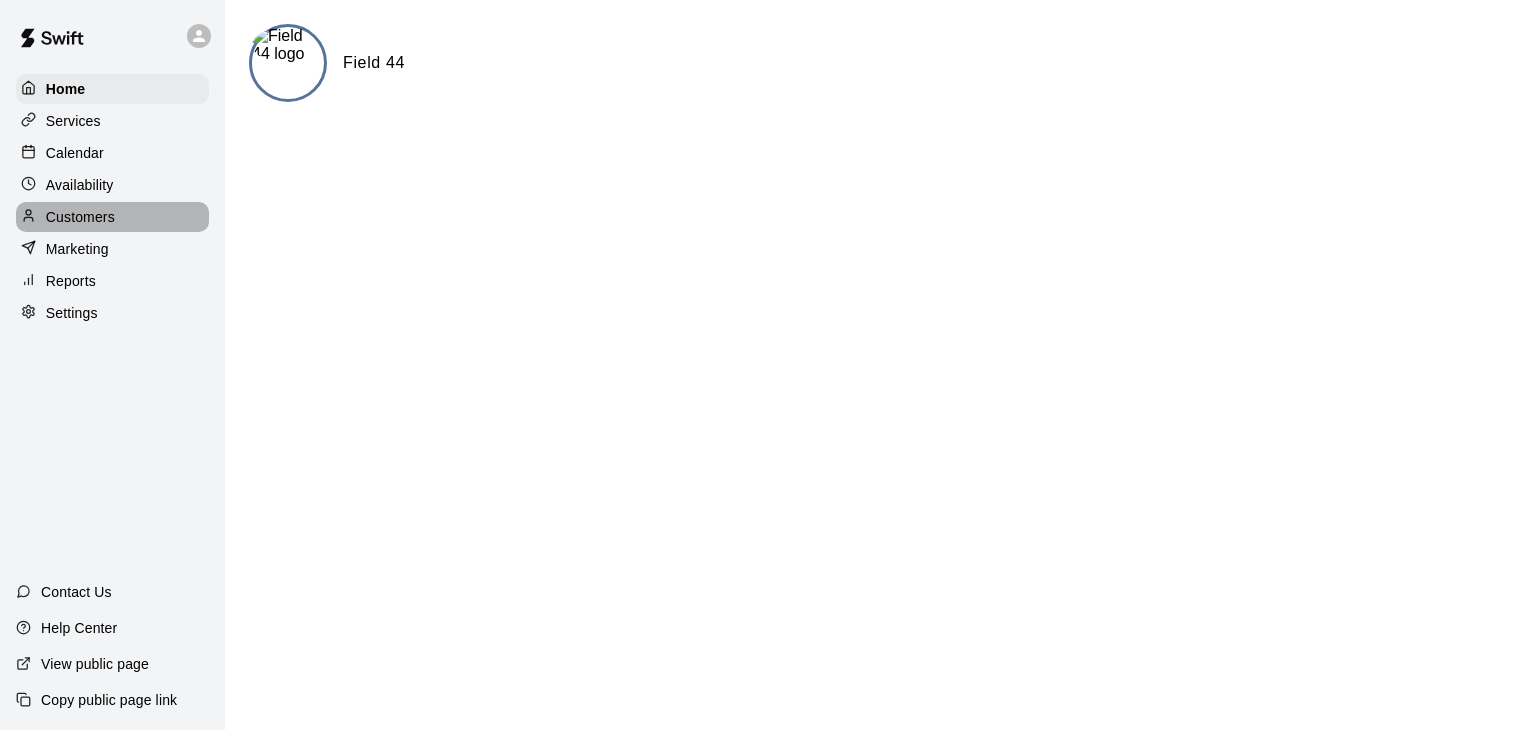 click on "Customers" at bounding box center (80, 217) 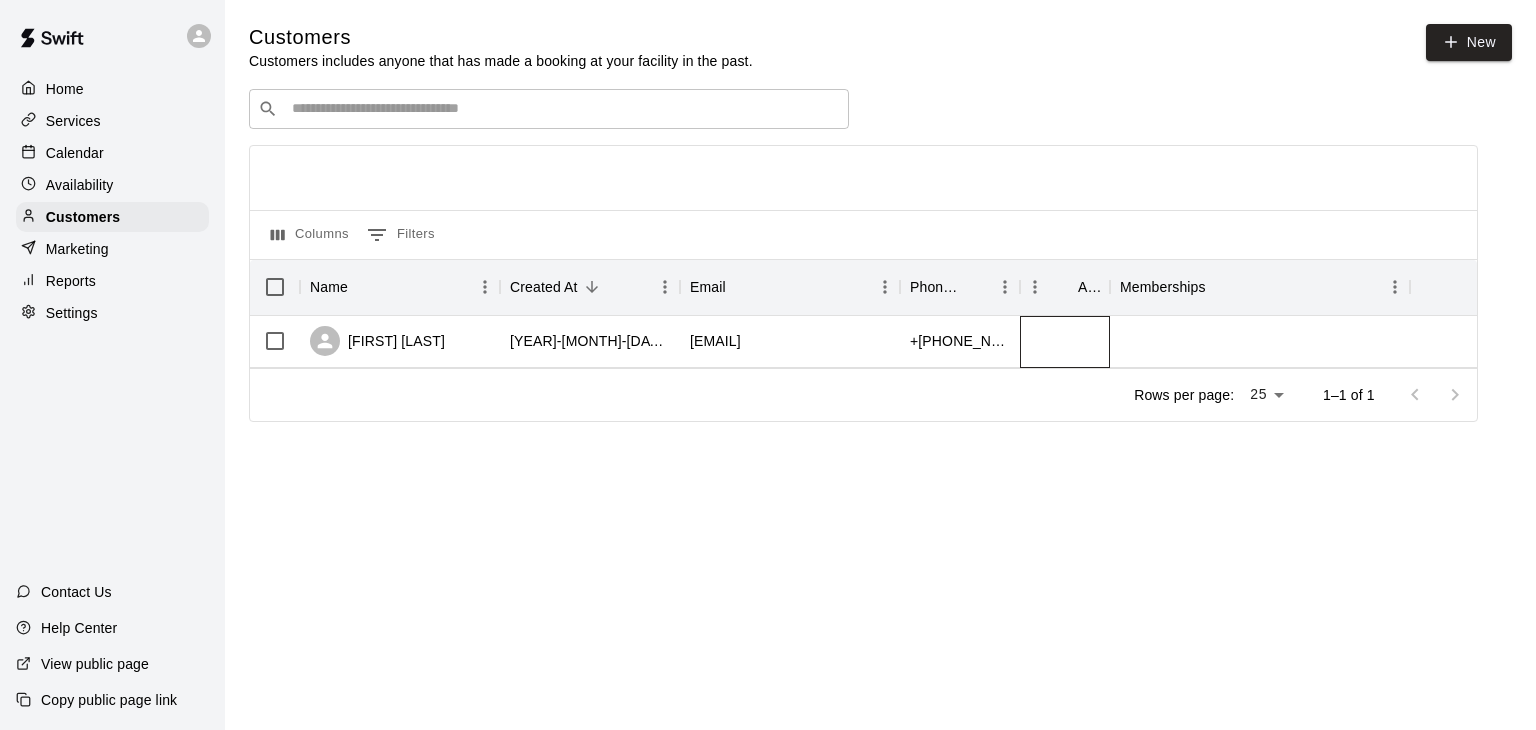 click at bounding box center (1065, 342) 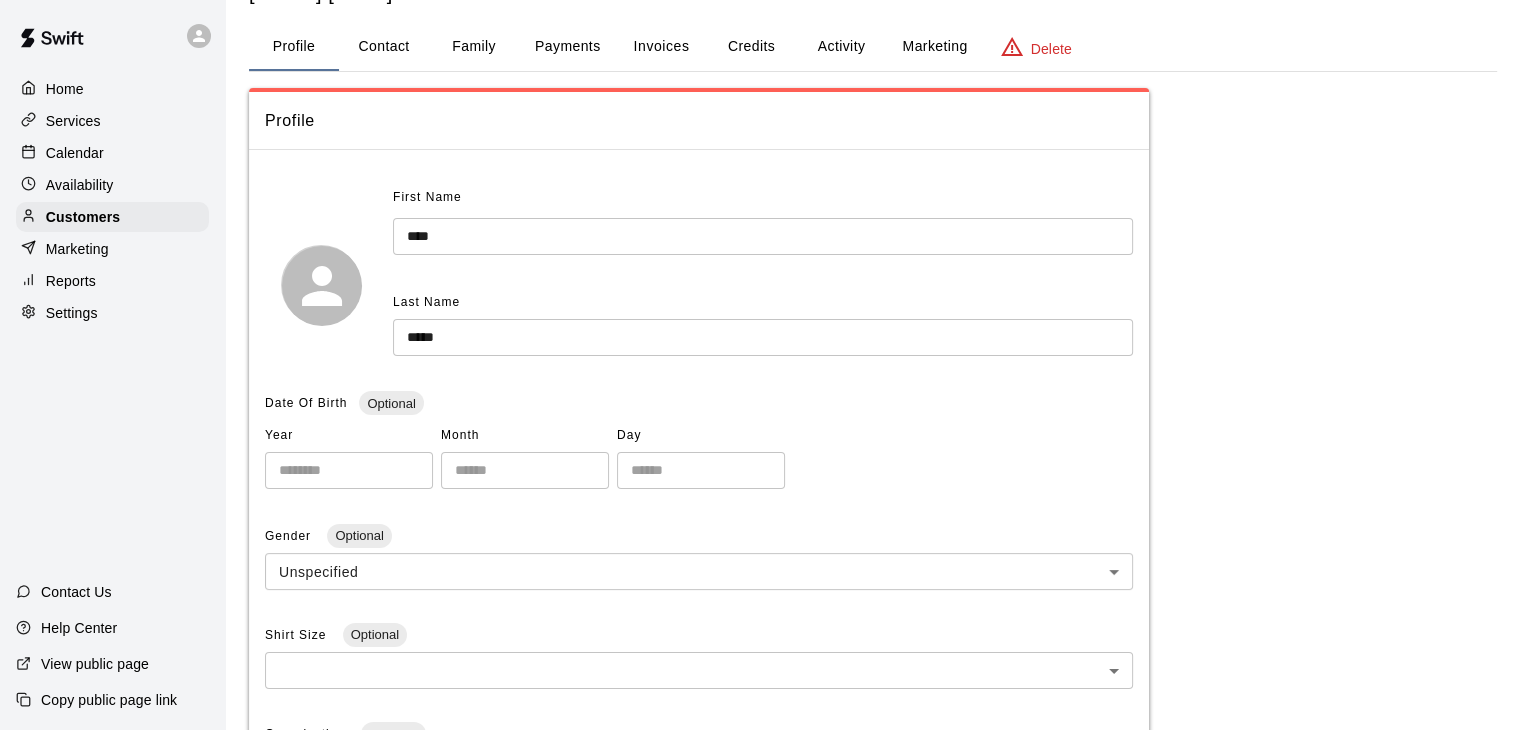 scroll, scrollTop: 0, scrollLeft: 0, axis: both 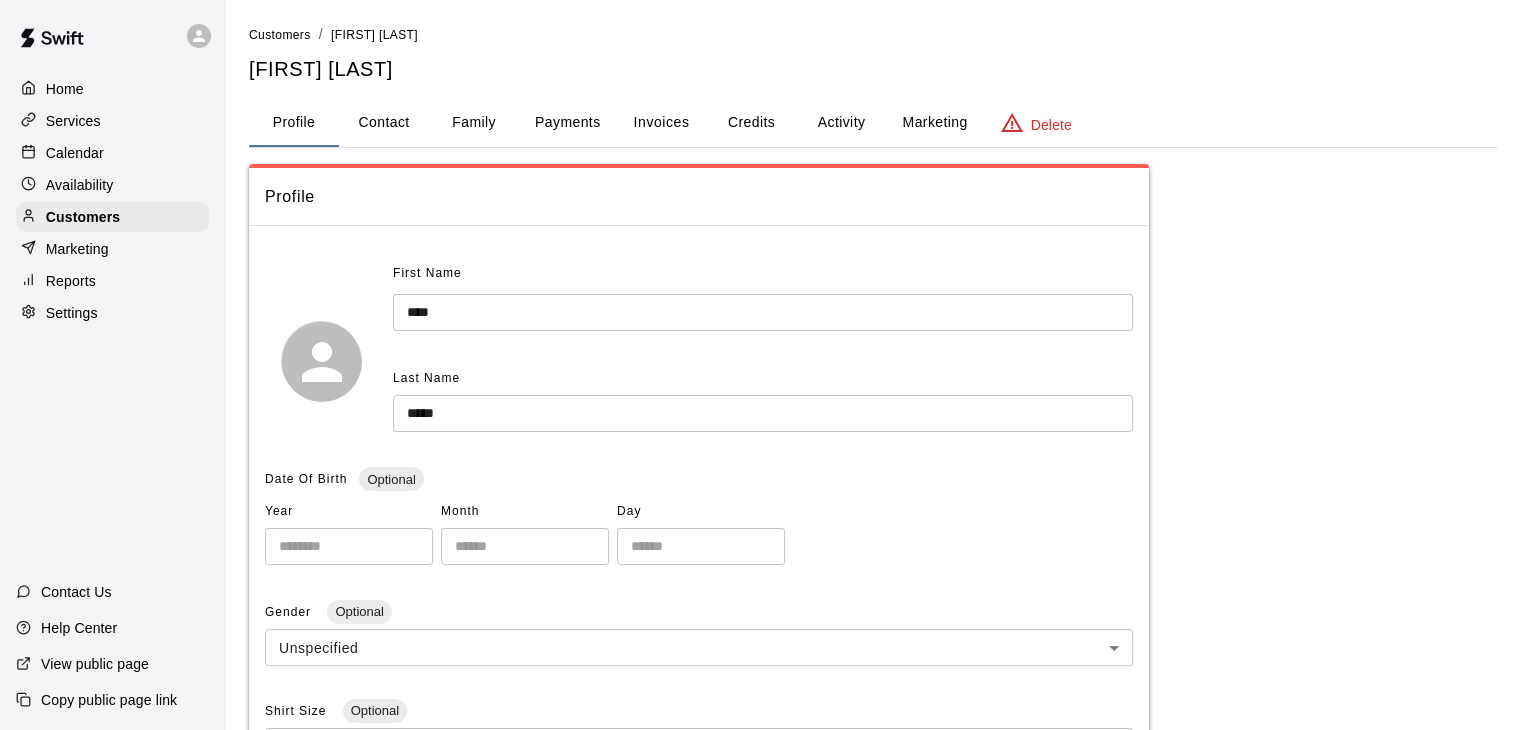 click on "Contact" at bounding box center (384, 123) 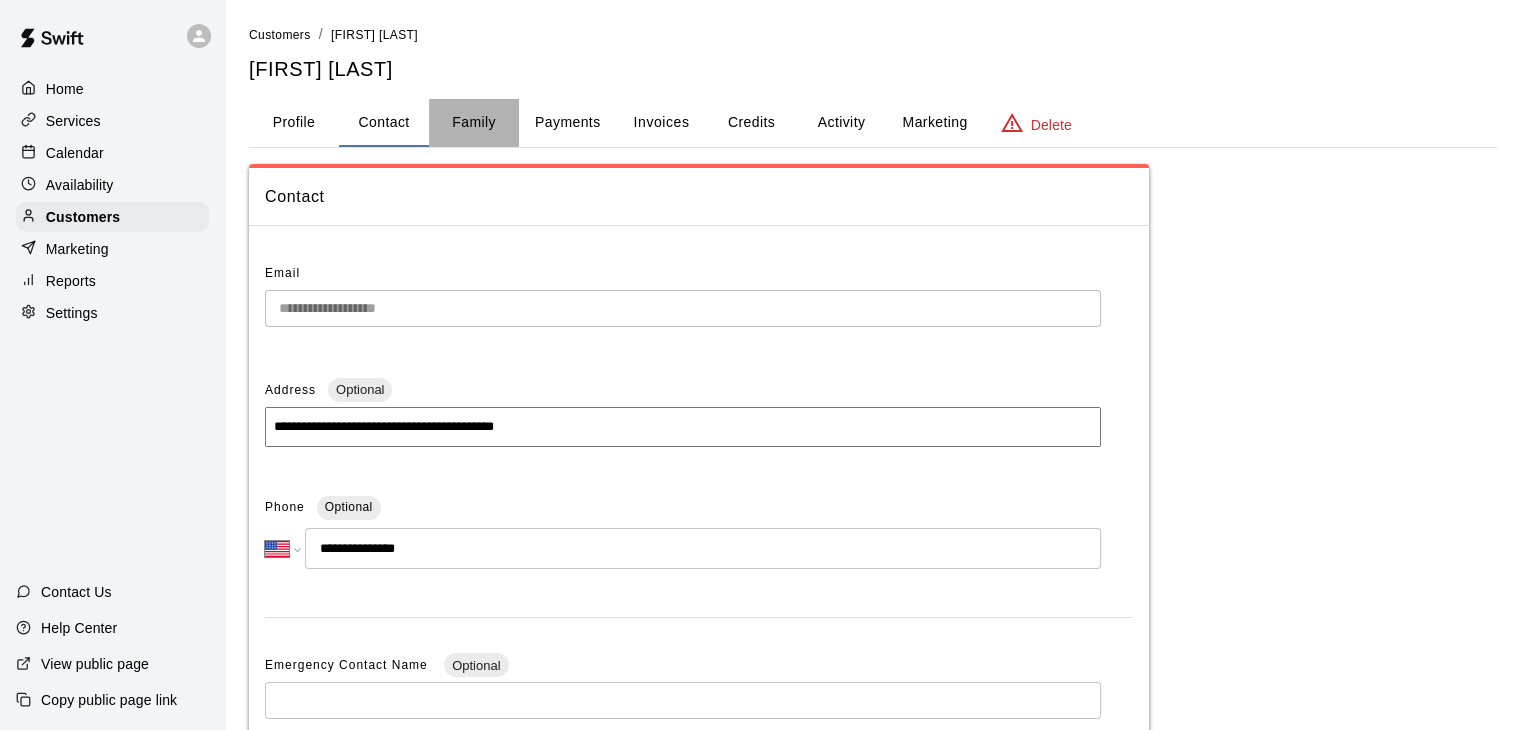 click on "Family" at bounding box center [474, 123] 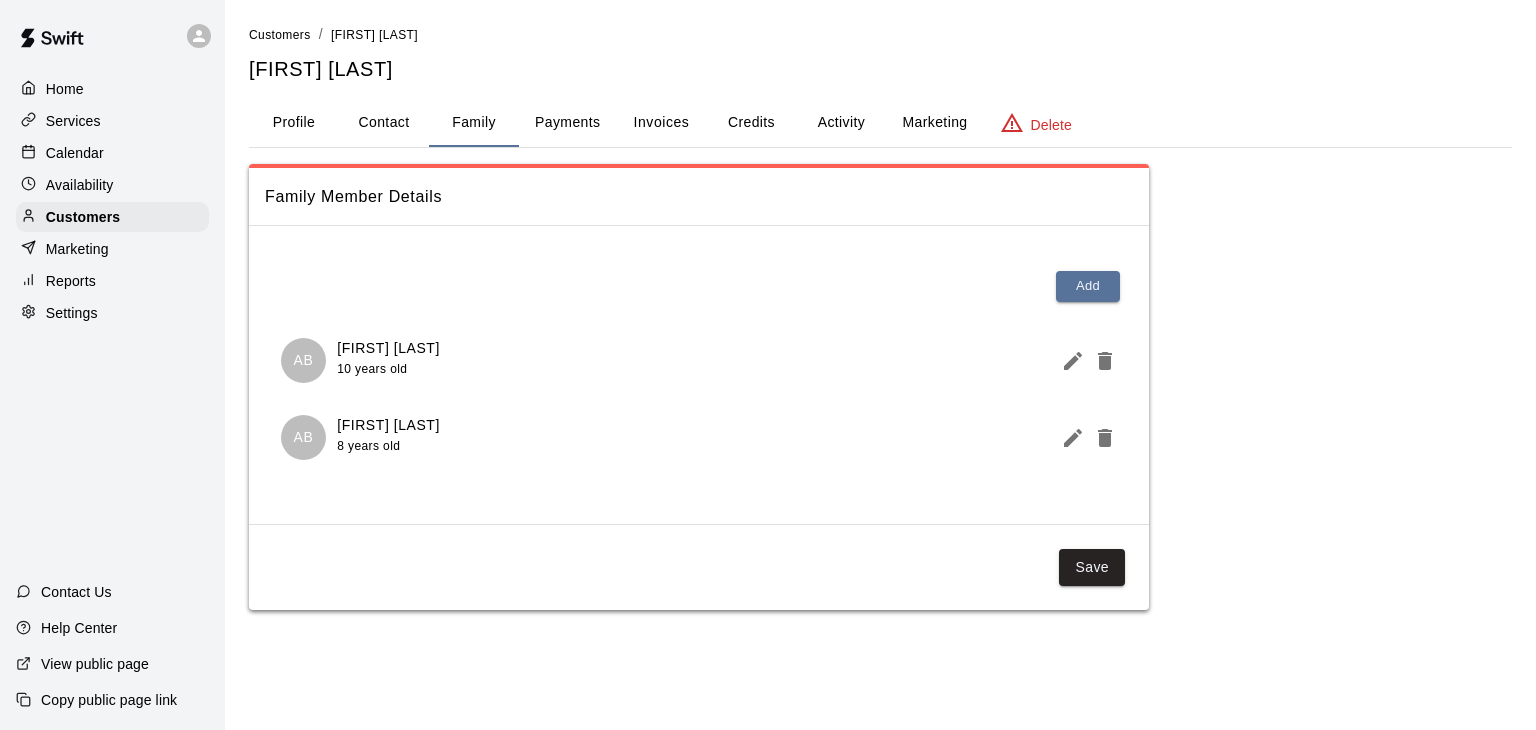 click on "Payments" at bounding box center (567, 123) 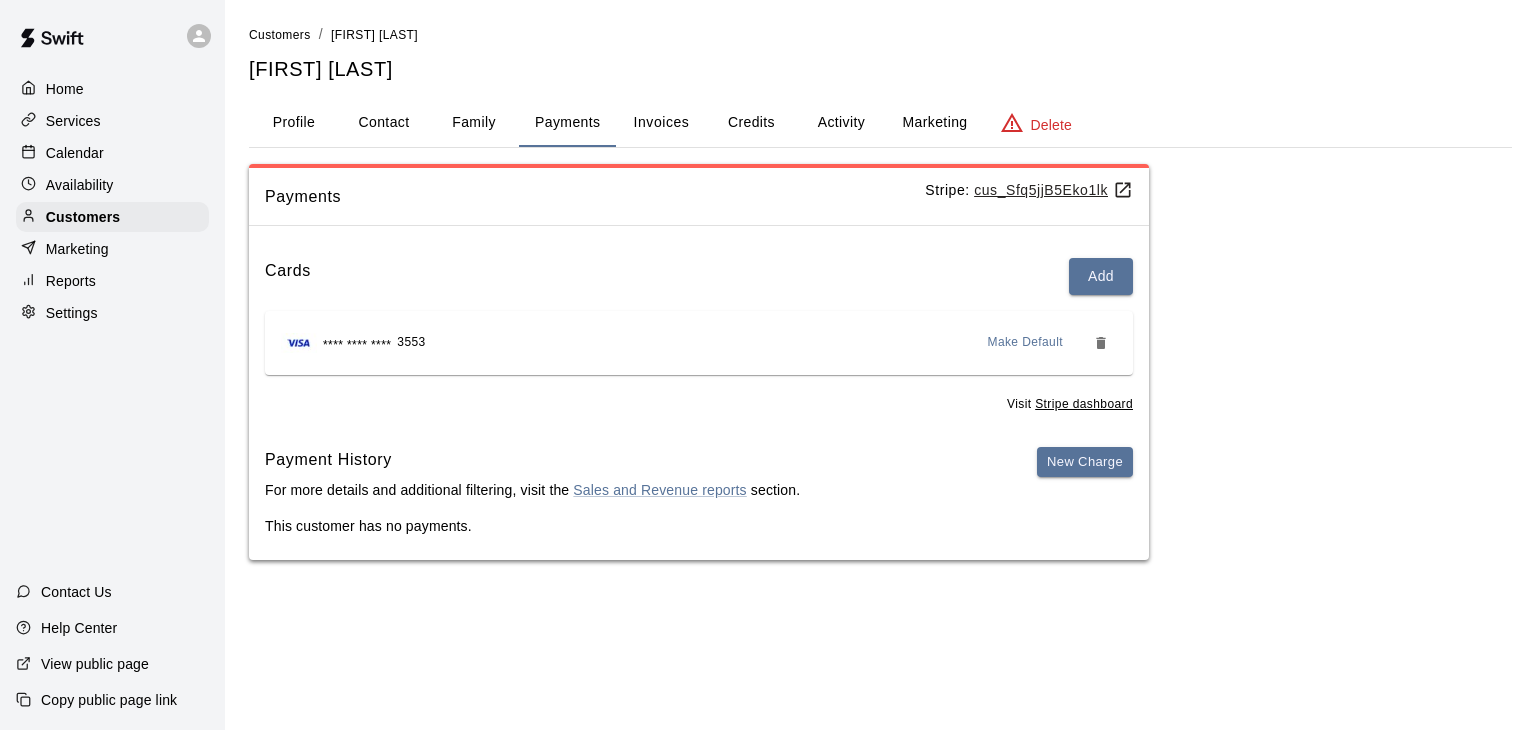 click on "Profile" at bounding box center (294, 123) 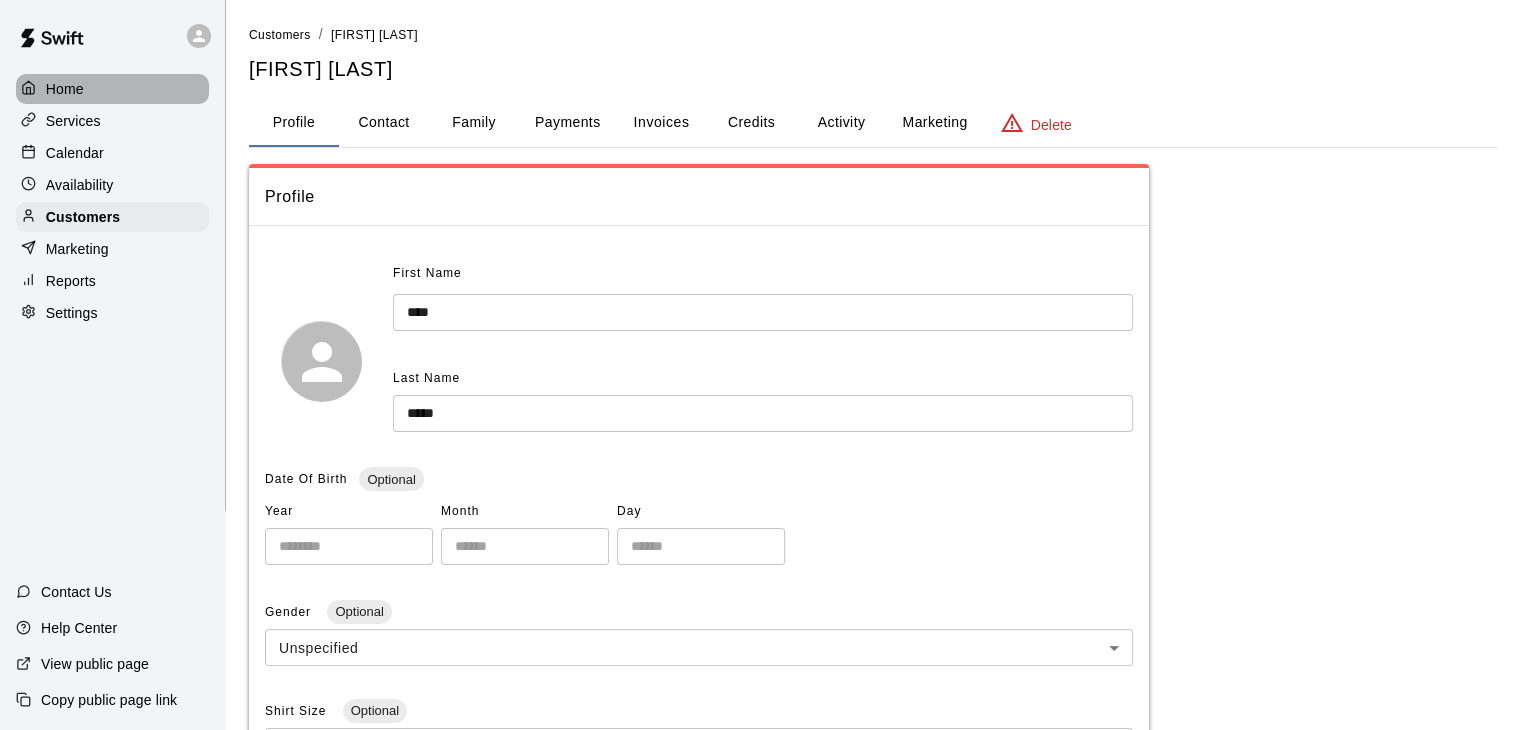 click on "Home" at bounding box center [65, 89] 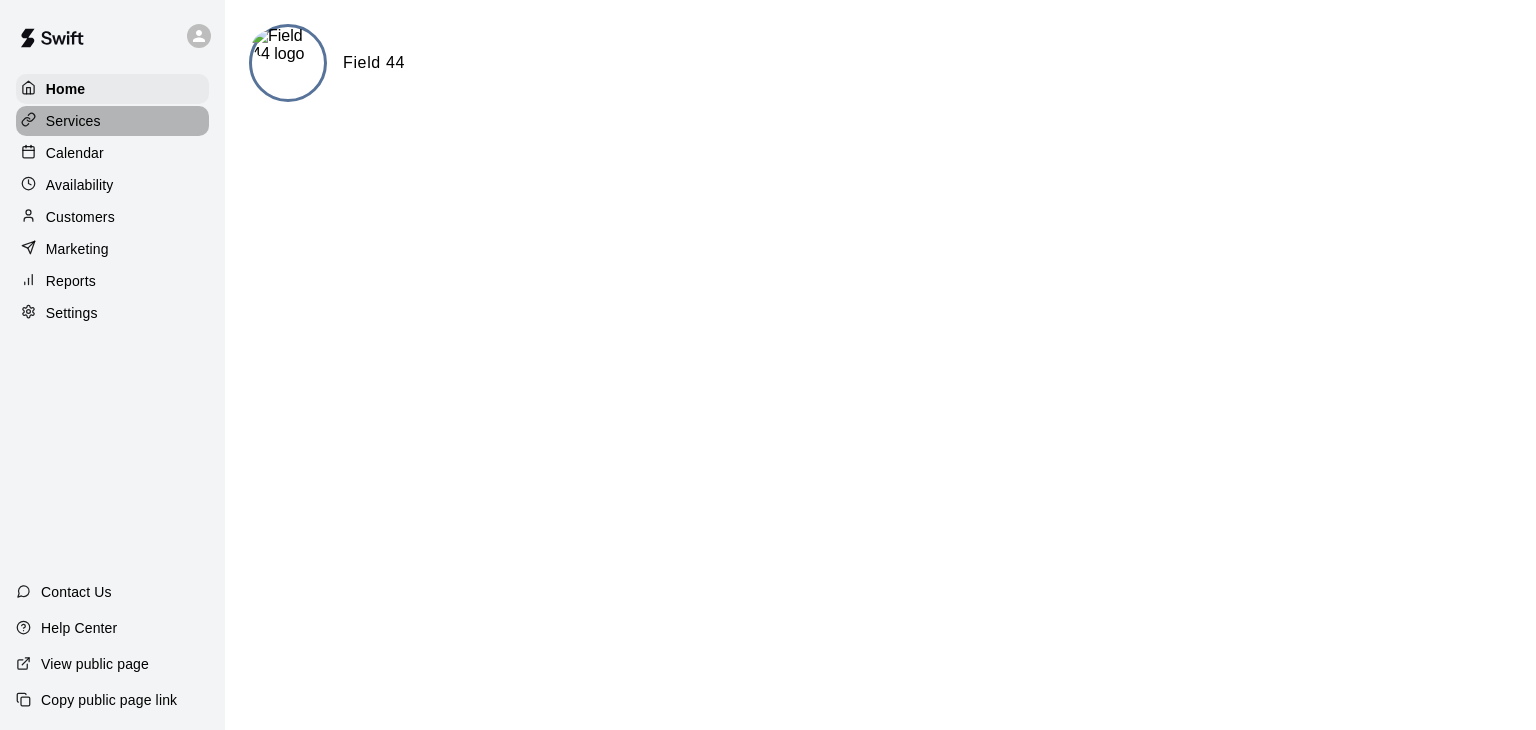 click on "Services" at bounding box center [73, 121] 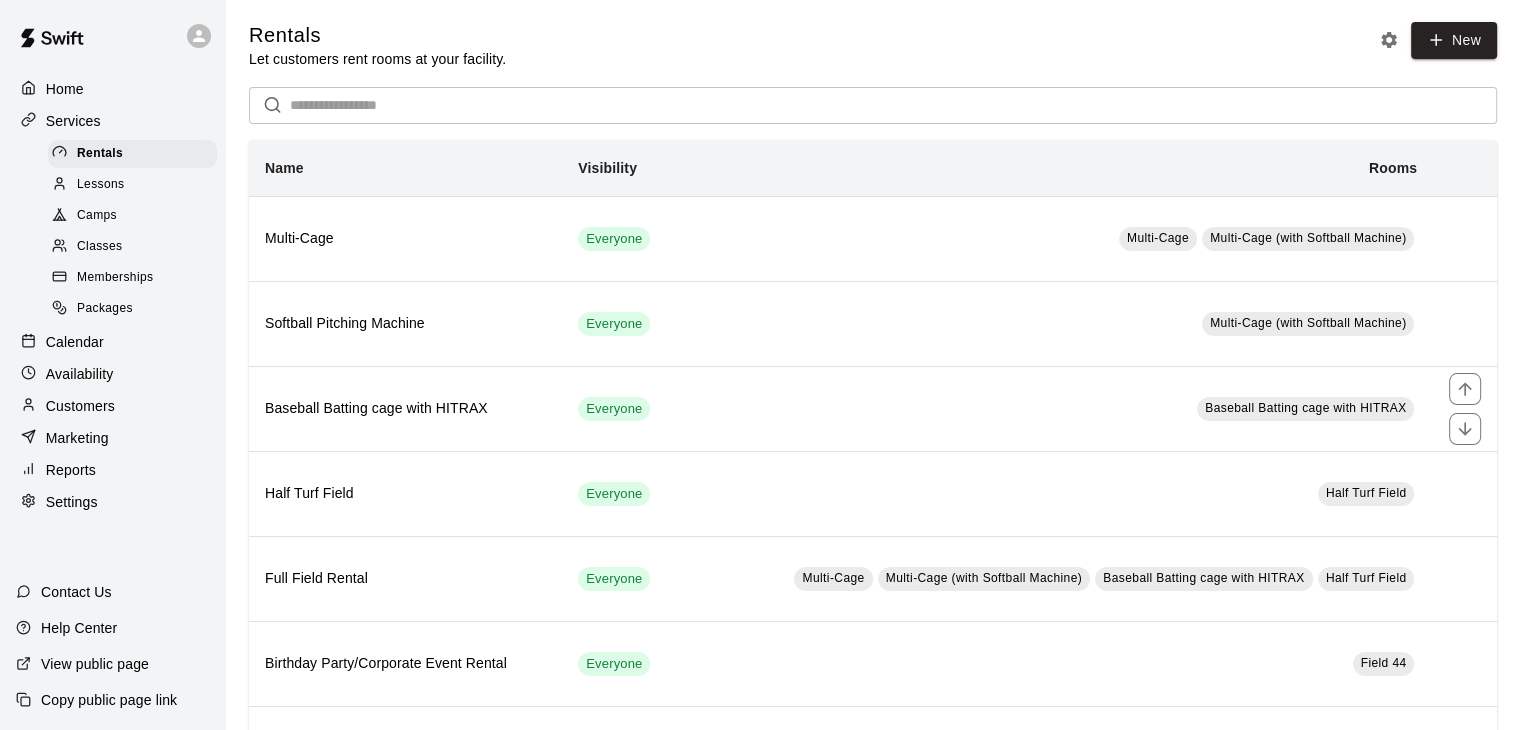scroll, scrollTop: 0, scrollLeft: 0, axis: both 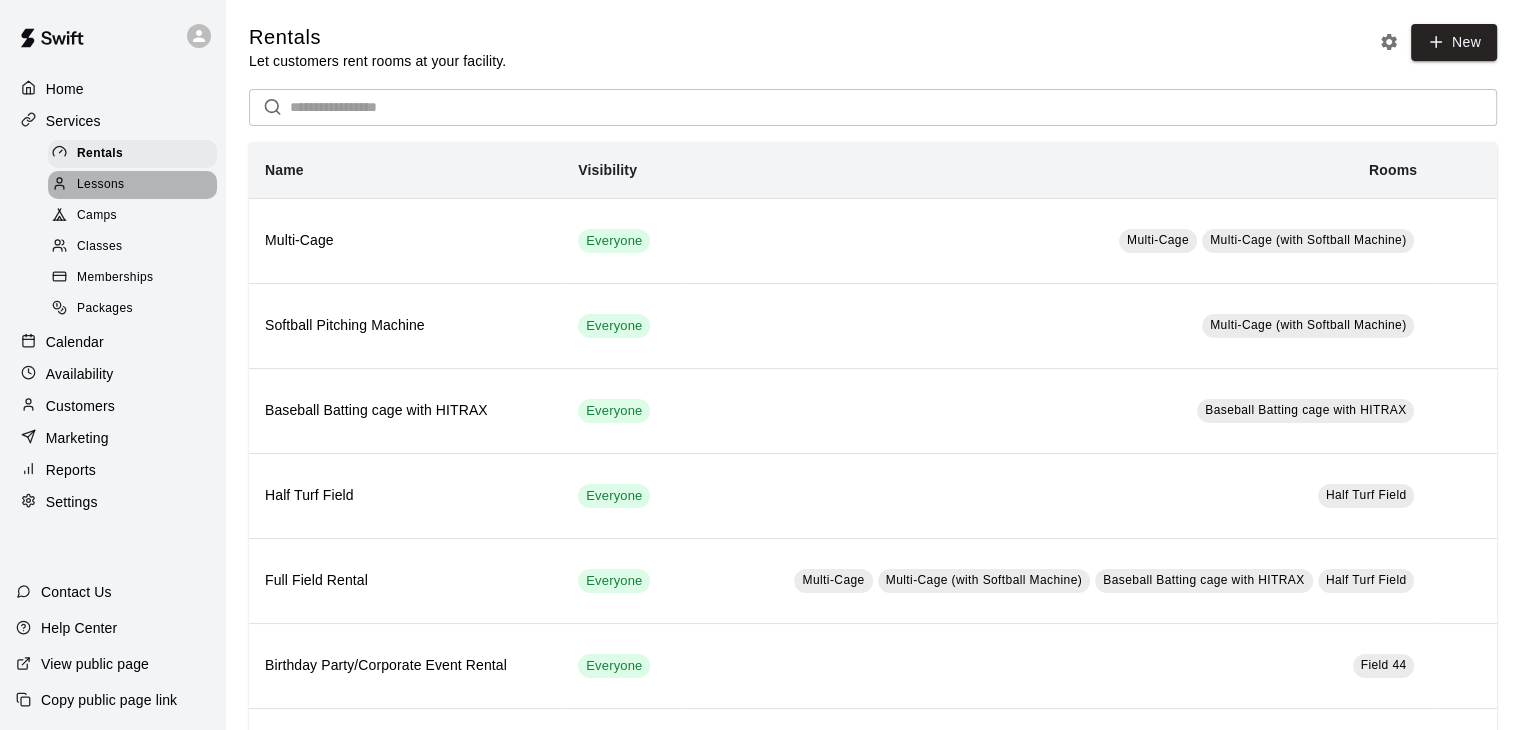 click on "Lessons" at bounding box center (132, 185) 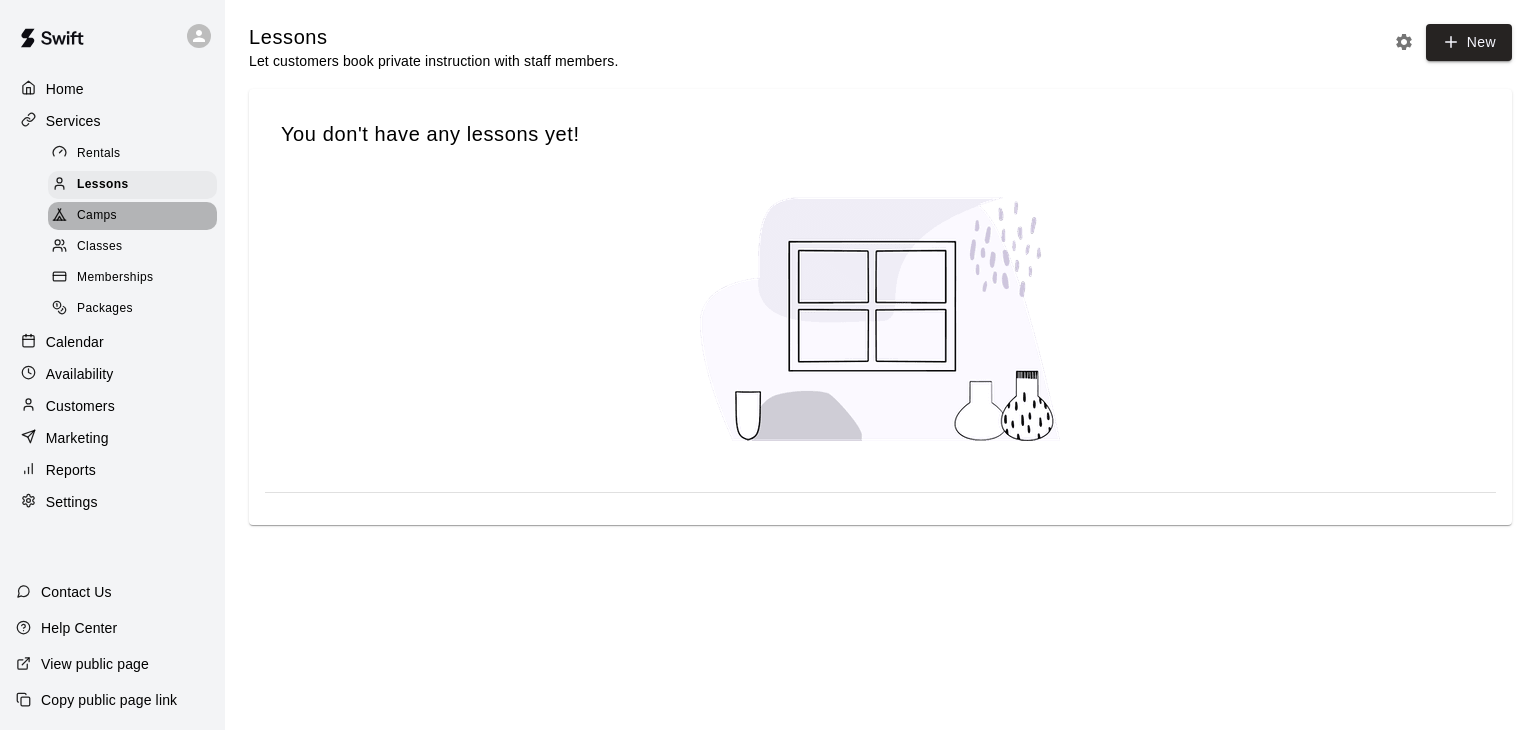 click on "Camps" at bounding box center [132, 216] 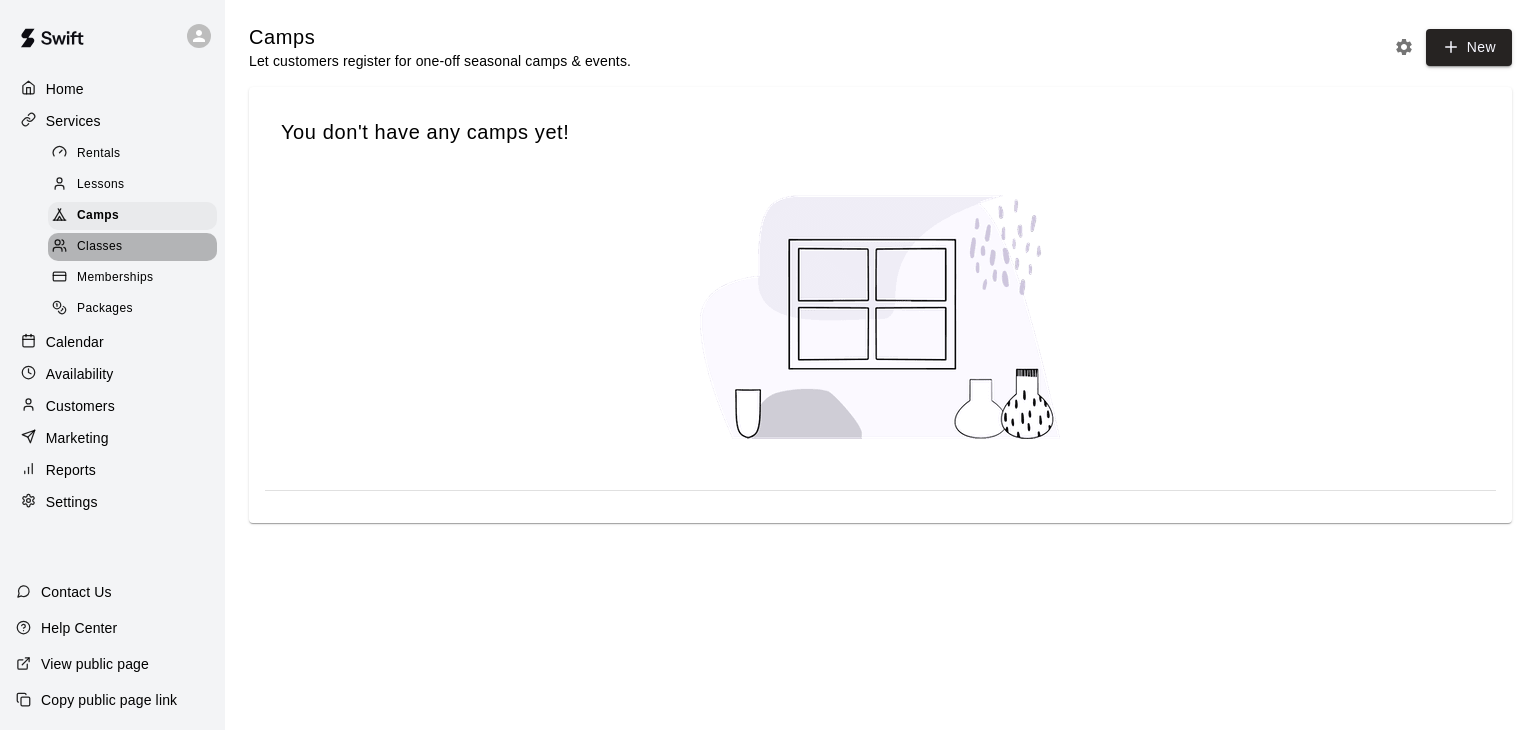 click on "Classes" at bounding box center [99, 247] 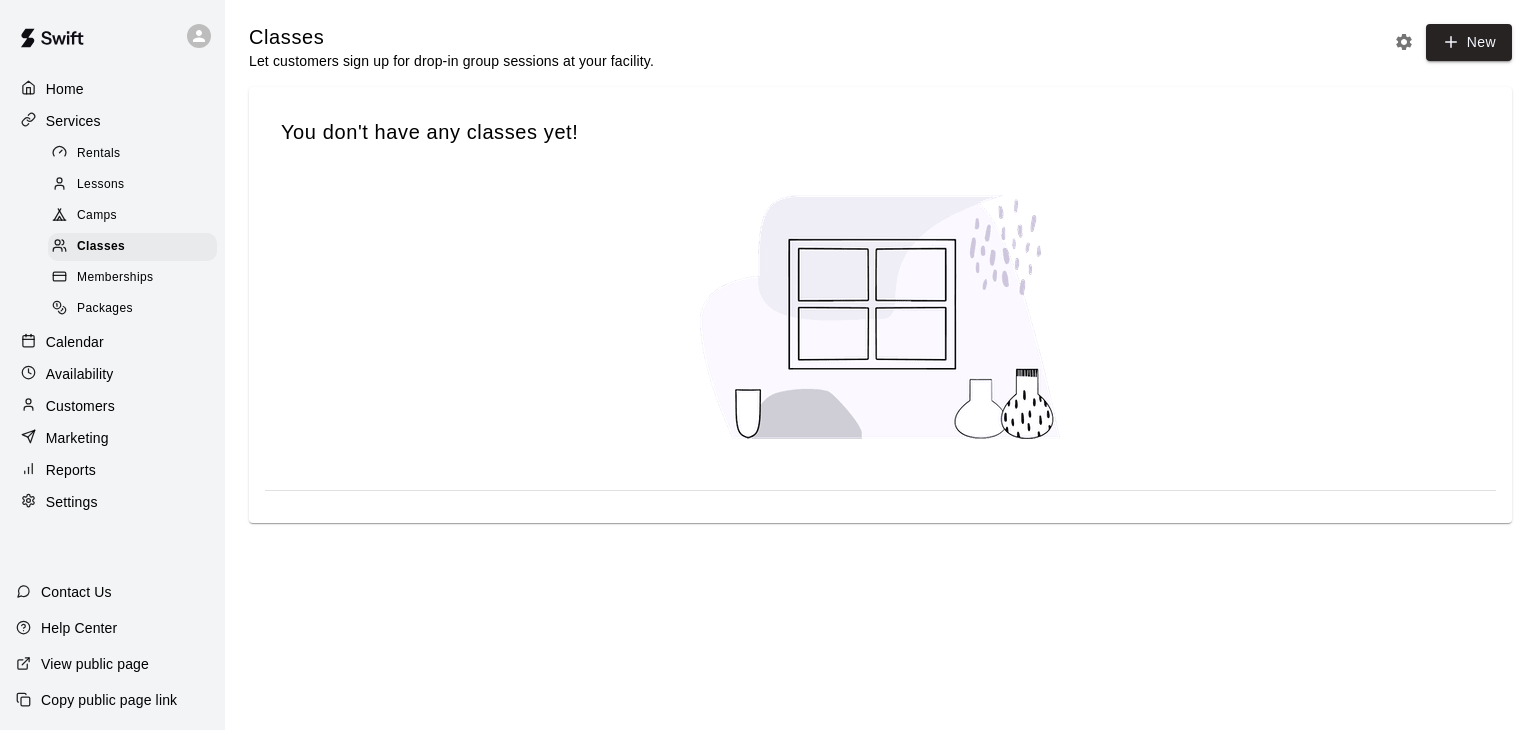 click on "Memberships" at bounding box center (115, 278) 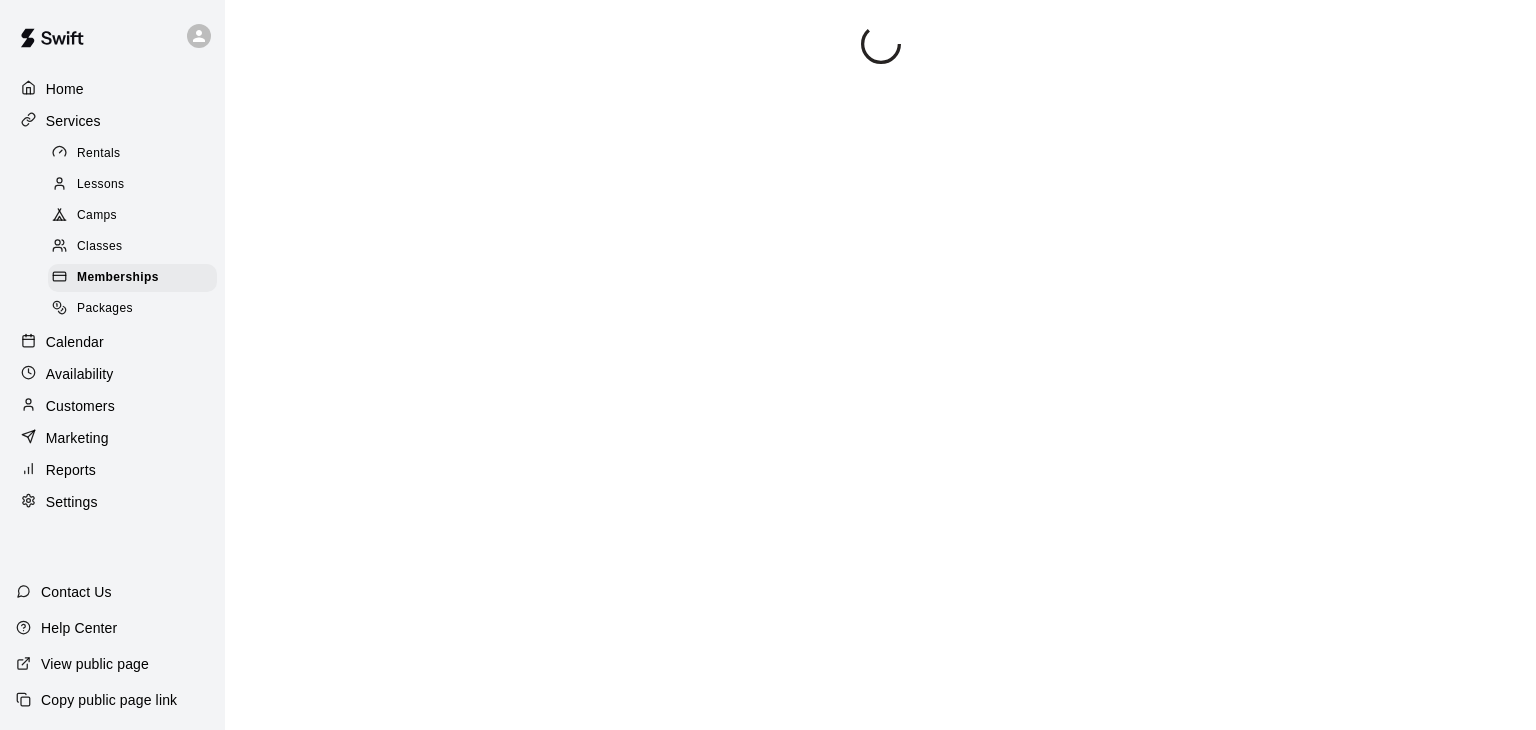 click on "Packages" at bounding box center (105, 309) 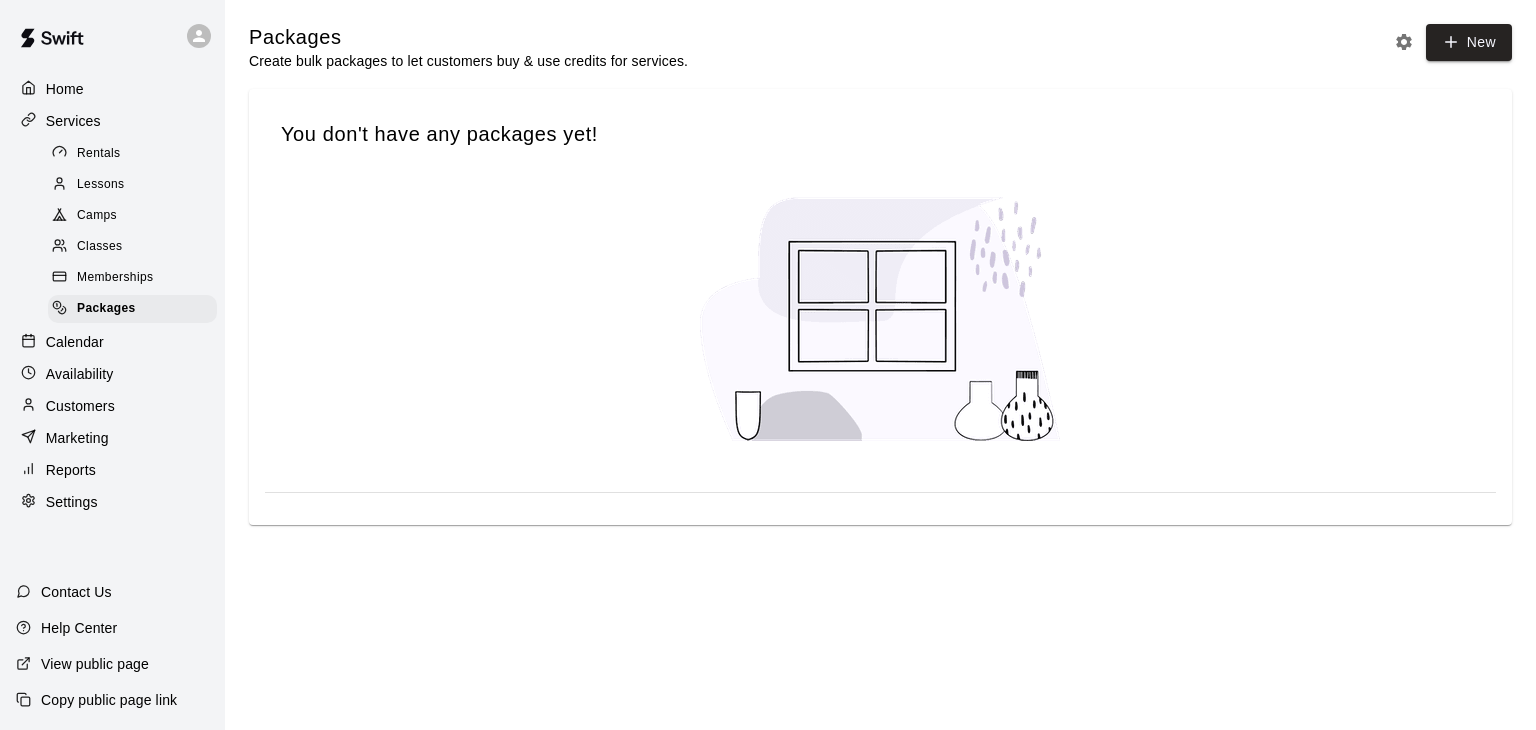 click on "Calendar" at bounding box center (75, 342) 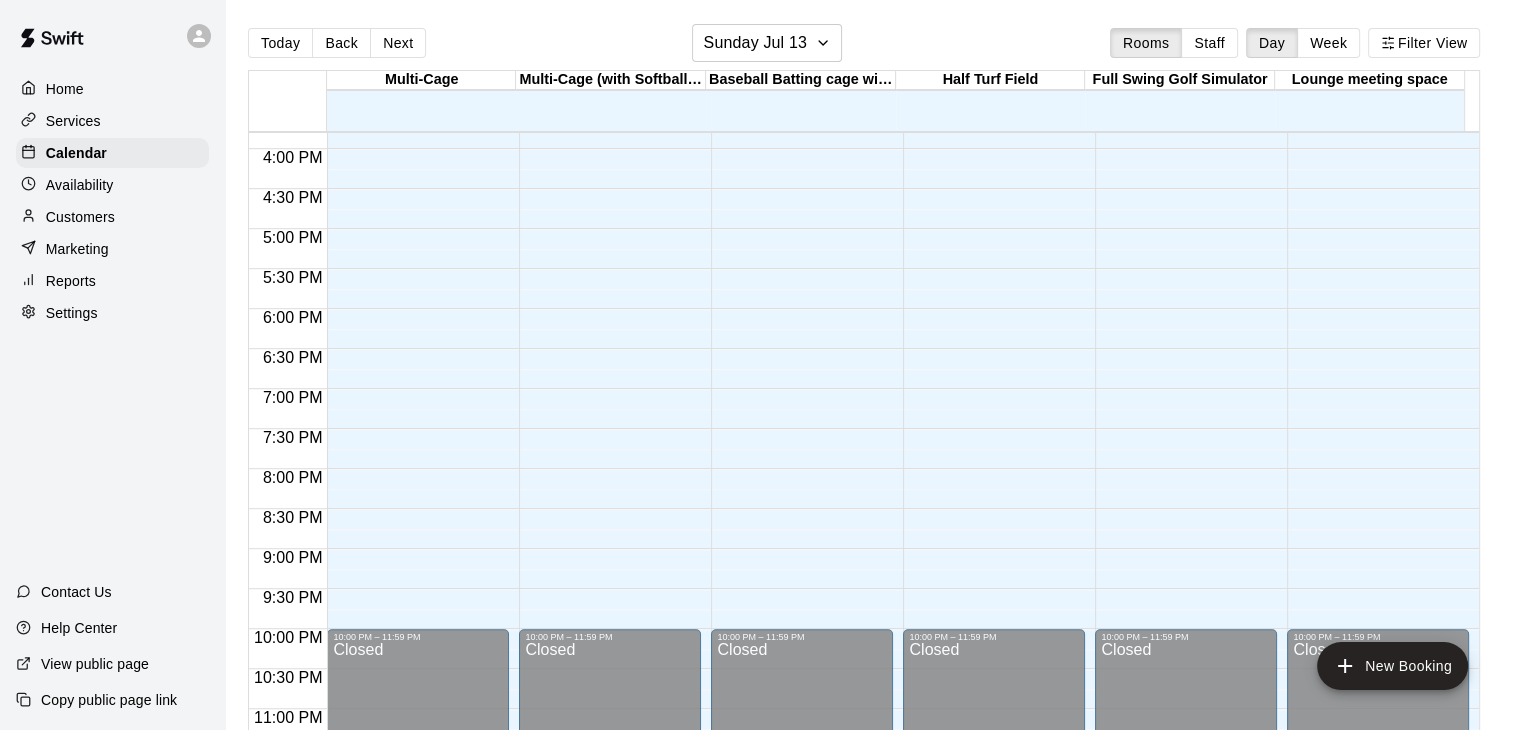 scroll, scrollTop: 1300, scrollLeft: 0, axis: vertical 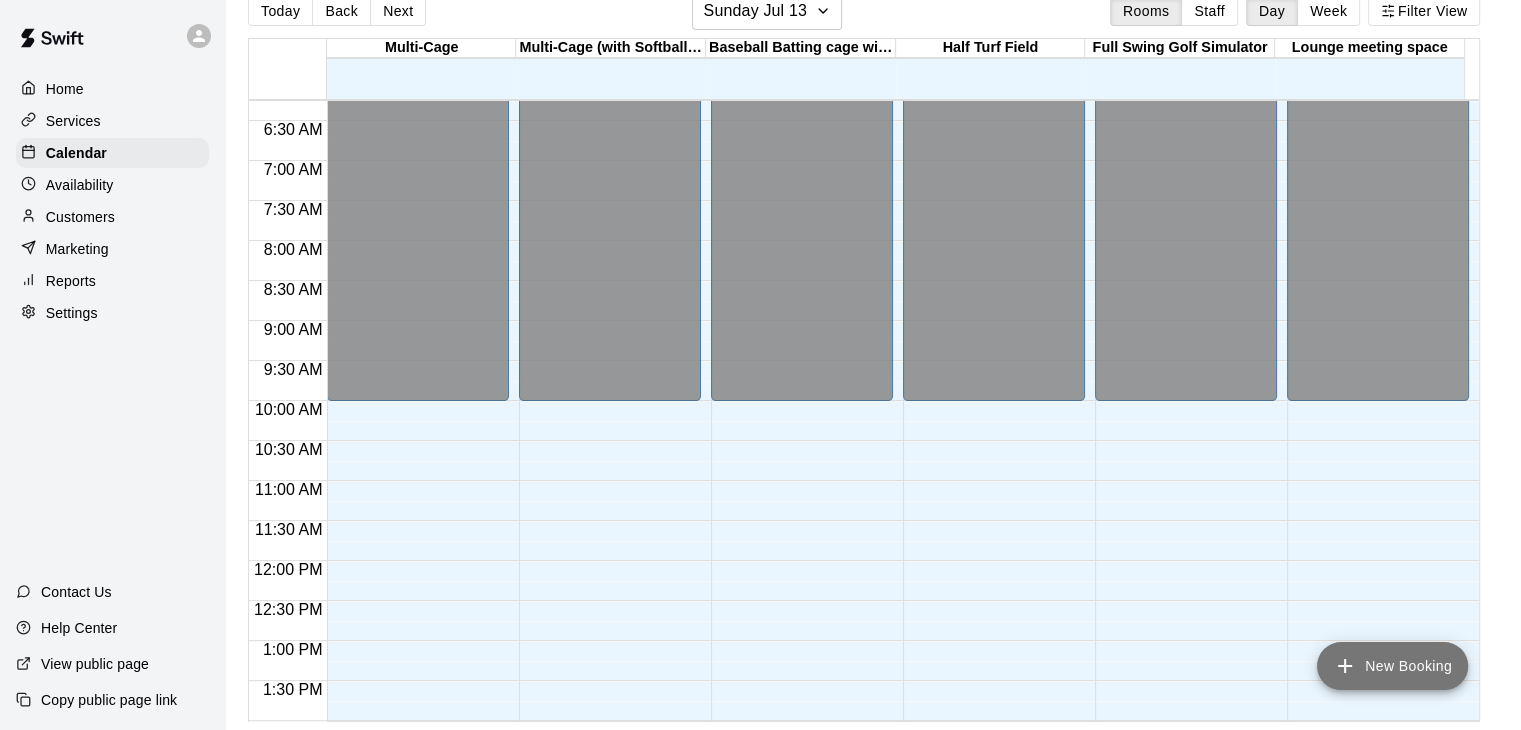 click on "New Booking" at bounding box center (1392, 666) 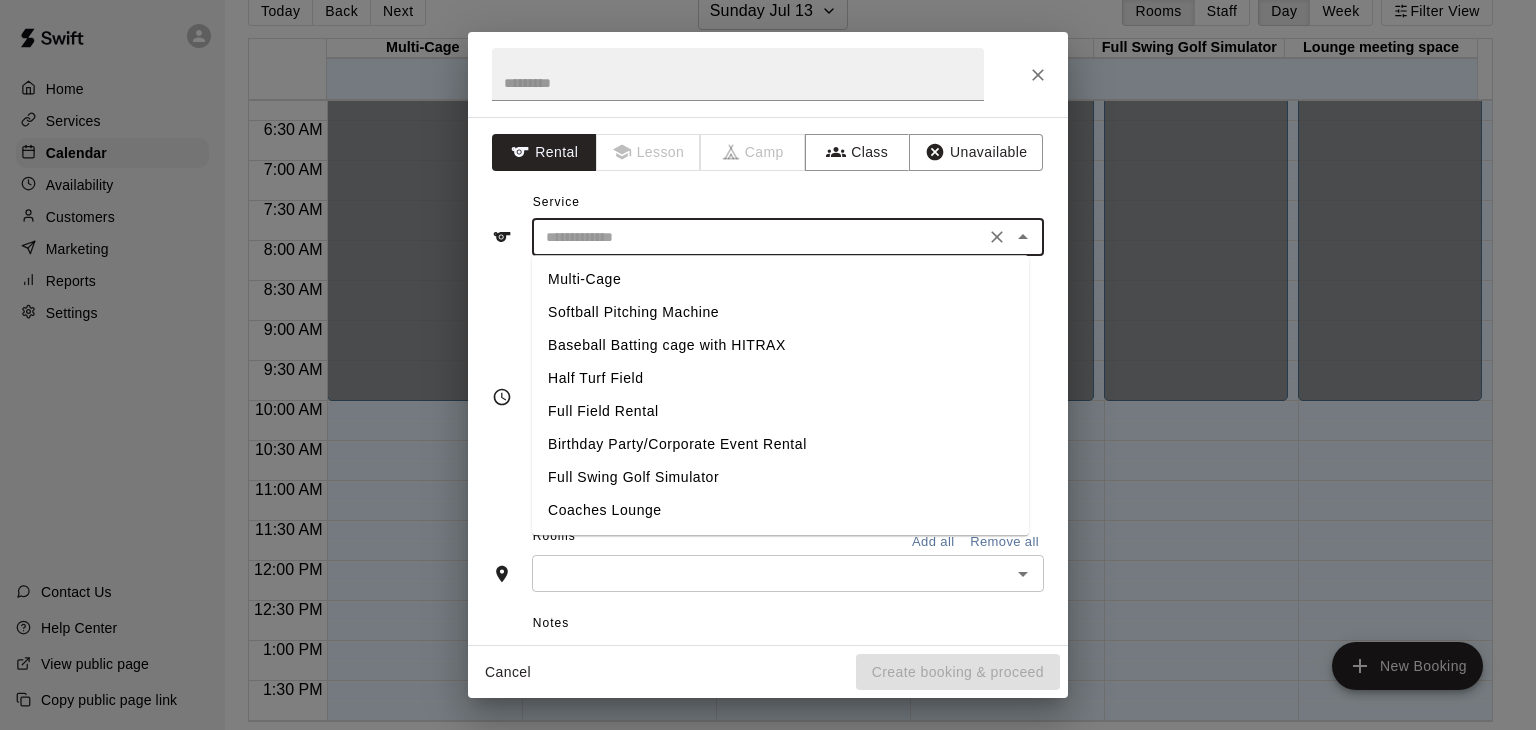 click at bounding box center (758, 237) 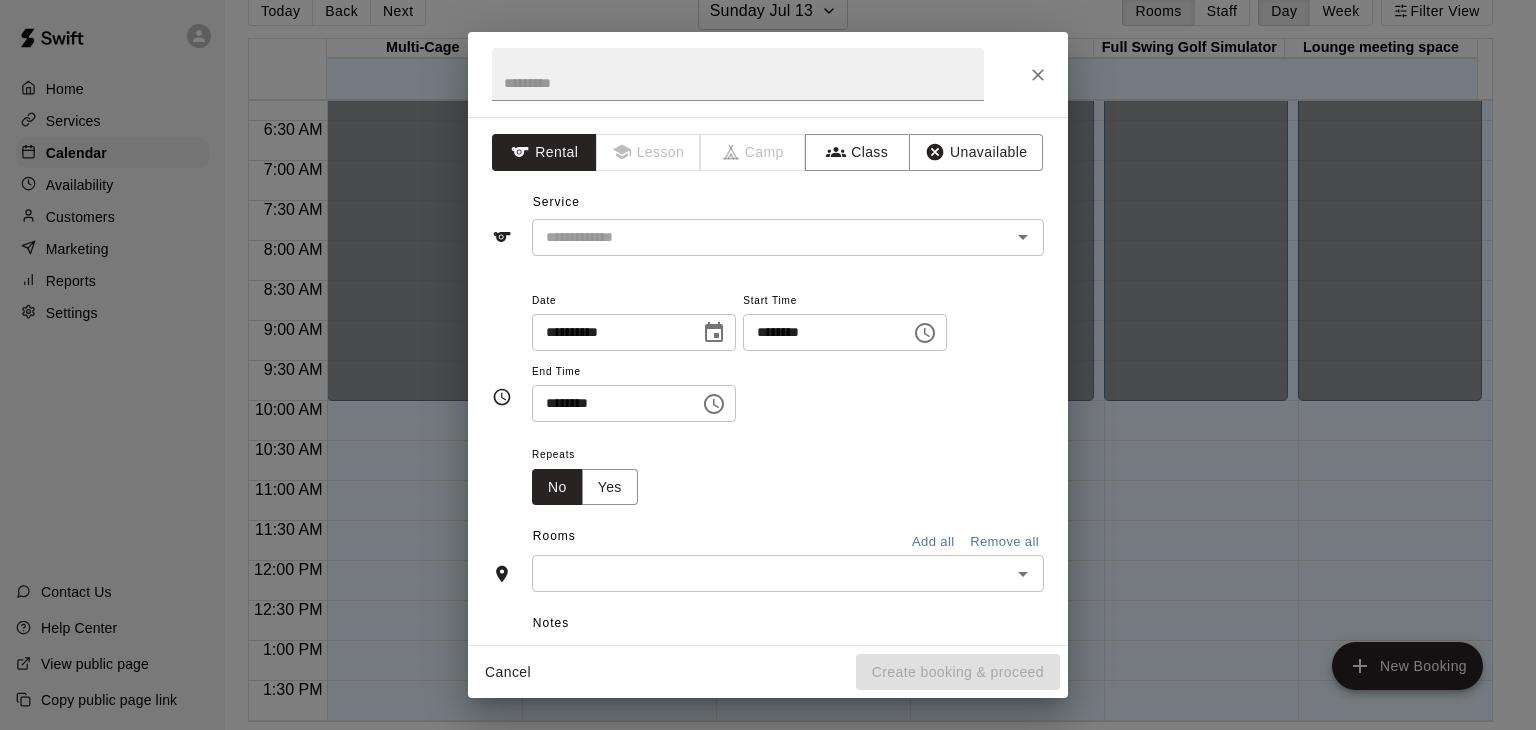click on "Service ​" at bounding box center (768, 221) 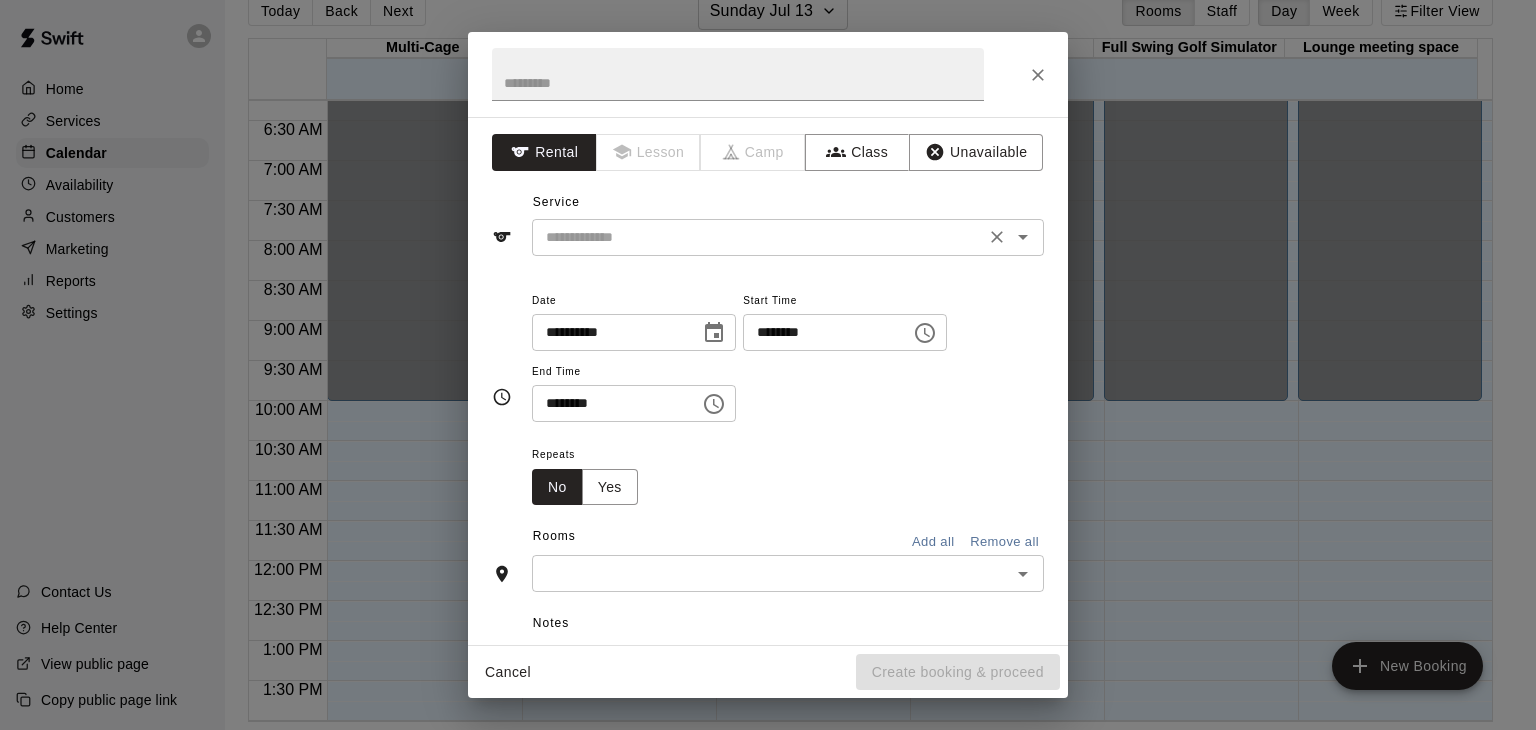 click 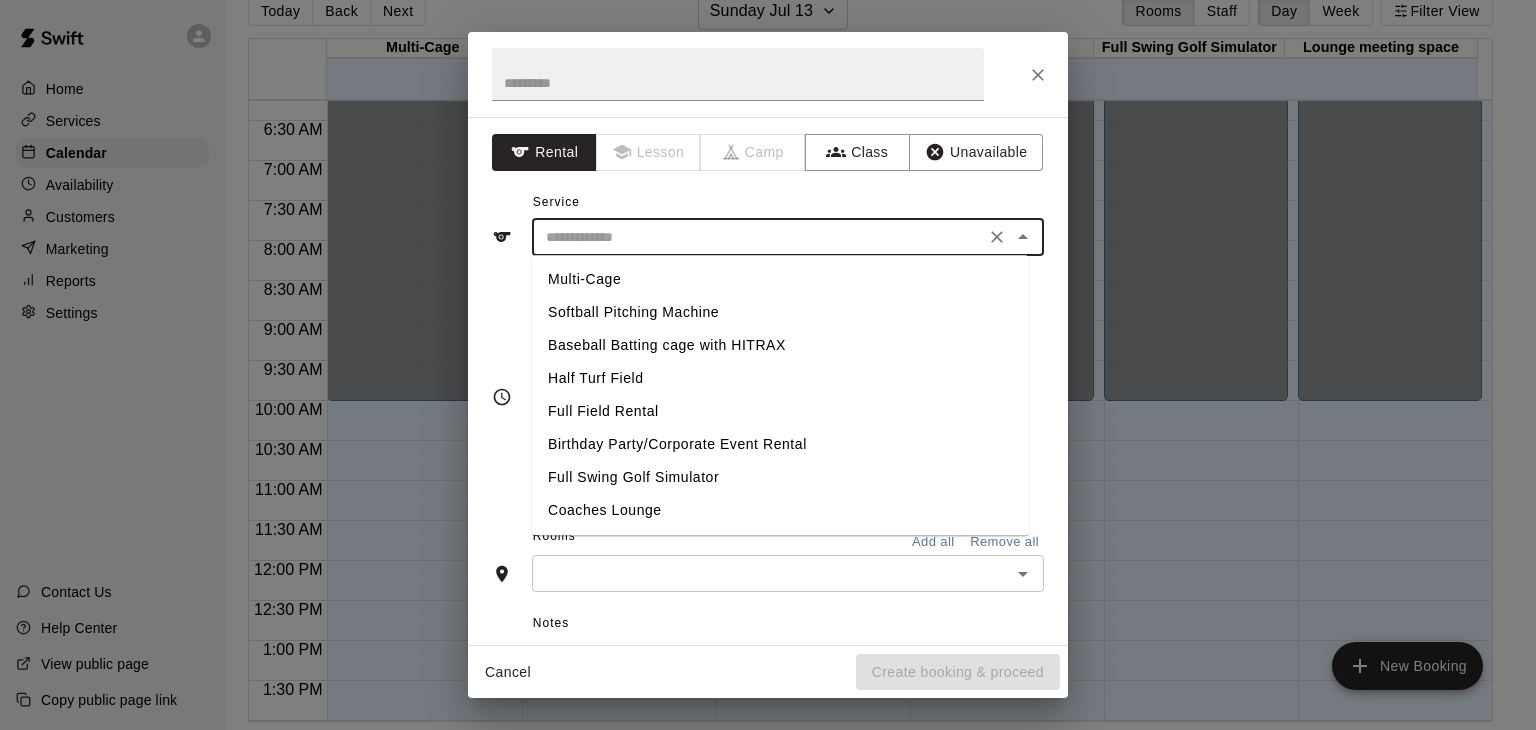 click on "Birthday Party/Corporate Event Rental" at bounding box center (780, 444) 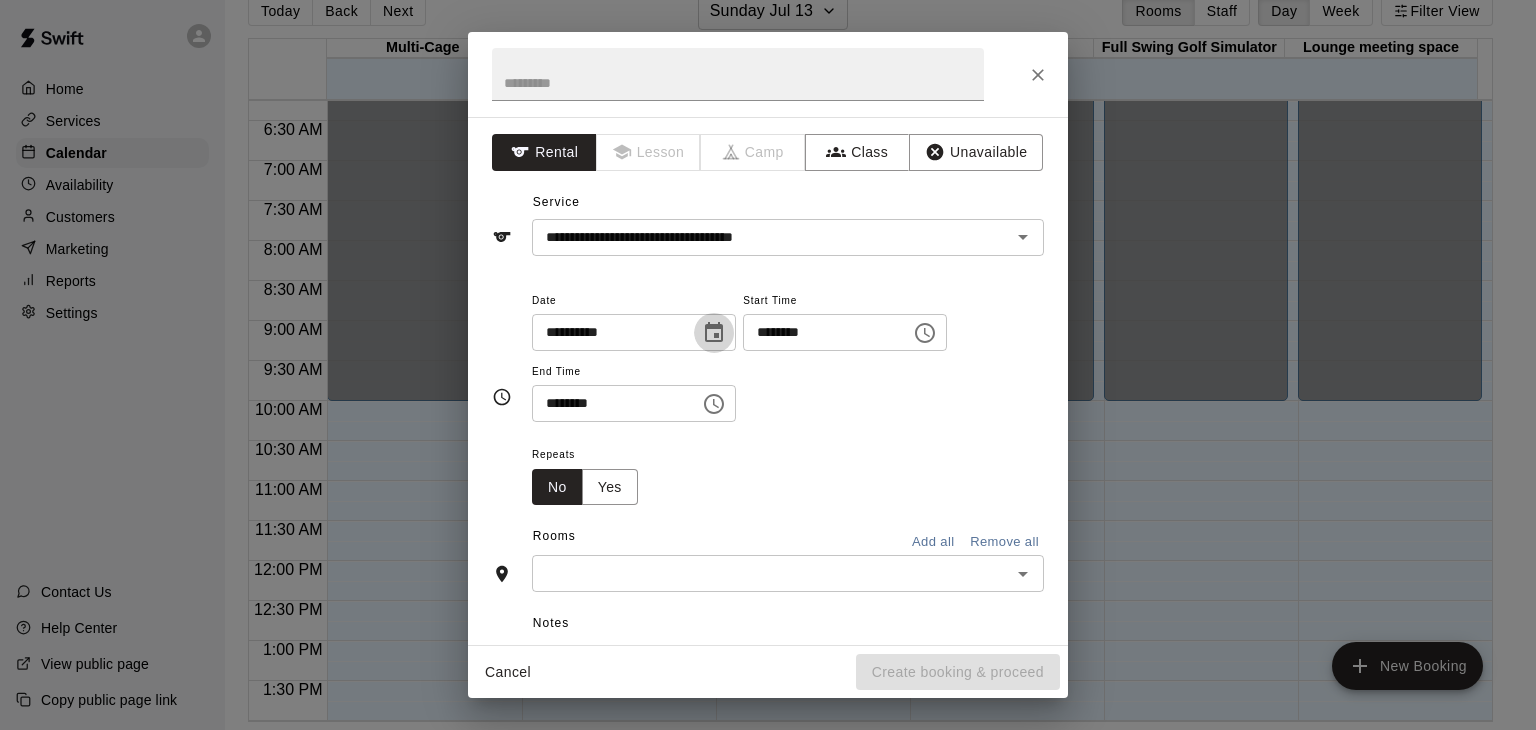 click 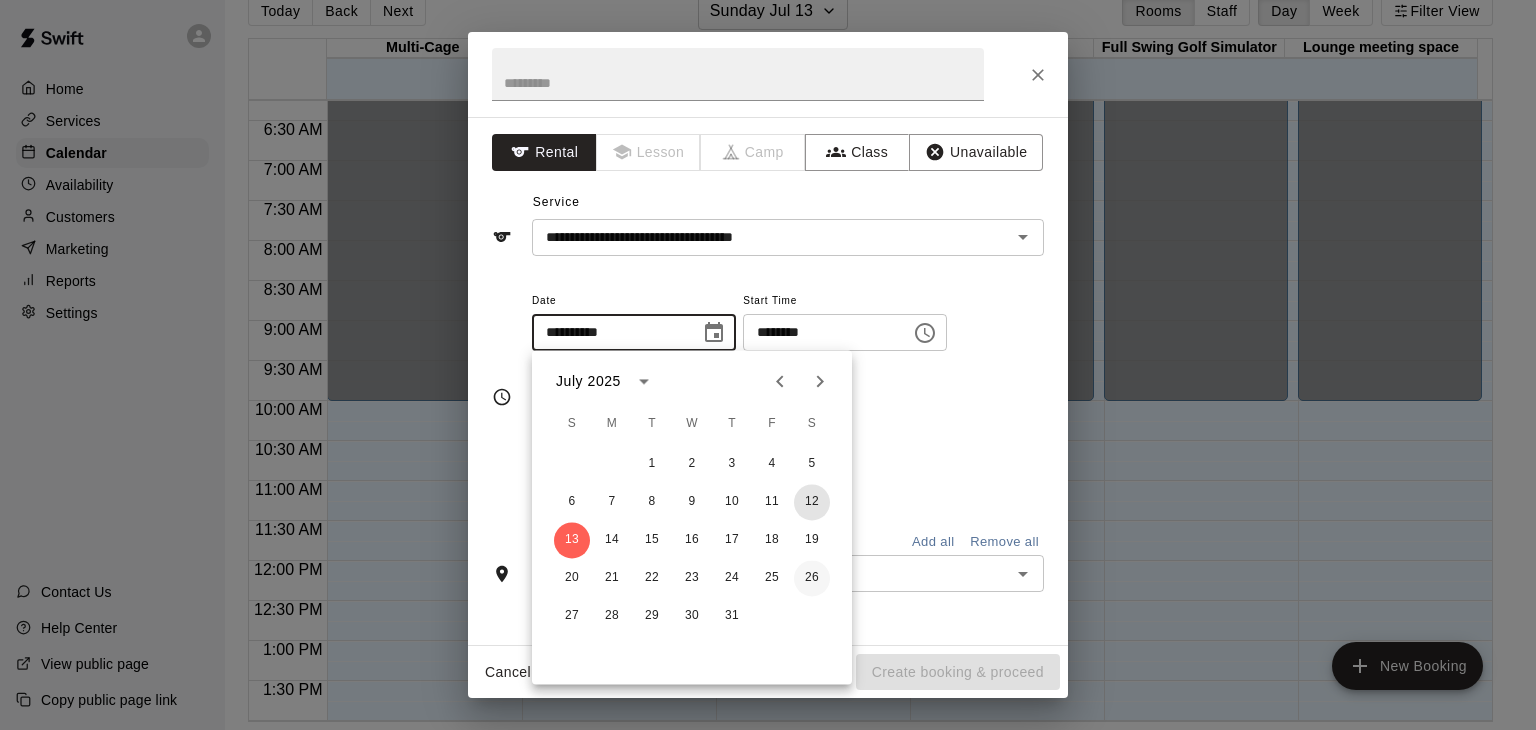 drag, startPoint x: 817, startPoint y: 506, endPoint x: 812, endPoint y: 584, distance: 78.160095 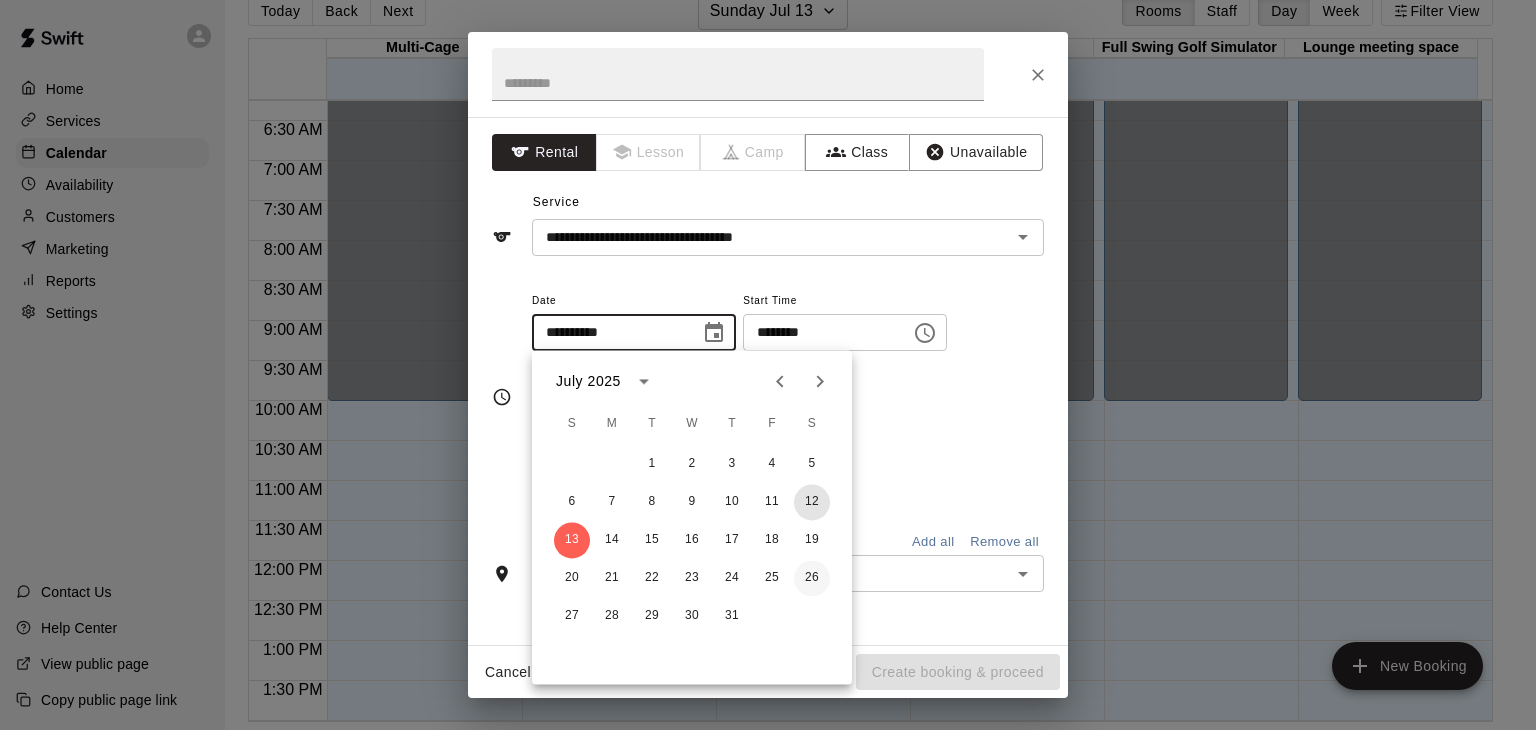 click on "1 2 3 4 5 6 7 8 9 10 11 12 13 14 15 16 17 18 19 20 21 22 23 24 25 26 27 28 29 30 31" at bounding box center [692, 540] 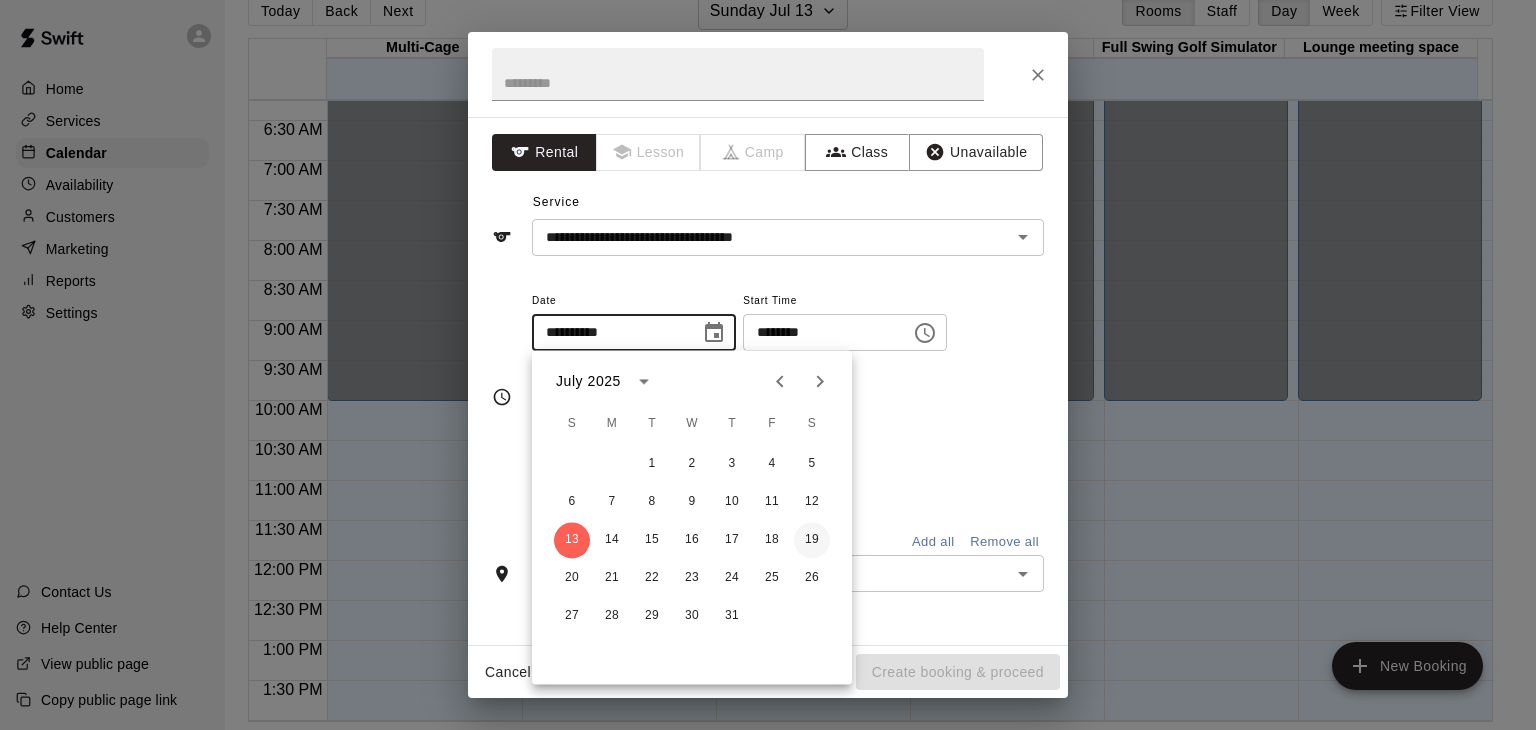click on "19" at bounding box center [812, 540] 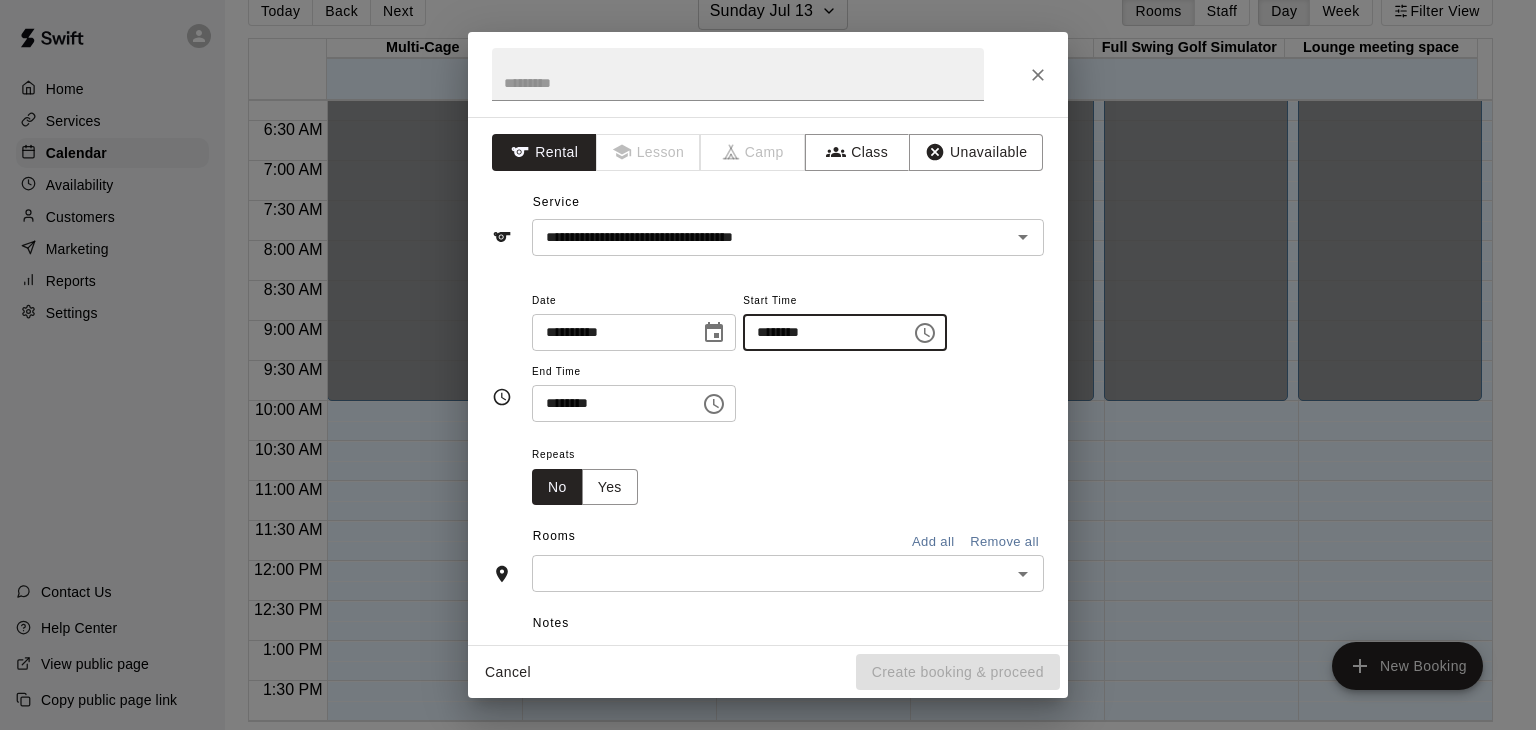 click on "********" at bounding box center (820, 332) 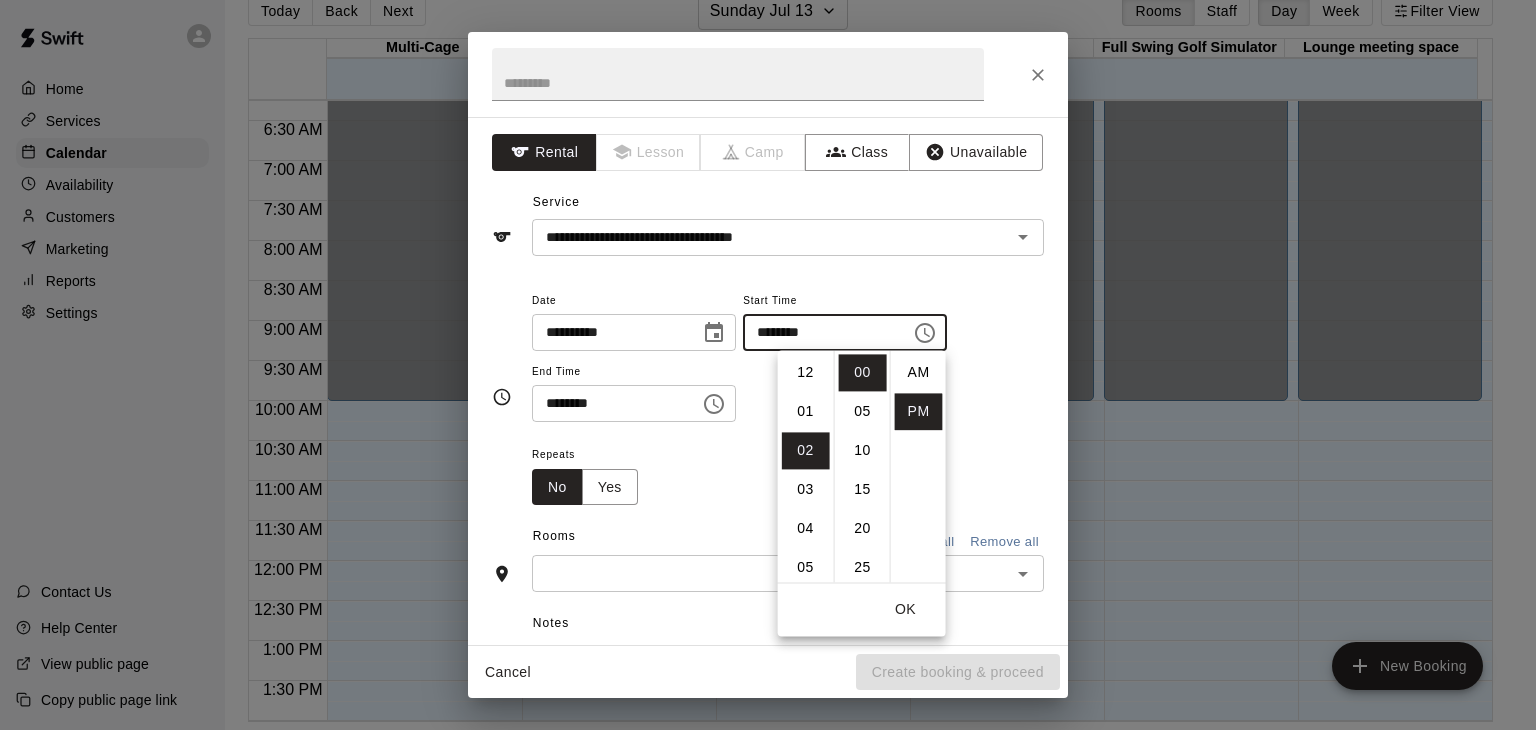 scroll, scrollTop: 78, scrollLeft: 0, axis: vertical 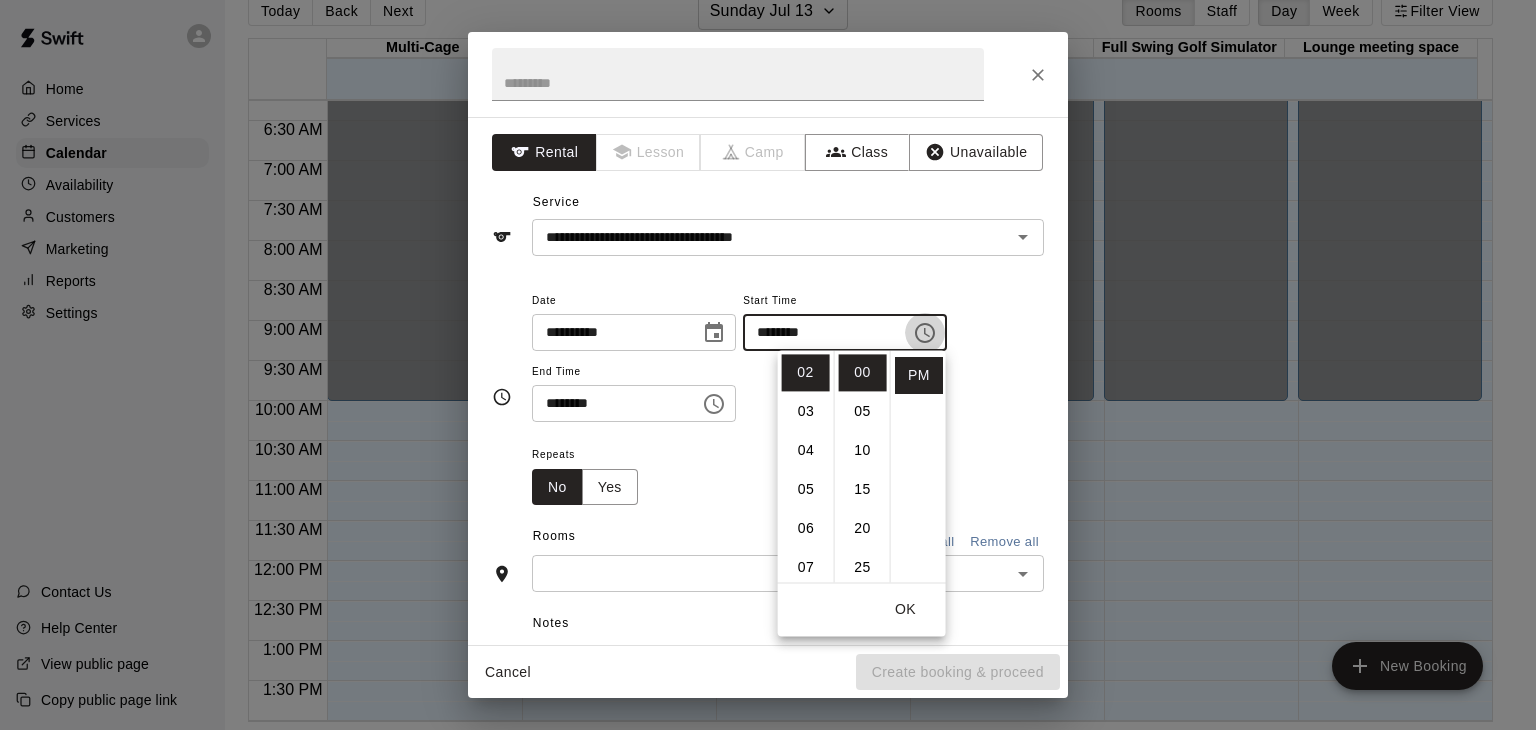click 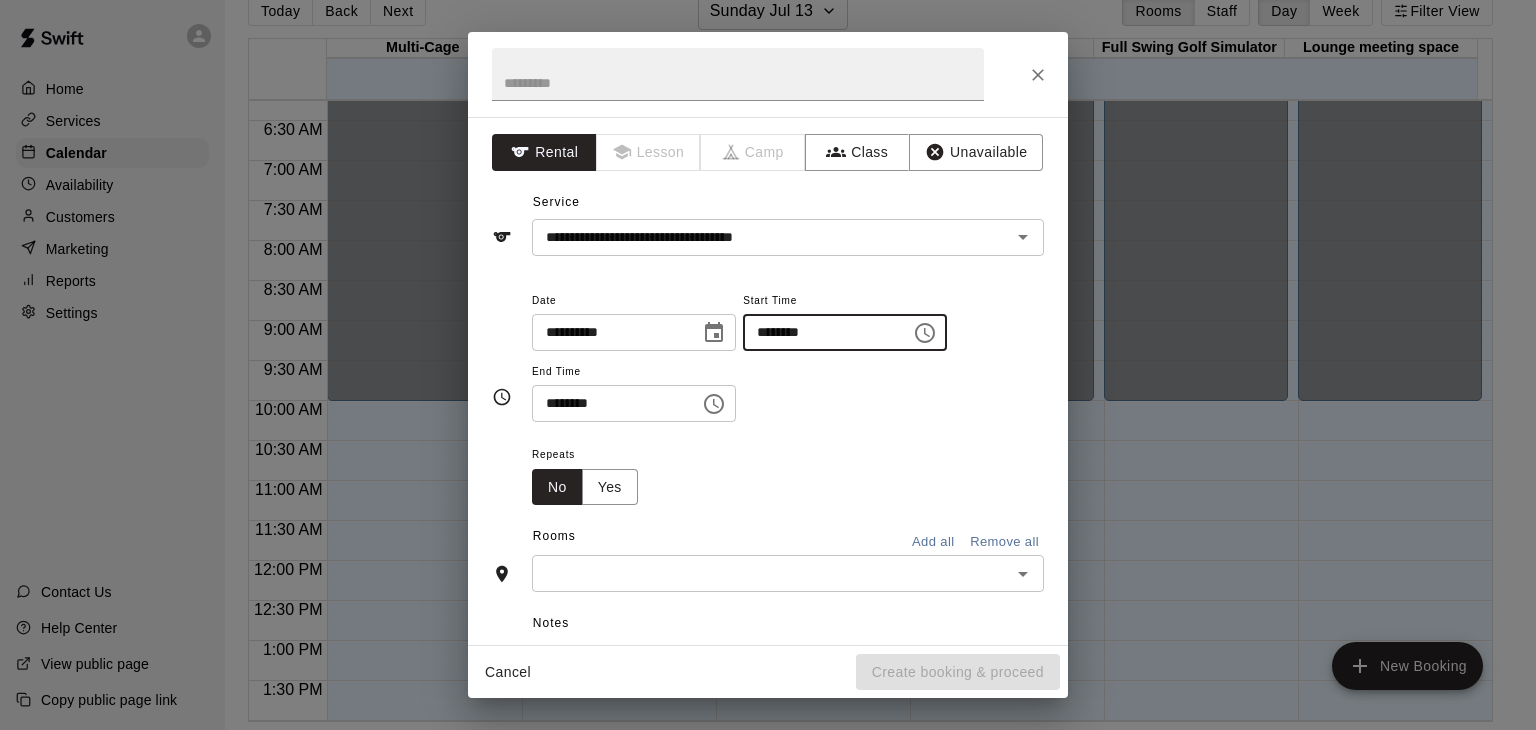 click on "********" at bounding box center [820, 332] 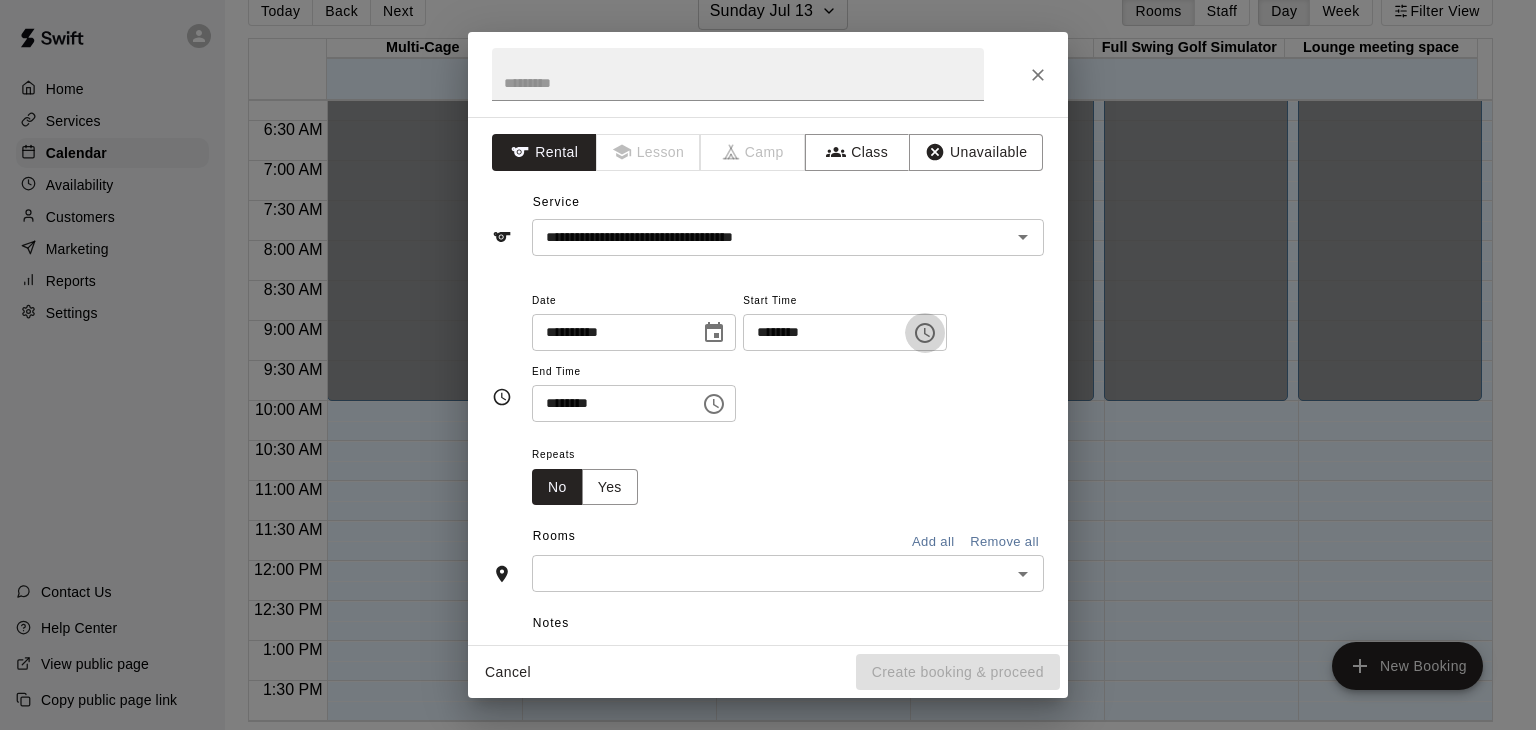 click 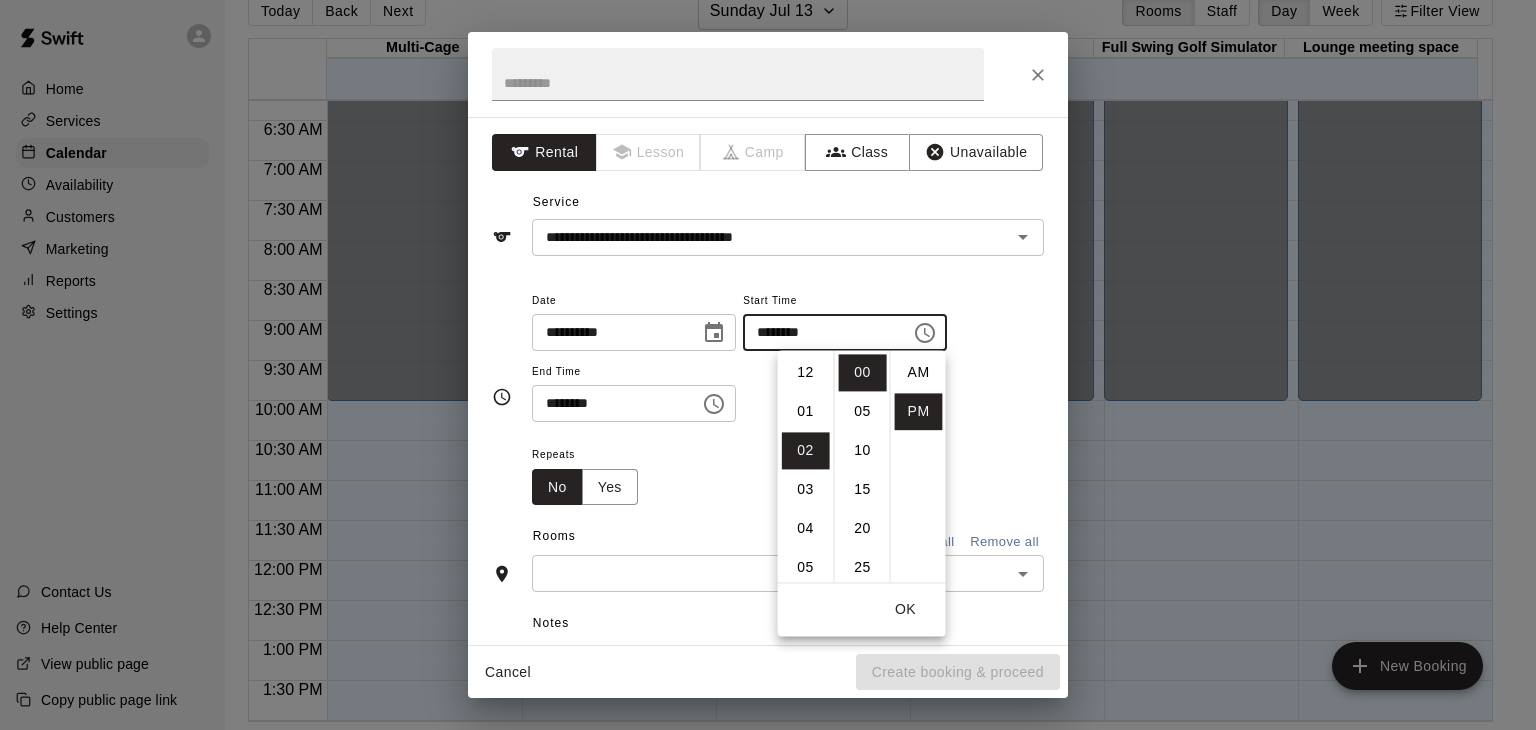scroll, scrollTop: 78, scrollLeft: 0, axis: vertical 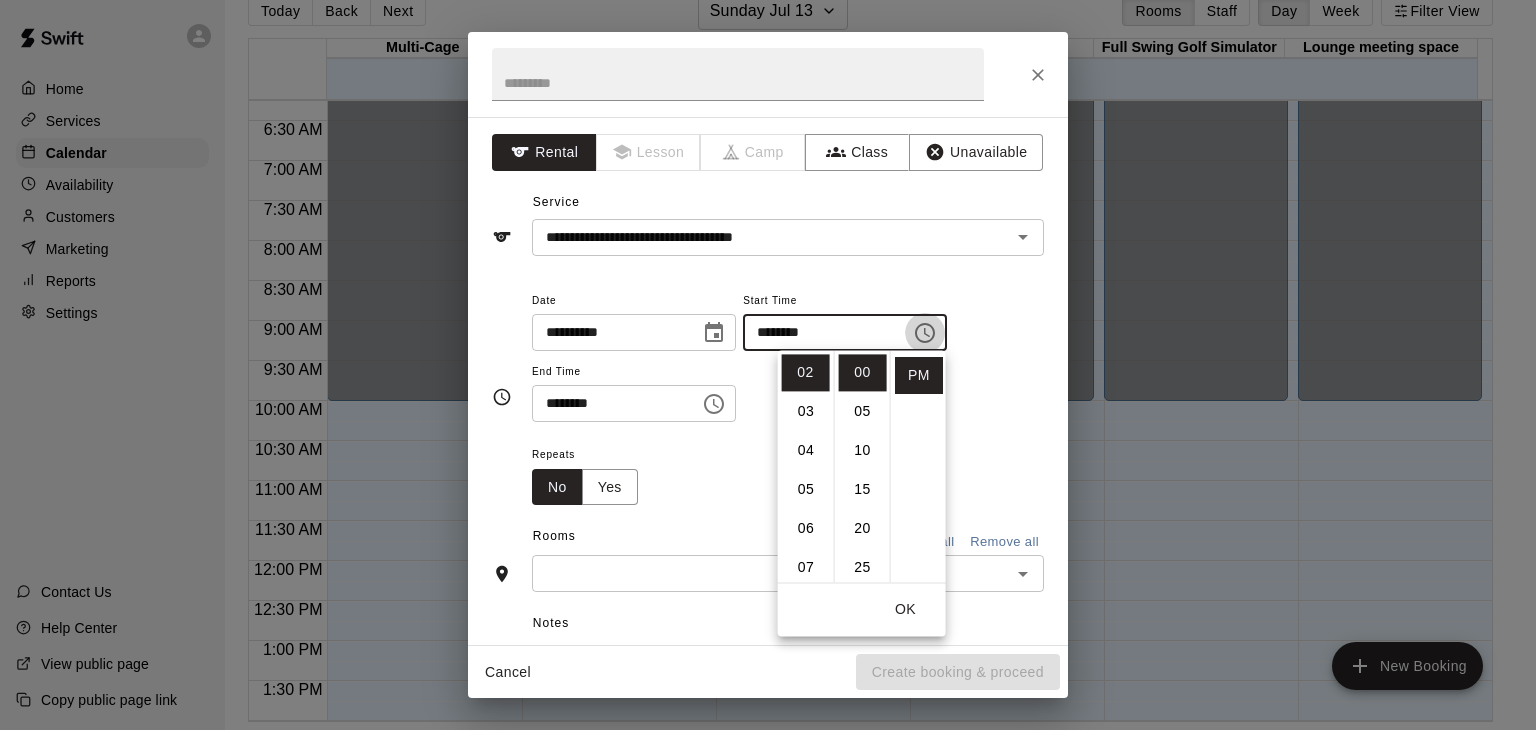click 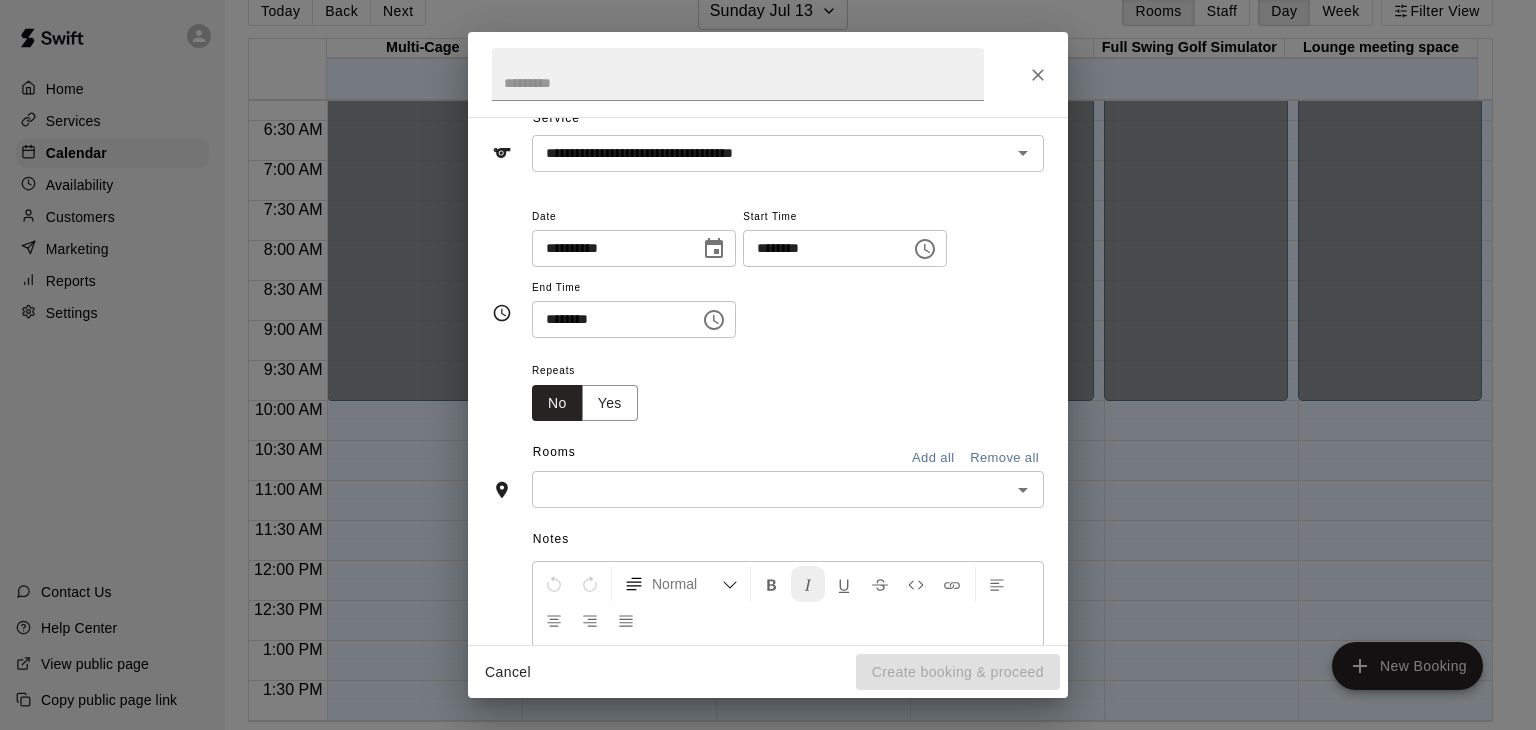 scroll, scrollTop: 200, scrollLeft: 0, axis: vertical 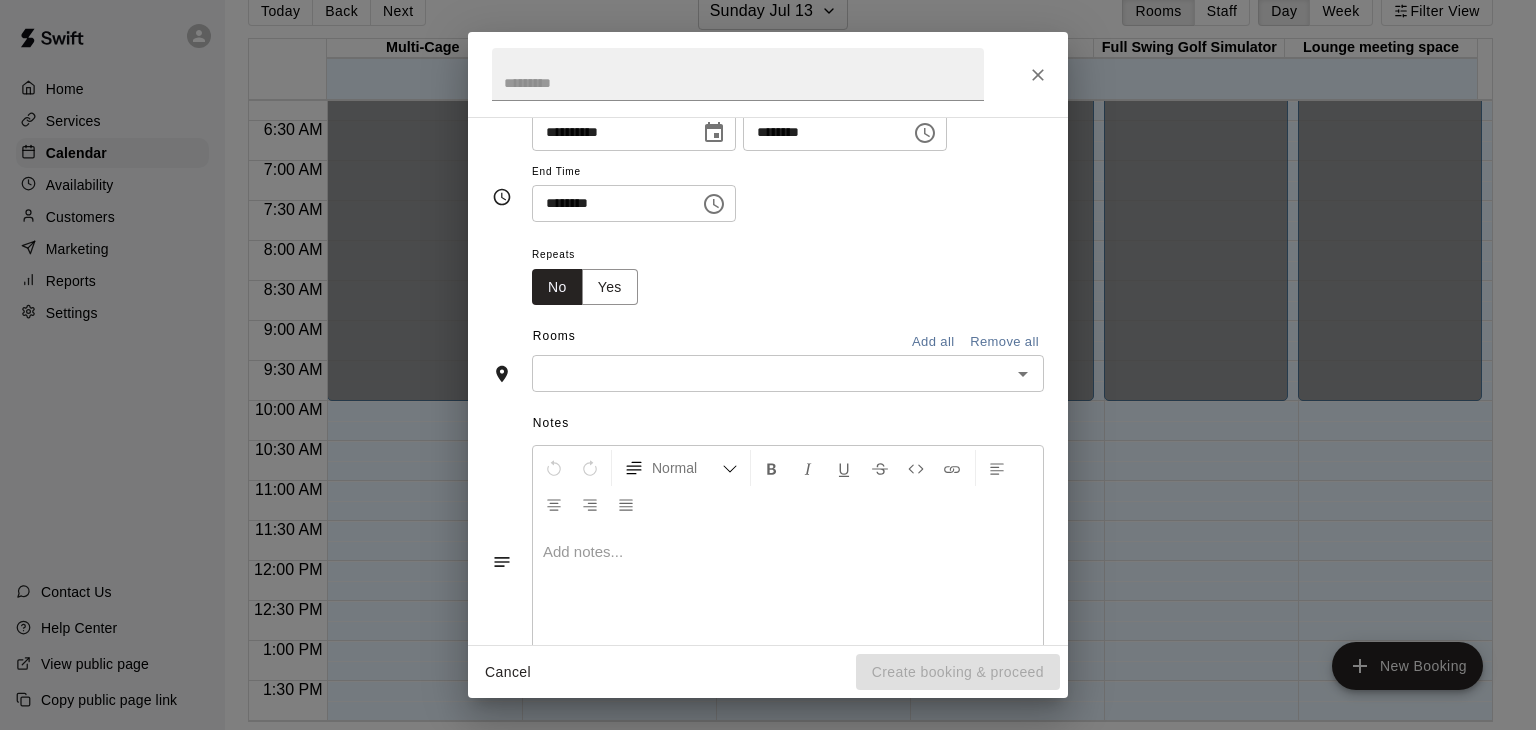 click at bounding box center (771, 373) 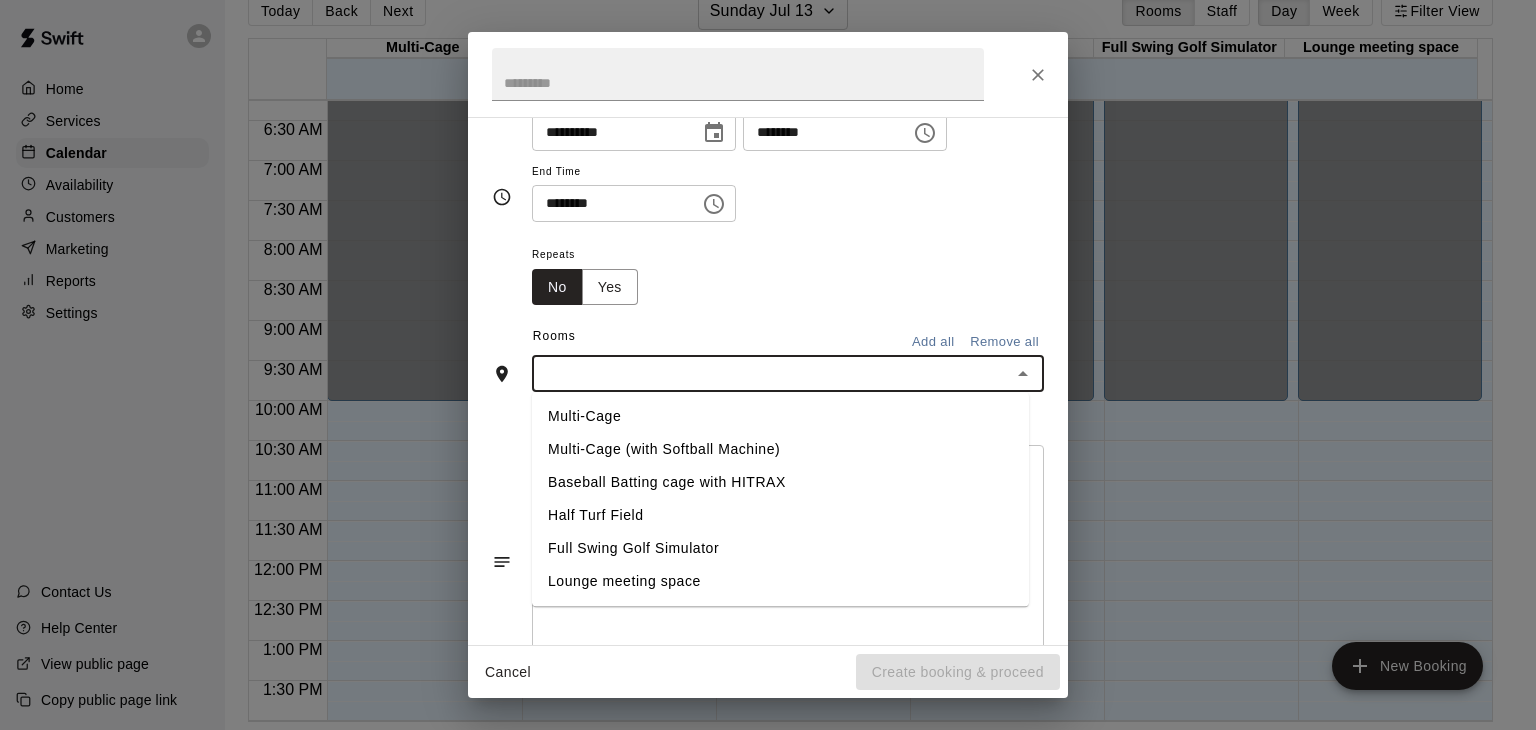 click on "Repeats No Yes" at bounding box center [788, 273] 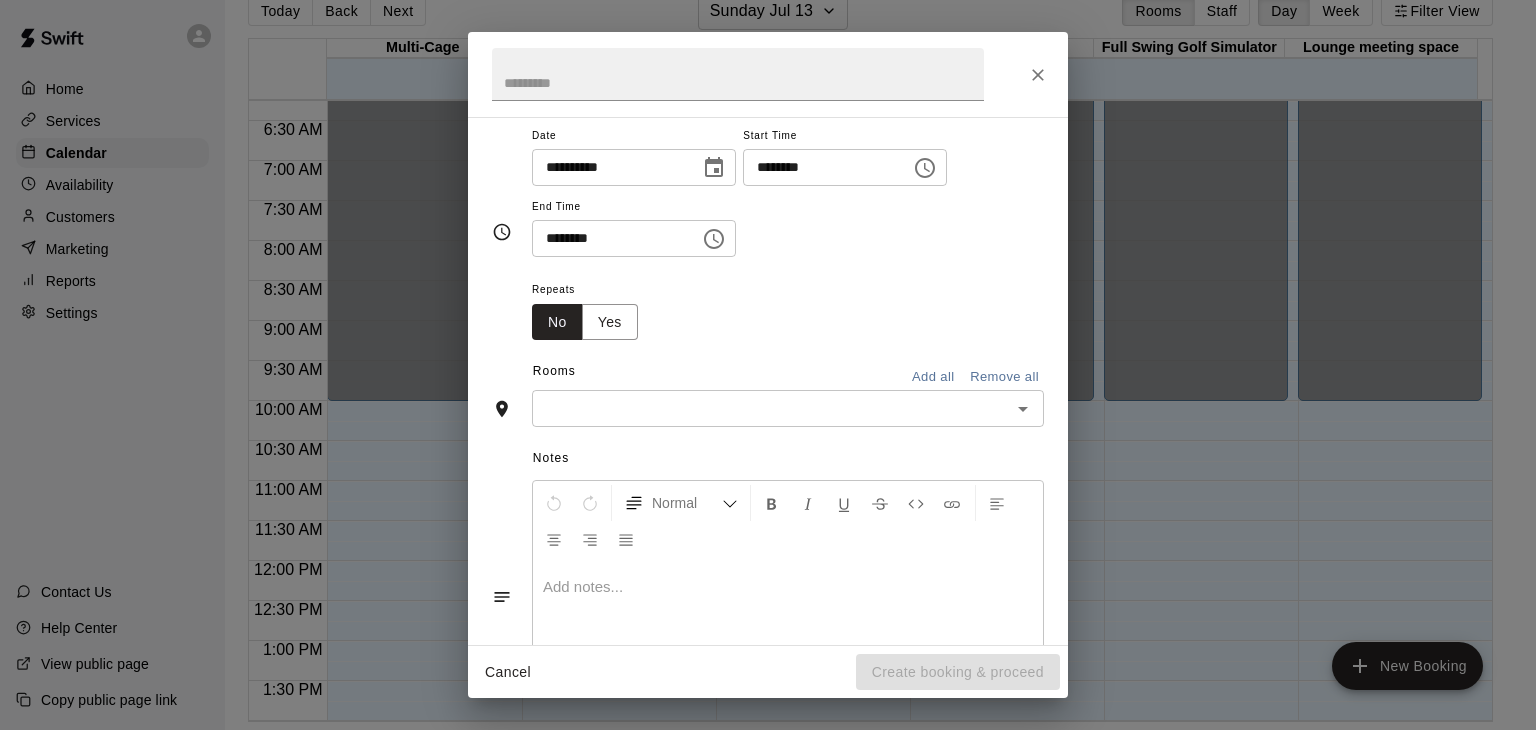 scroll, scrollTop: 200, scrollLeft: 0, axis: vertical 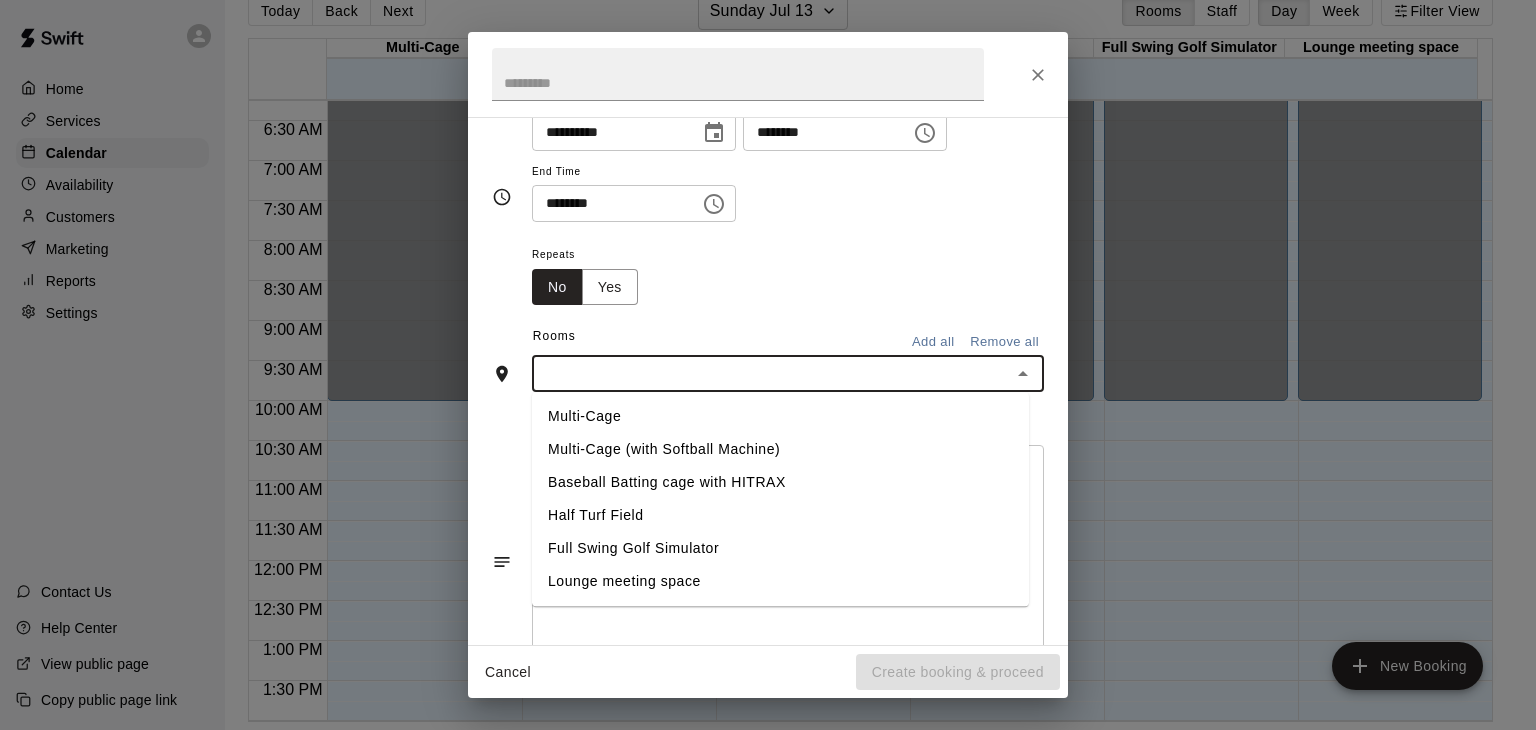 click at bounding box center [771, 373] 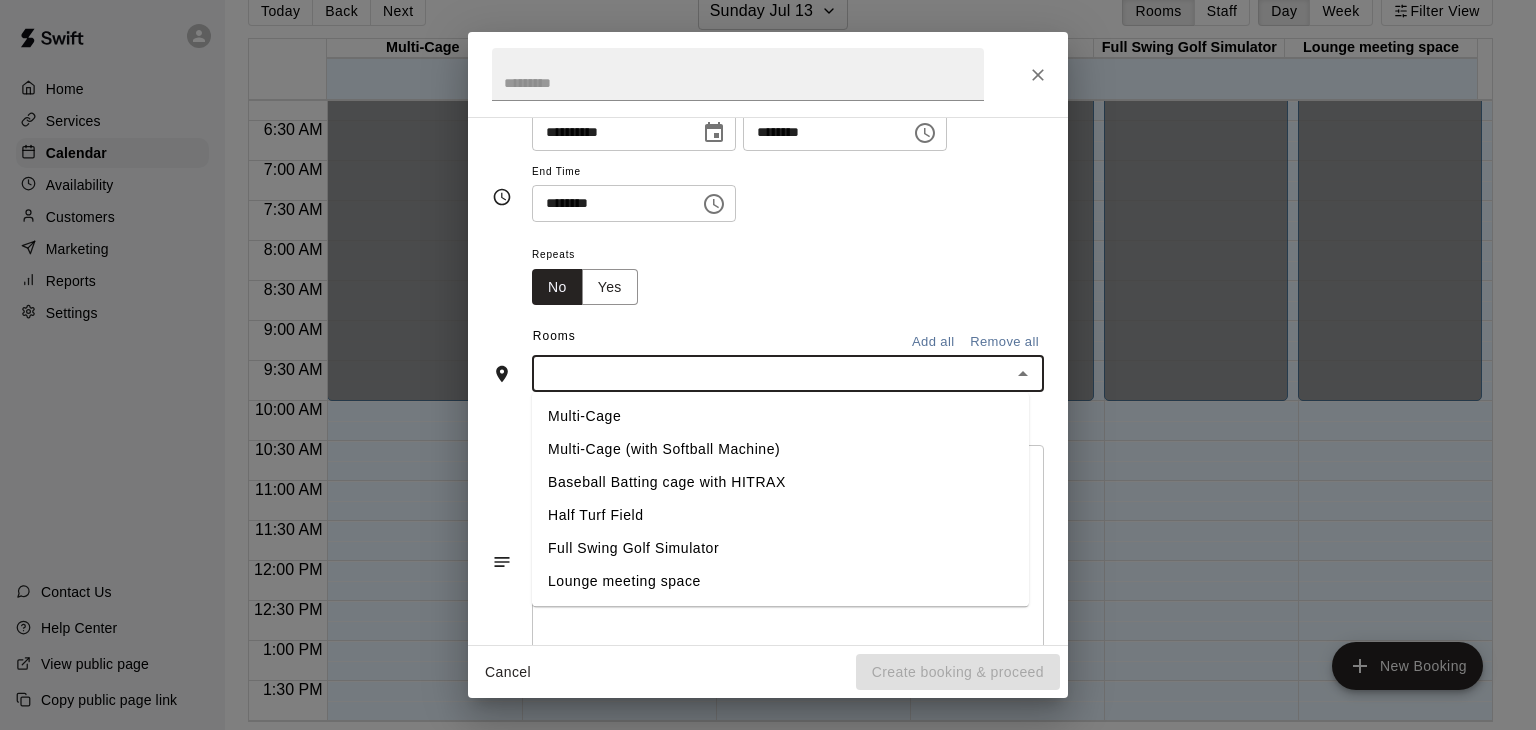 scroll, scrollTop: 269, scrollLeft: 0, axis: vertical 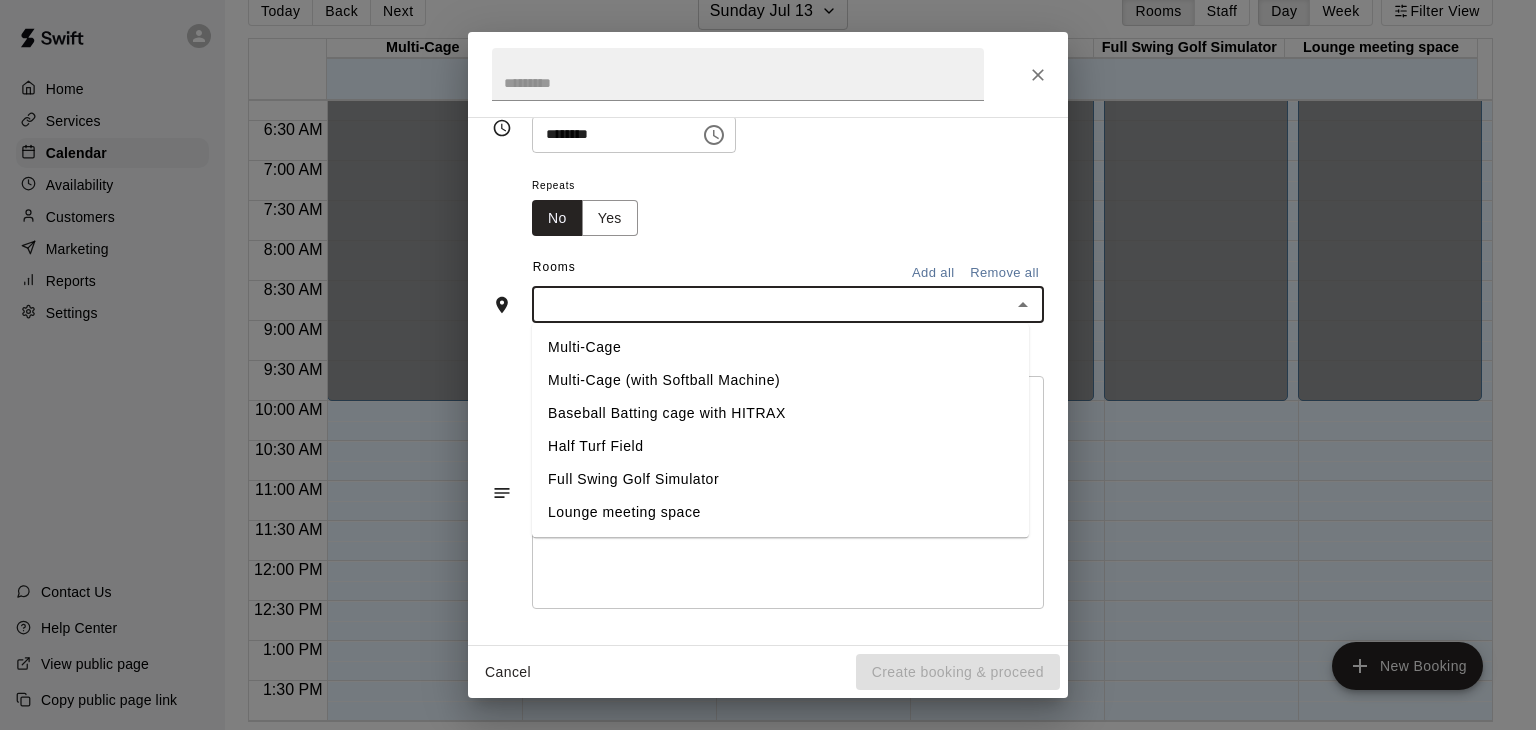 click on "Rooms Add all Remove all" at bounding box center [768, 269] 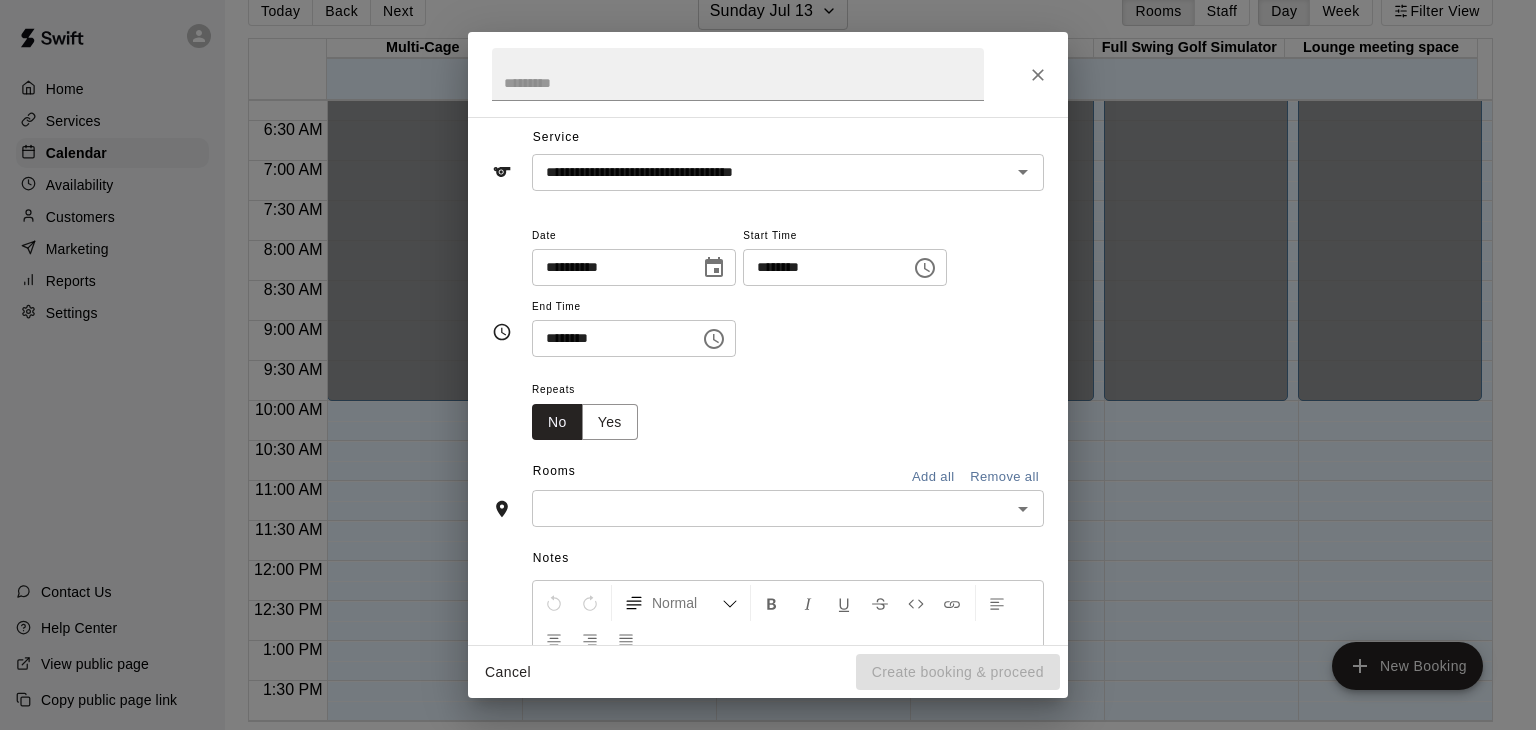 scroll, scrollTop: 100, scrollLeft: 0, axis: vertical 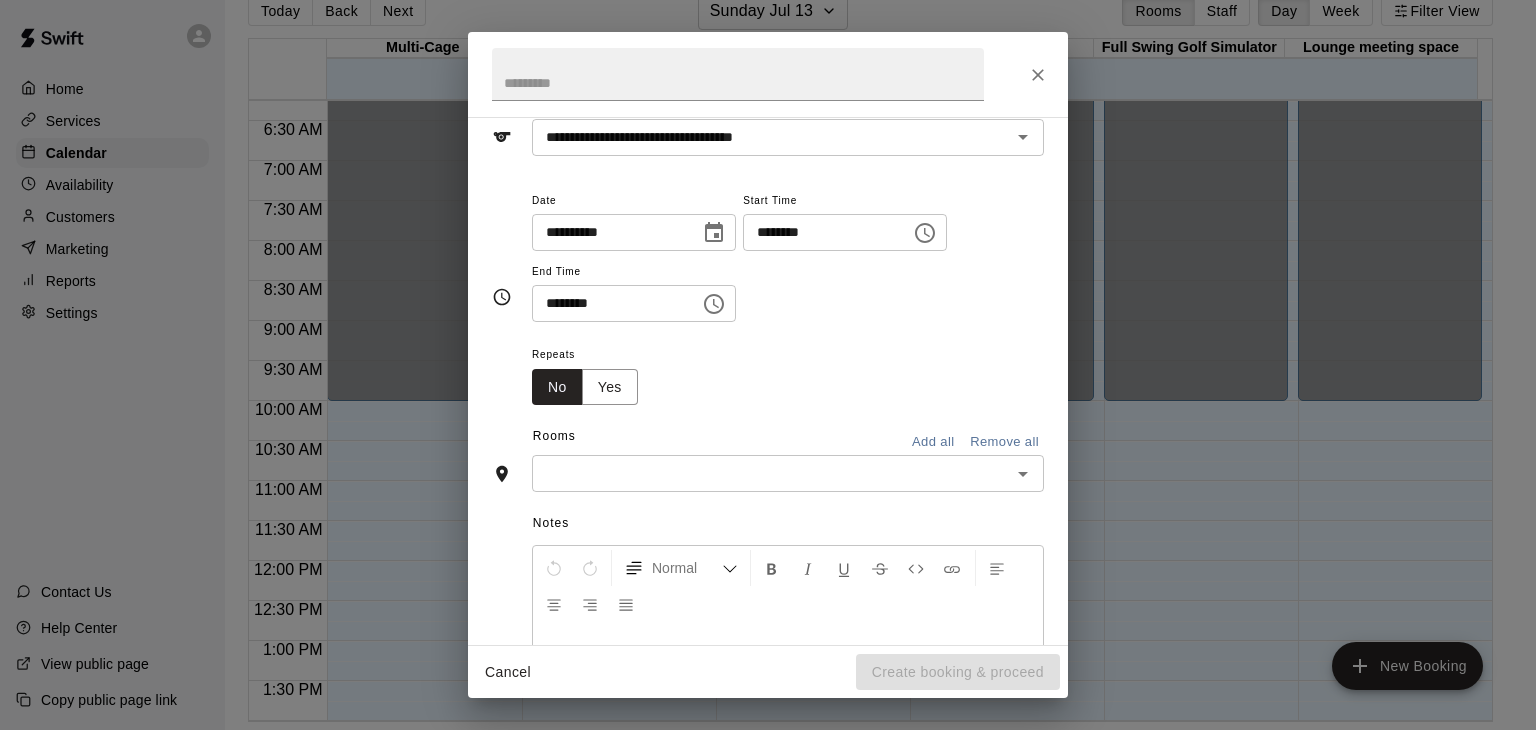 click at bounding box center [771, 473] 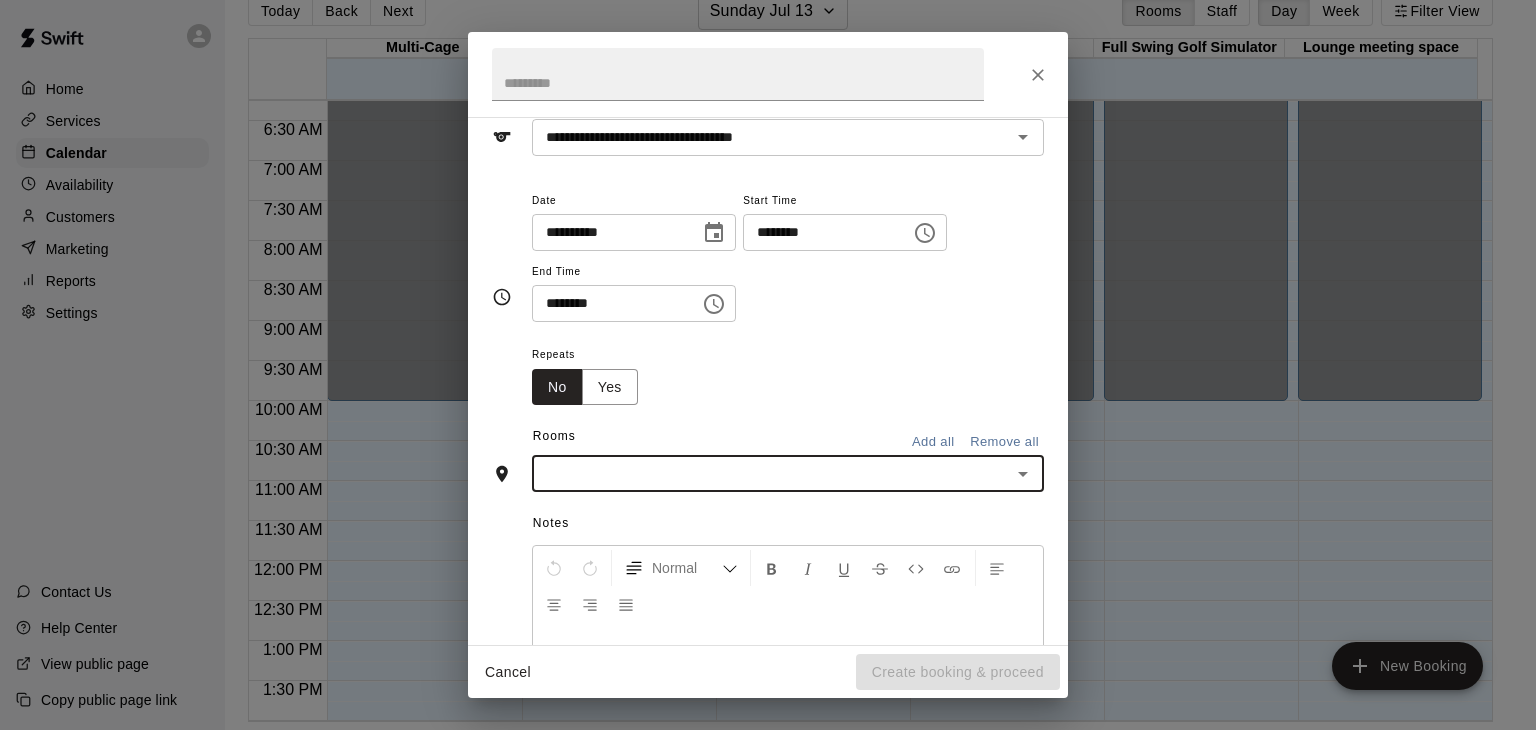 click at bounding box center (771, 473) 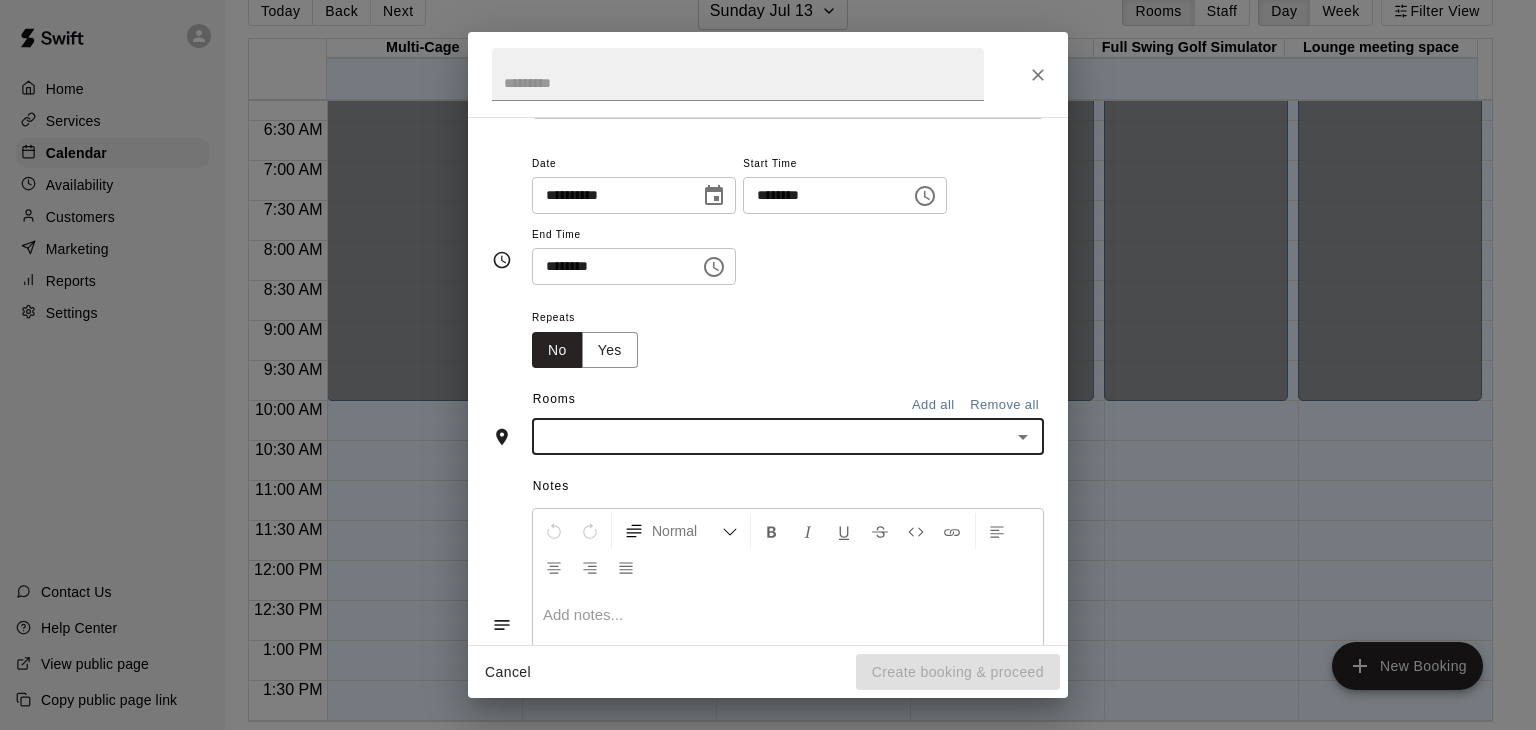 scroll, scrollTop: 200, scrollLeft: 0, axis: vertical 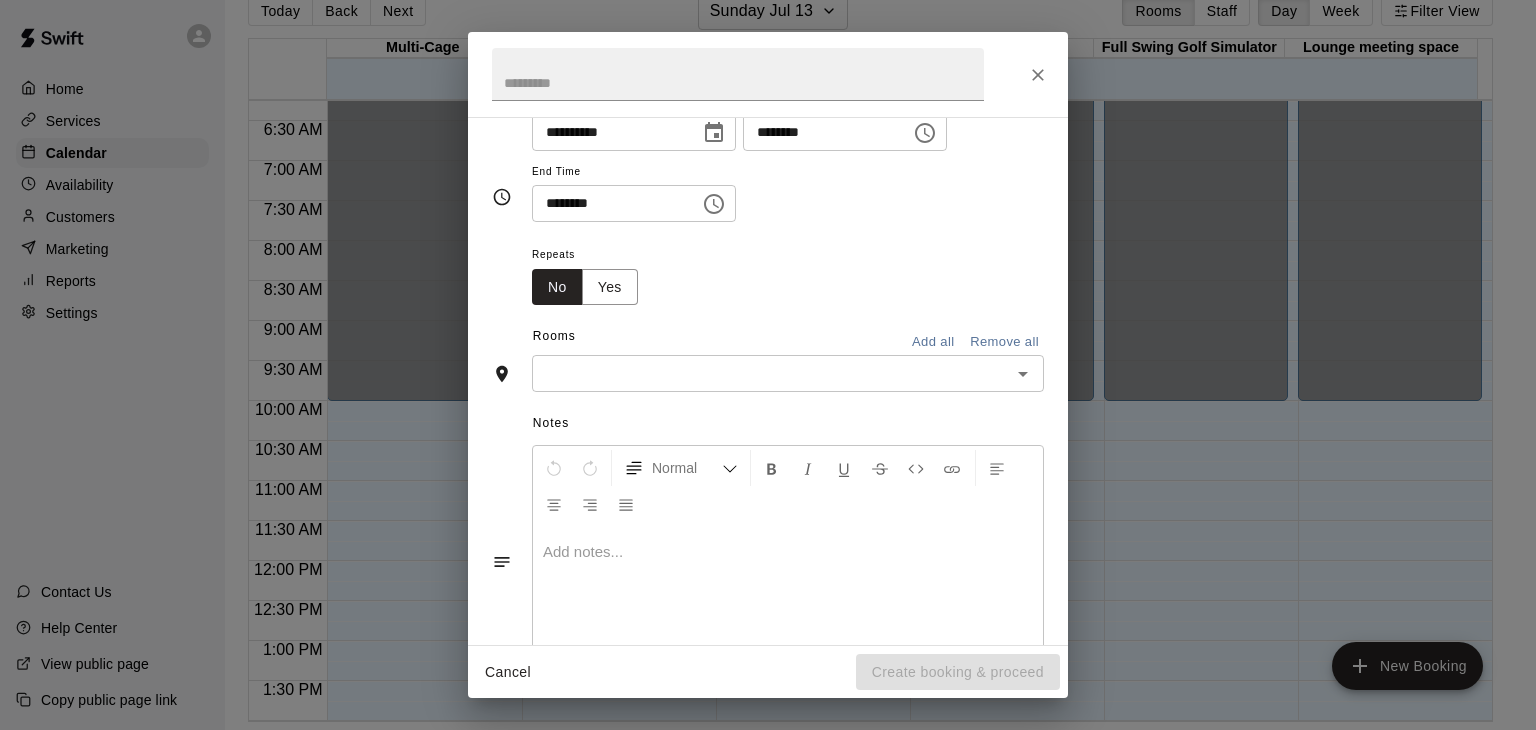 click at bounding box center (788, 552) 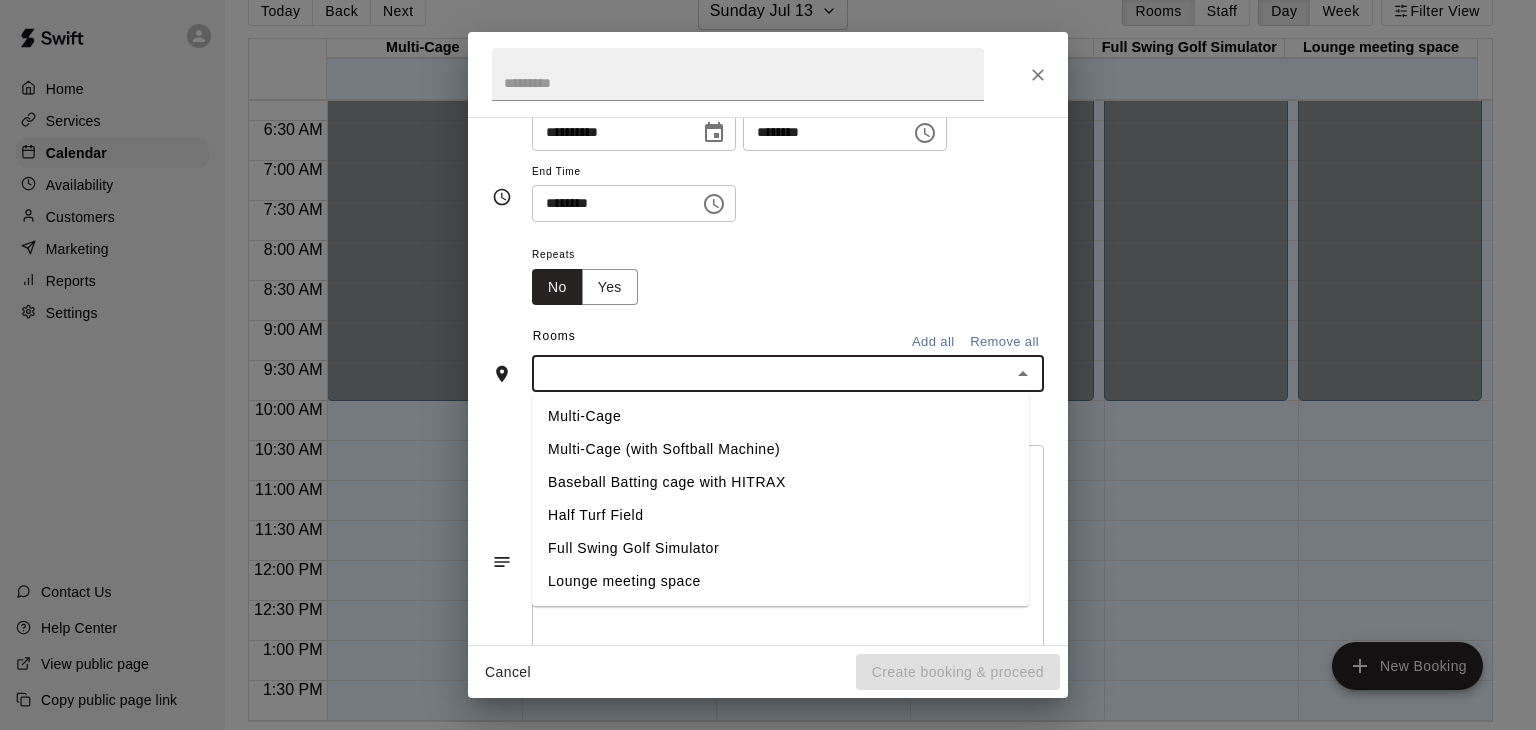 click at bounding box center [771, 373] 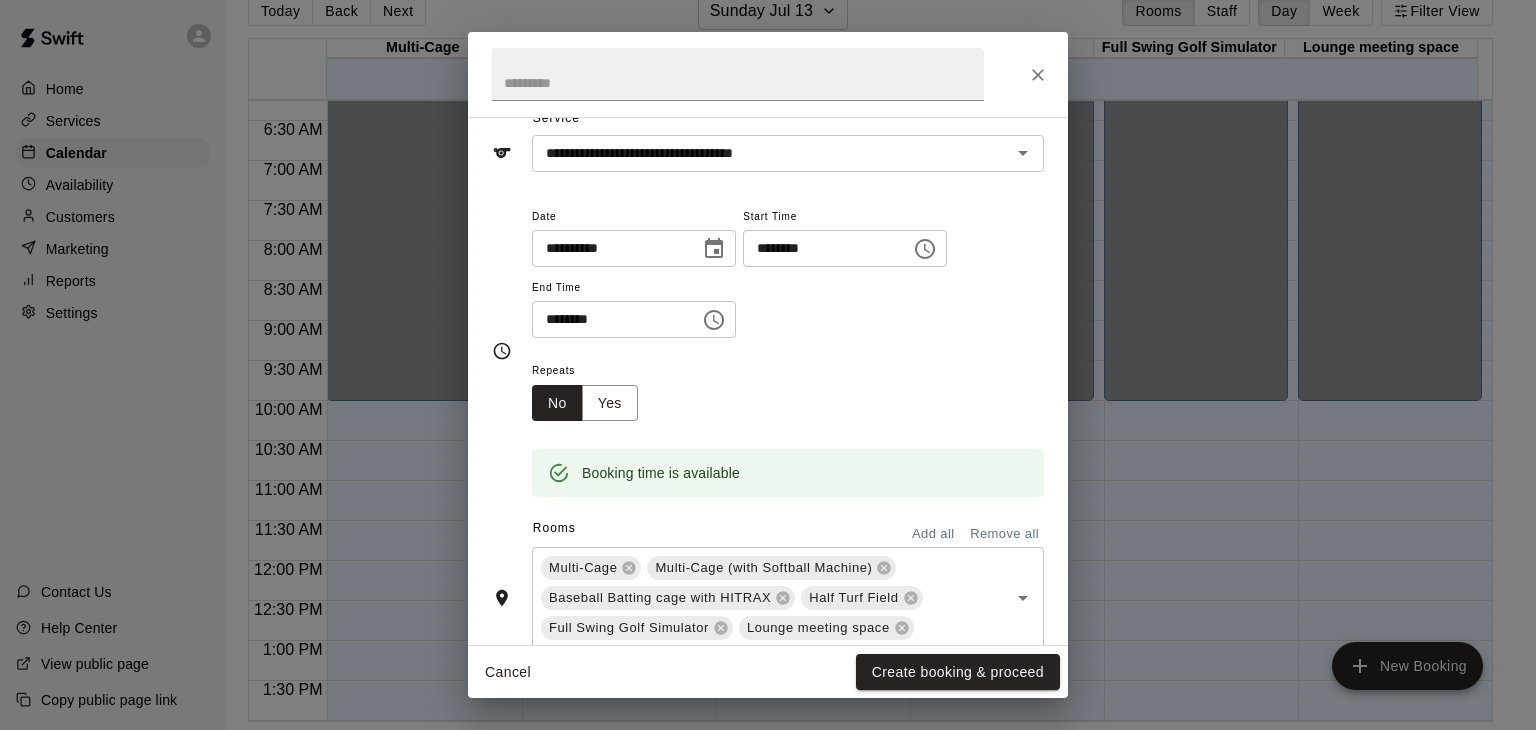 scroll, scrollTop: 37, scrollLeft: 0, axis: vertical 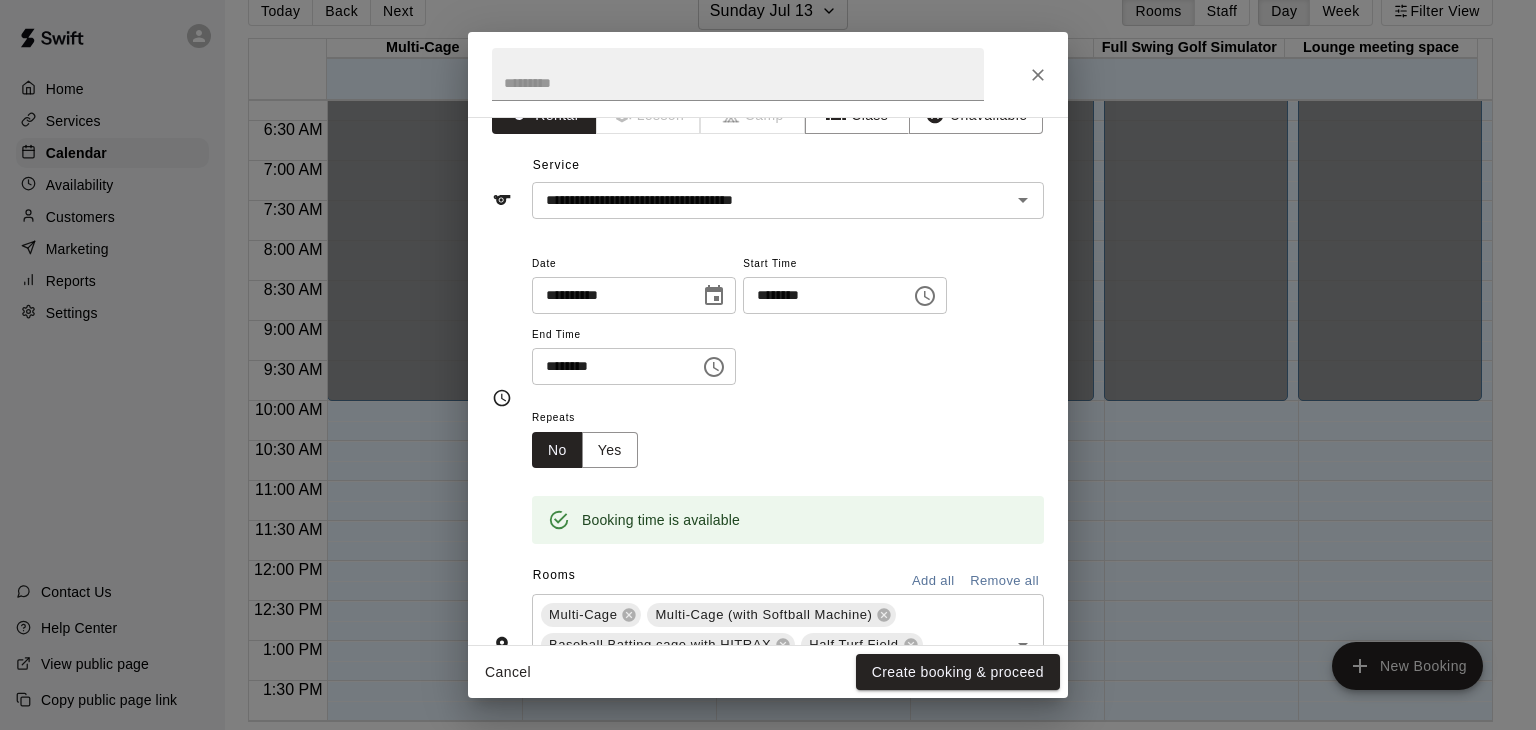 click 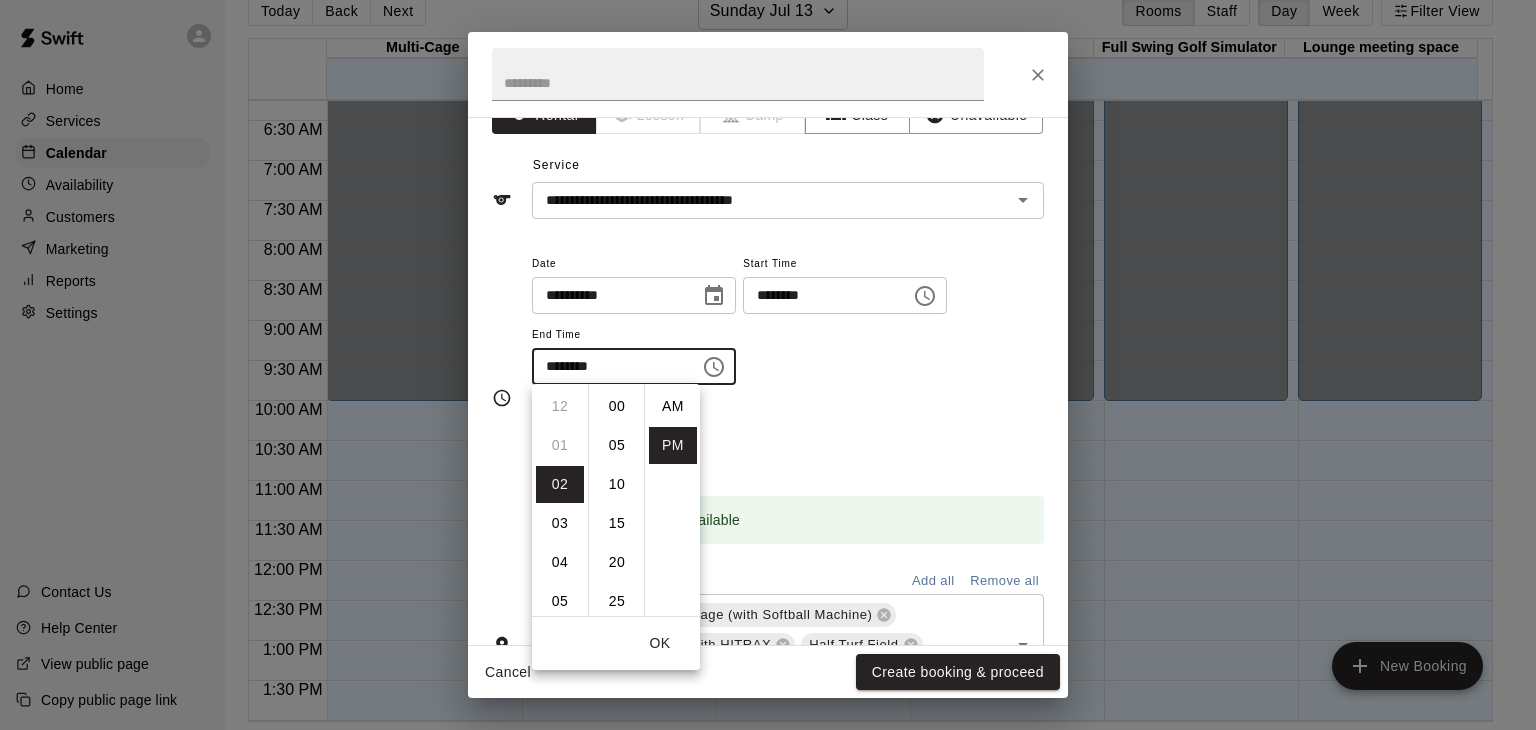 scroll, scrollTop: 78, scrollLeft: 0, axis: vertical 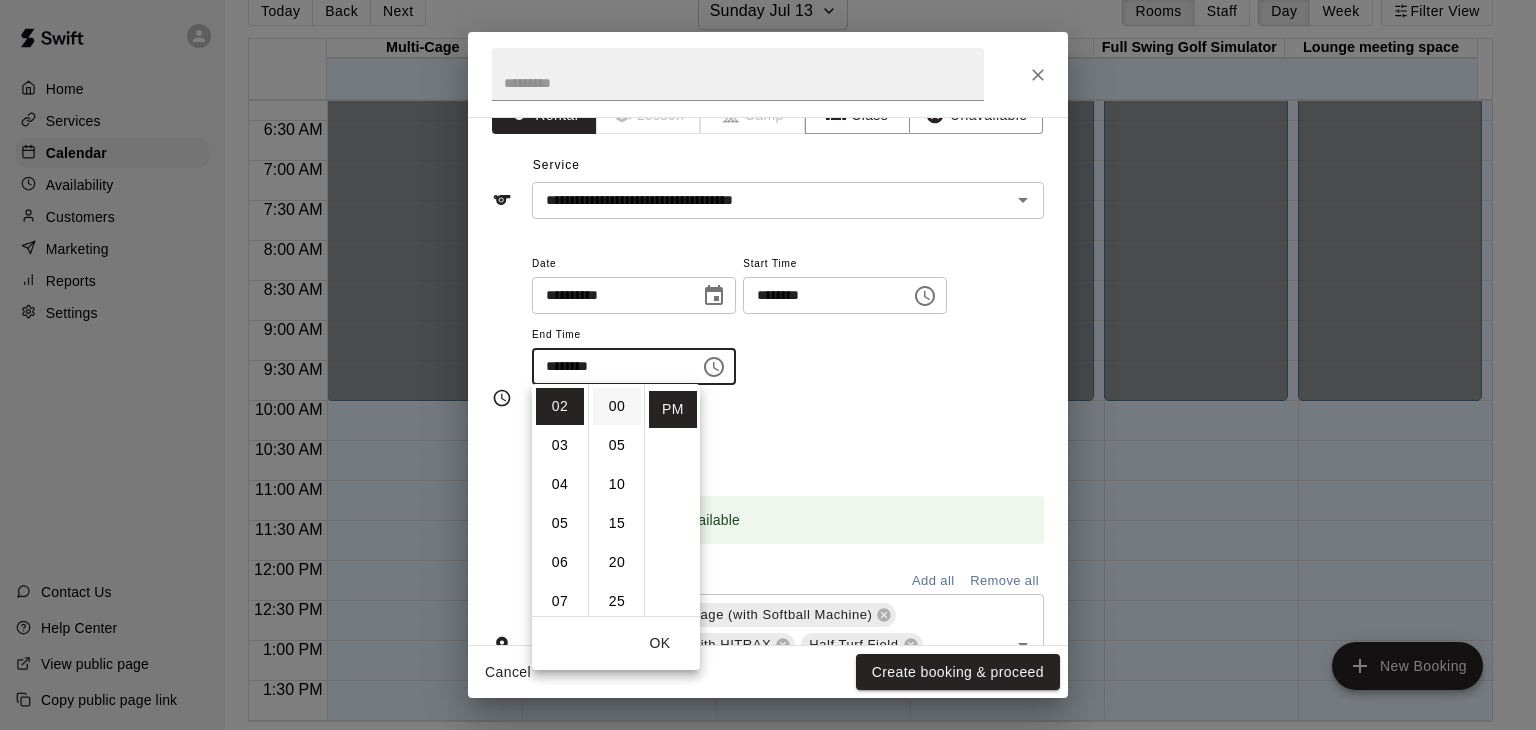 click on "00" at bounding box center (617, 406) 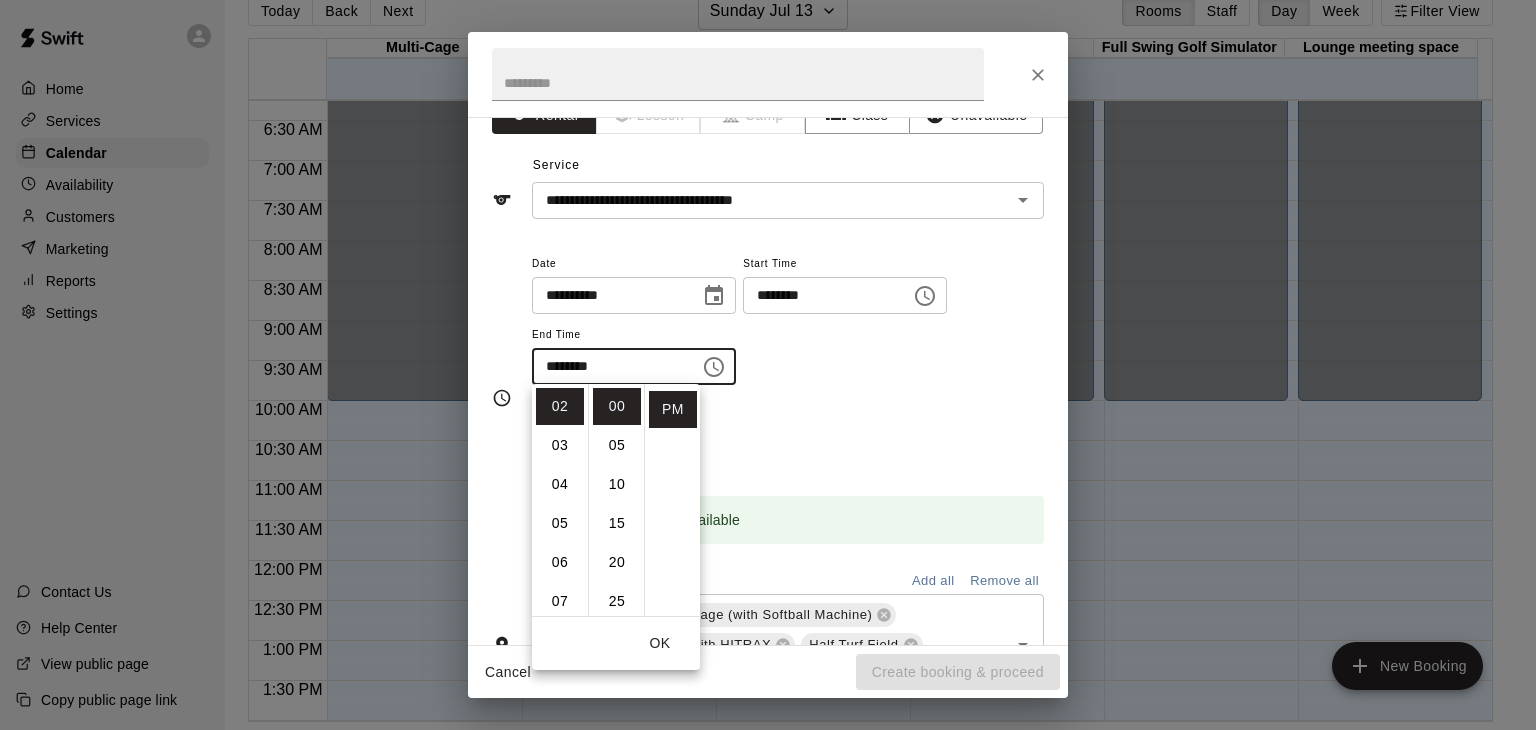 click on "Repeats No Yes" at bounding box center (788, 436) 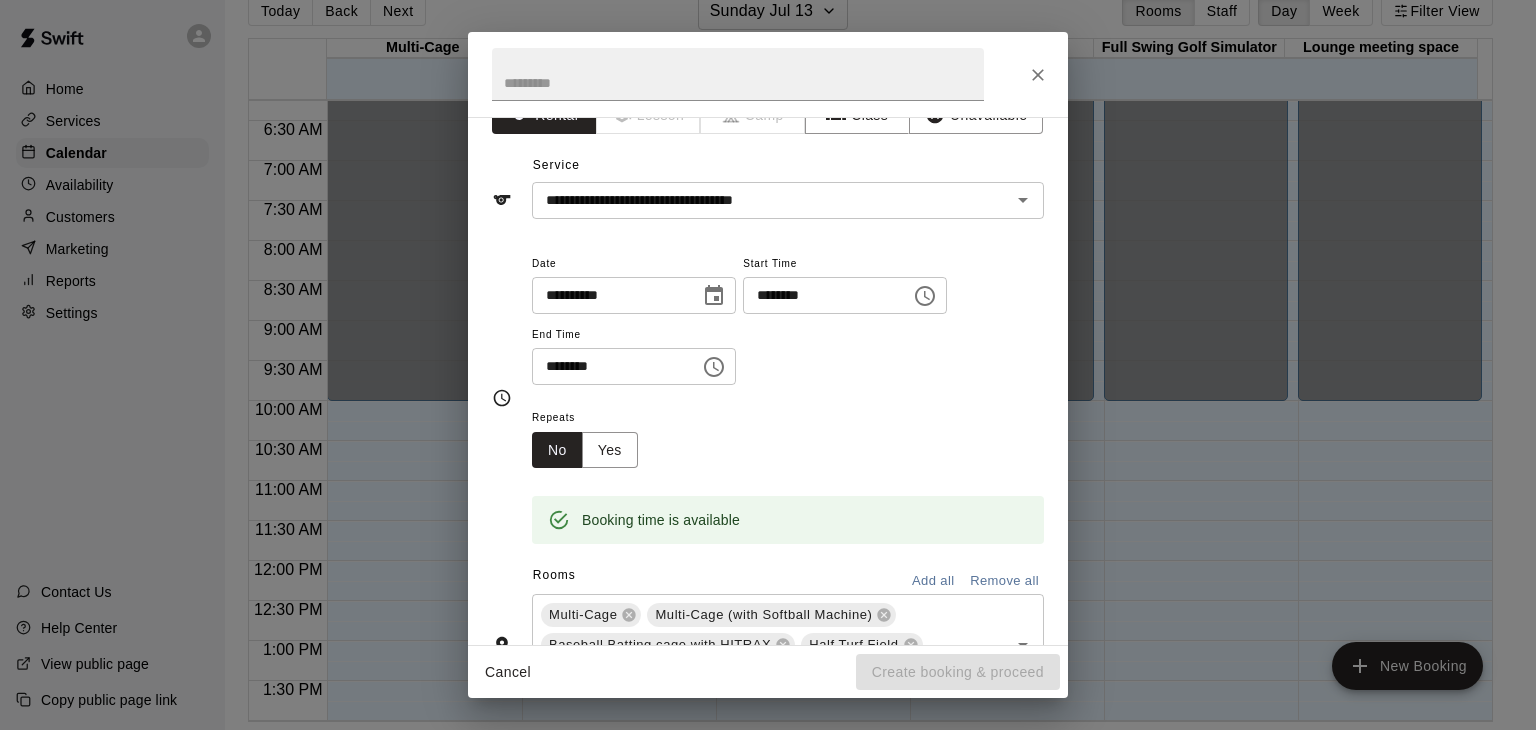 click 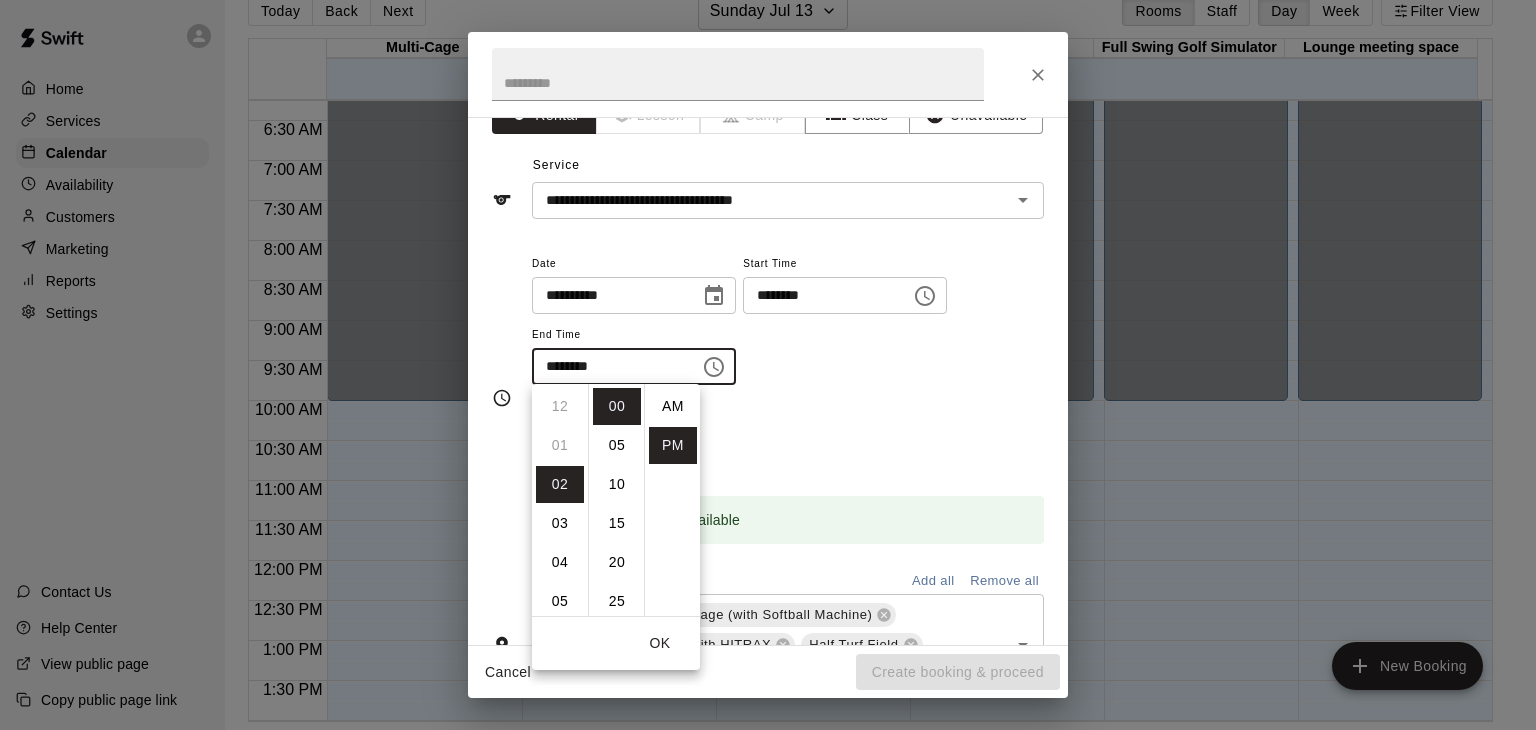 scroll, scrollTop: 78, scrollLeft: 0, axis: vertical 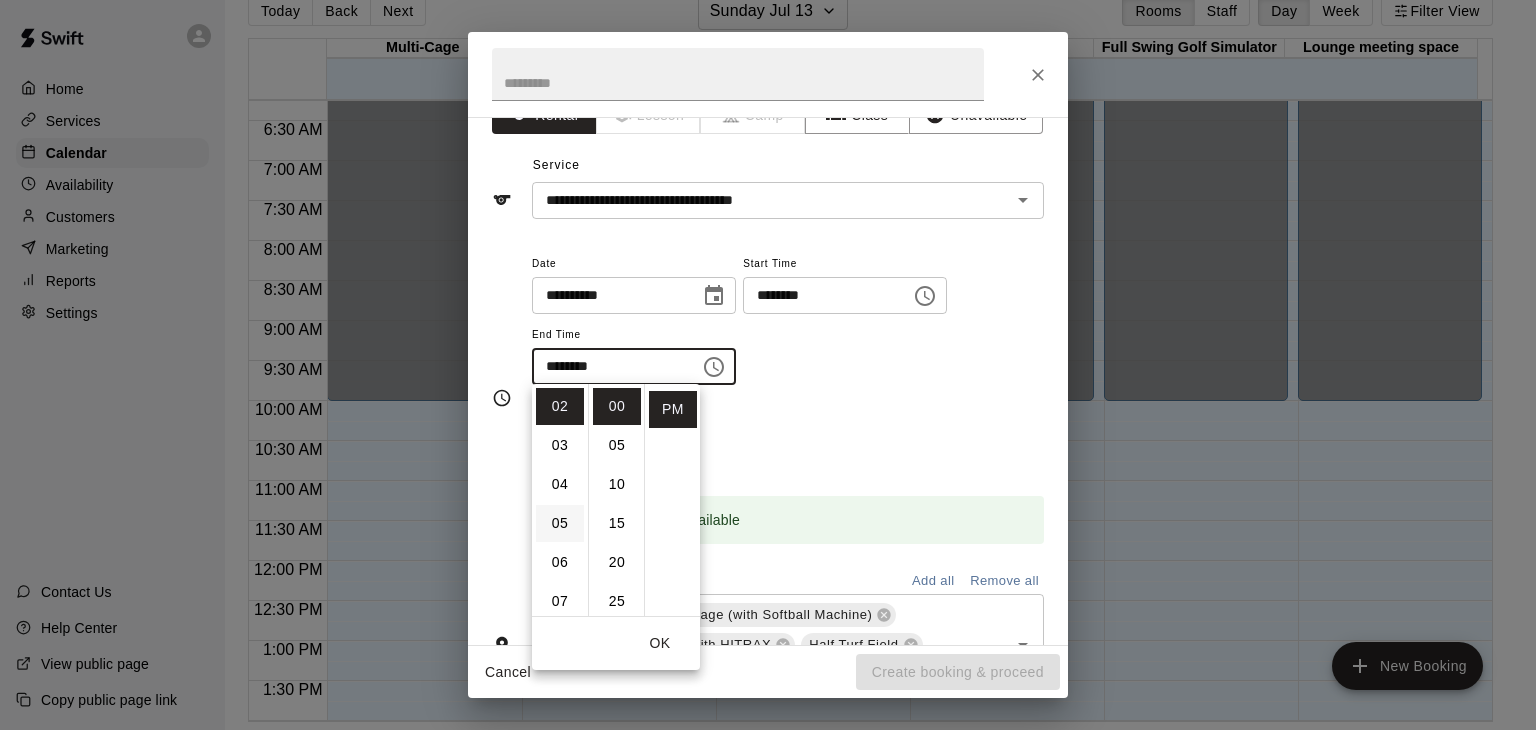 click on "05" at bounding box center (560, 523) 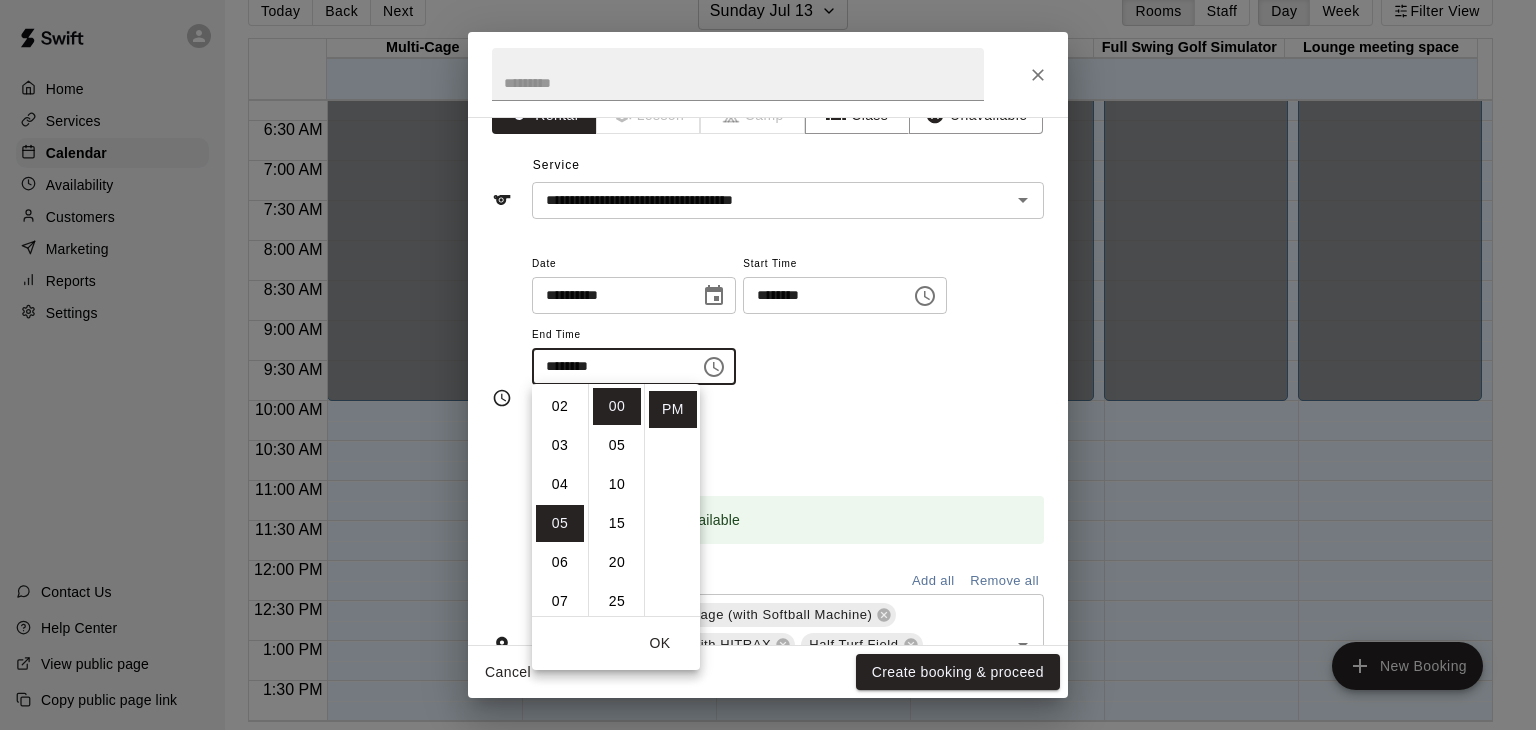 type on "********" 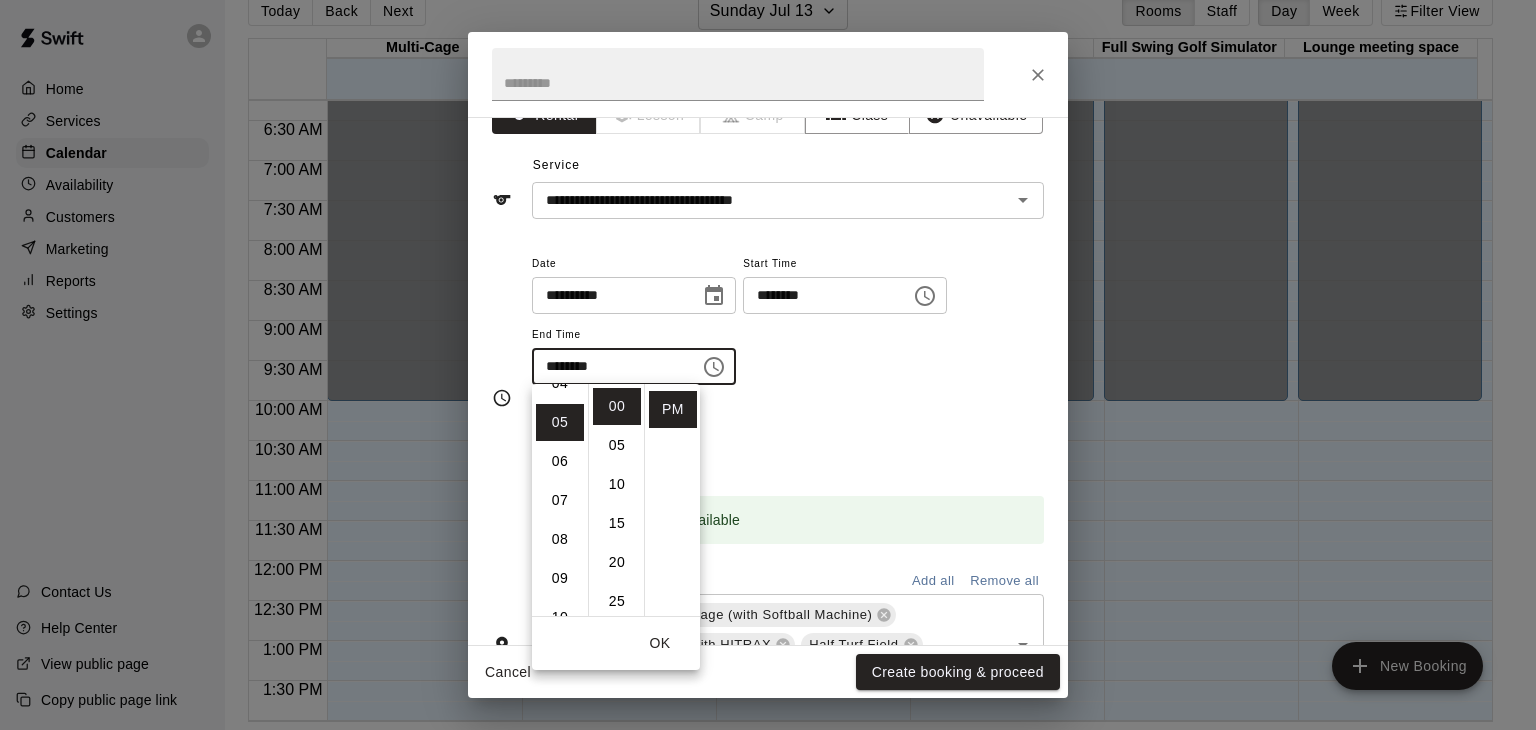 scroll, scrollTop: 195, scrollLeft: 0, axis: vertical 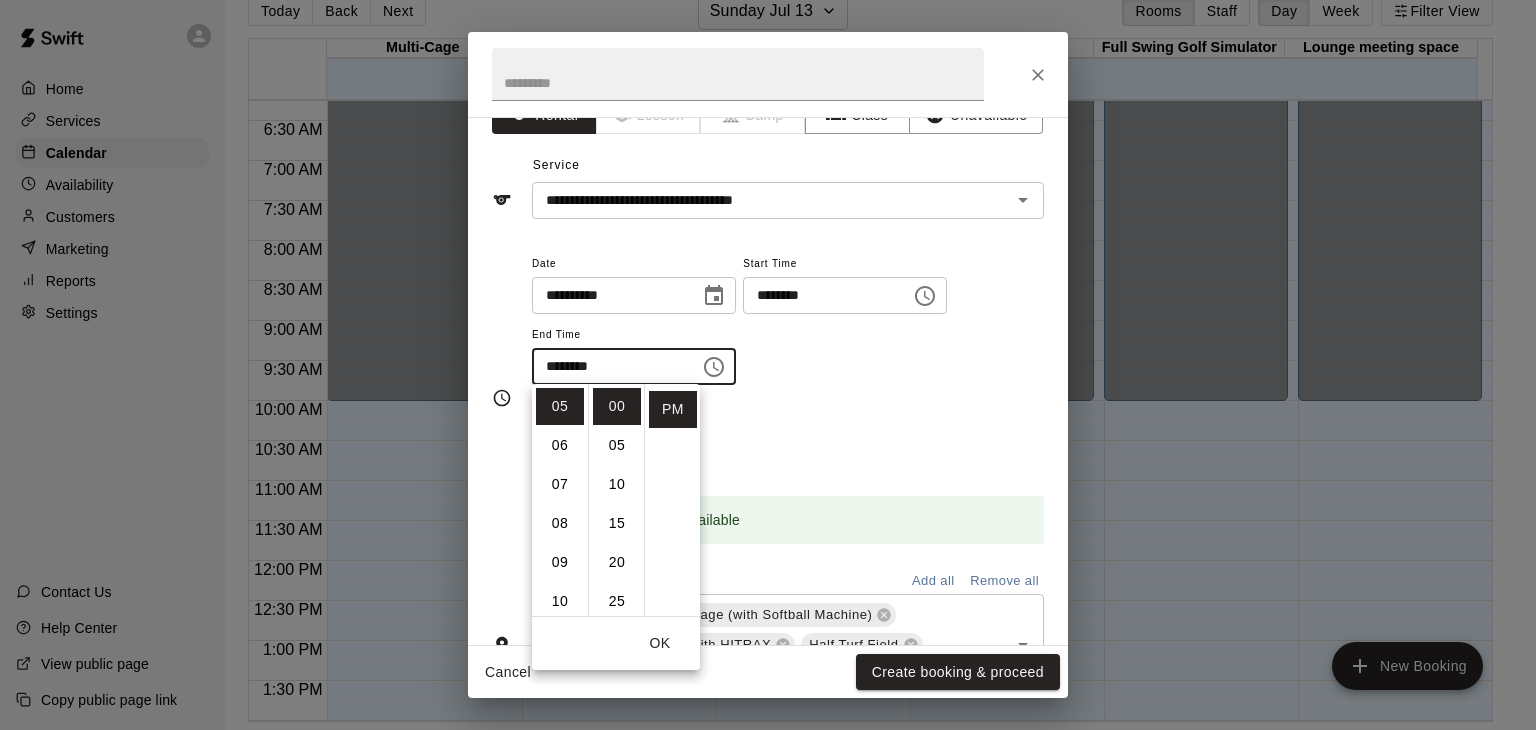click on "Repeats No Yes" at bounding box center [788, 436] 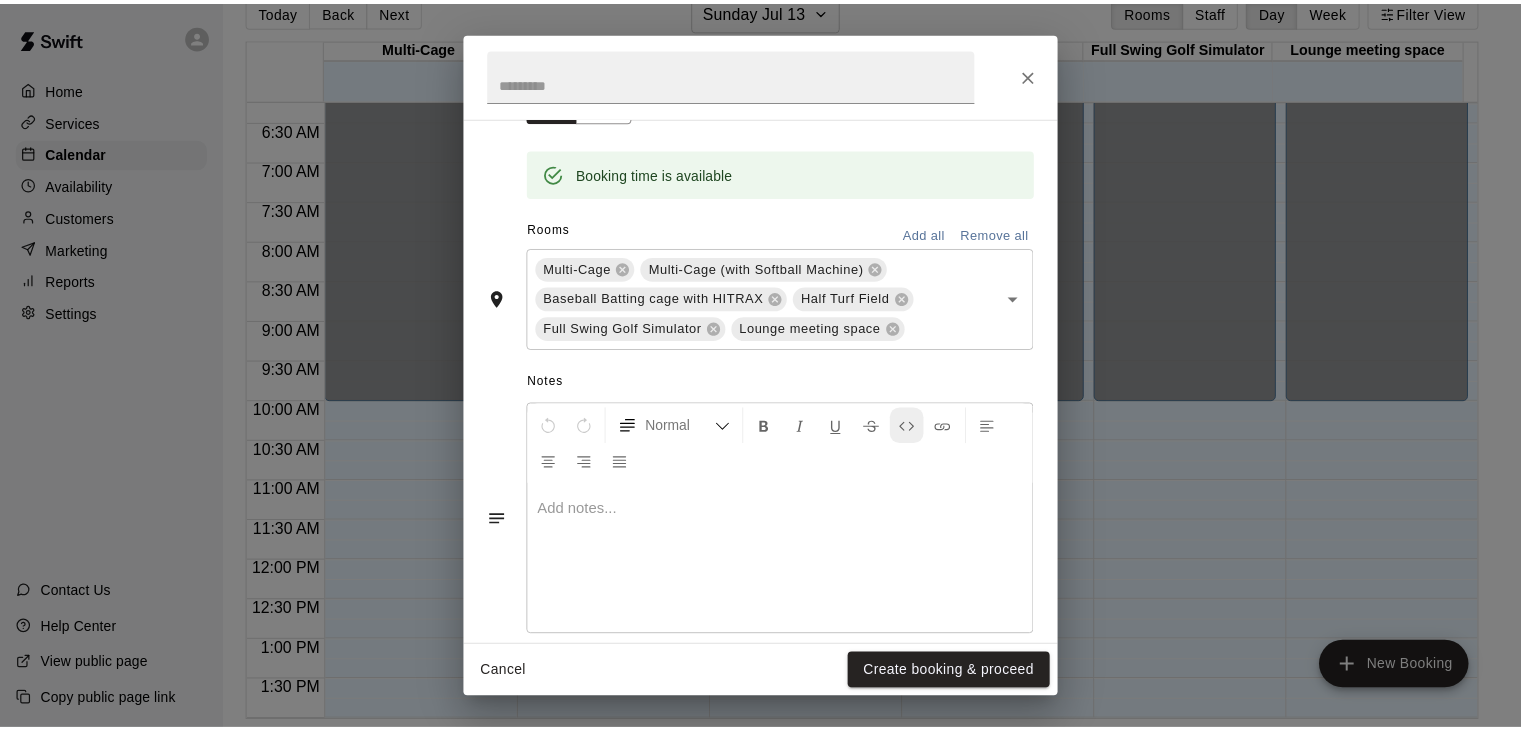 scroll, scrollTop: 410, scrollLeft: 0, axis: vertical 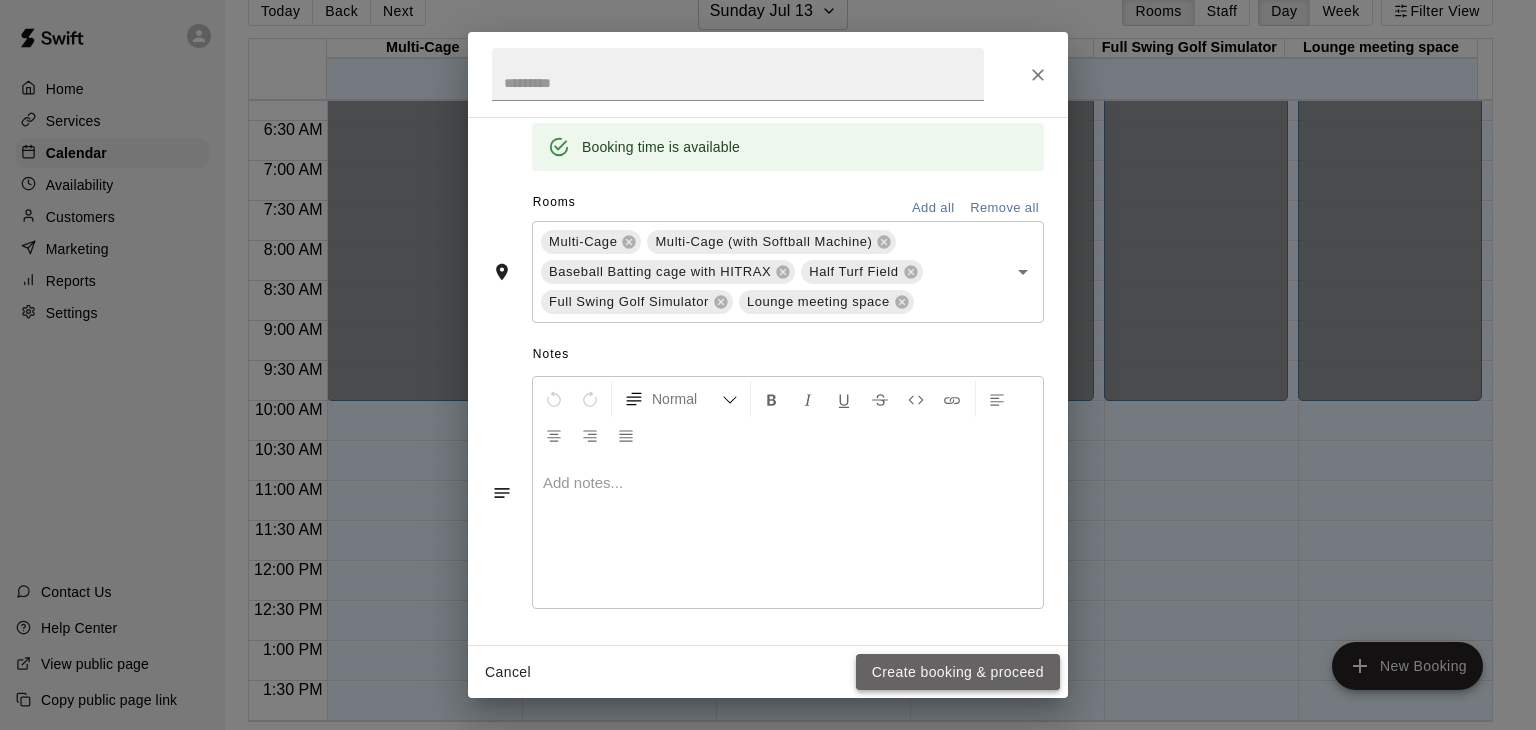 click on "Create booking & proceed" at bounding box center (958, 672) 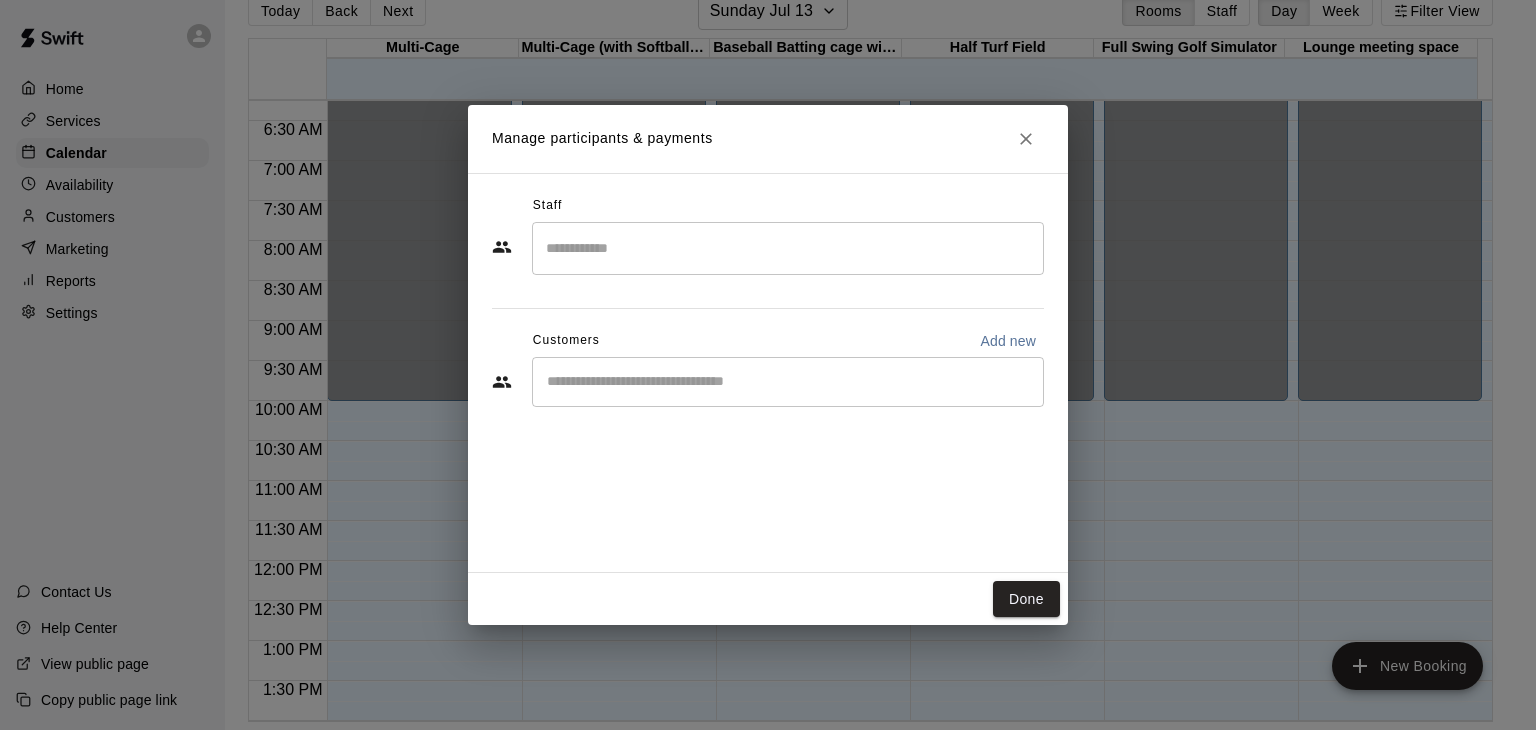 click at bounding box center (788, 248) 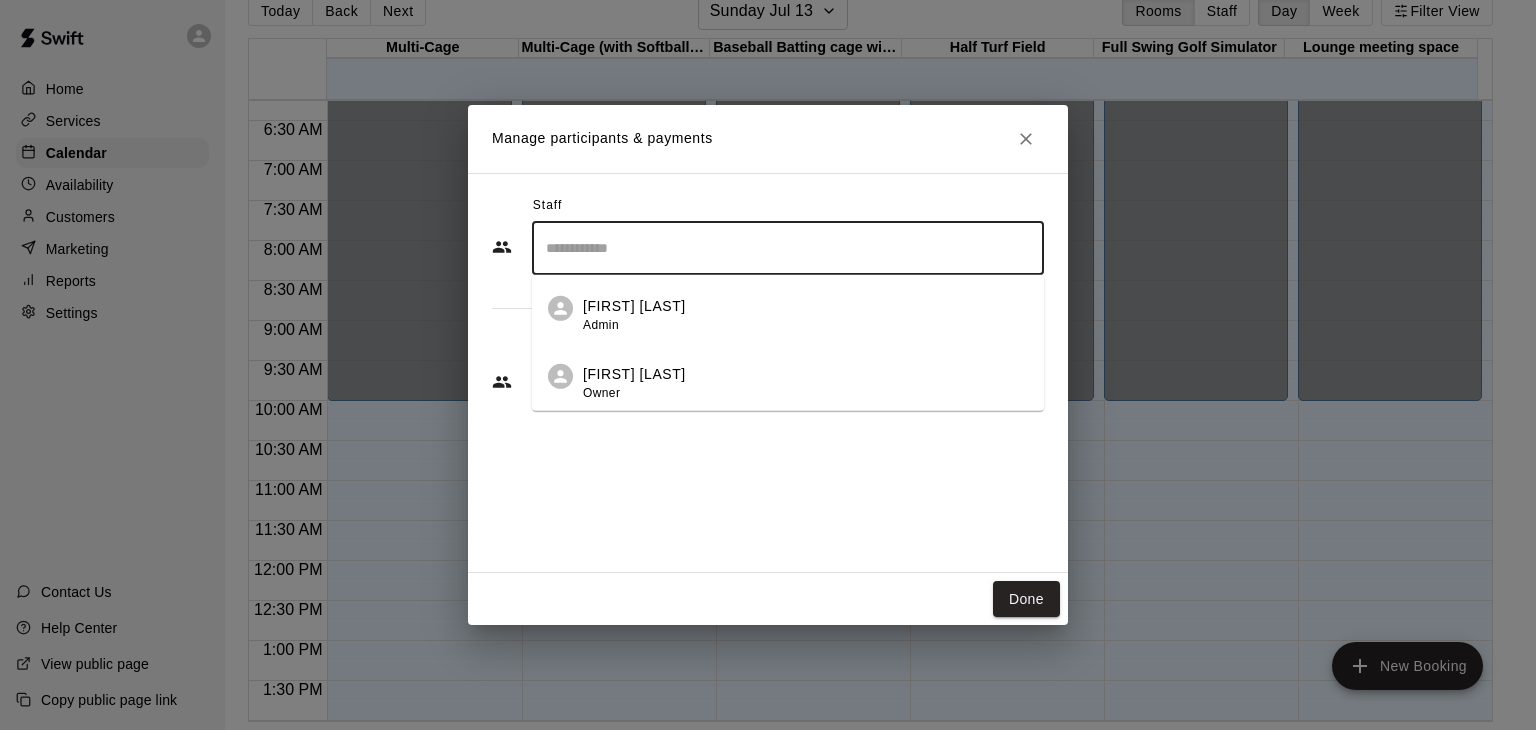 click on "[FIRST] [LAST]" at bounding box center [634, 374] 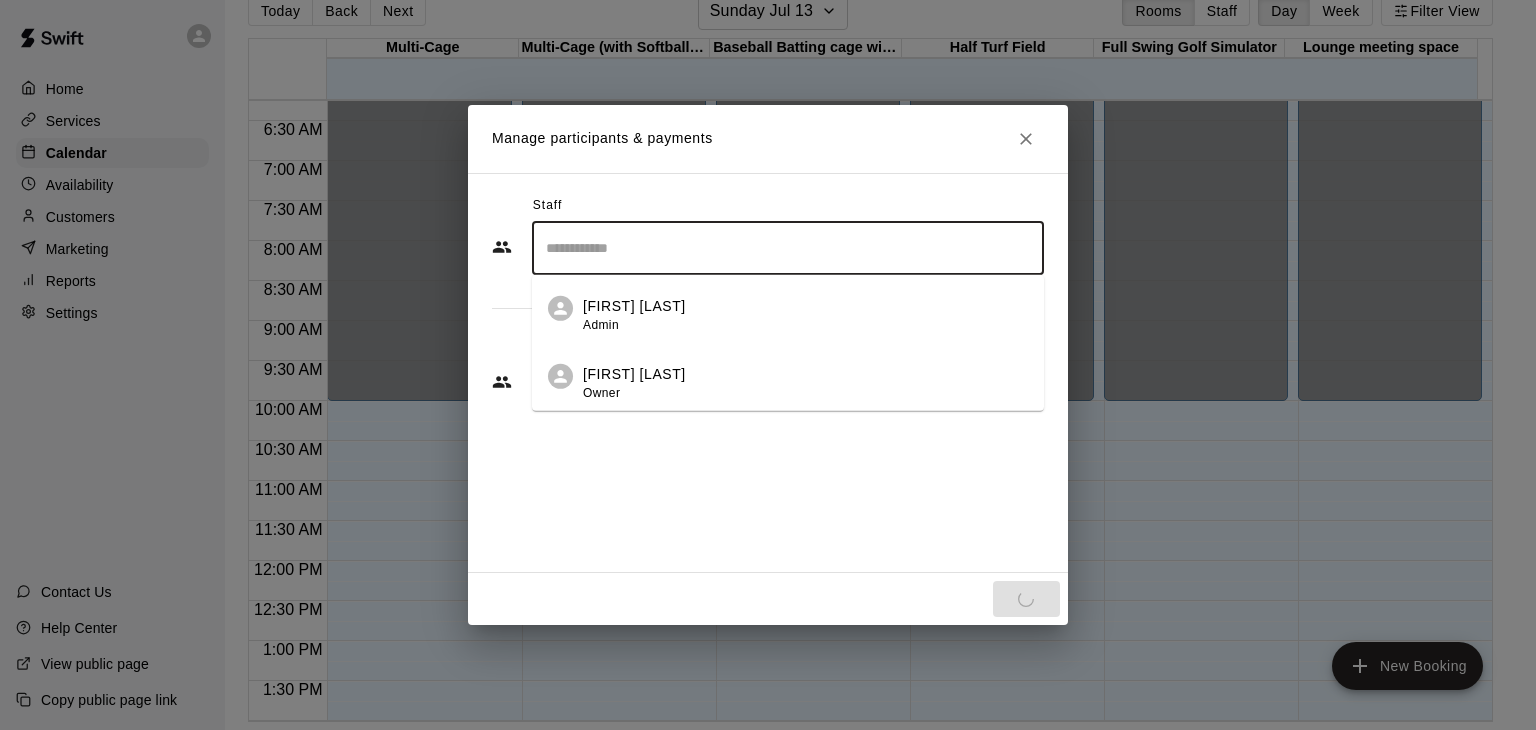 click on "[FIRST] [LAST] Owner" at bounding box center [634, 383] 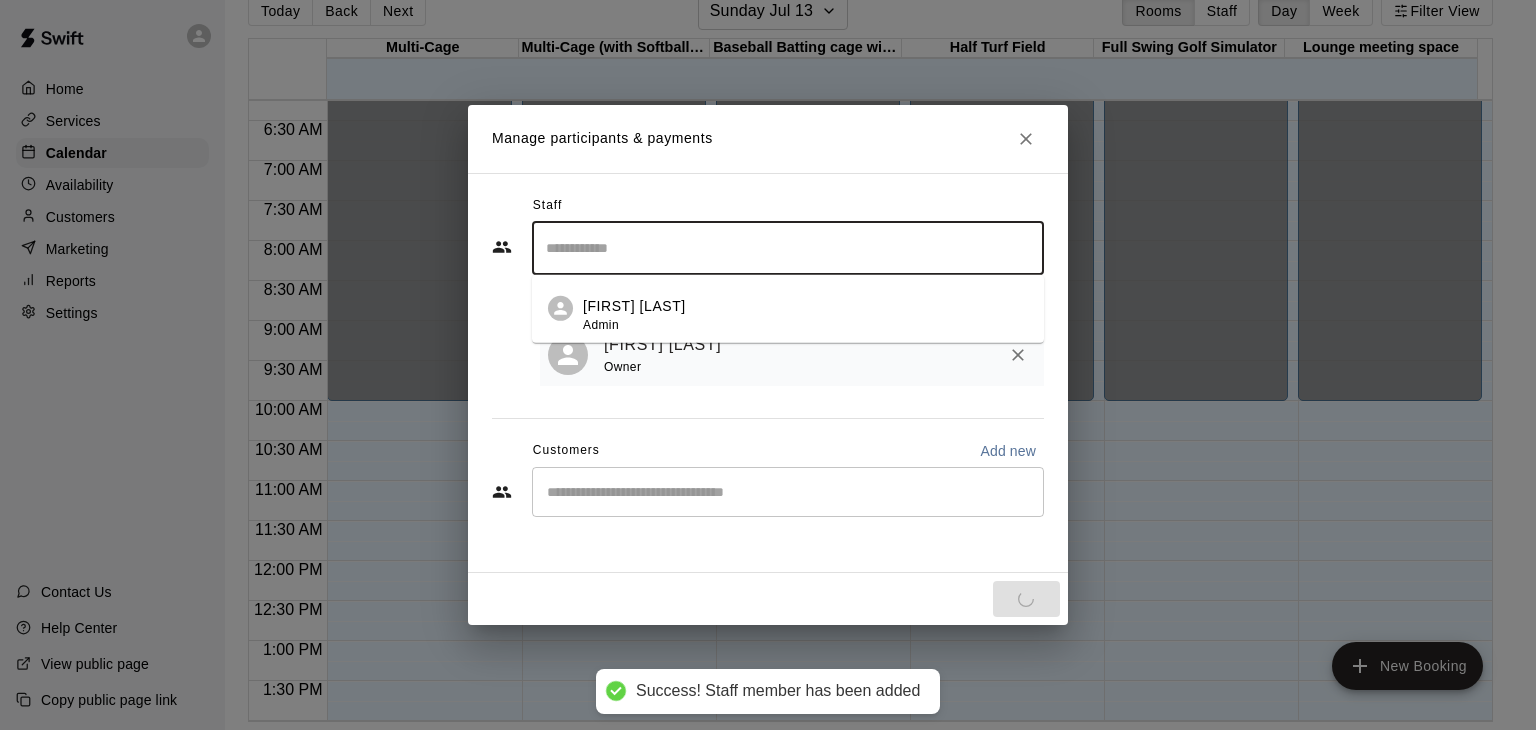 click on "Staff &#x20; Joe Mariano Admin 1   staff member(s) [FIRST] [LAST] Owner Customers Add new &#x20;" at bounding box center [768, 363] 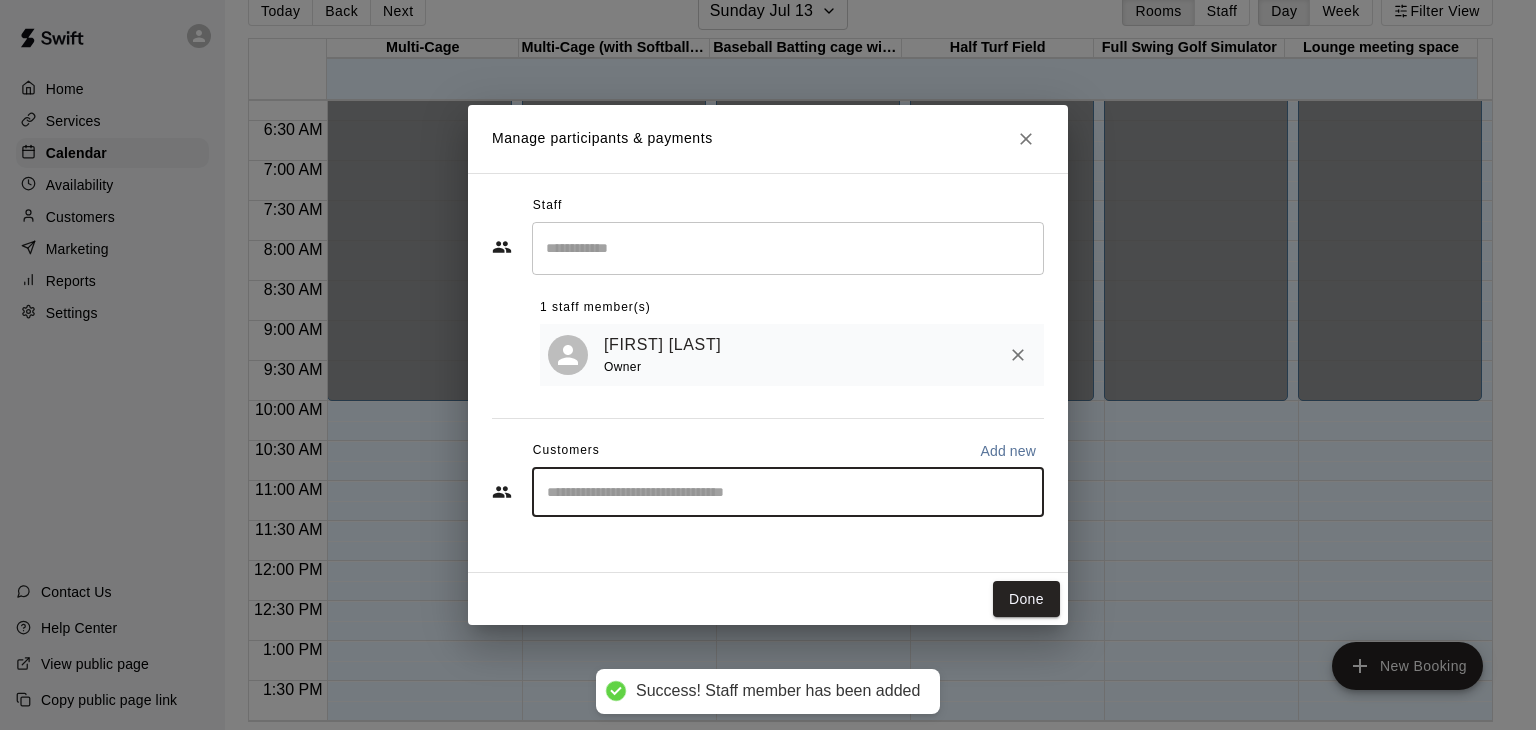 click at bounding box center [788, 492] 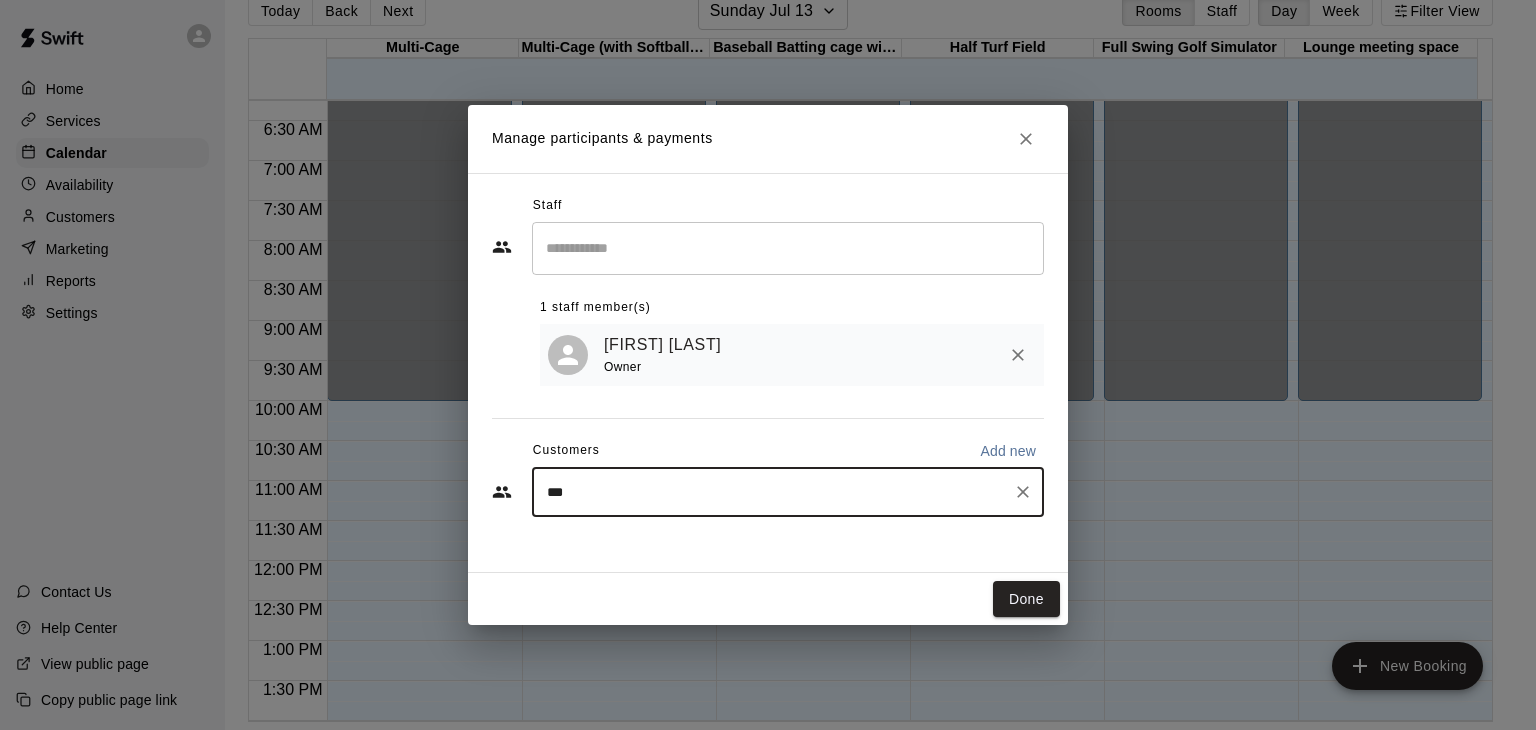 type on "****" 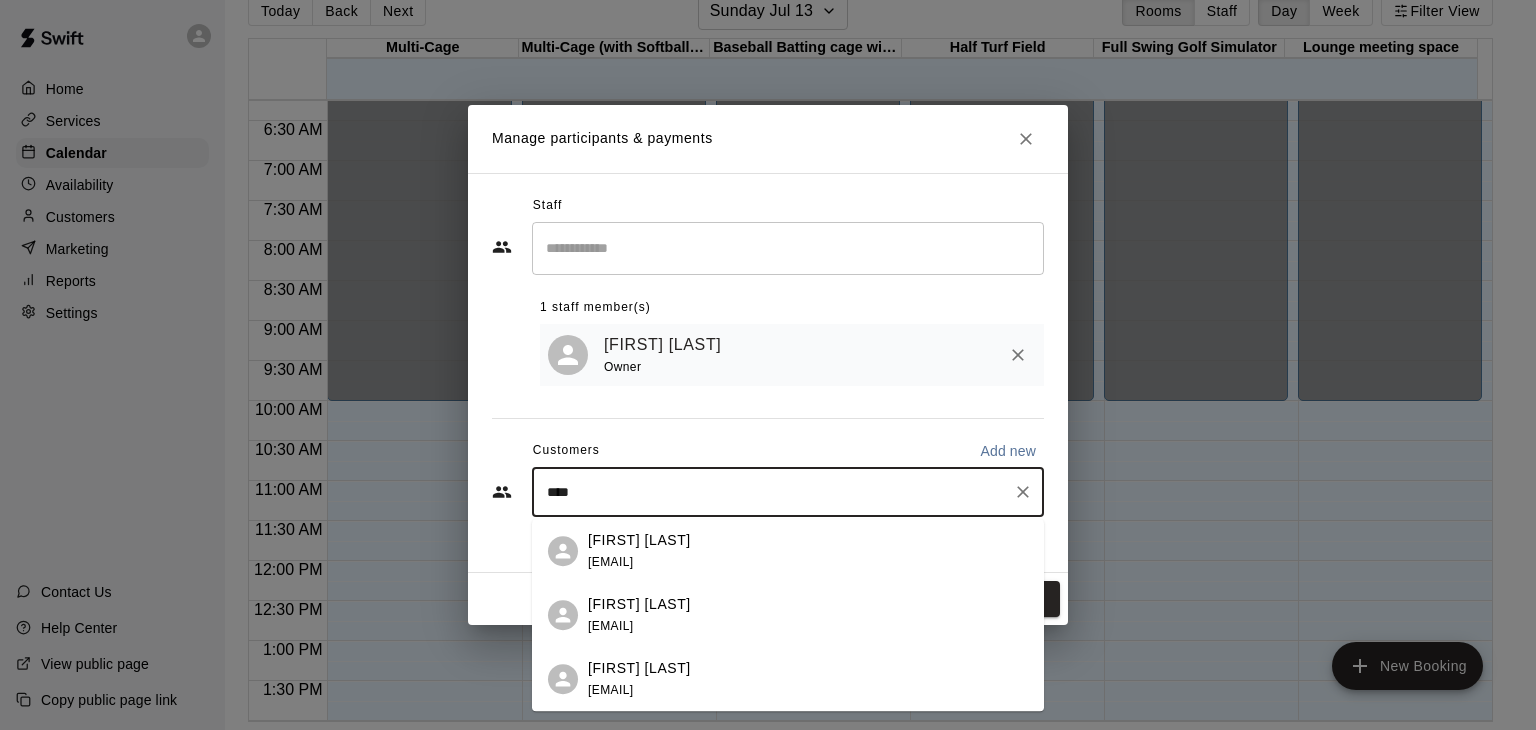 click on "[FIRST] [LAST] [EMAIL]" at bounding box center (808, 551) 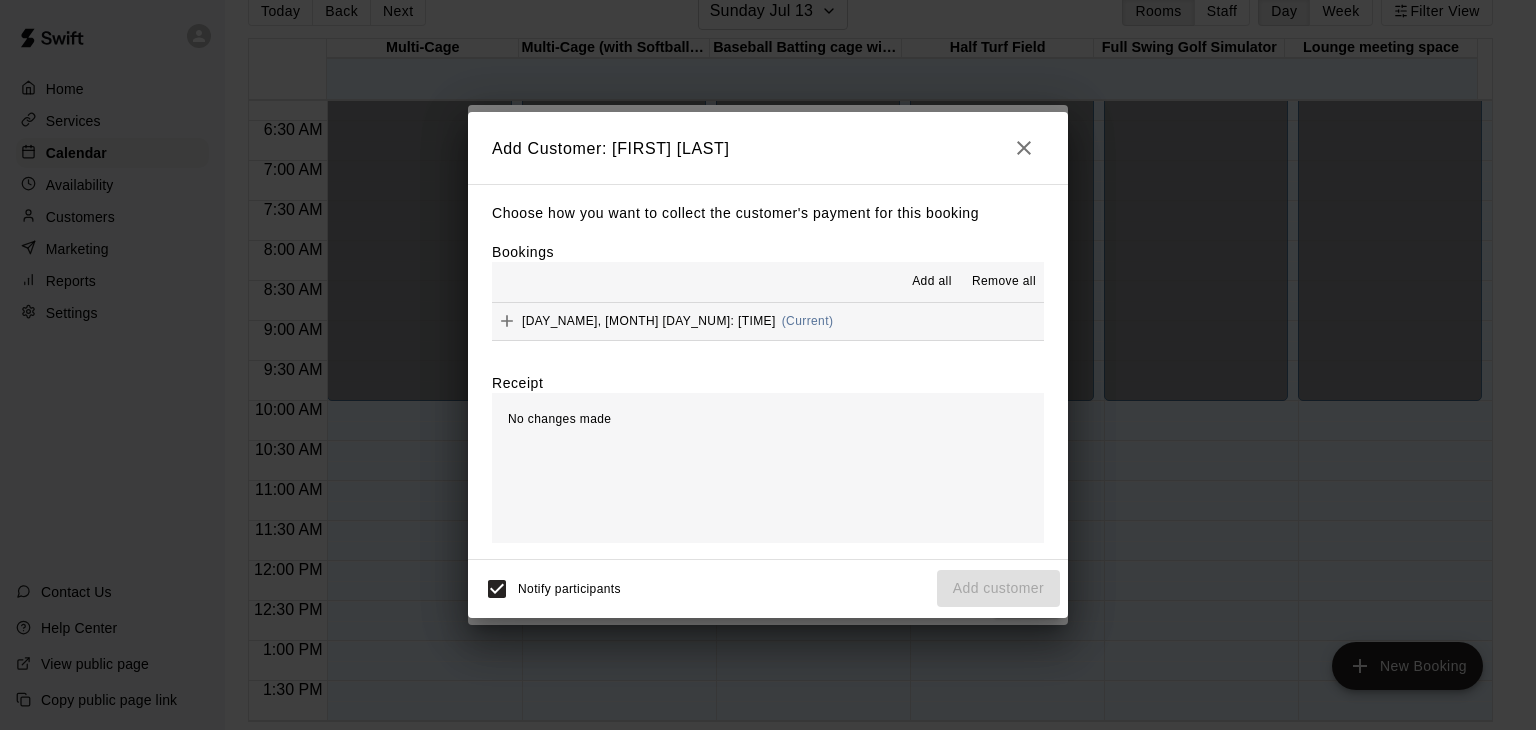 click on "No changes made" at bounding box center [768, 468] 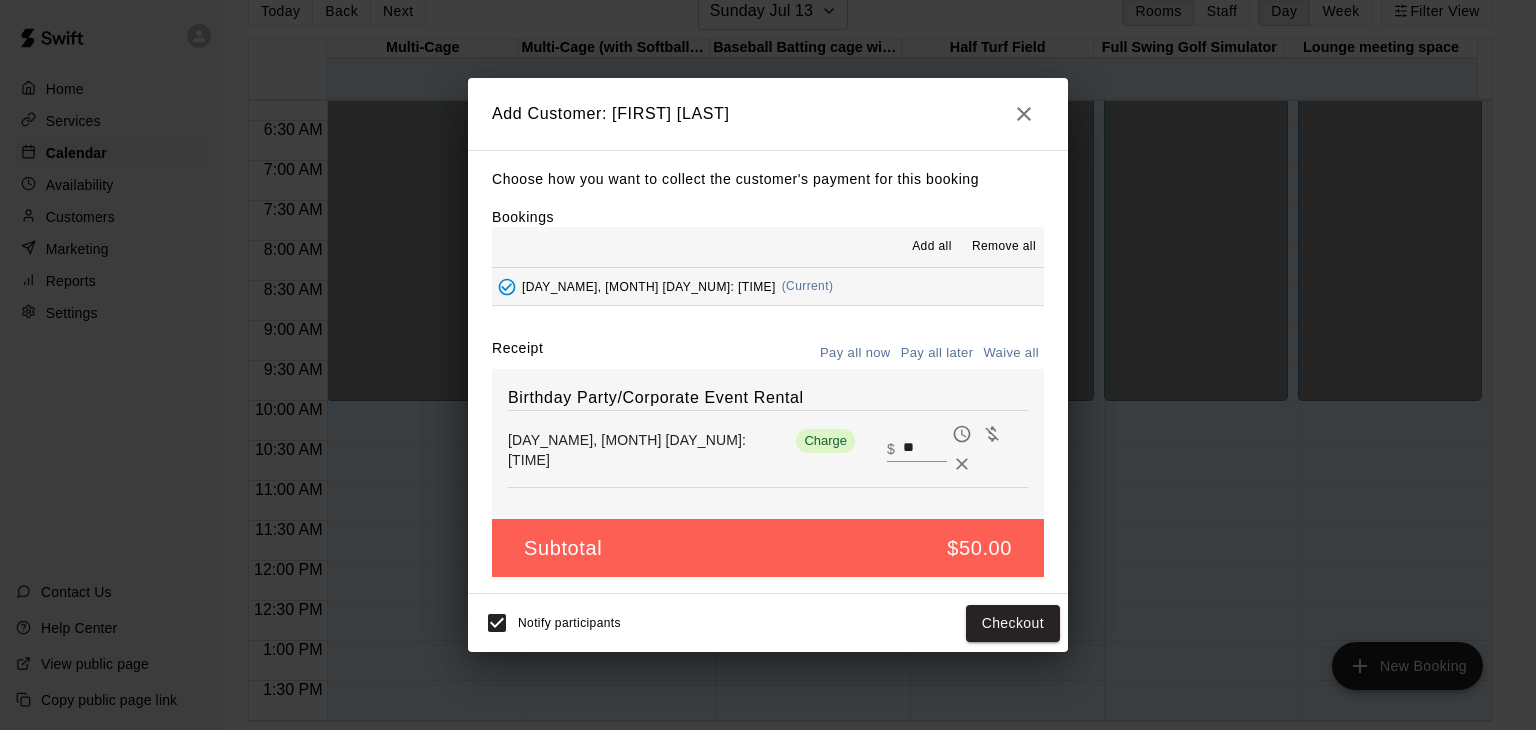 click on "[EVENT_NAME] [DAY_NAME], [MONTH] [DAY_NUM]: [TIME] Charge ​ $ **" at bounding box center [768, 444] 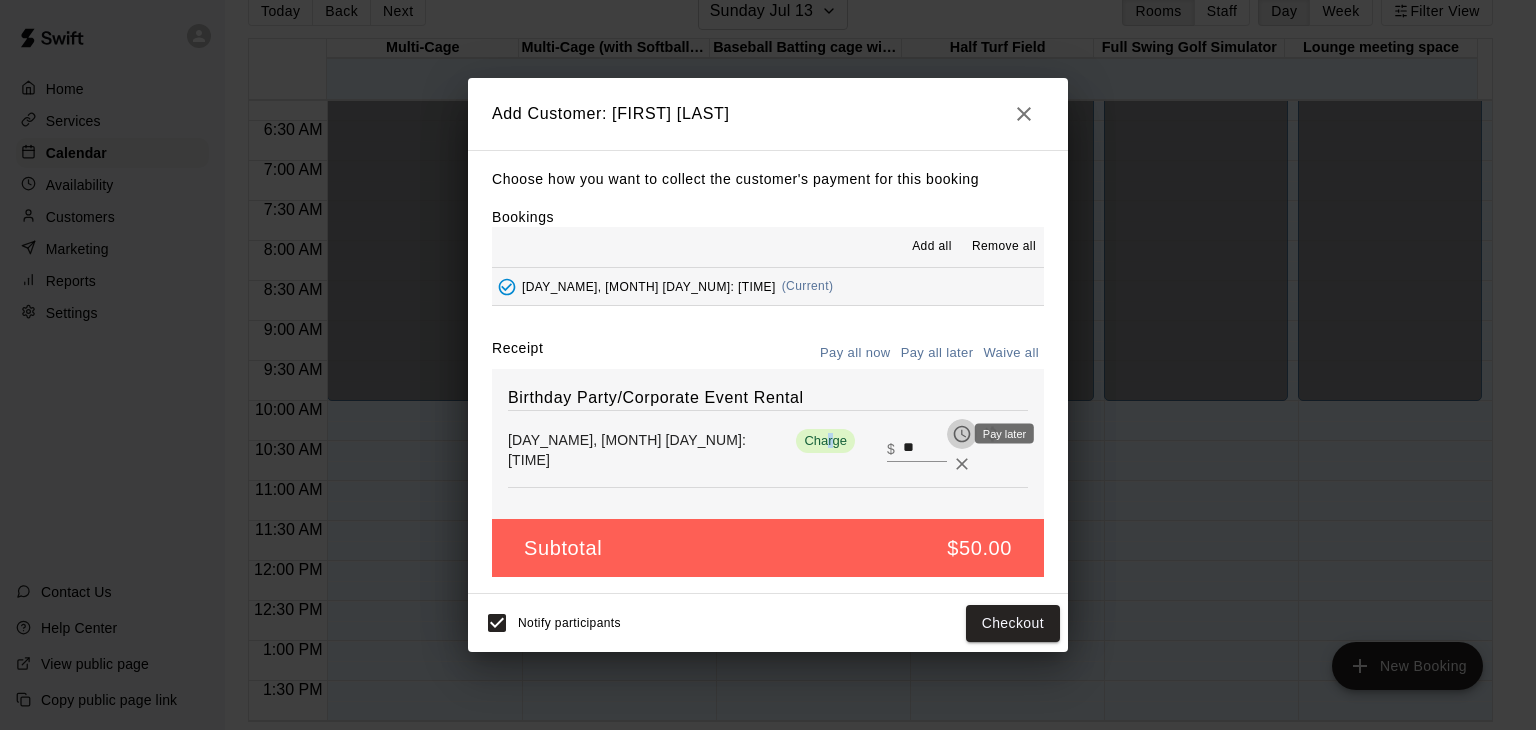 click 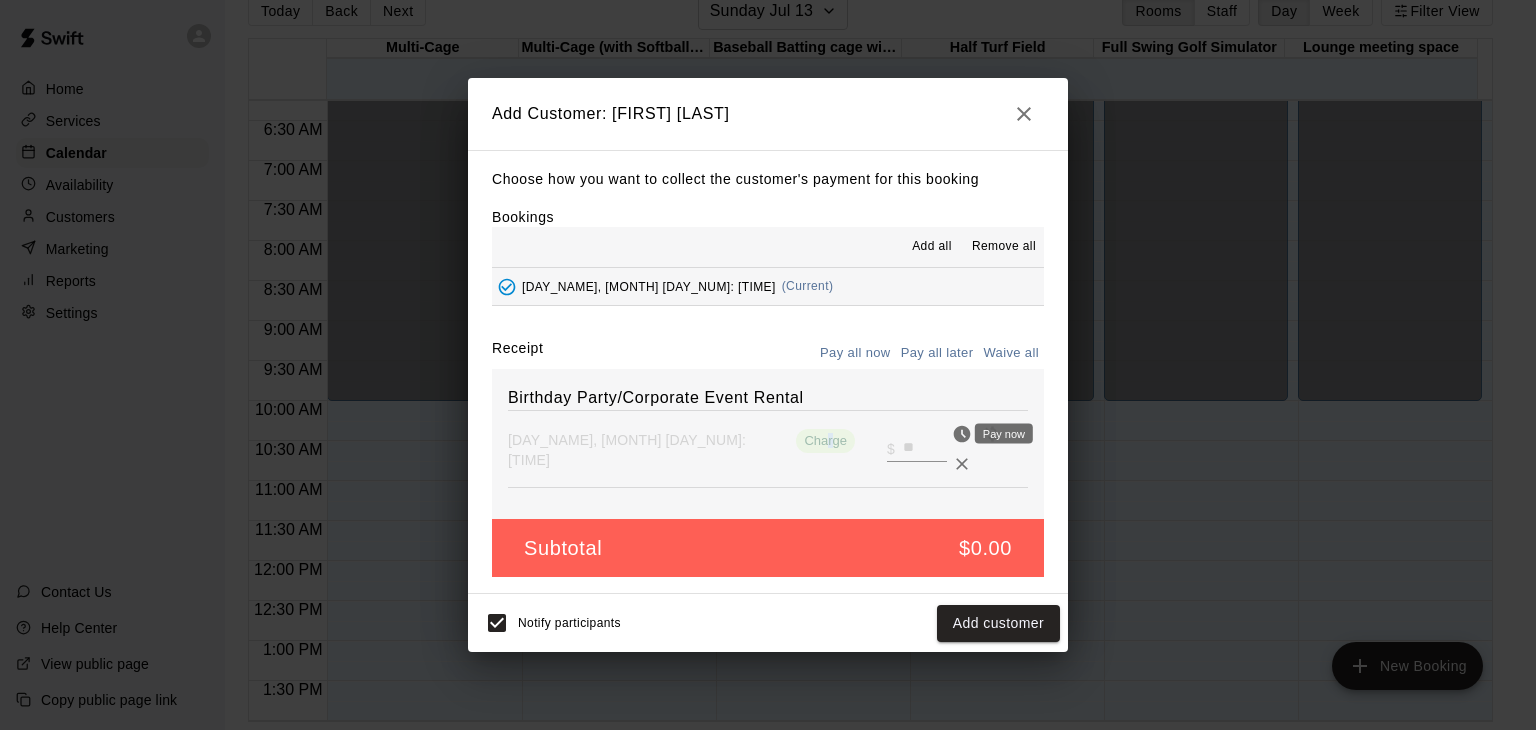 click 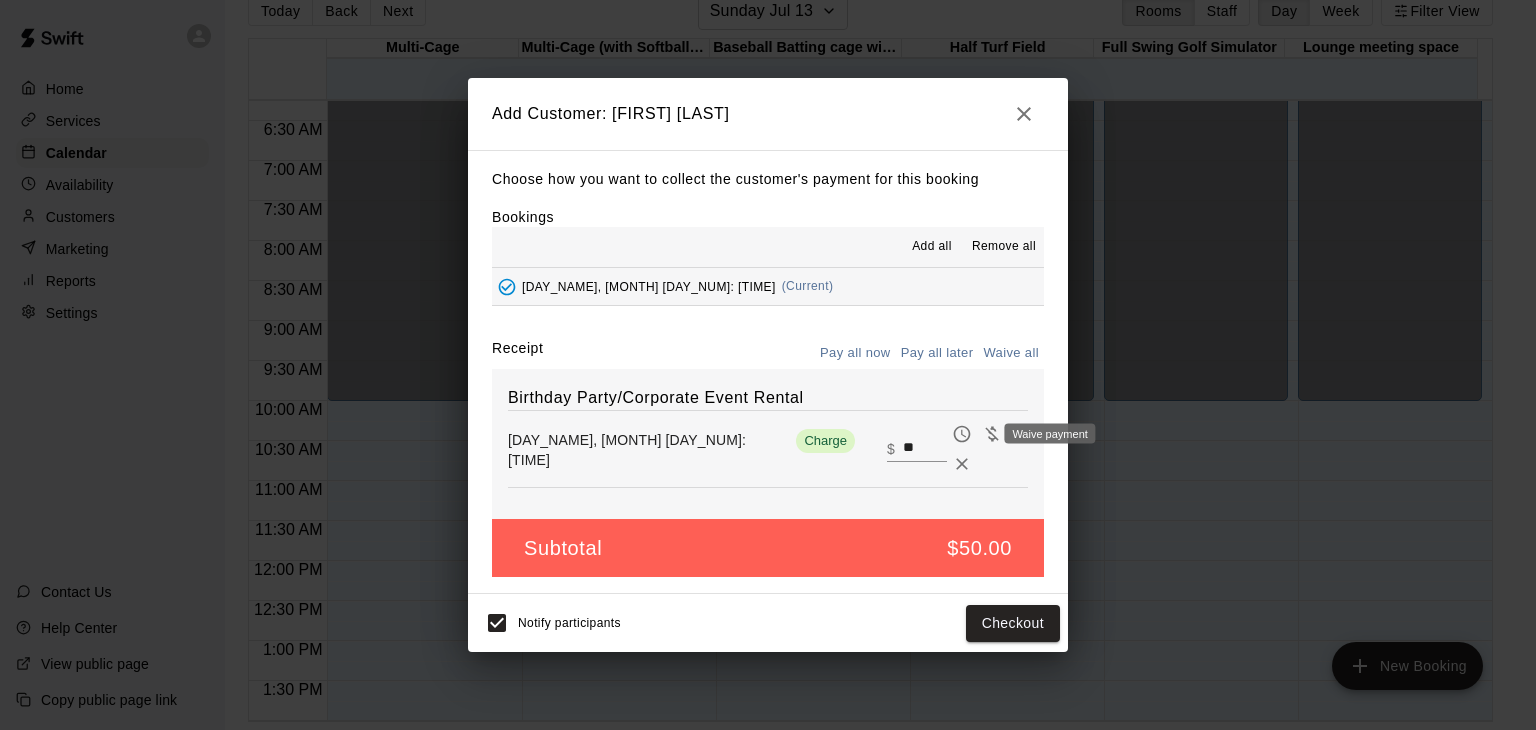 click on "Home Services Calendar Availability Customers Marketing Reports Settings Contact Us Help Center View public page Copy public page link Today Back Next Sunday Jul 13 Rooms Staff Day Week Filter View Multi-Cage 13 Sun Multi-Cage (with Softball Machine) 13 Sun Baseball Batting cage with HITRAX 13 Sun Half Turf Field 13 Sun Full Swing Golf Simulator 13 Sun Lounge meeting space 13 Sun 12:00 AM 12:30 AM 1:00 AM 1:30 AM 2:00 AM 2:30 AM 3:00 AM 3:30 AM 4:00 AM 4:30 AM 5:00 AM 5:30 AM 6:00 AM 6:30 AM 7:00 AM 7:30 AM 8:00 AM 8:30 AM 9:00 AM 9:30 AM 10:00 AM 10:30 AM 11:00 AM 11:30 AM 12:00 PM 12:30 PM 1:00 PM 1:30 PM 2:00 PM 2:30 PM 3:00 PM 3:30 PM 4:00 PM 4:30 PM 5:00 PM 5:30 PM 6:00 PM 6:30 PM 7:00 PM 7:30 PM 8:00 PM 8:30 PM 9:00 PM 9:30 PM 10:00 PM 10:30 PM 11:00 PM 11:30 PM 12:00 AM – 10:00 AM Closed 10:00 PM – 11:59 PM Closed 12:00 AM – 10:00 AM Closed 10:00 PM – 11:59 PM Closed 12:00 AM – 10:00 AM Closed 10:00 PM – 11:59 PM Closed 12:00 AM – 10:00 AM Closed 10:00 PM – 11:59 PM Closed Closed Closed" at bounding box center [768, 349] 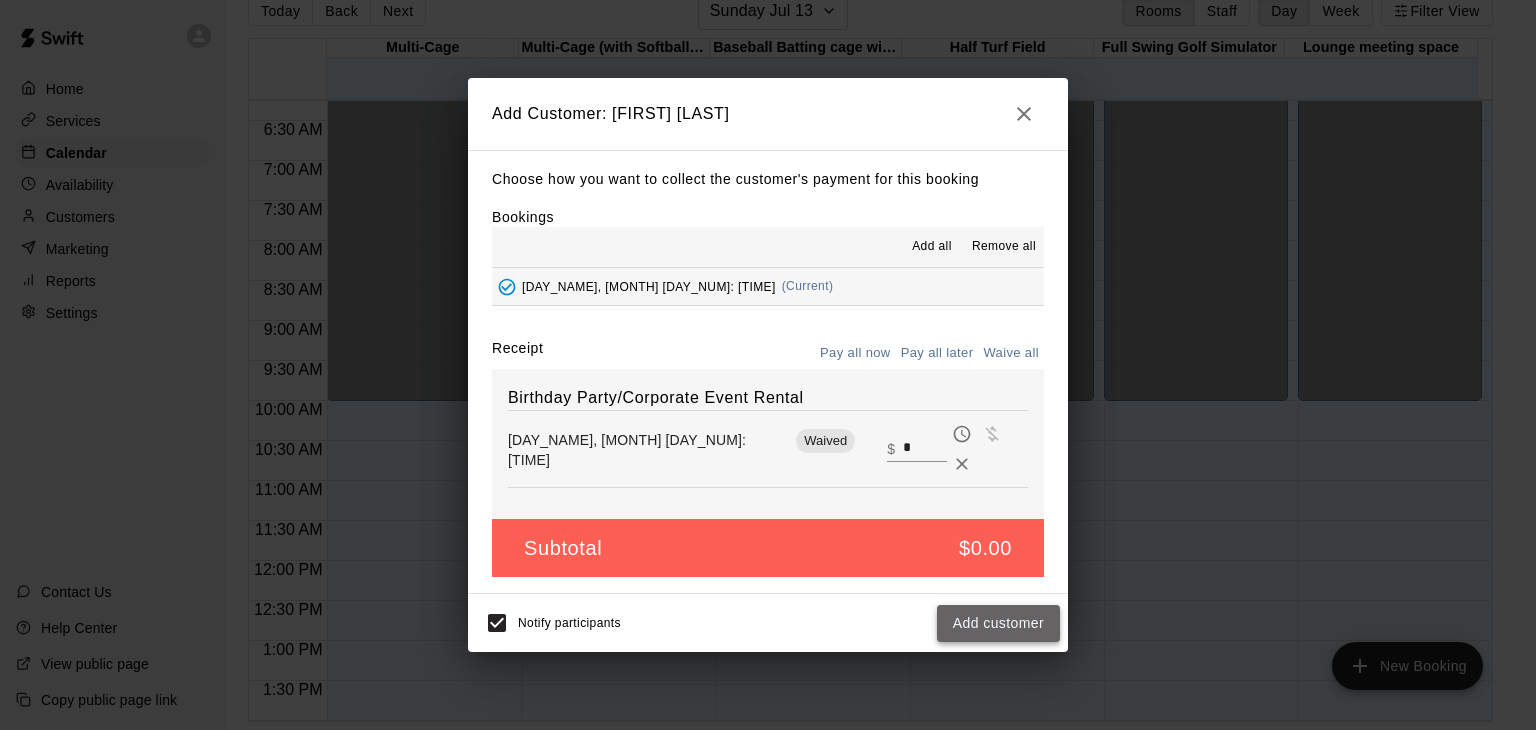 click on "Add customer" at bounding box center (998, 623) 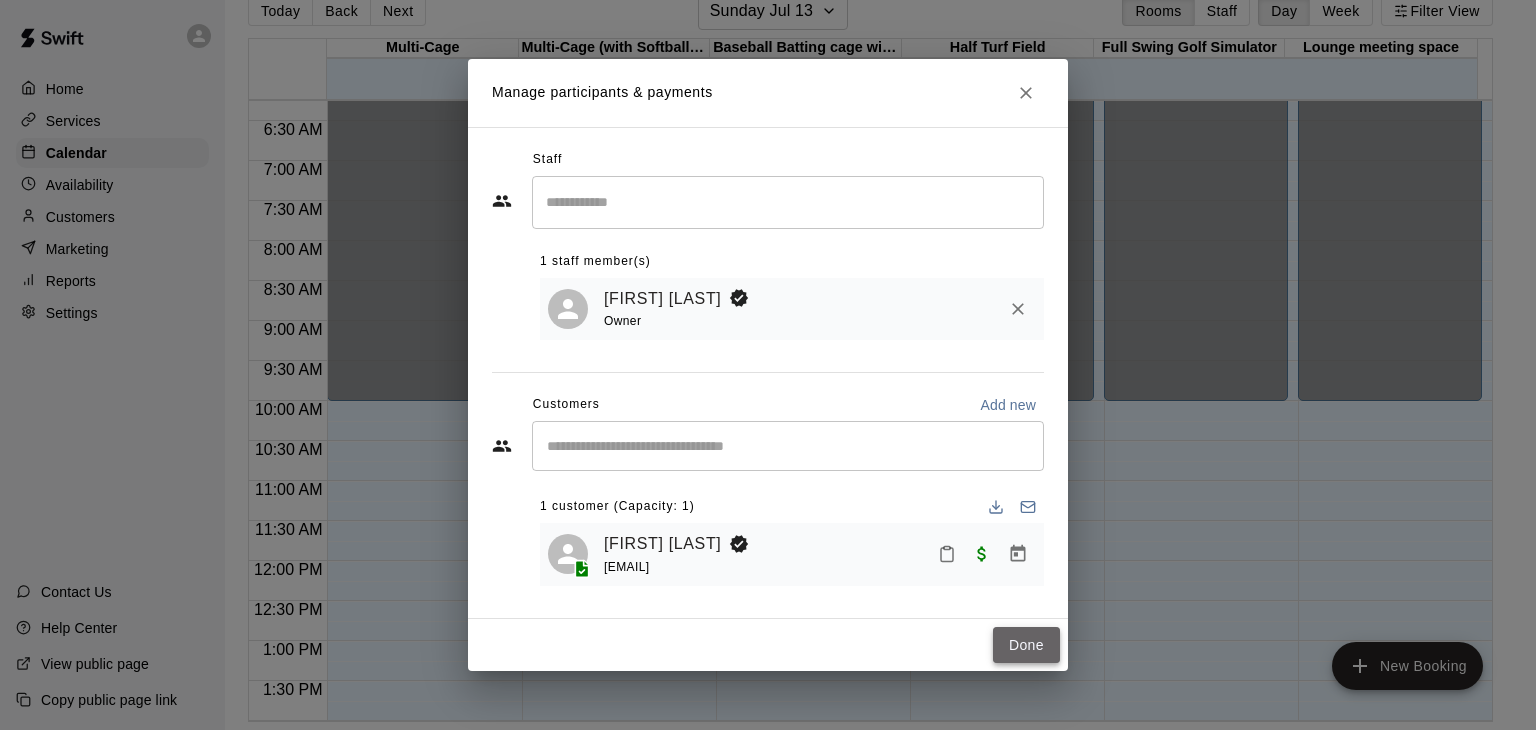 click on "Done" at bounding box center (1026, 645) 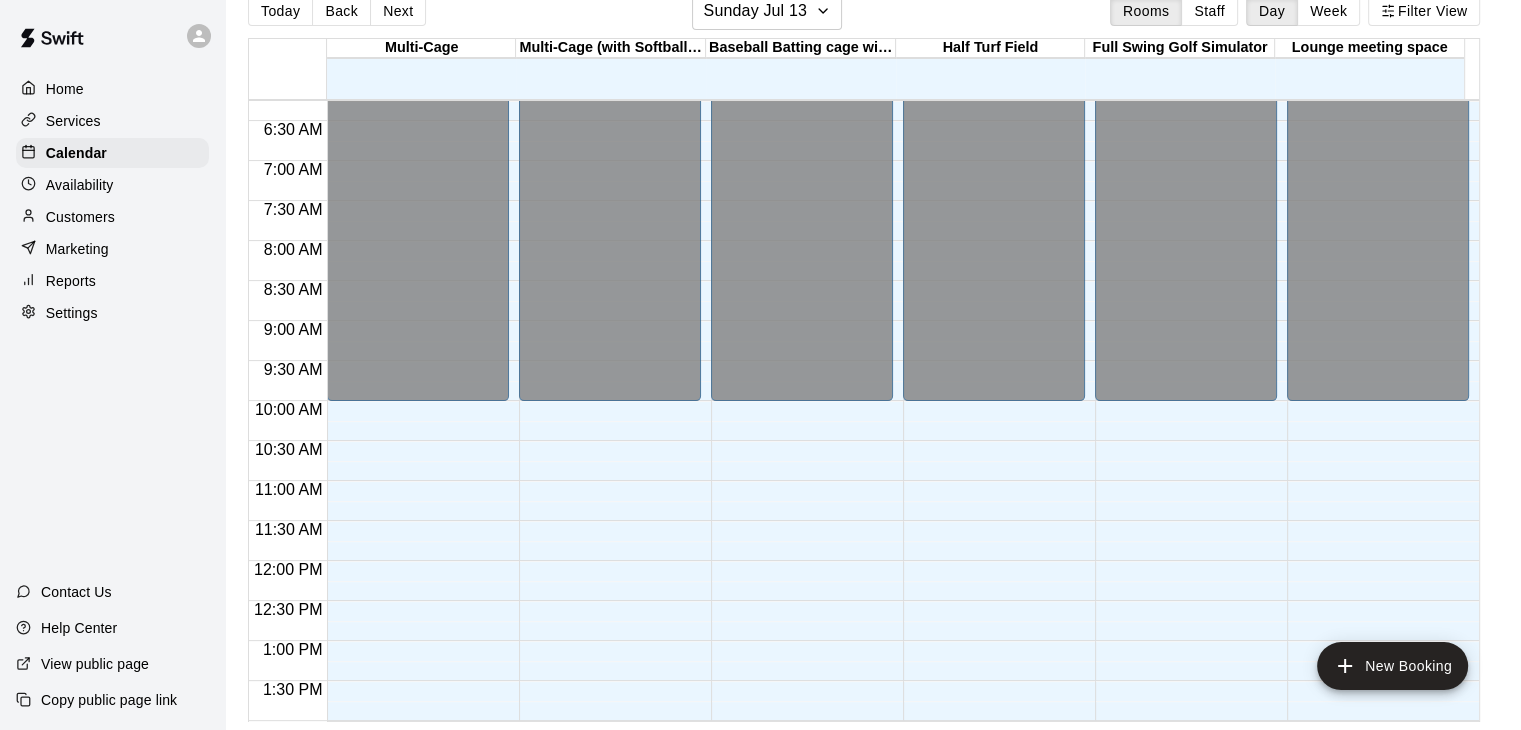 click on "Services" at bounding box center [73, 121] 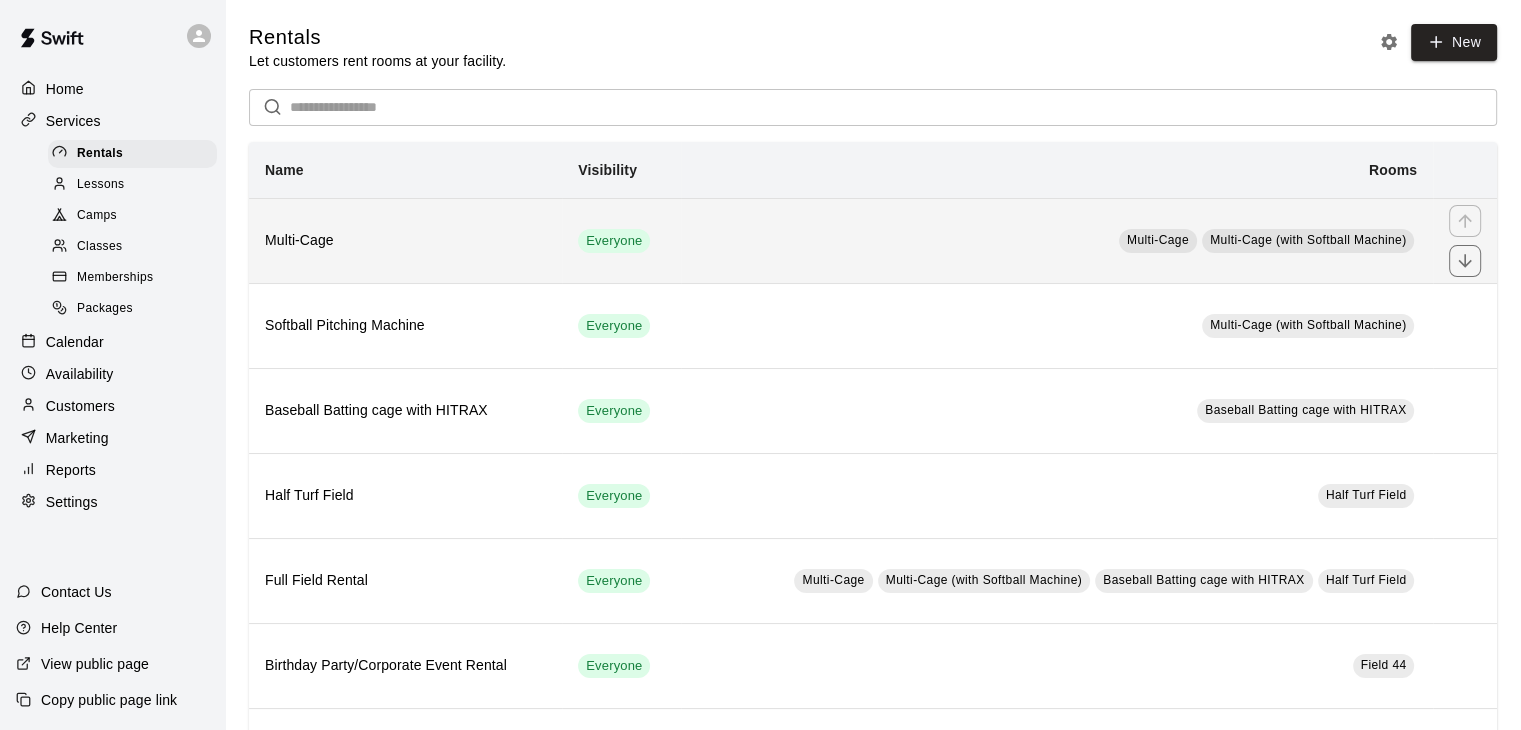 click on "Multi-Cage" at bounding box center [405, 241] 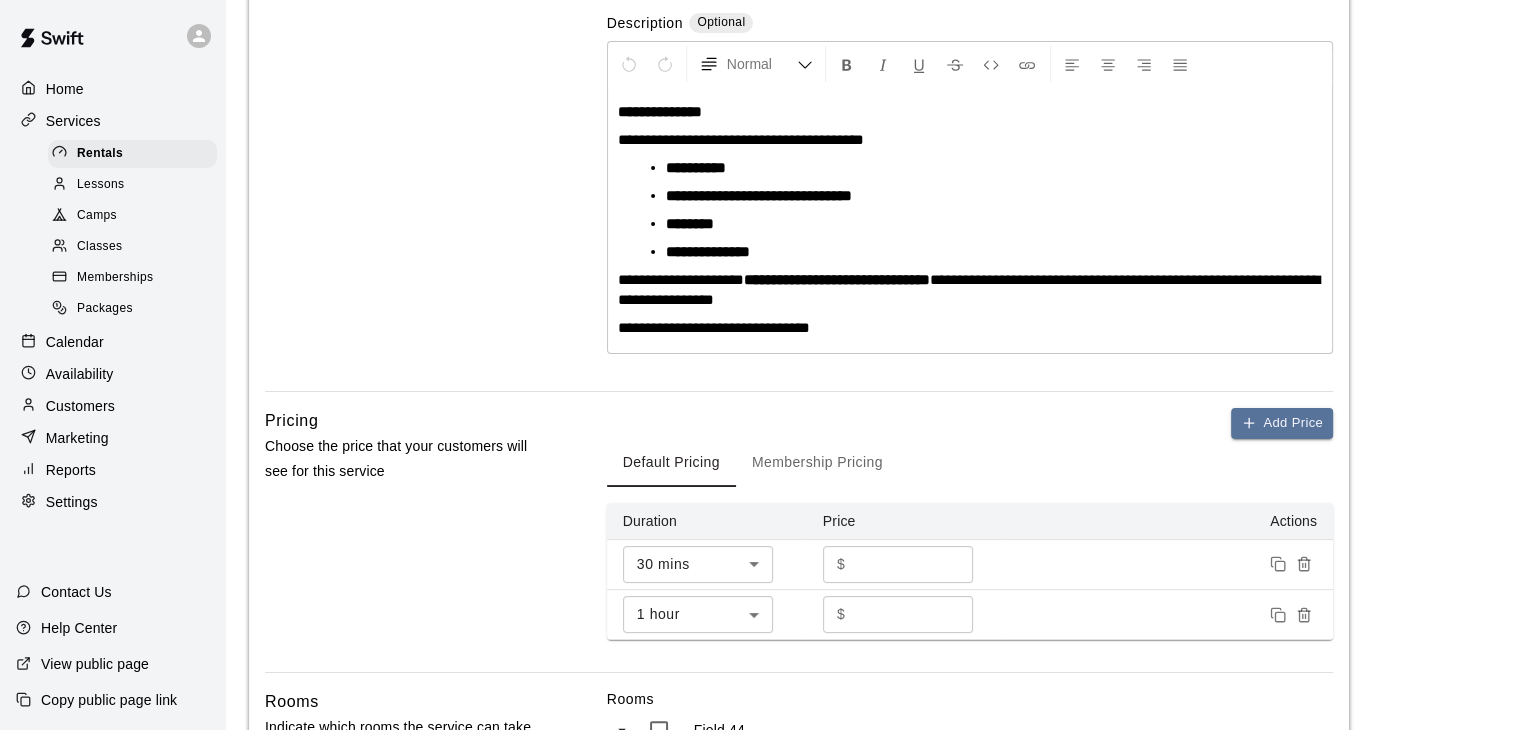 scroll, scrollTop: 200, scrollLeft: 0, axis: vertical 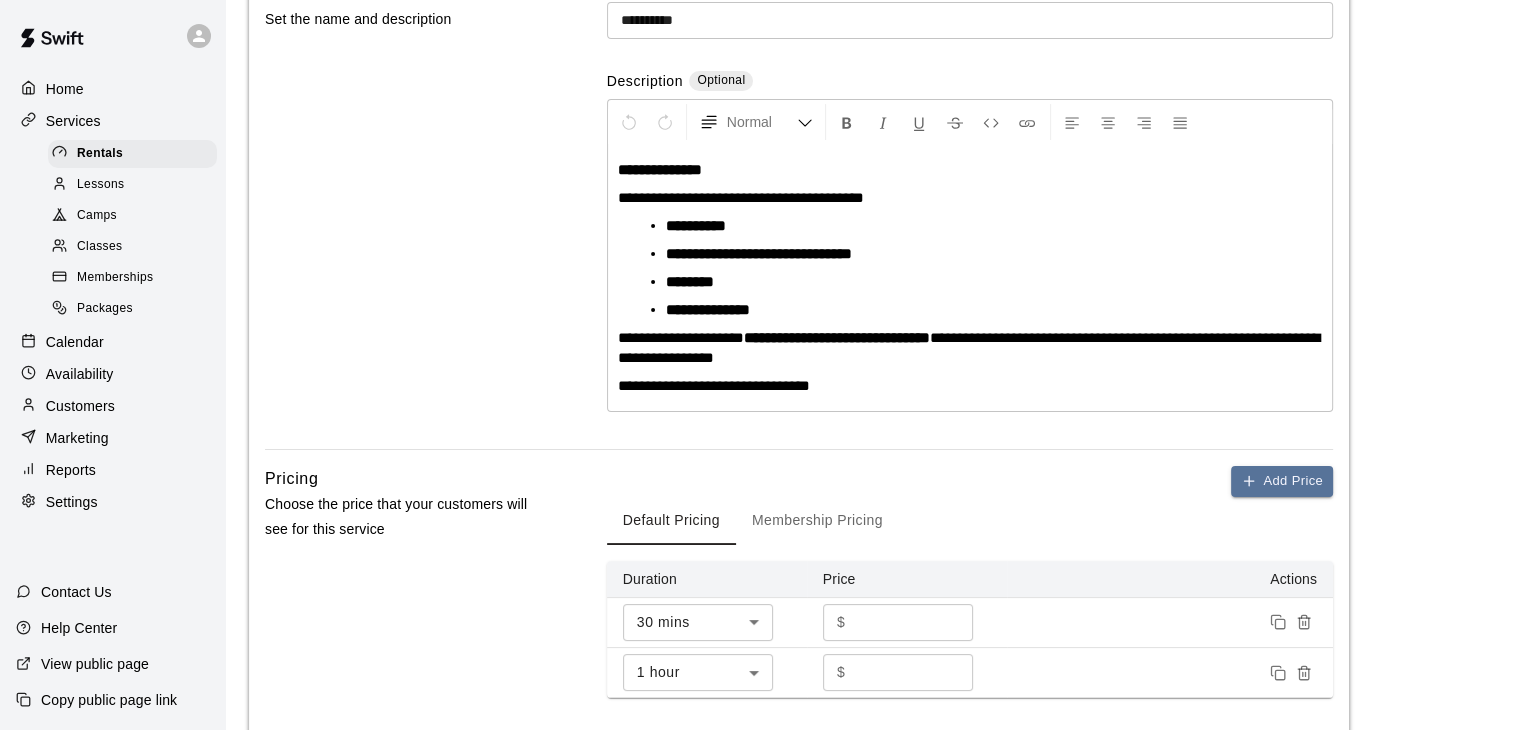 click on "Calendar" at bounding box center (75, 342) 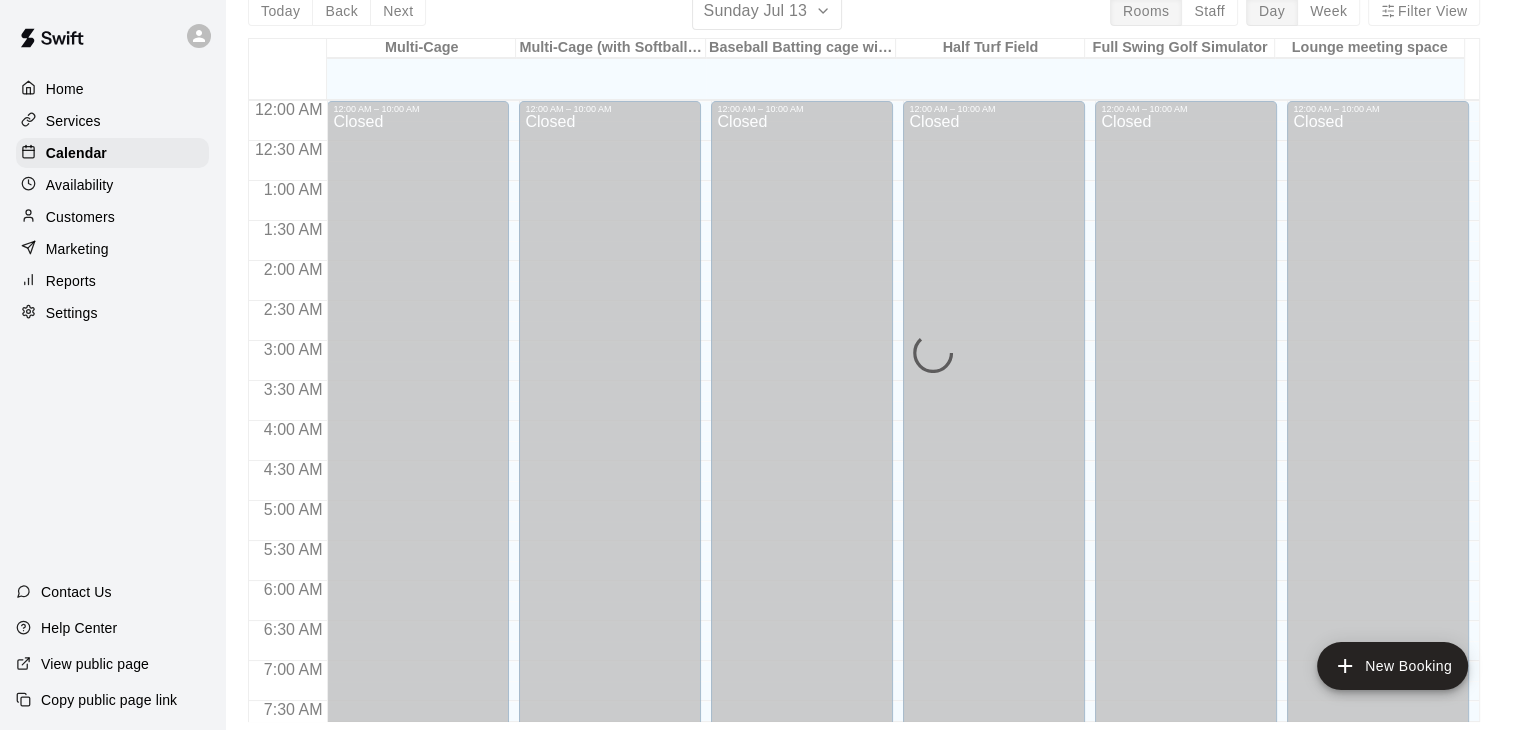scroll, scrollTop: 0, scrollLeft: 0, axis: both 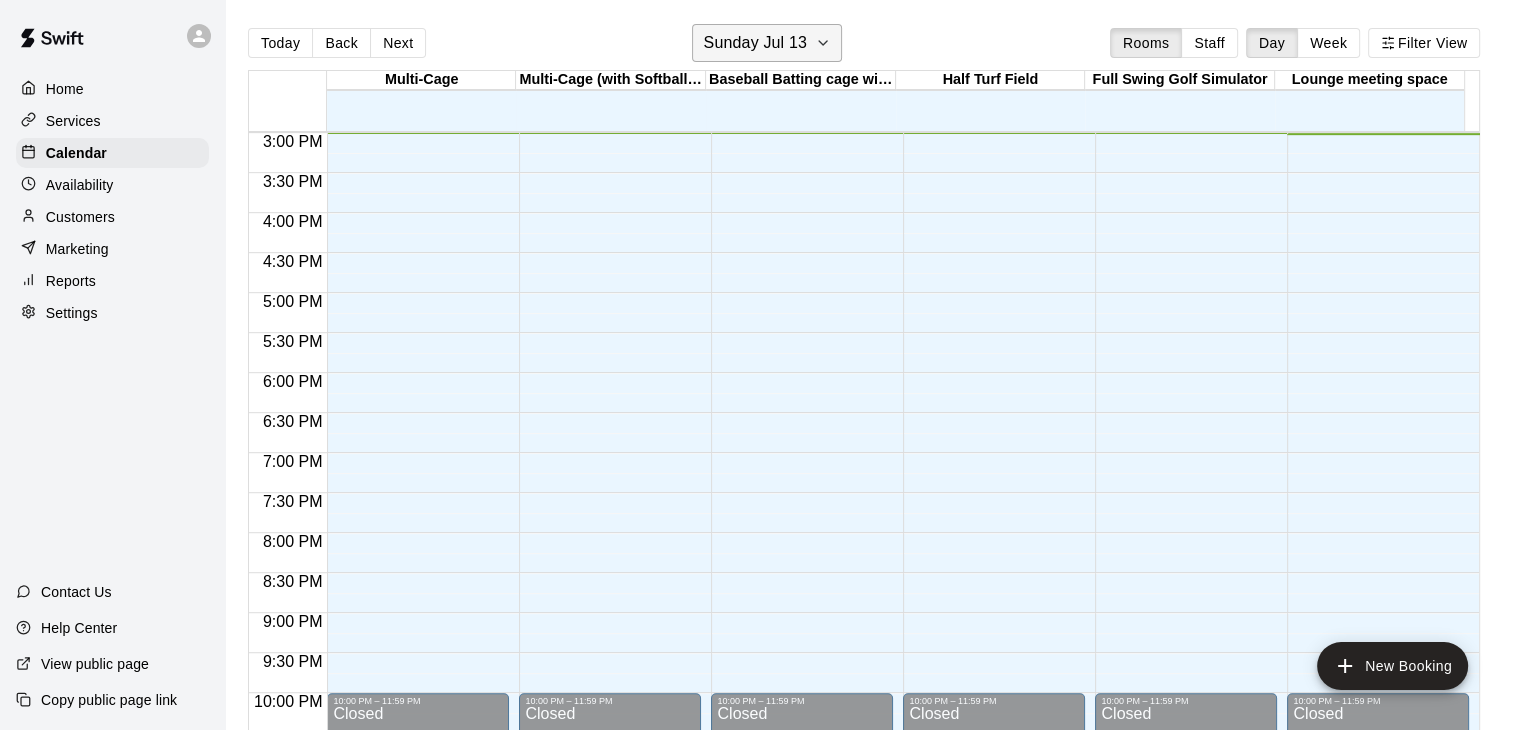 click on "Sunday Jul 13" at bounding box center (755, 43) 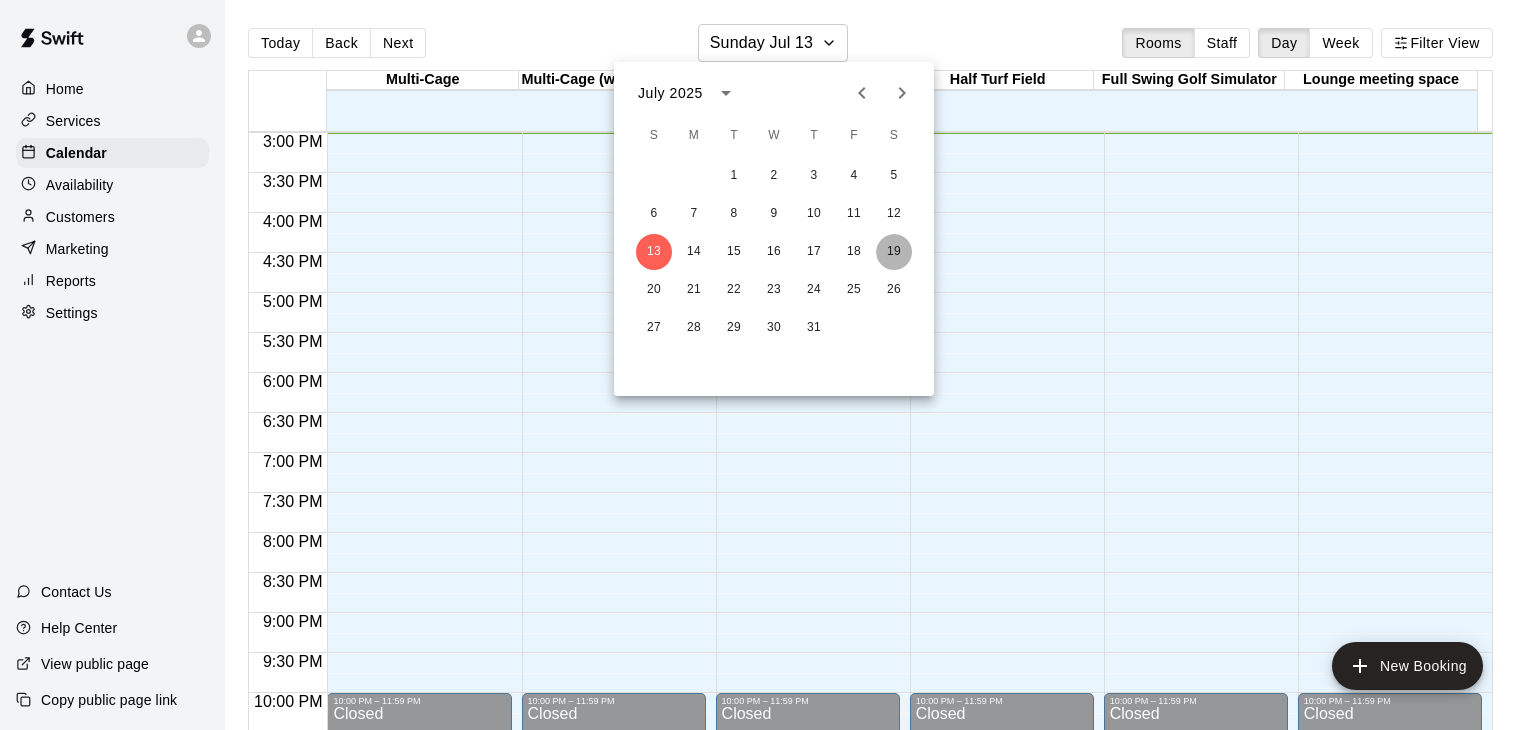 click on "19" at bounding box center (894, 252) 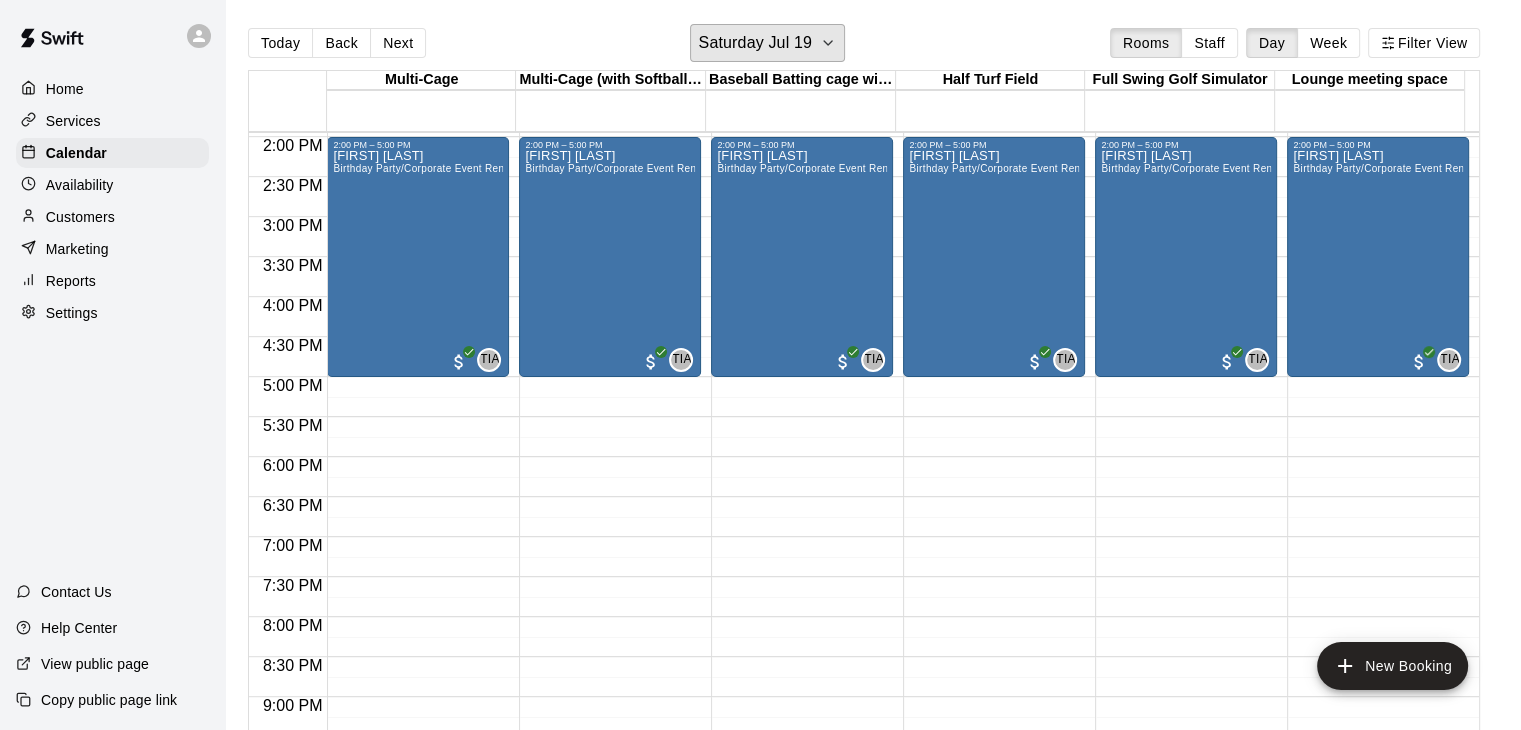 scroll, scrollTop: 1000, scrollLeft: 0, axis: vertical 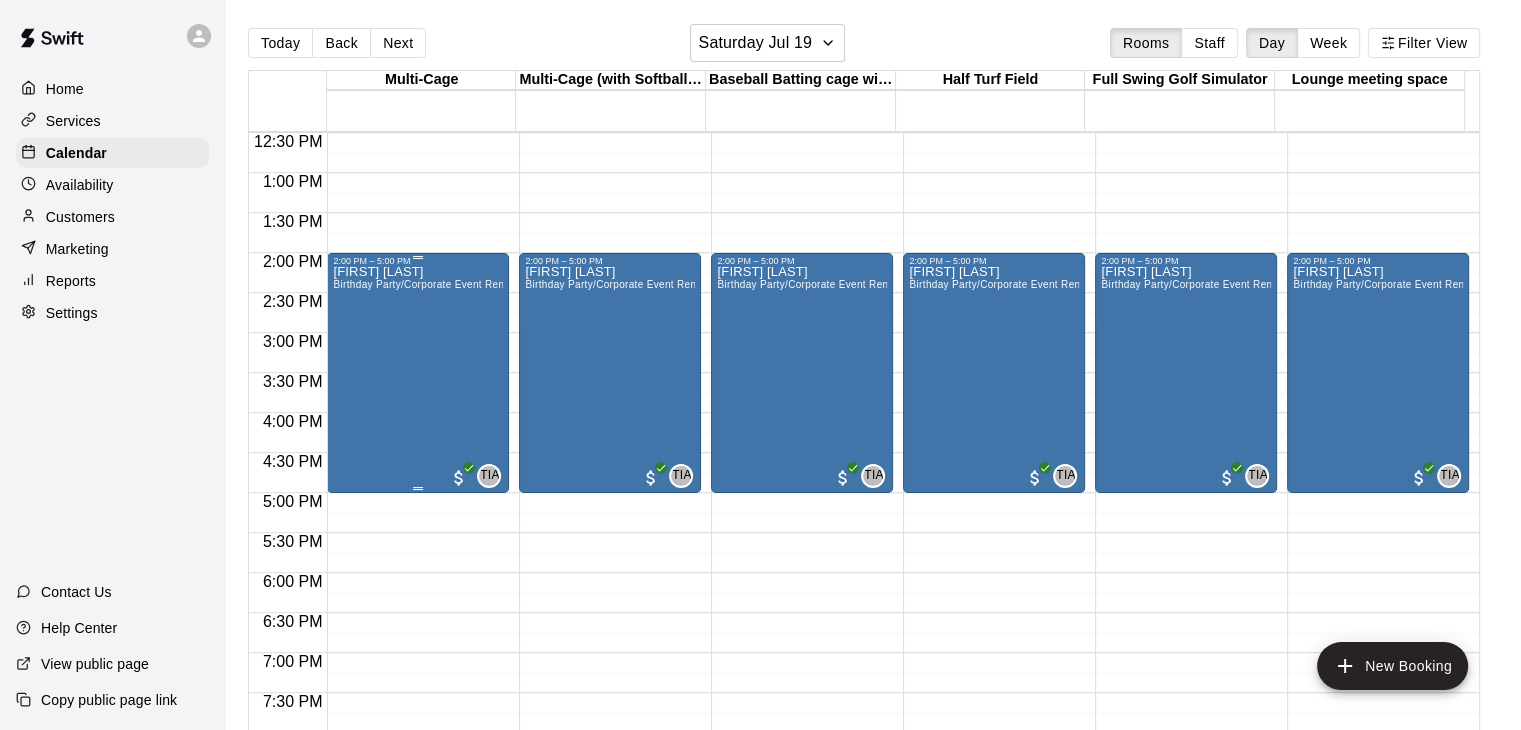click on "[FIRST] [LAST] [EVENT_NAME]" at bounding box center [418, 631] 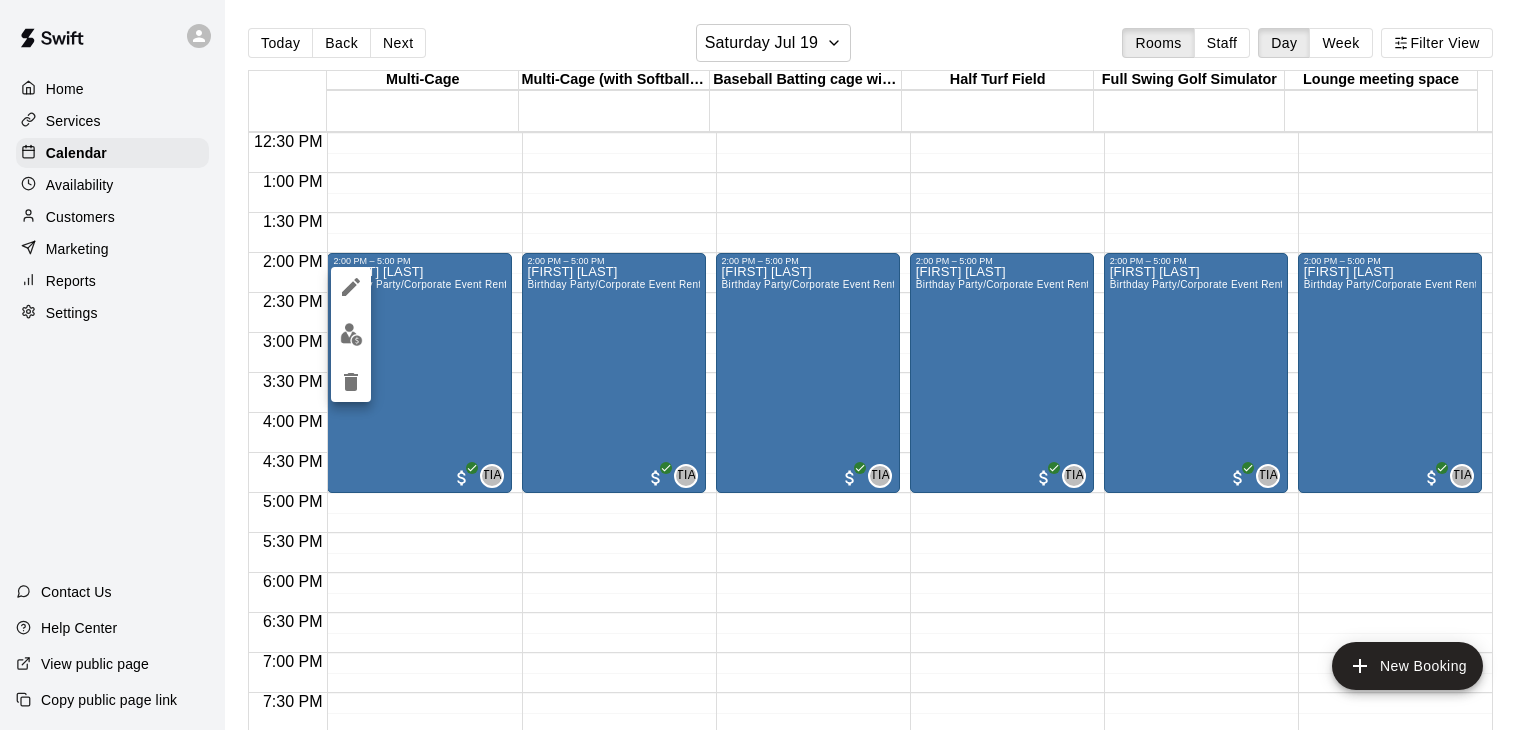click at bounding box center (768, 365) 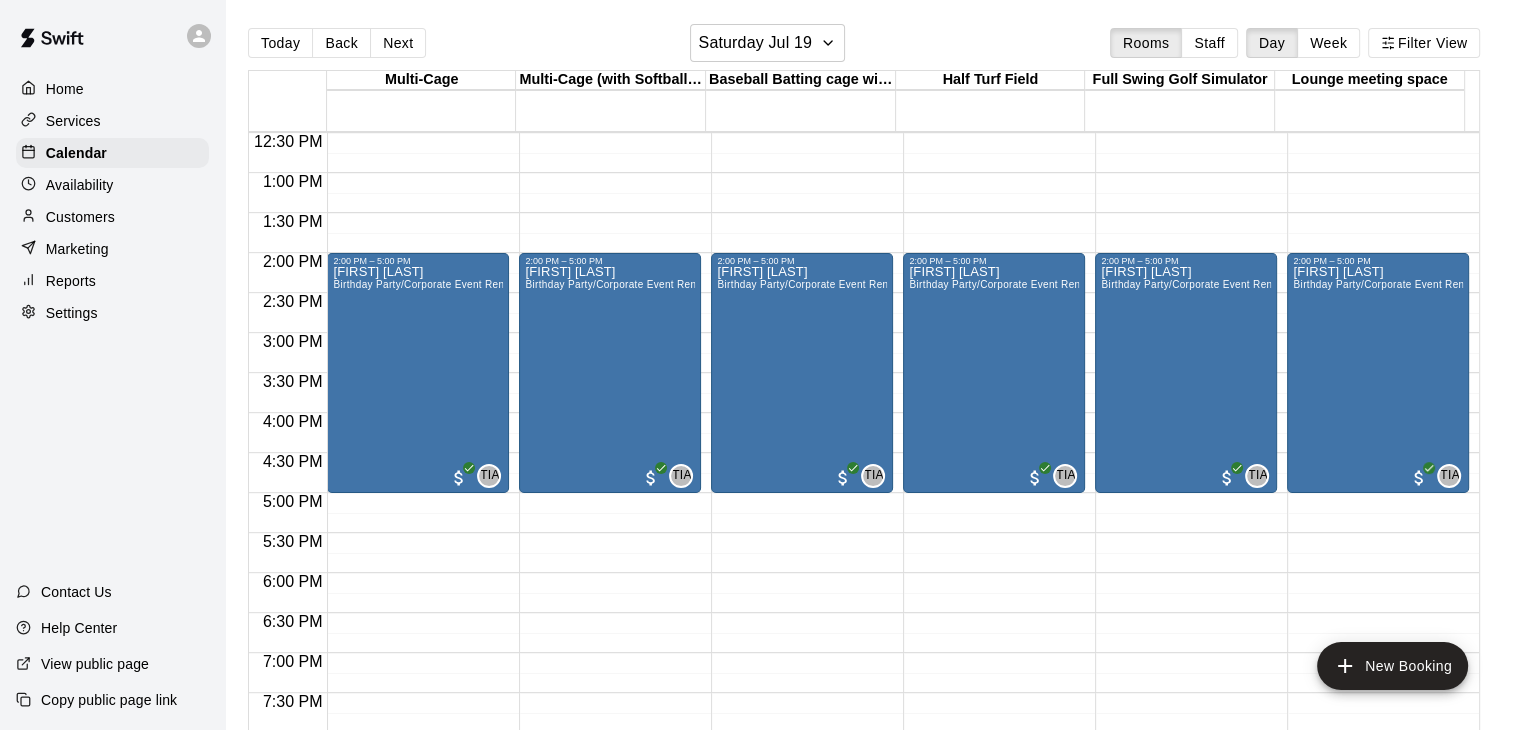 click on "View public page" at bounding box center (95, 664) 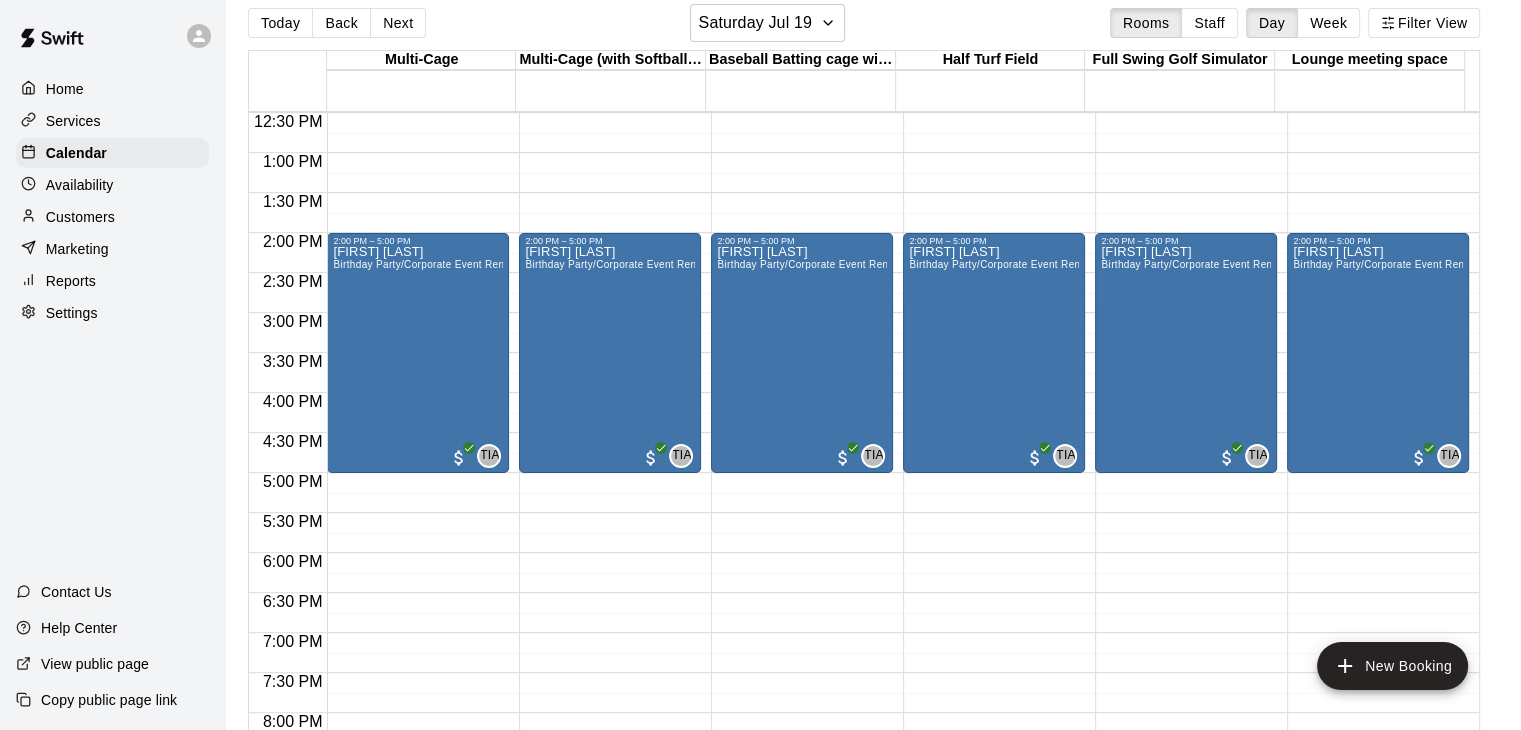 scroll, scrollTop: 32, scrollLeft: 0, axis: vertical 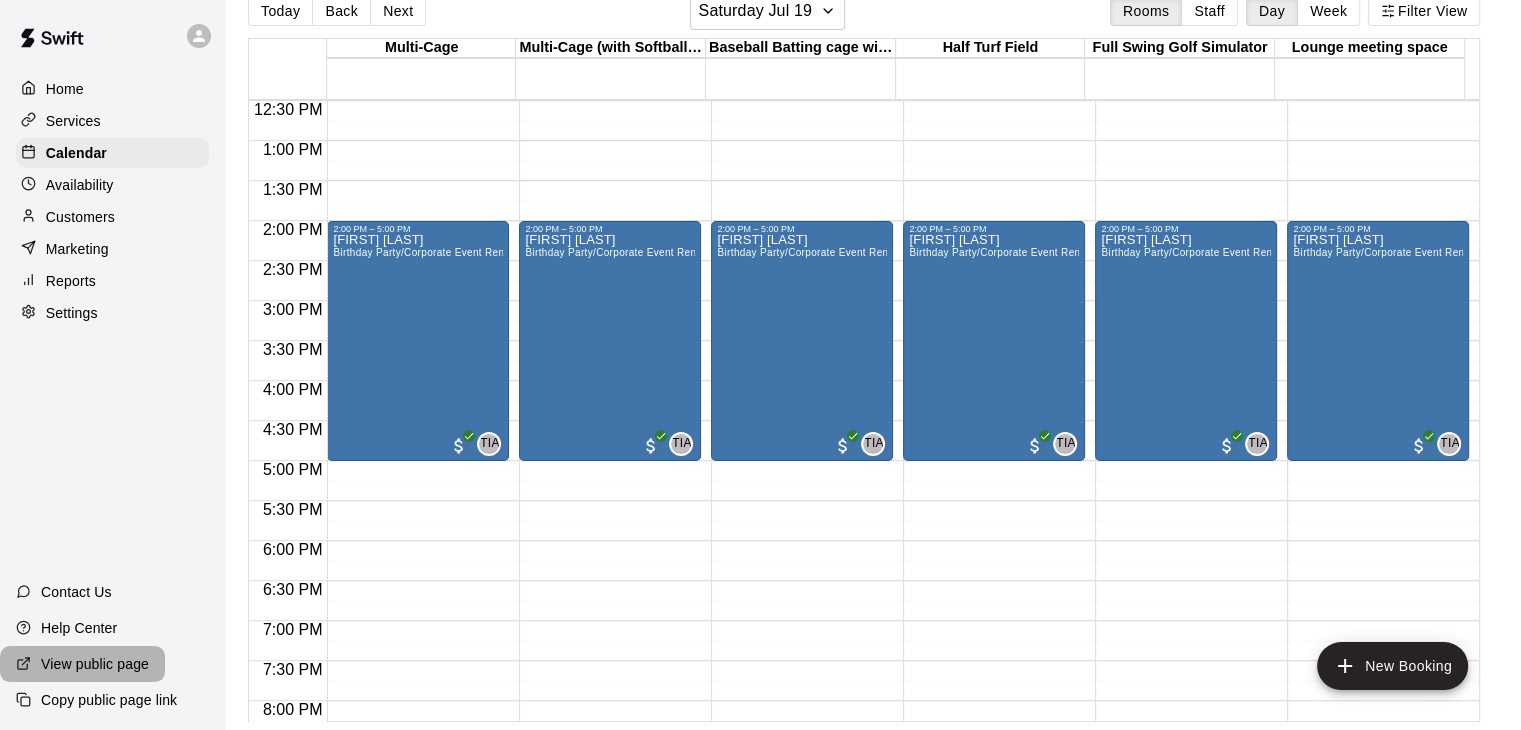 click on "View public page" at bounding box center (95, 664) 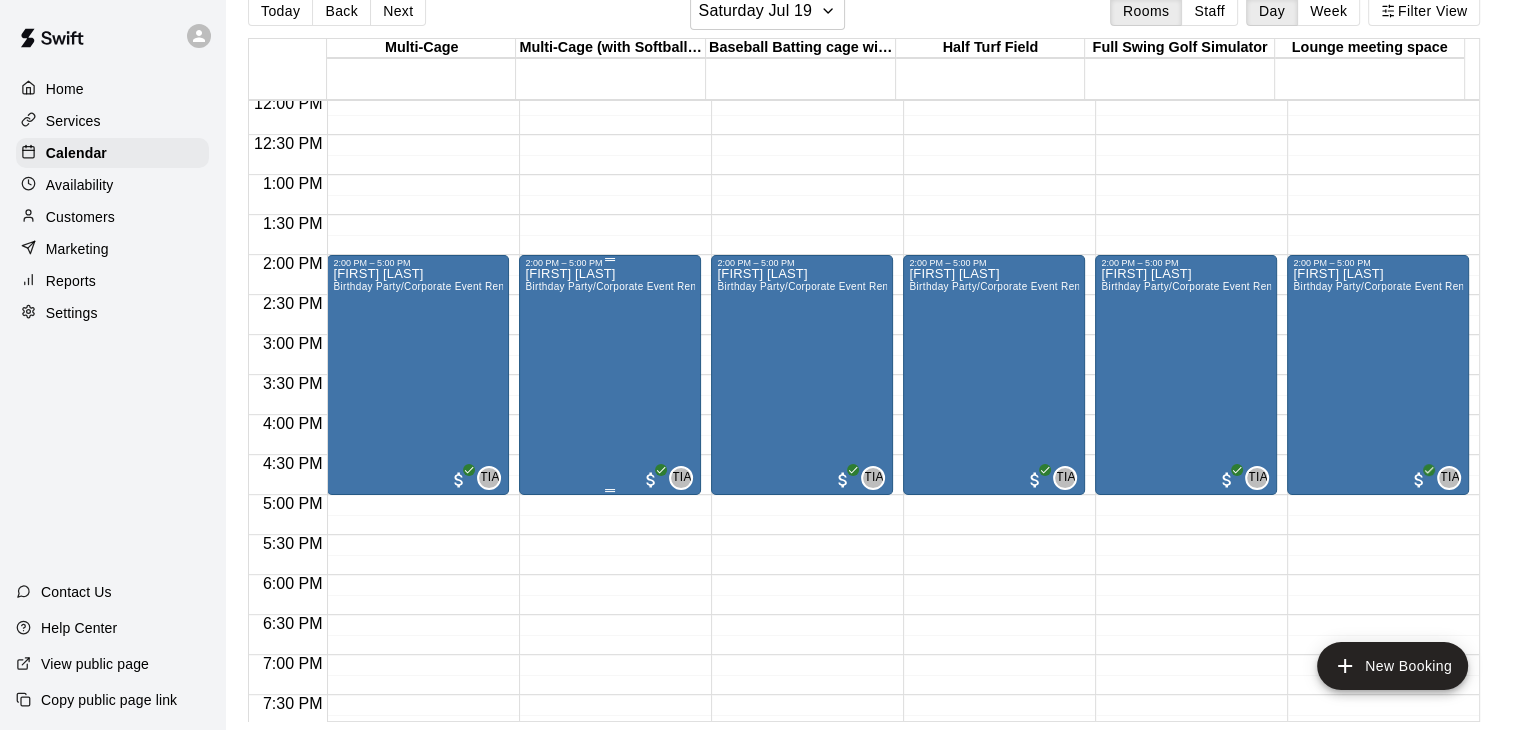 scroll, scrollTop: 1000, scrollLeft: 0, axis: vertical 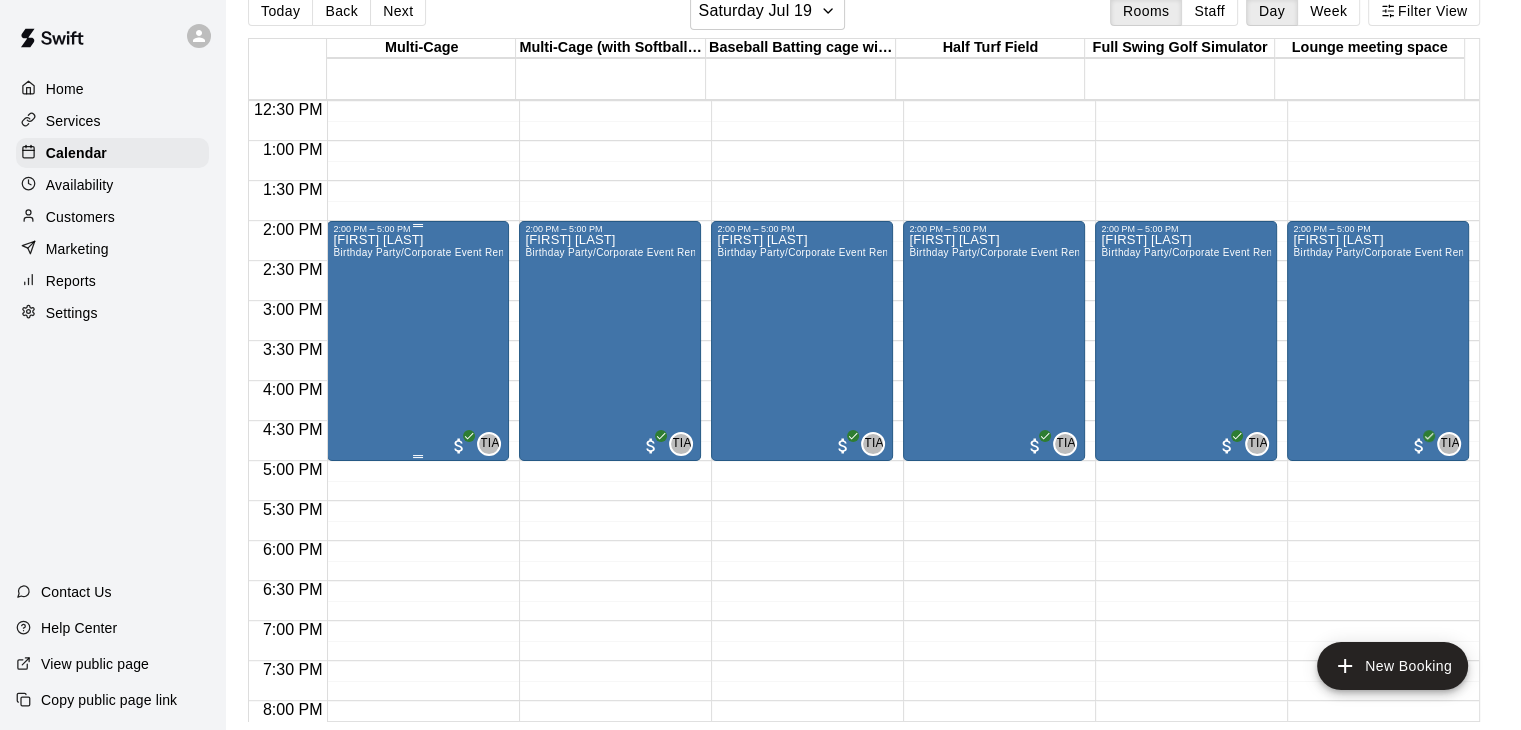click on "[FIRST] [LAST] [EVENT_NAME]" at bounding box center (418, 599) 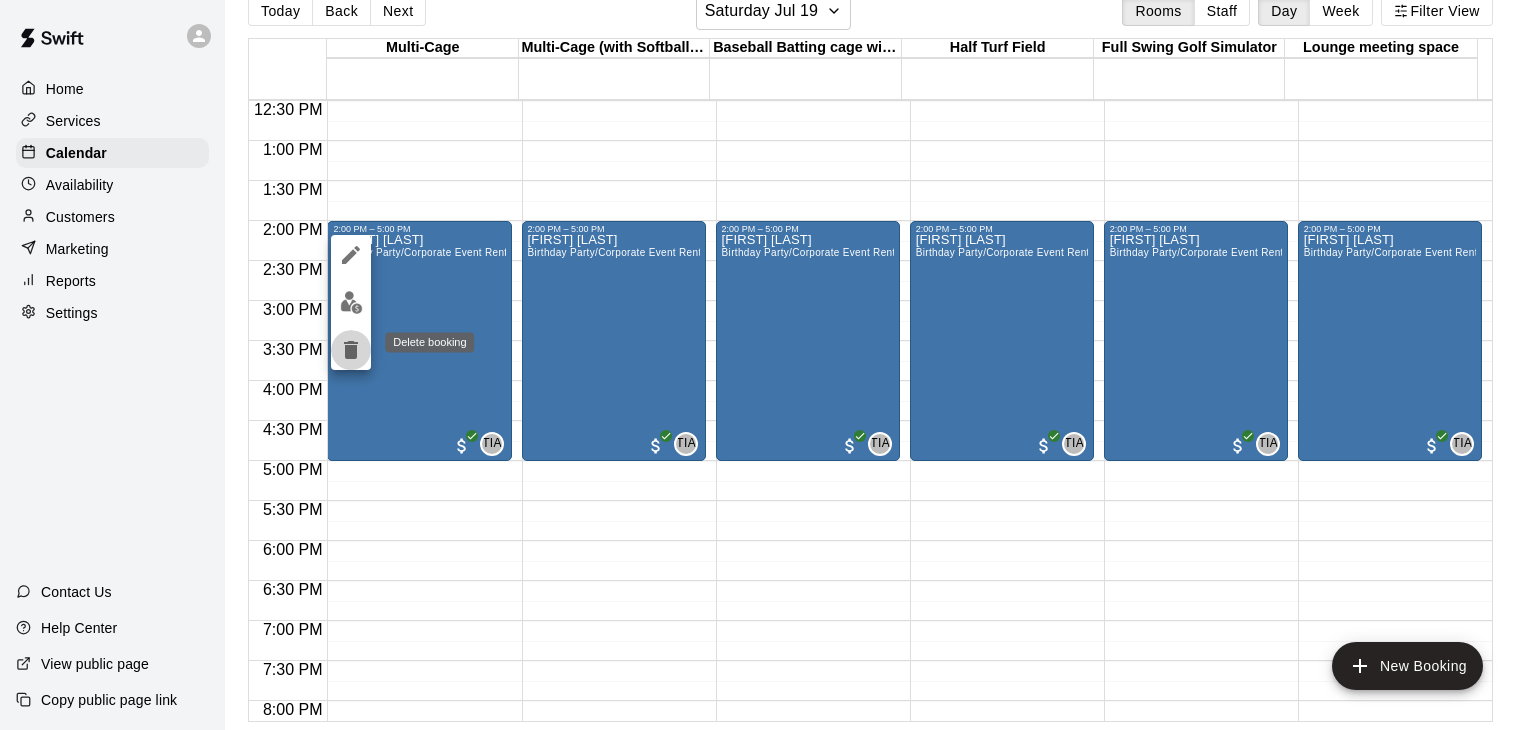 click 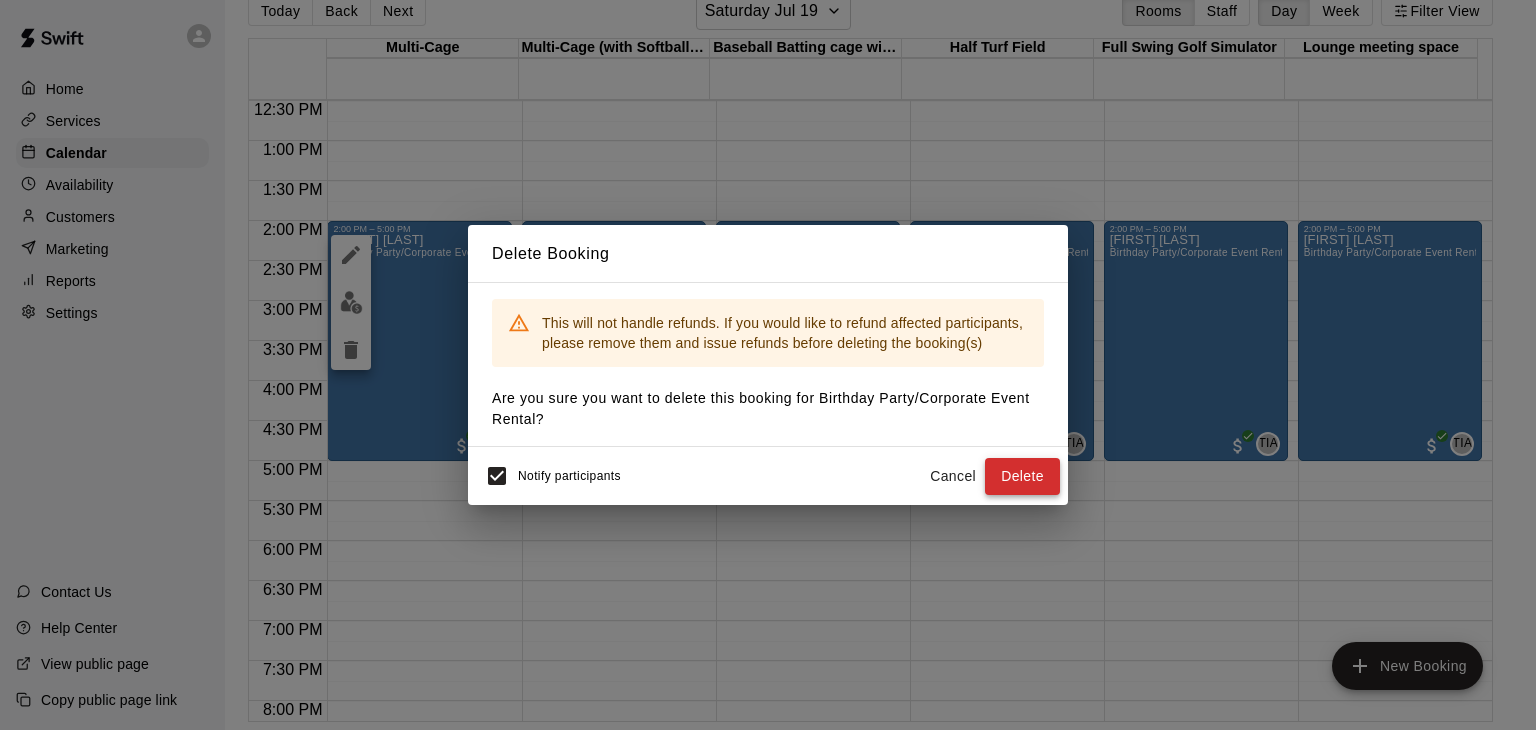 click on "Delete" at bounding box center (1022, 476) 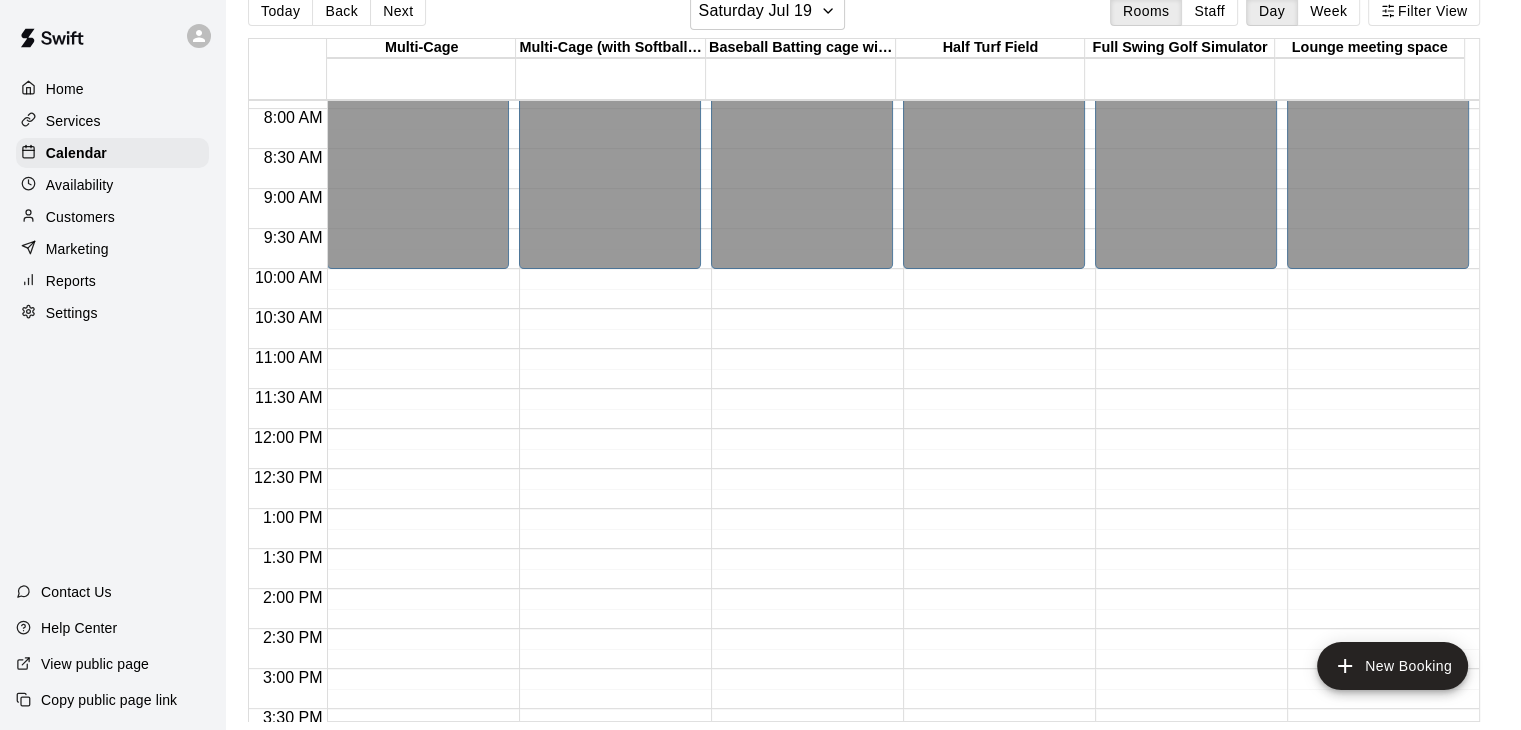 scroll, scrollTop: 600, scrollLeft: 0, axis: vertical 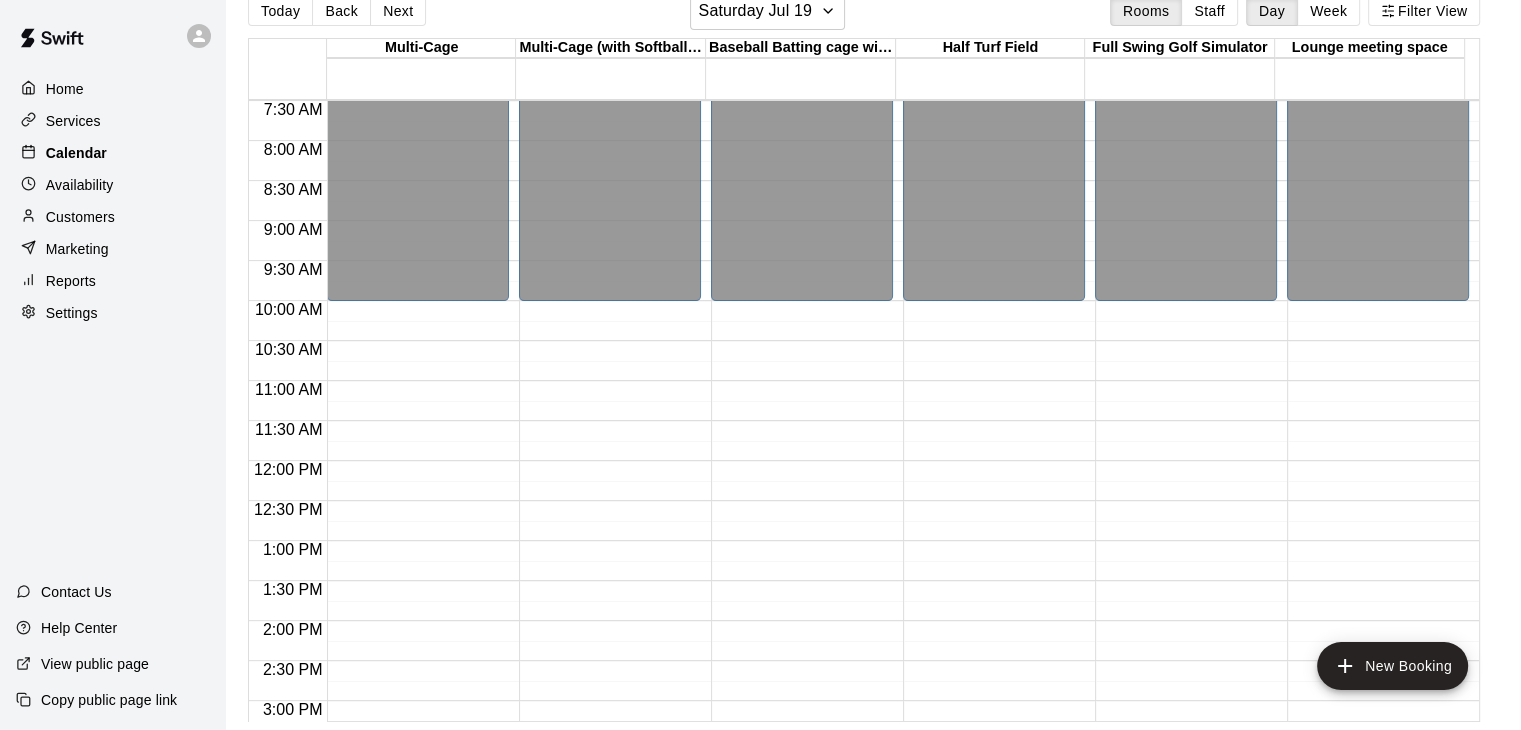 click on "Calendar" at bounding box center (76, 153) 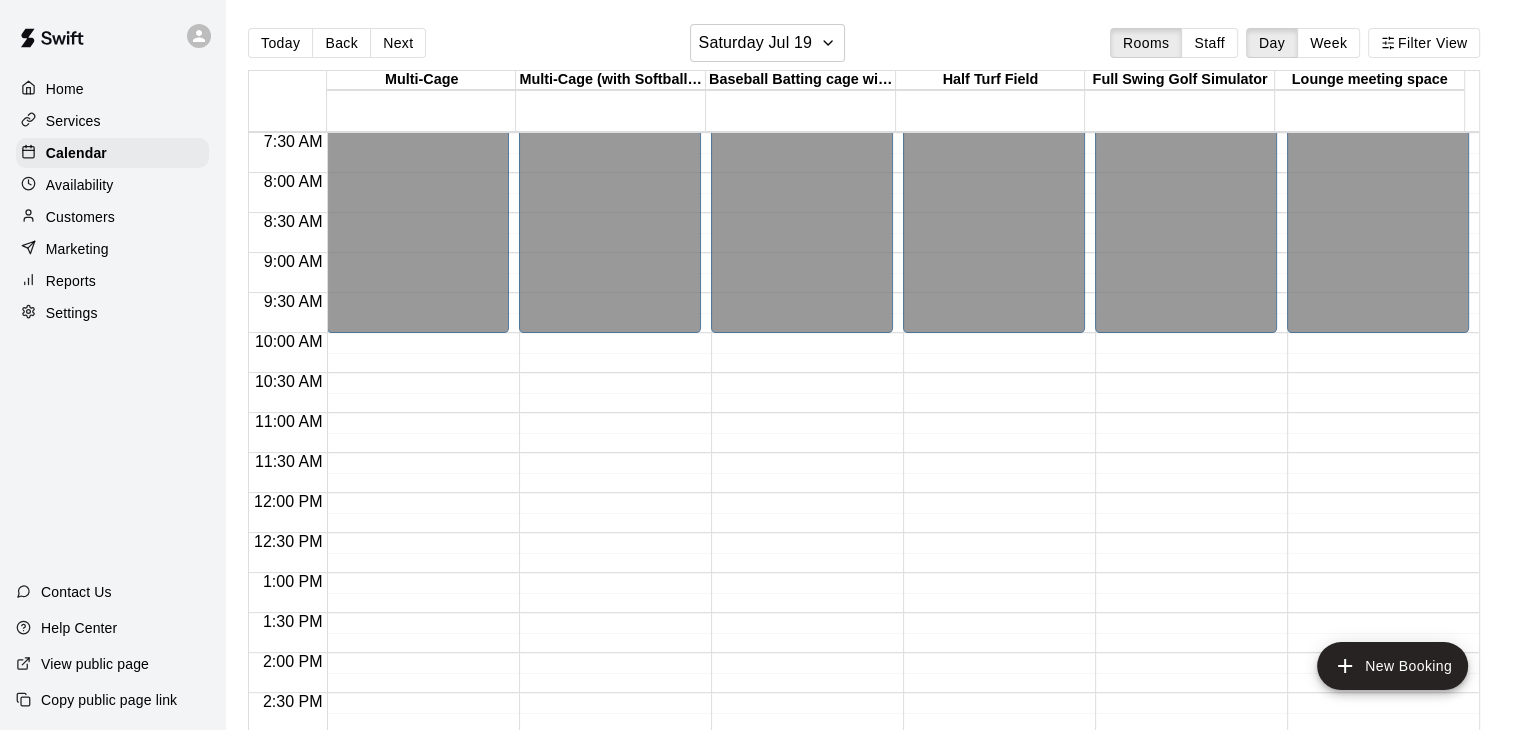 click on "12:00 AM – 10:00 AM Closed 10:00 PM – 11:59 PM Closed" at bounding box center (1186, 493) 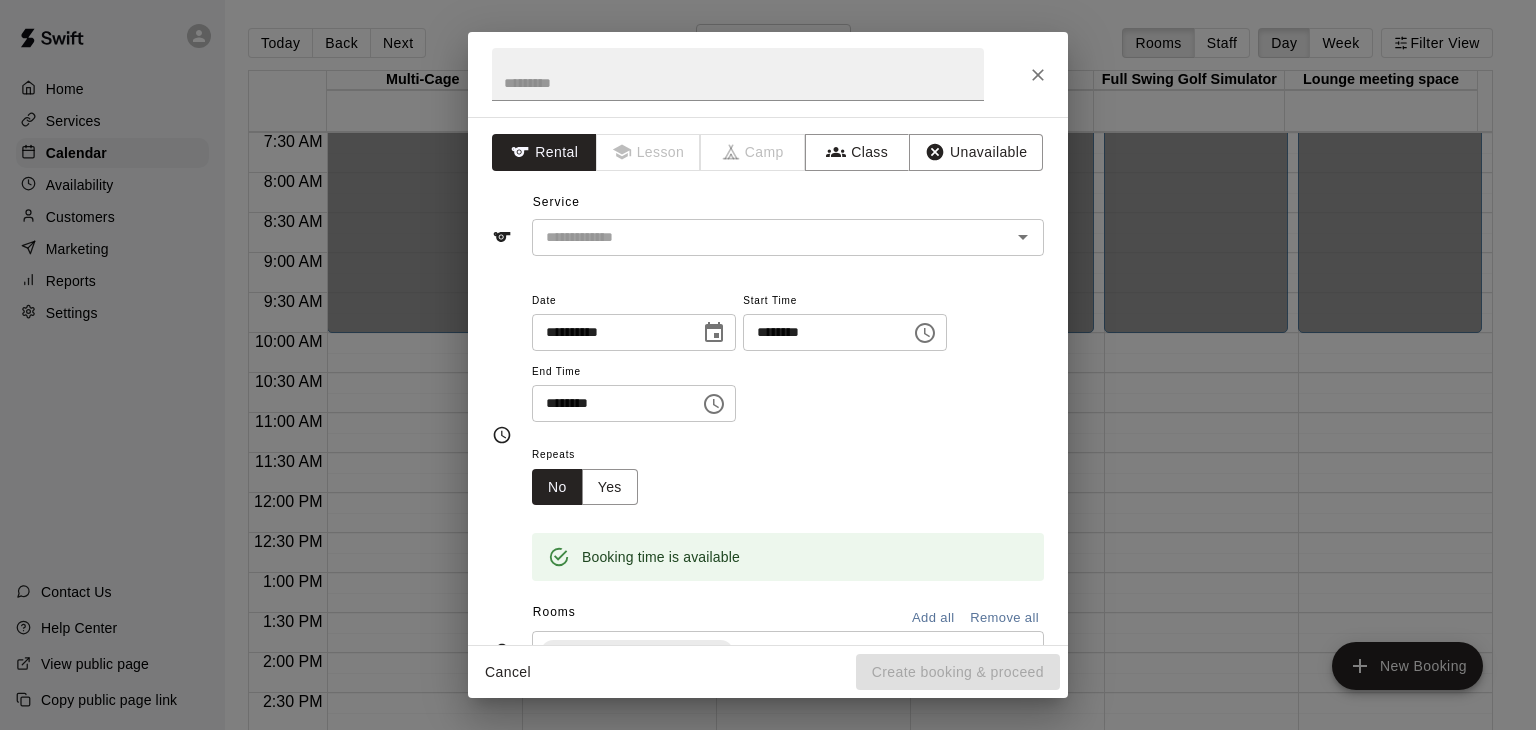 drag, startPoint x: 425, startPoint y: 408, endPoint x: 505, endPoint y: 355, distance: 95.96353 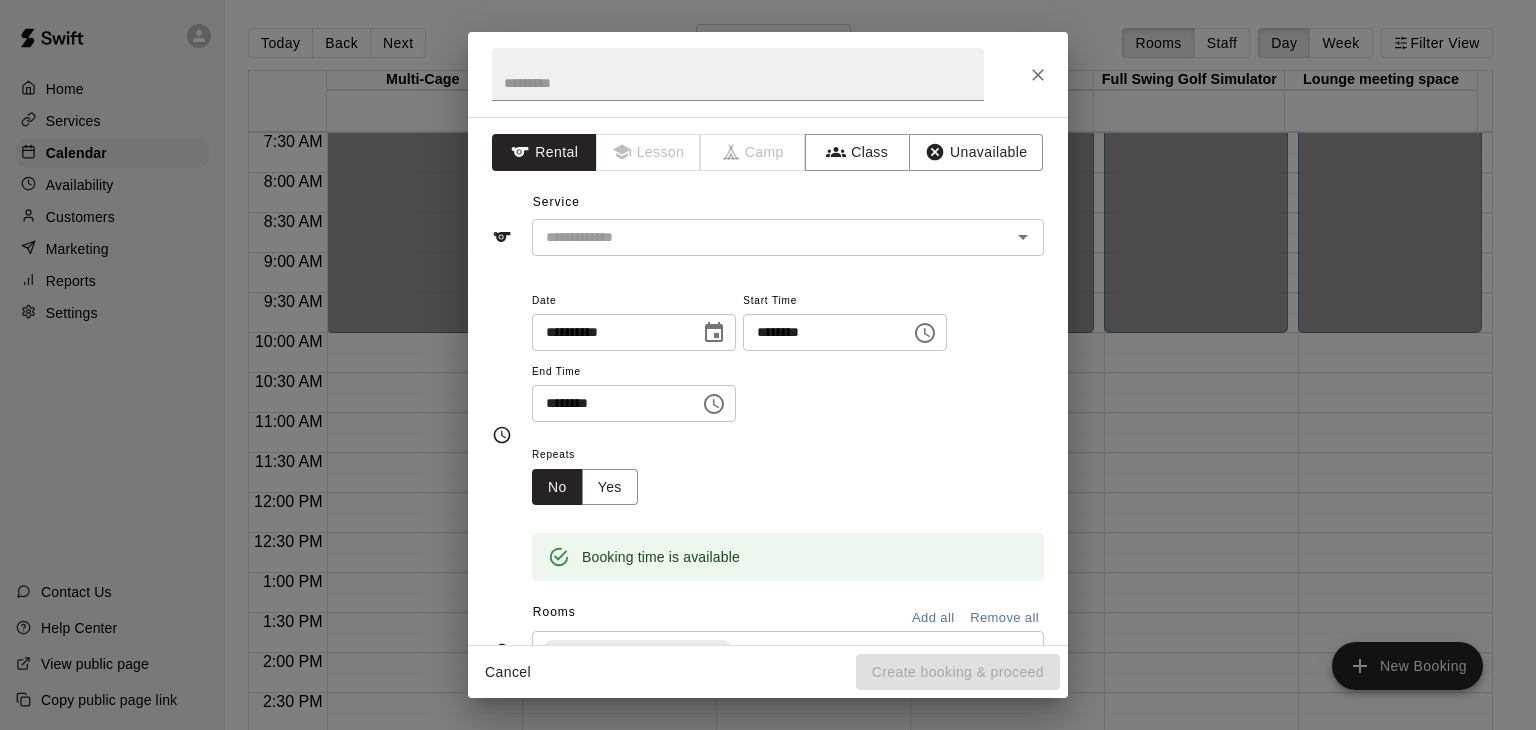 click on "**********" at bounding box center [768, 365] 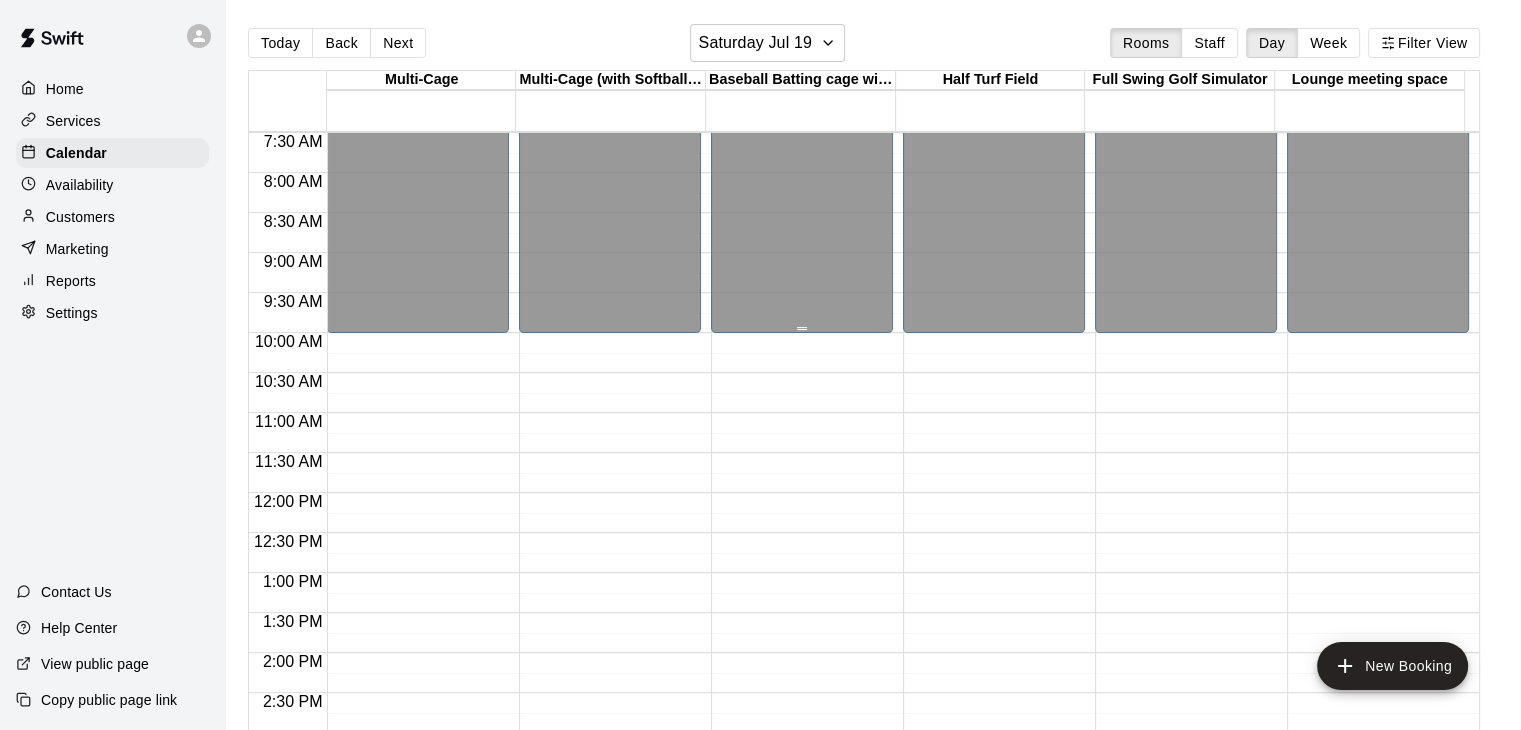 drag, startPoint x: 852, startPoint y: 157, endPoint x: 820, endPoint y: 184, distance: 41.868843 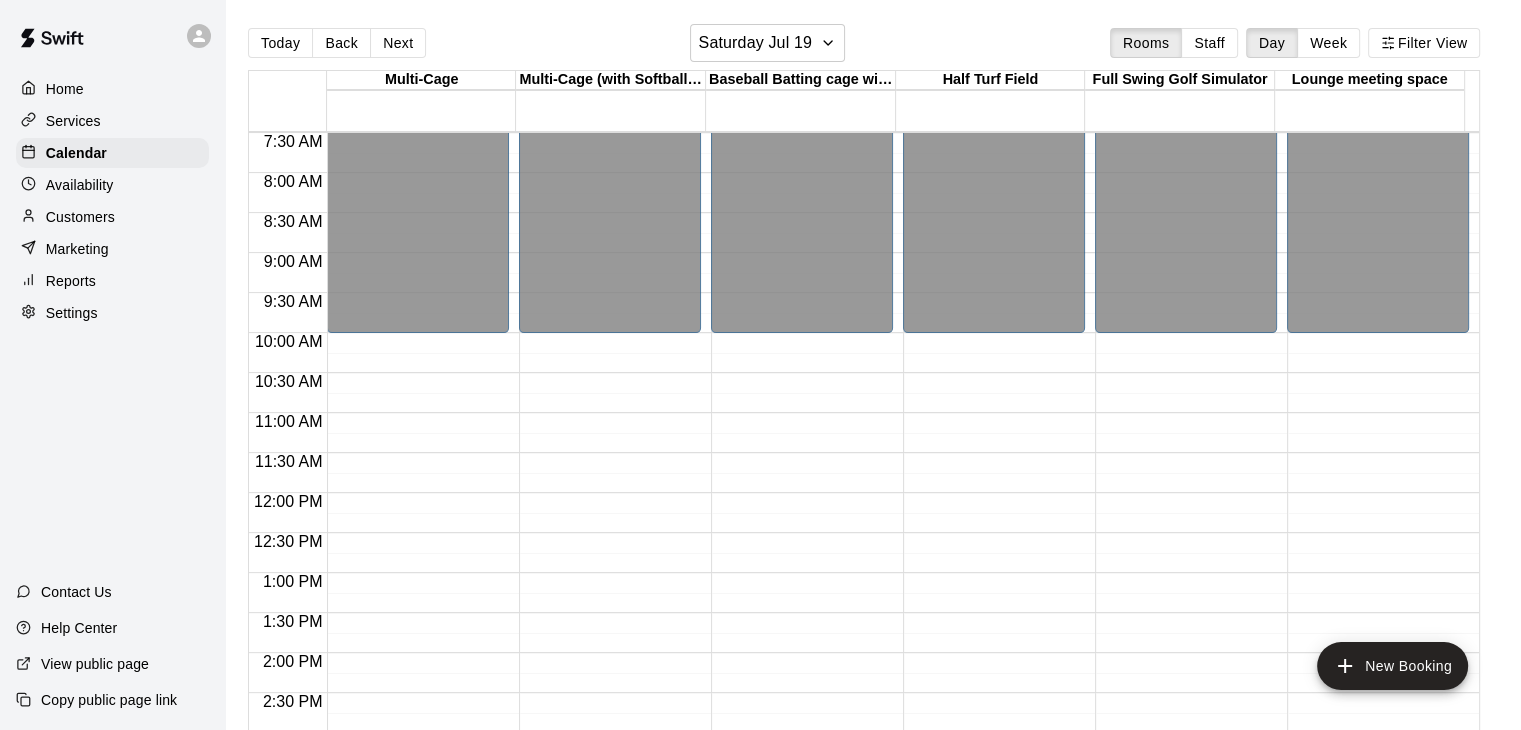 click on "12:00 AM – 10:00 AM Closed 10:00 PM – 11:59 PM Closed" at bounding box center (802, 493) 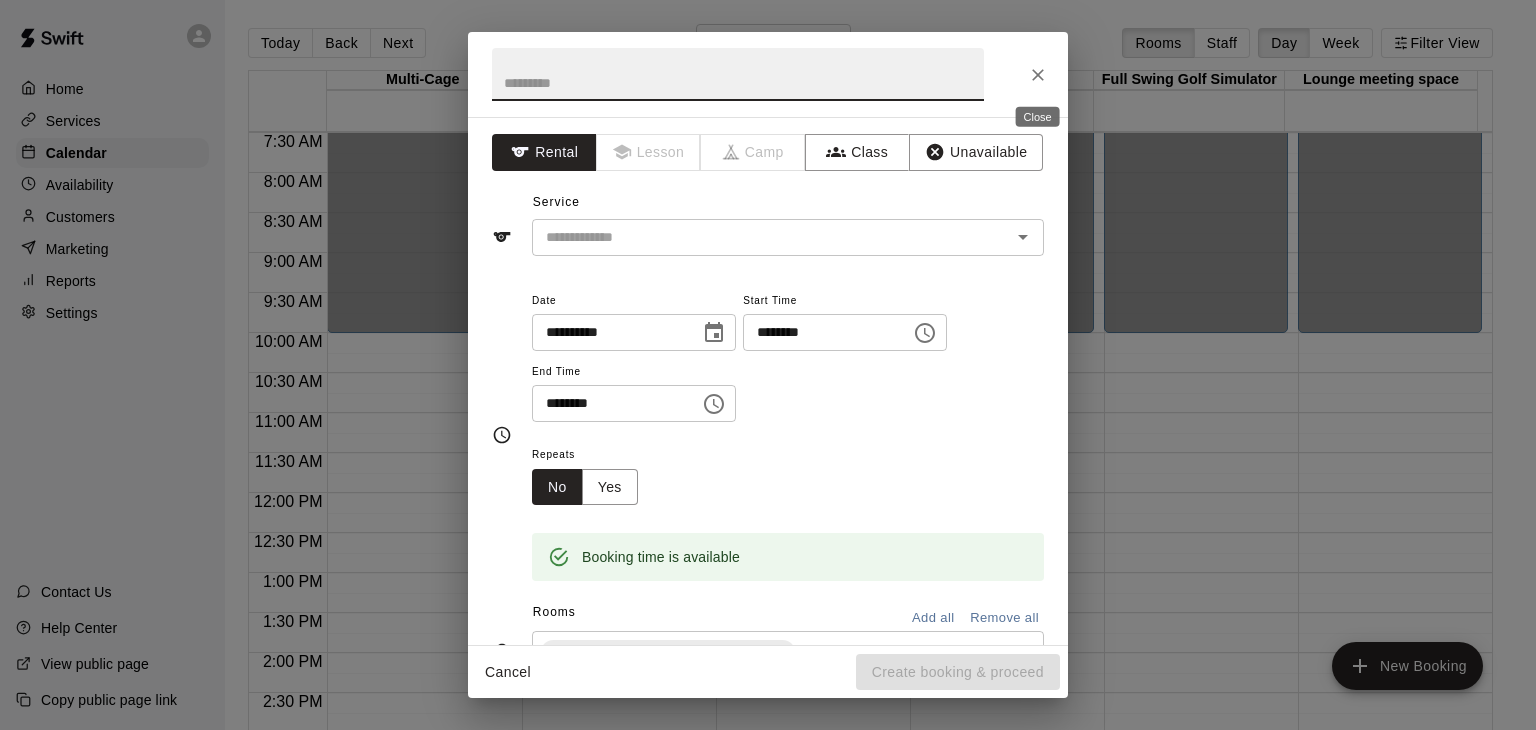 click 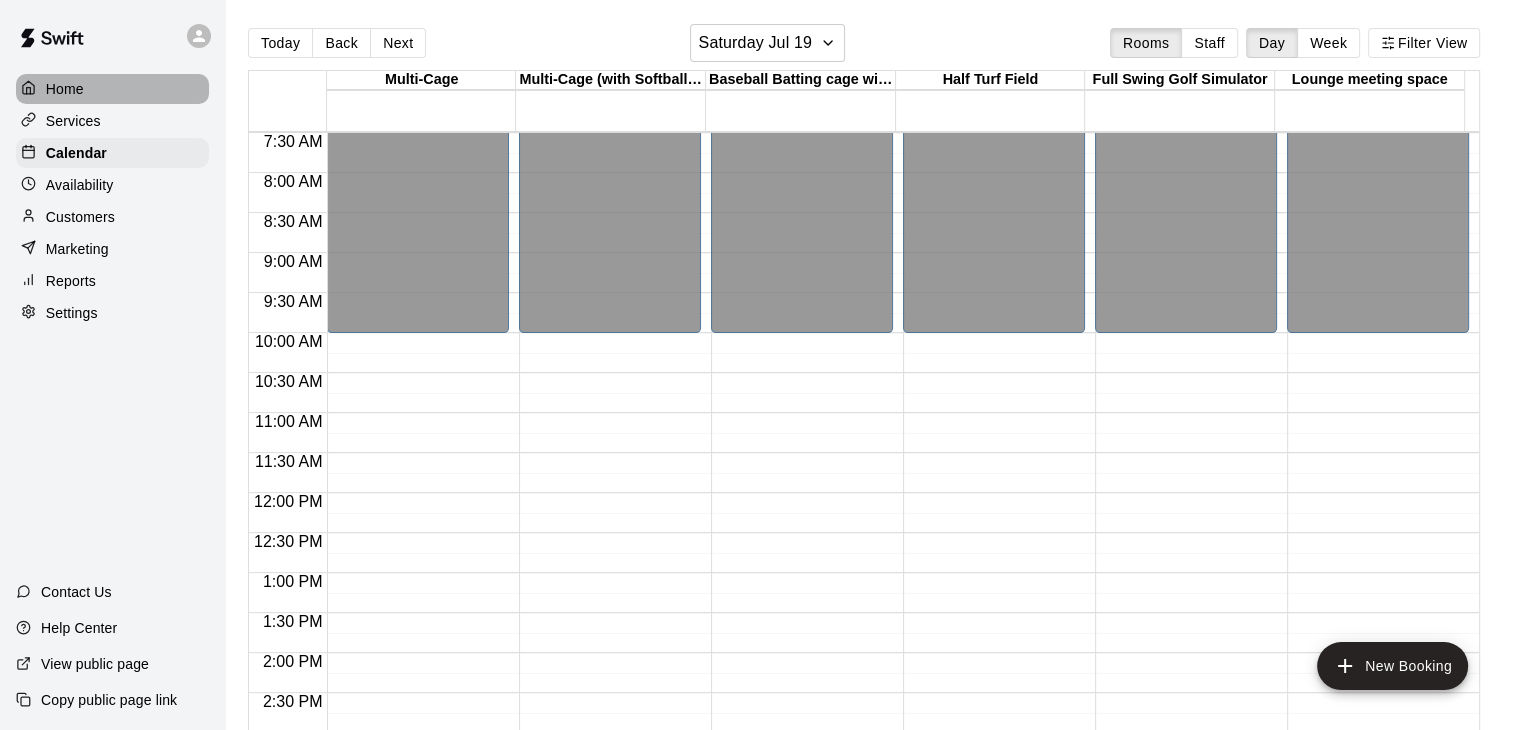 click on "Home" at bounding box center (65, 89) 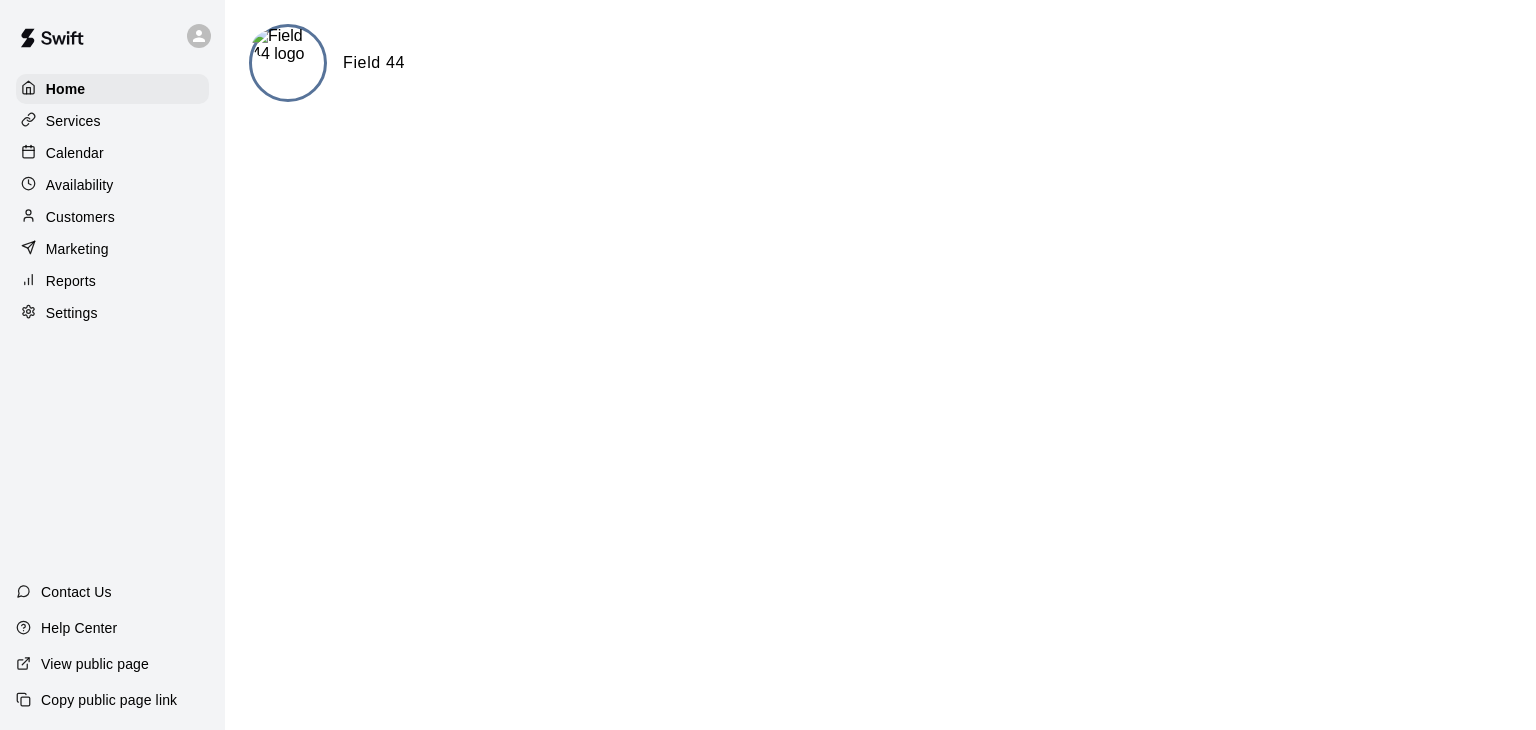 click on "Calendar" at bounding box center [75, 153] 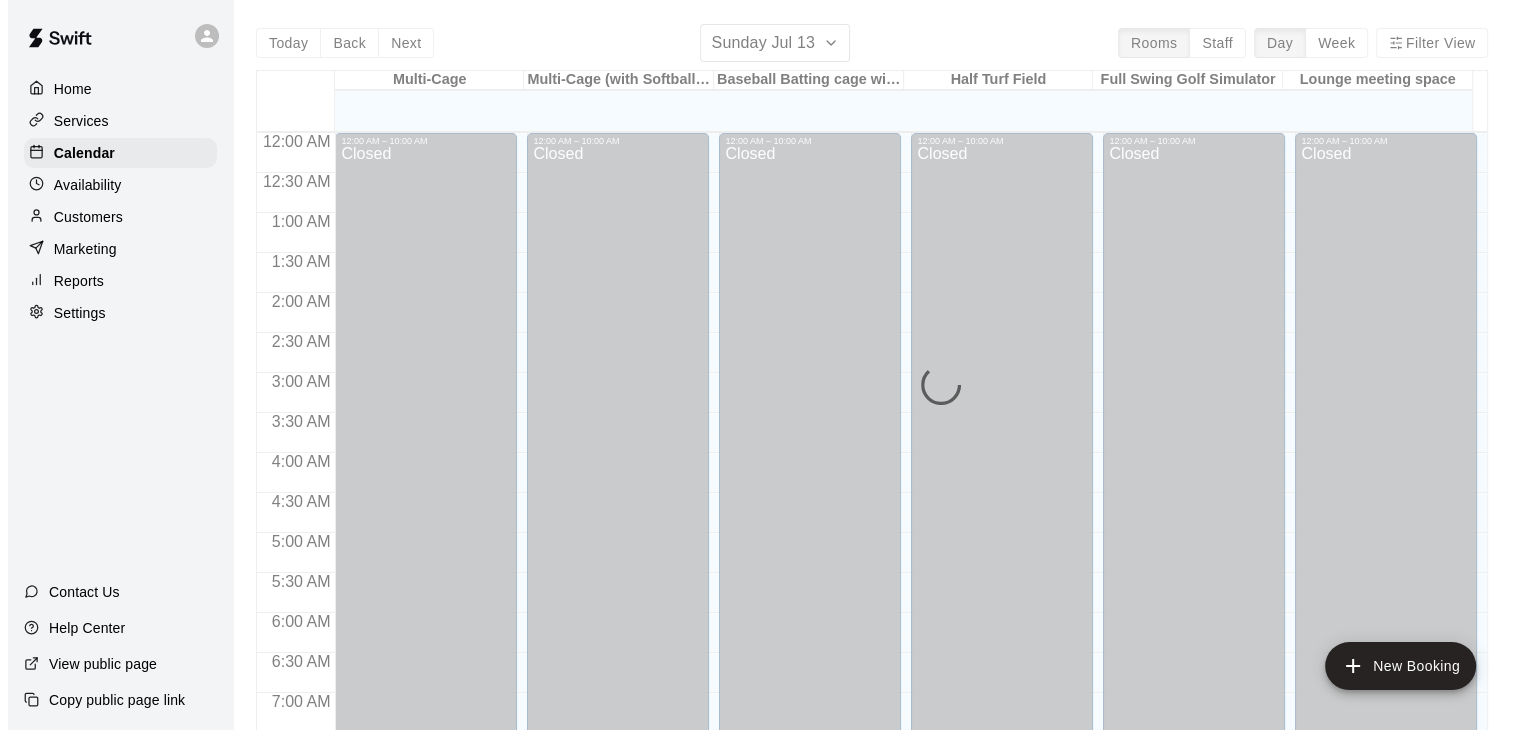 scroll, scrollTop: 1205, scrollLeft: 0, axis: vertical 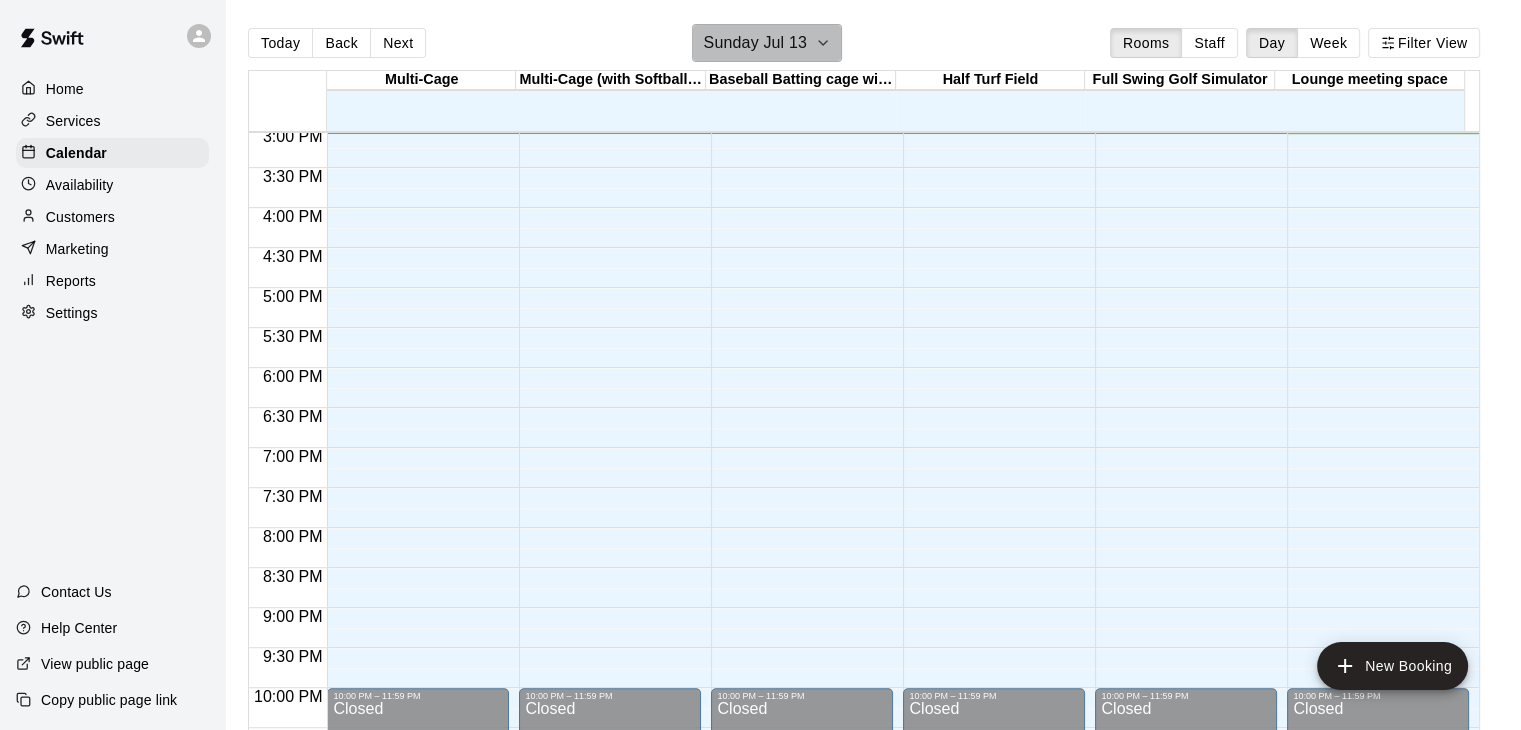 click on "Sunday Jul 13" at bounding box center [755, 43] 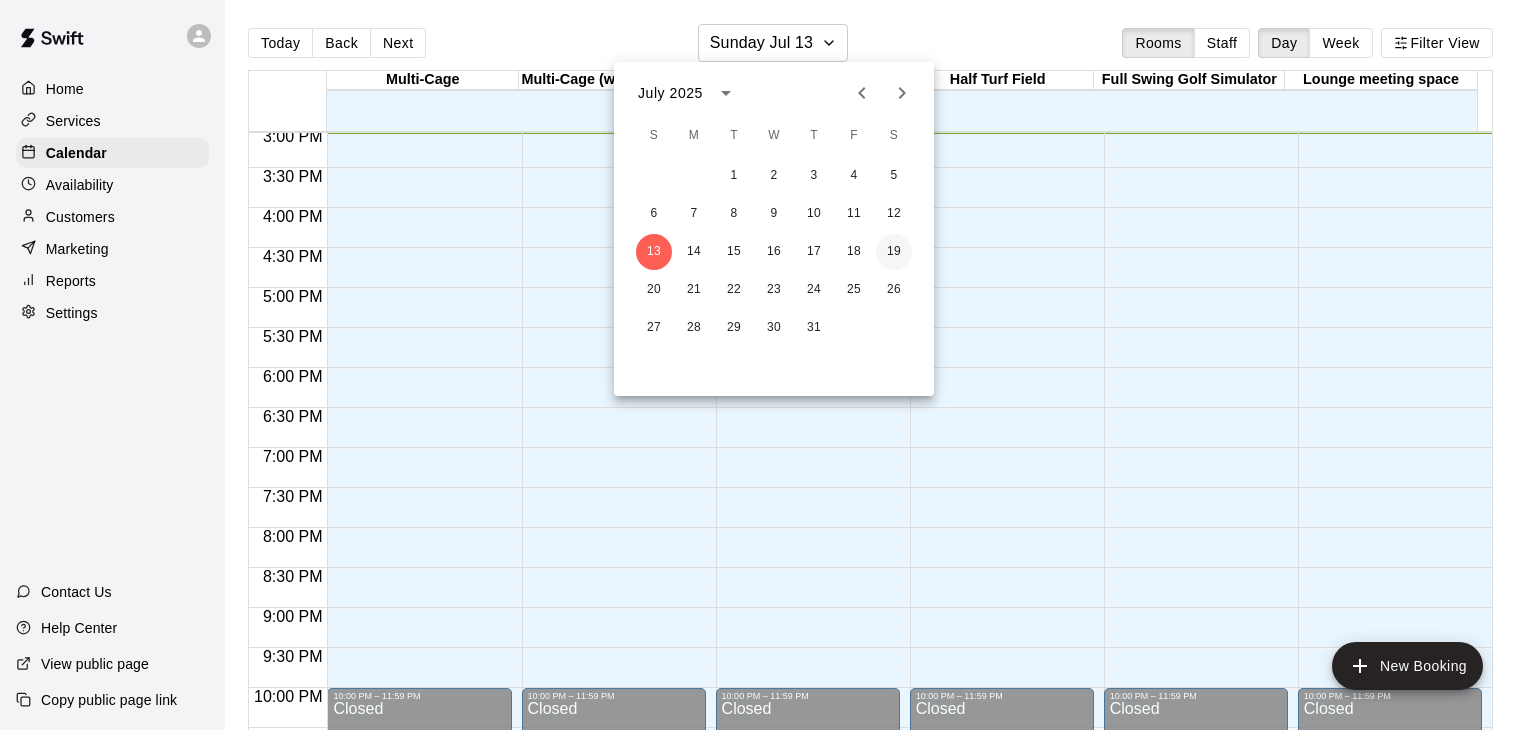 click on "19" at bounding box center (894, 252) 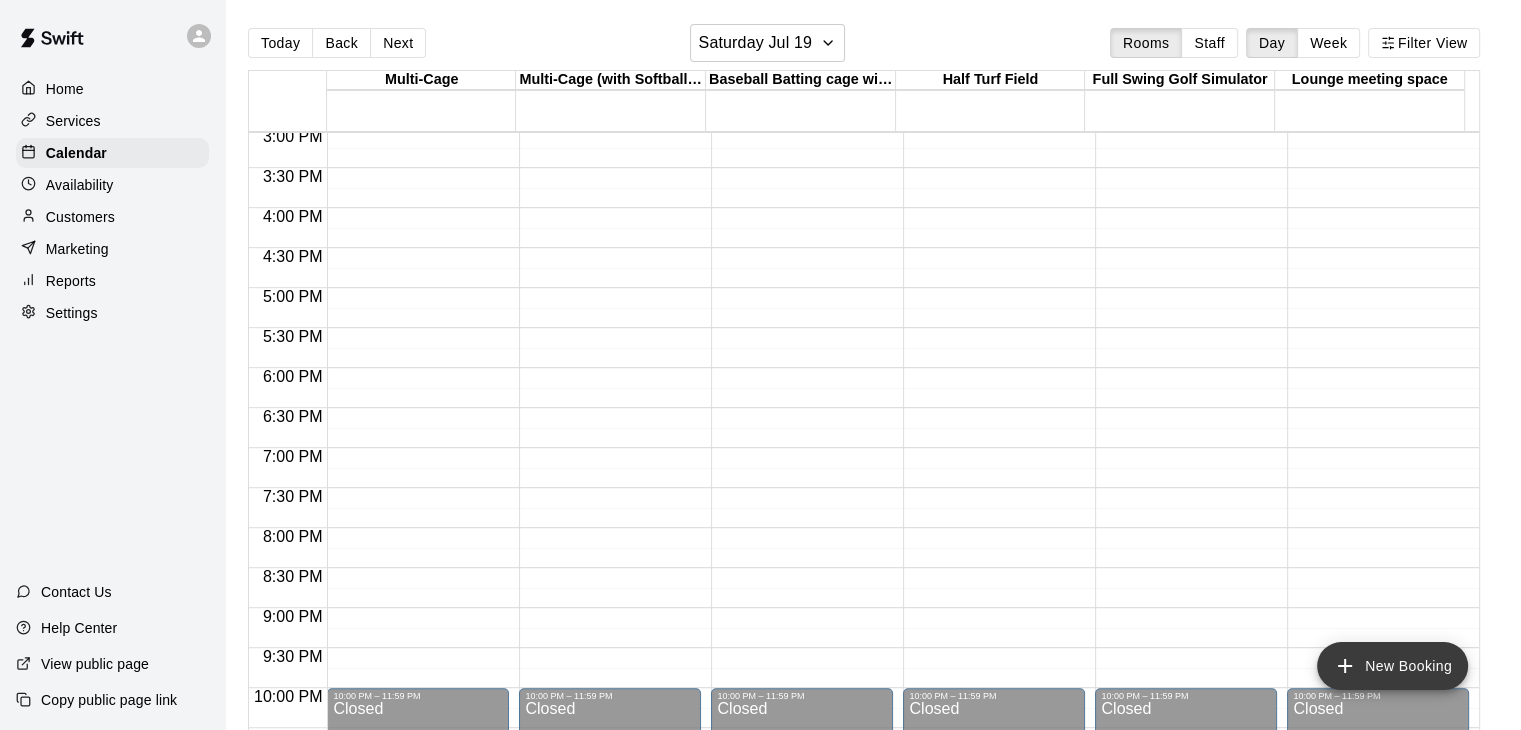 click on "New Booking" at bounding box center [1392, 666] 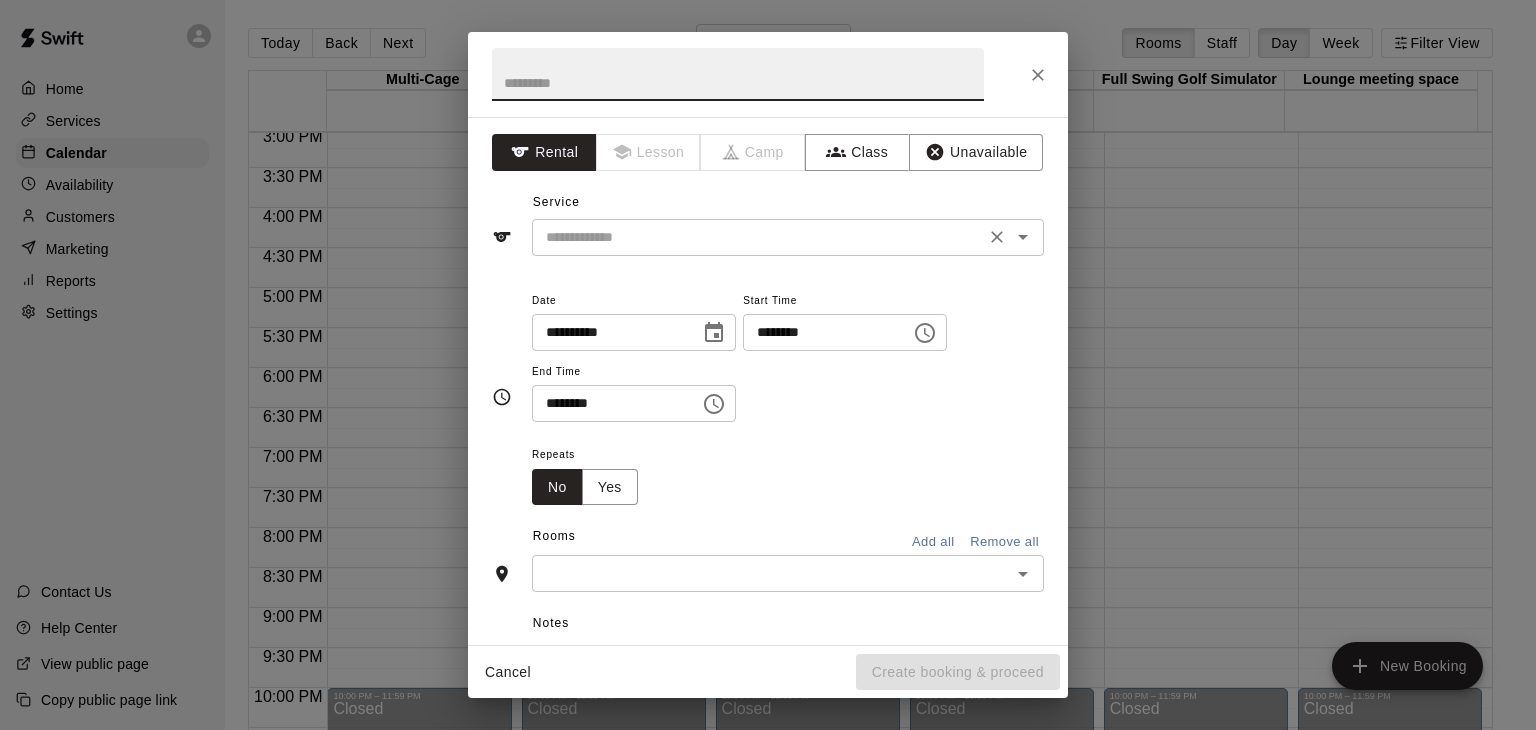 click at bounding box center [758, 237] 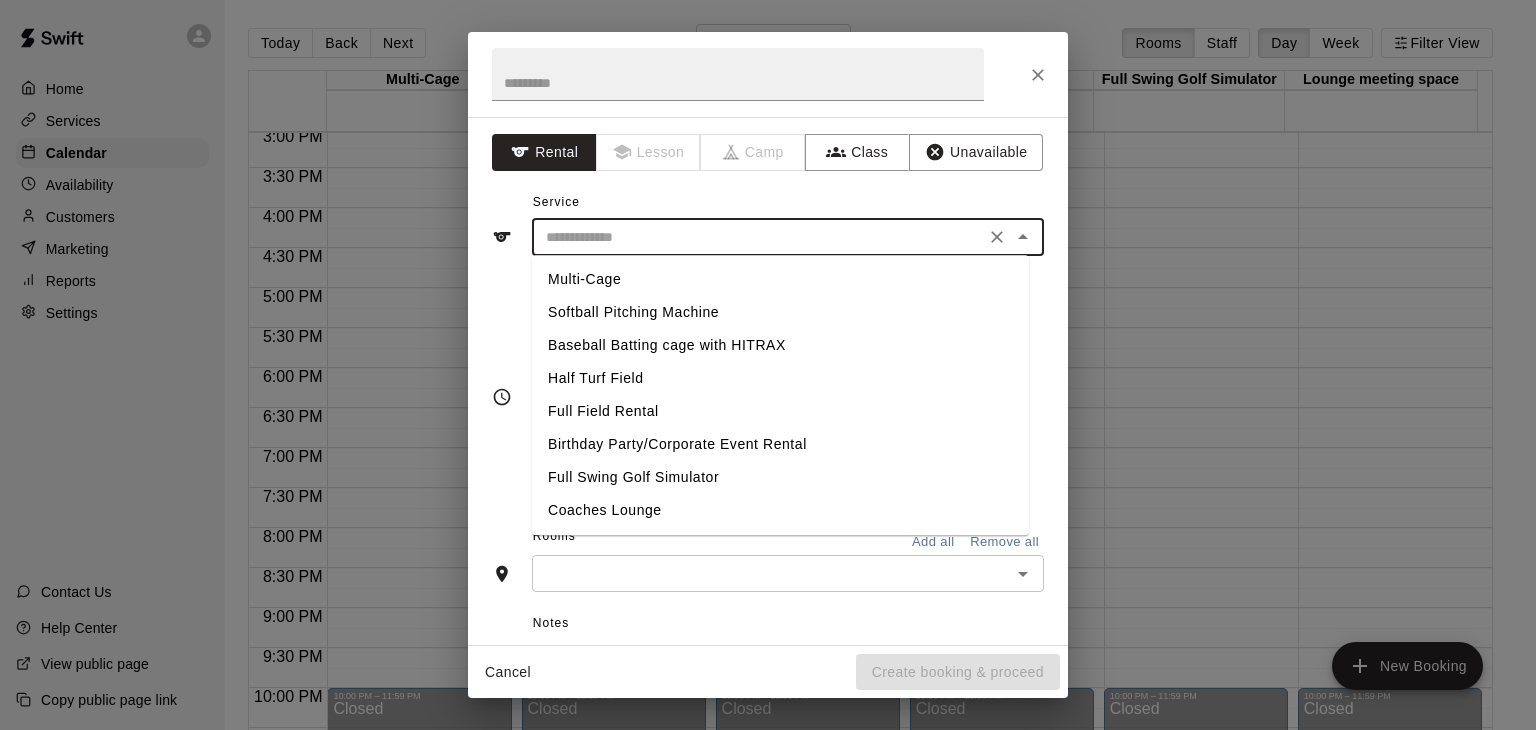 click at bounding box center (758, 237) 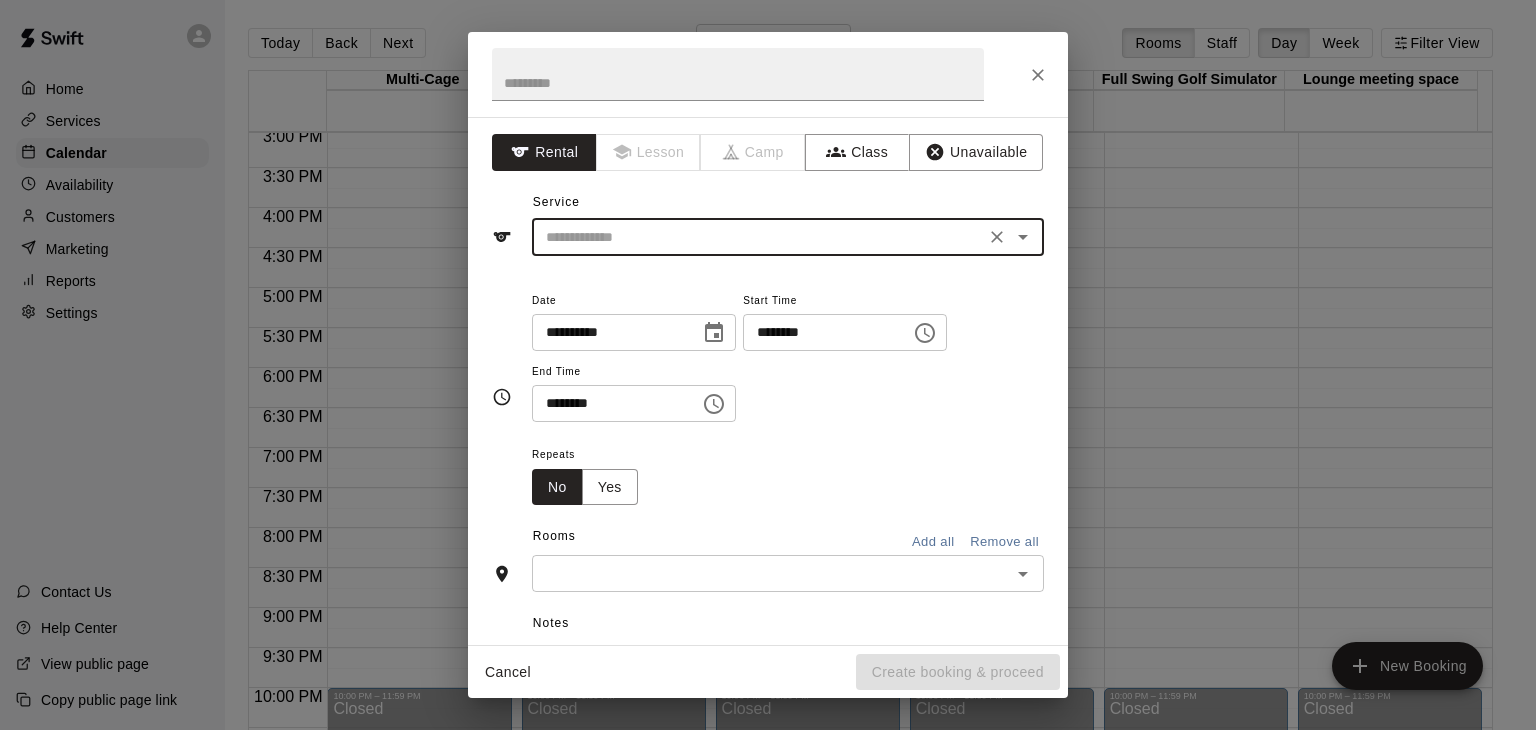 click at bounding box center [758, 237] 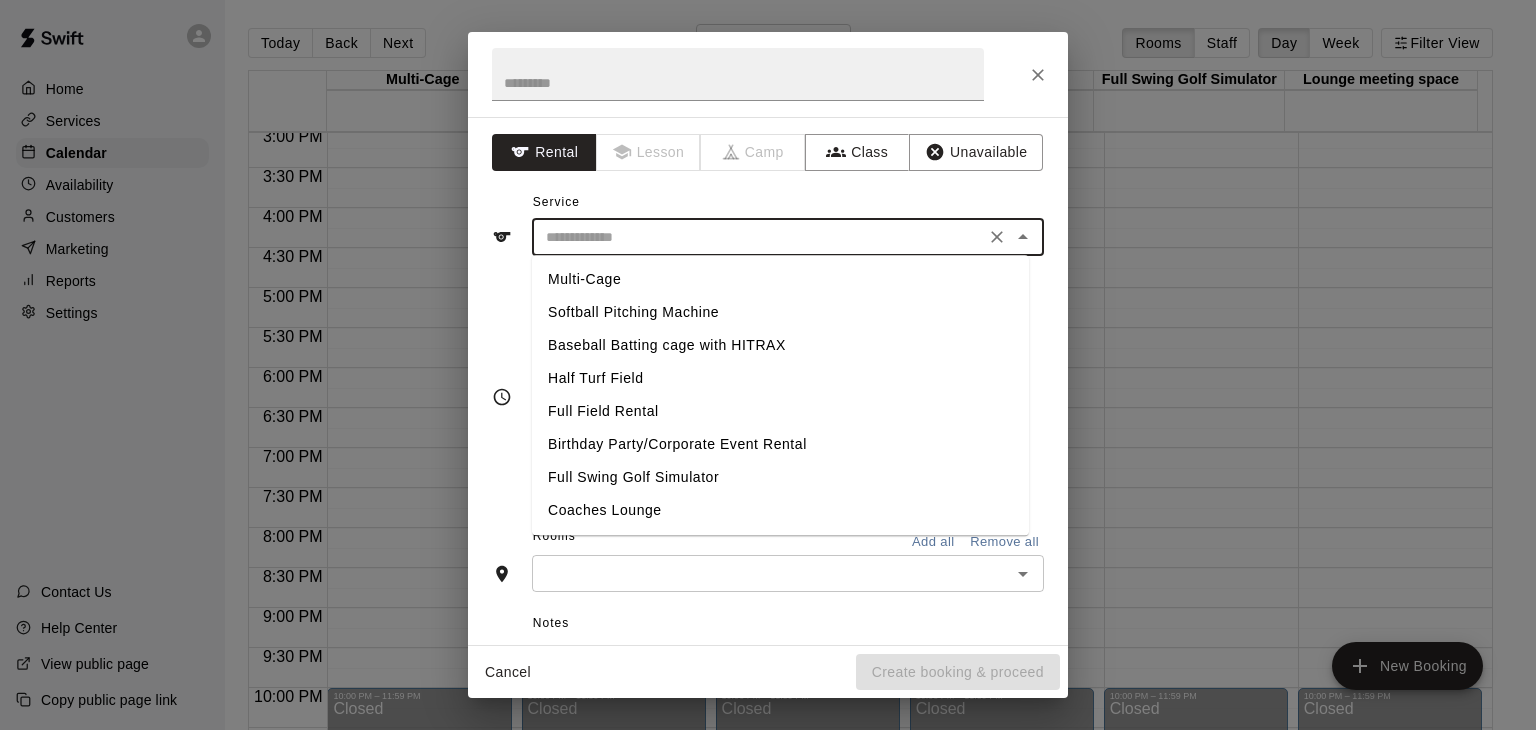 click on "Birthday Party/Corporate Event Rental" at bounding box center (780, 444) 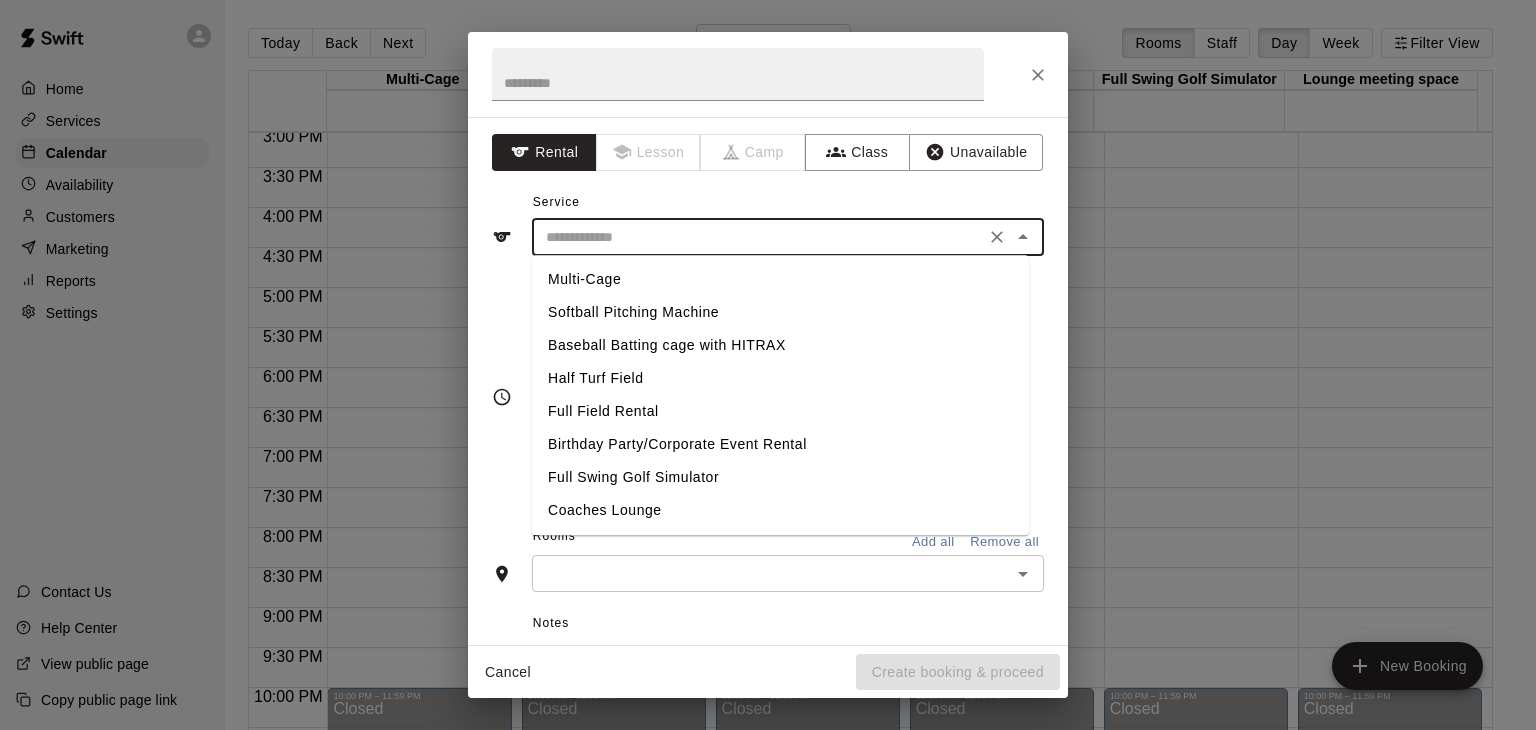 type on "**********" 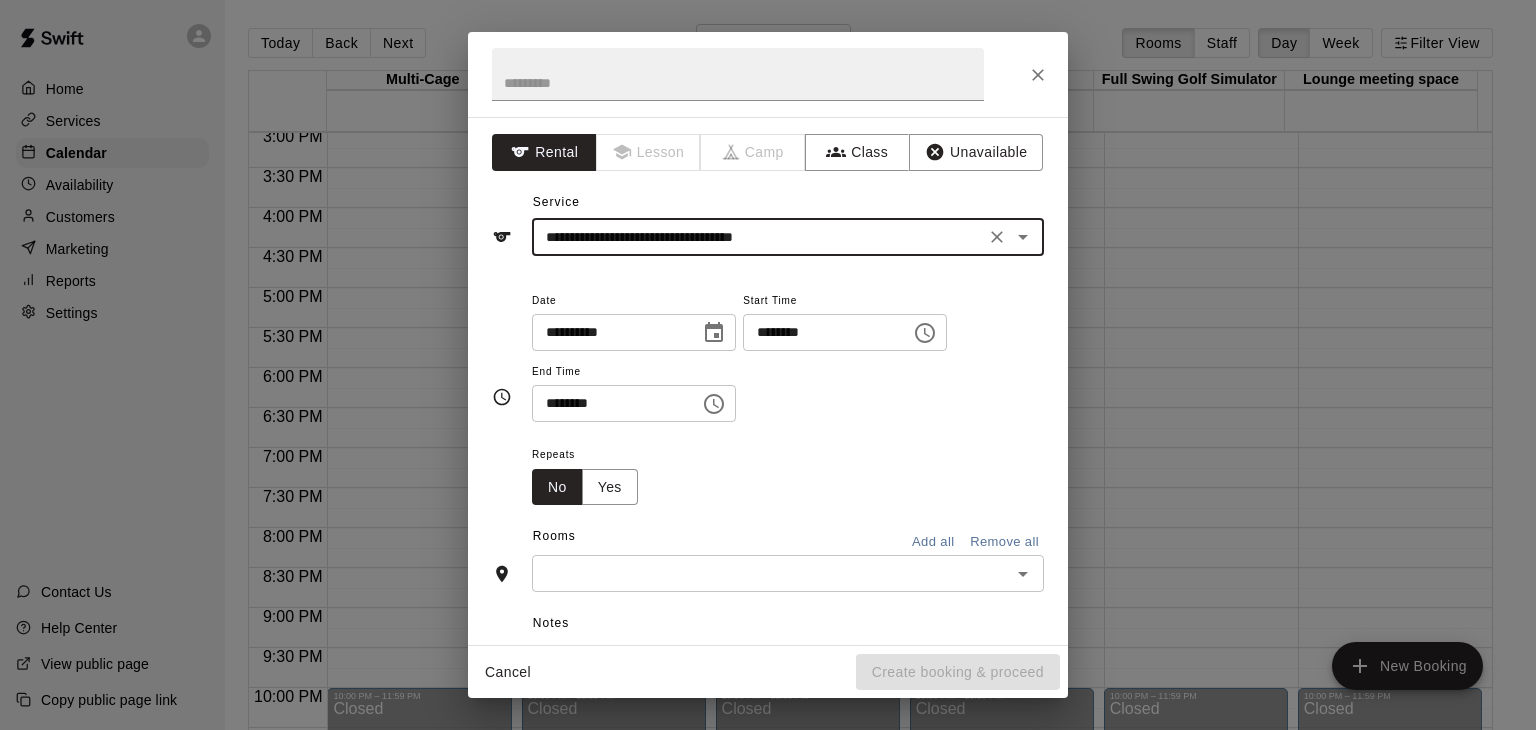 click 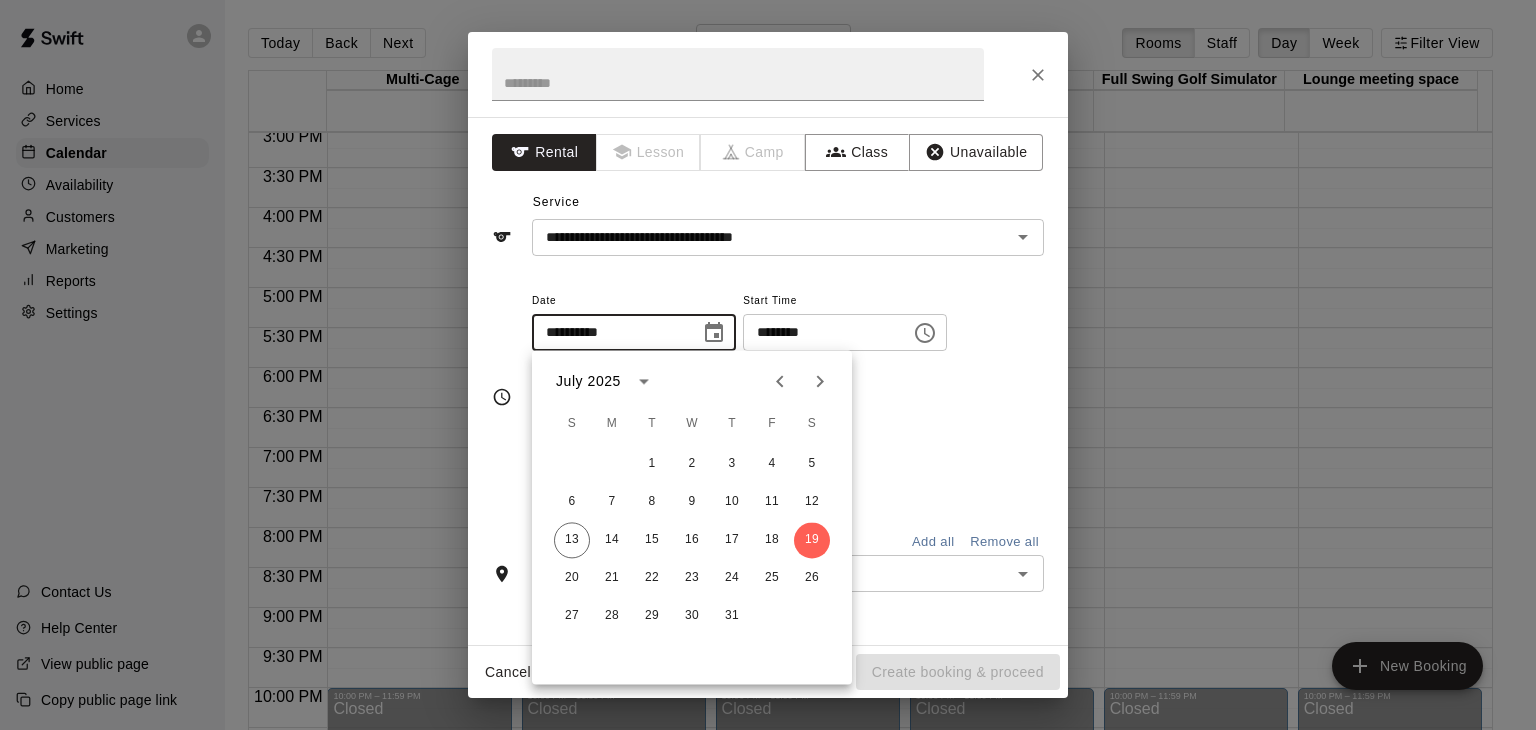 click 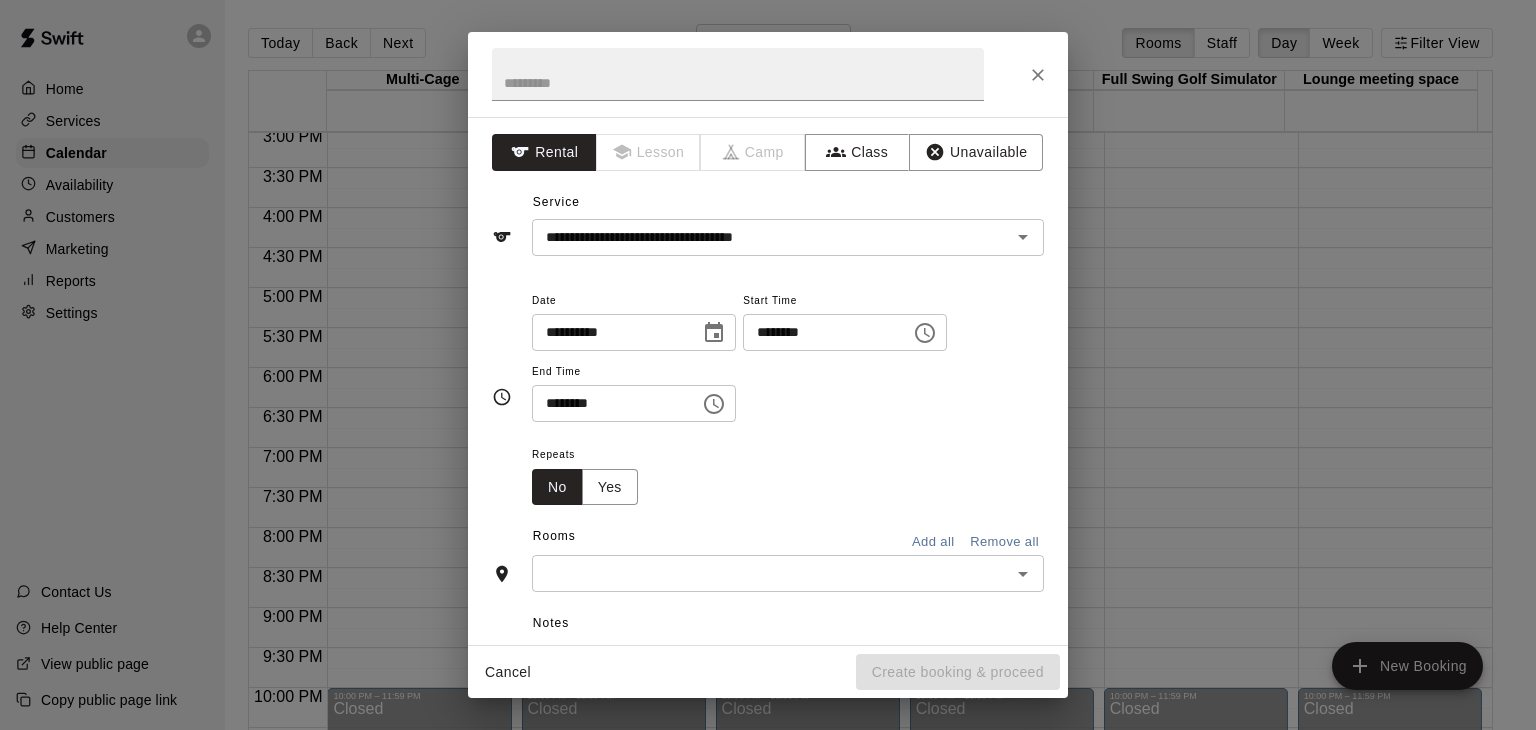 click on "********" at bounding box center (820, 332) 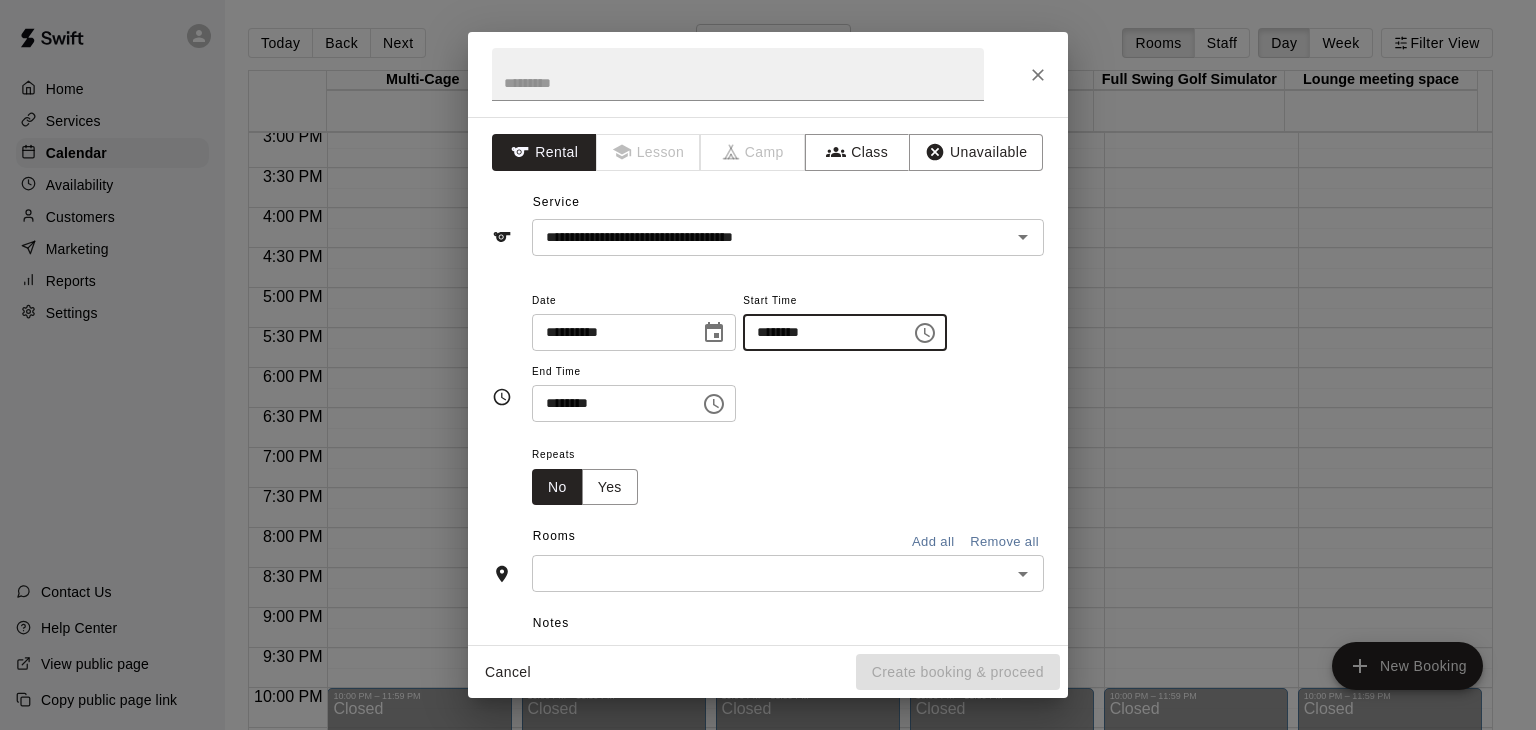 click 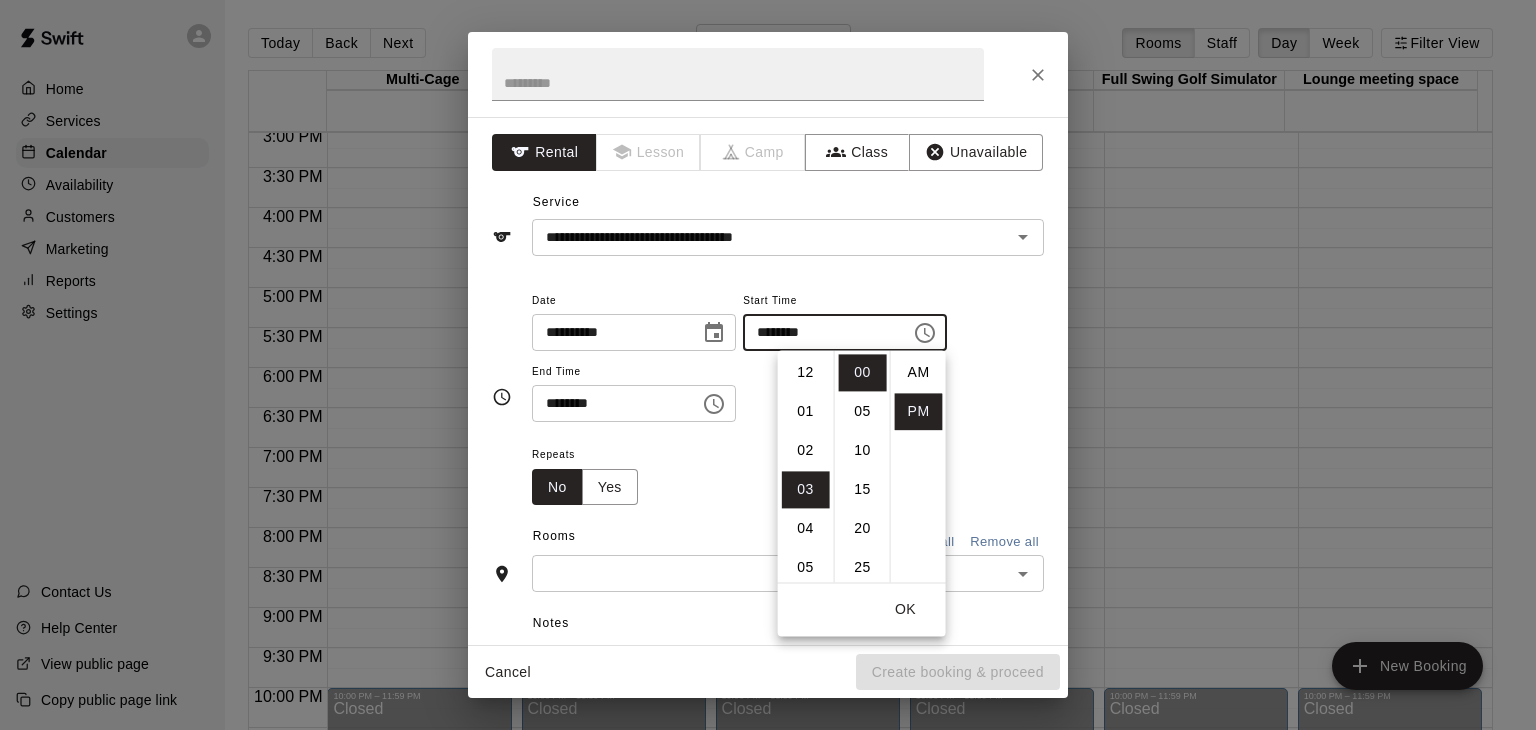 scroll, scrollTop: 116, scrollLeft: 0, axis: vertical 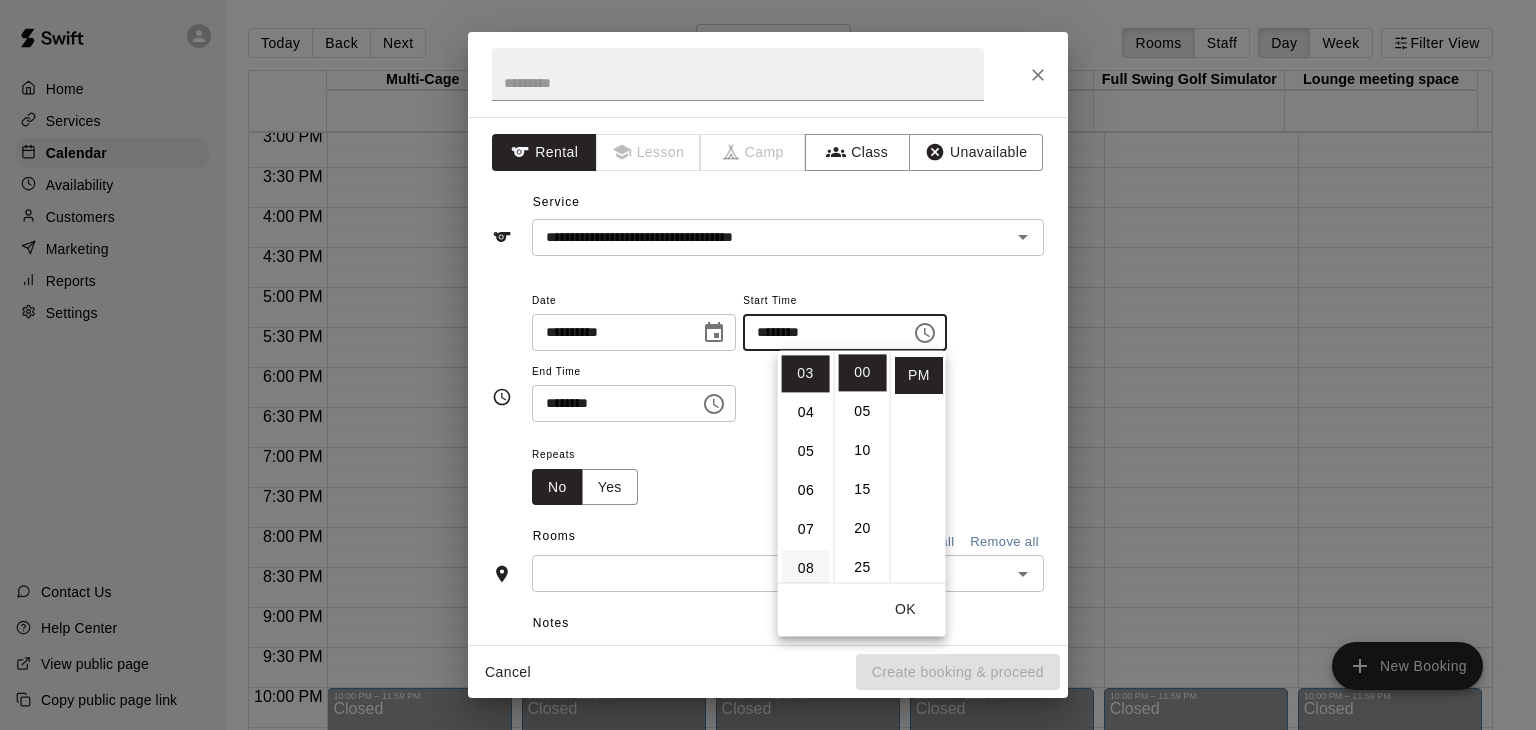 click on "08" at bounding box center [806, 568] 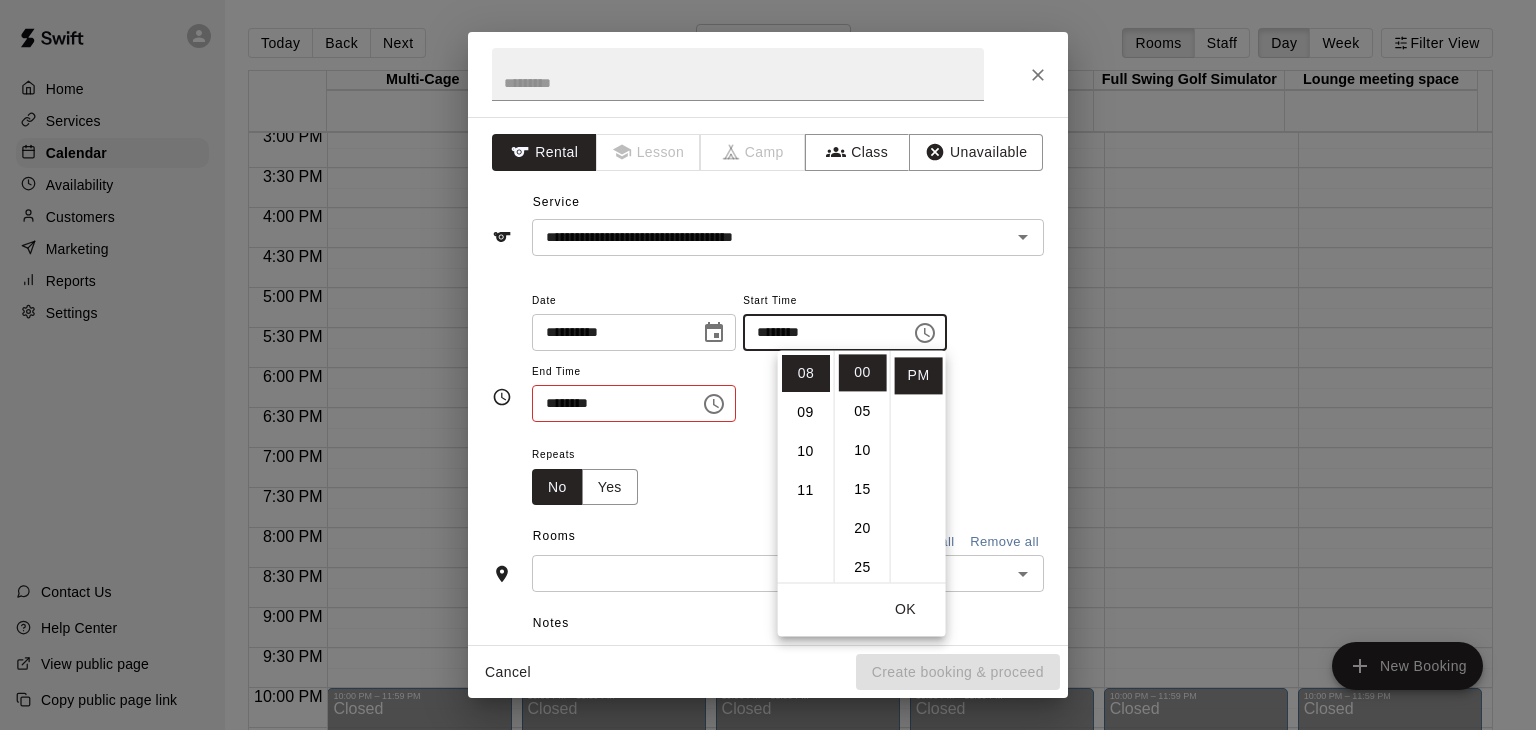 scroll, scrollTop: 312, scrollLeft: 0, axis: vertical 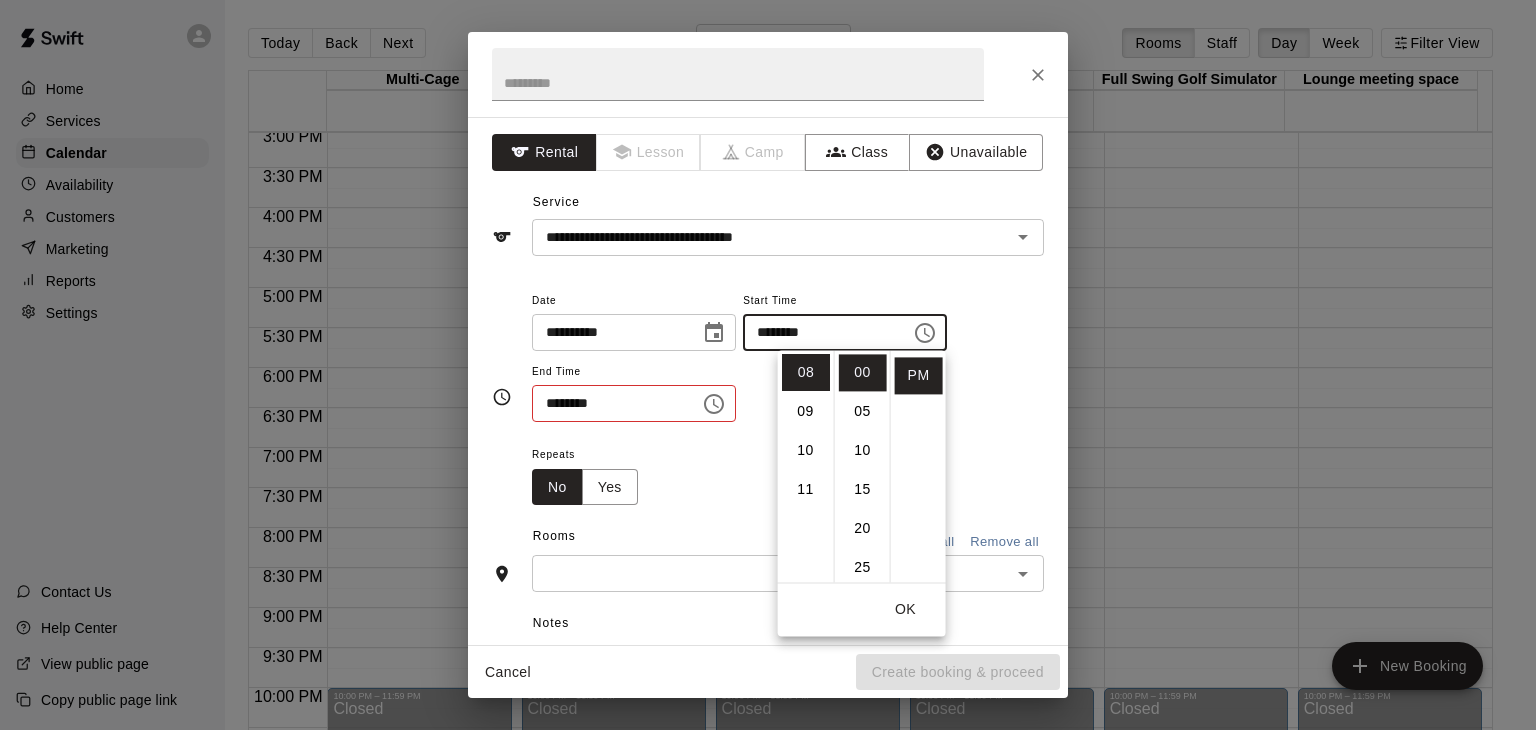 click on "Repeats No Yes" at bounding box center [788, 473] 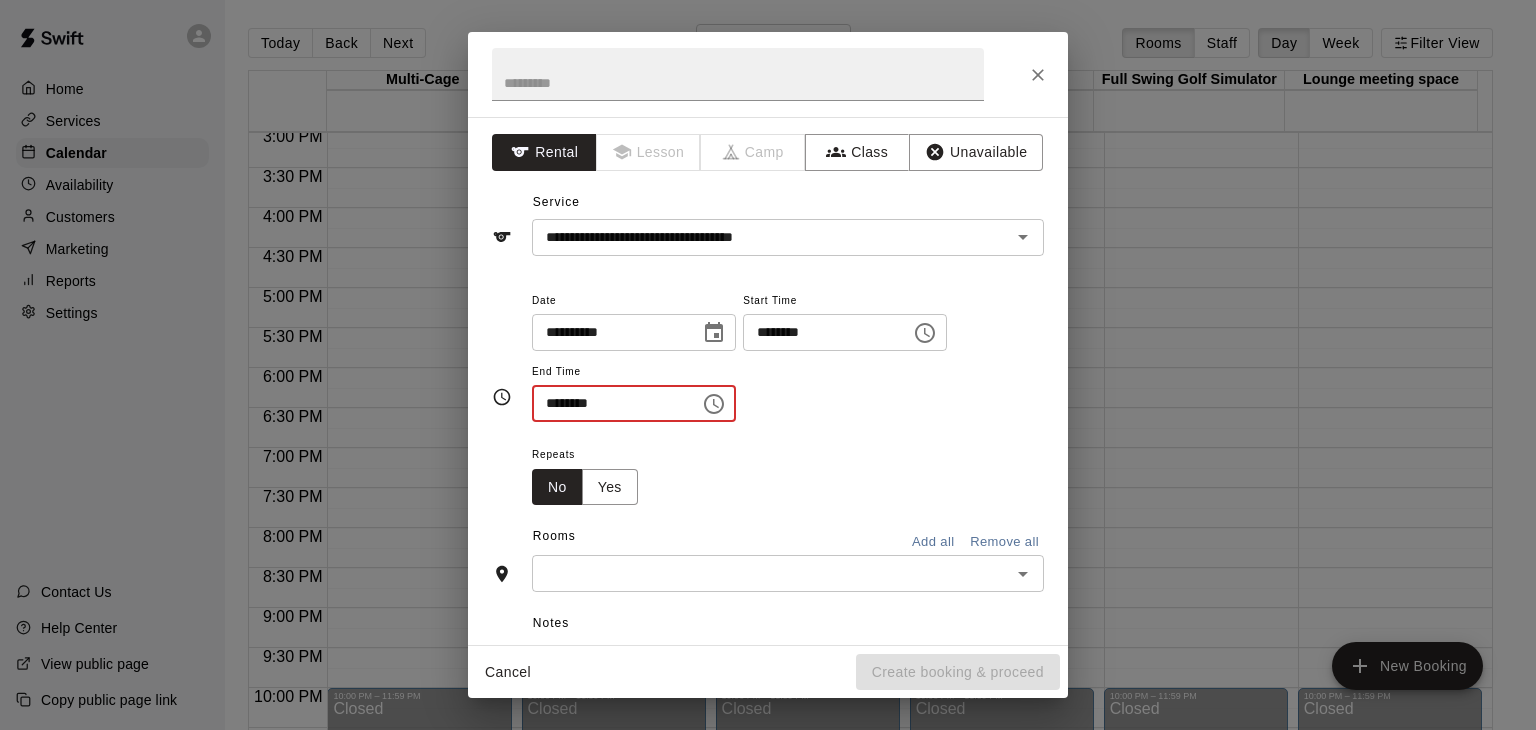 click on "********" at bounding box center (609, 403) 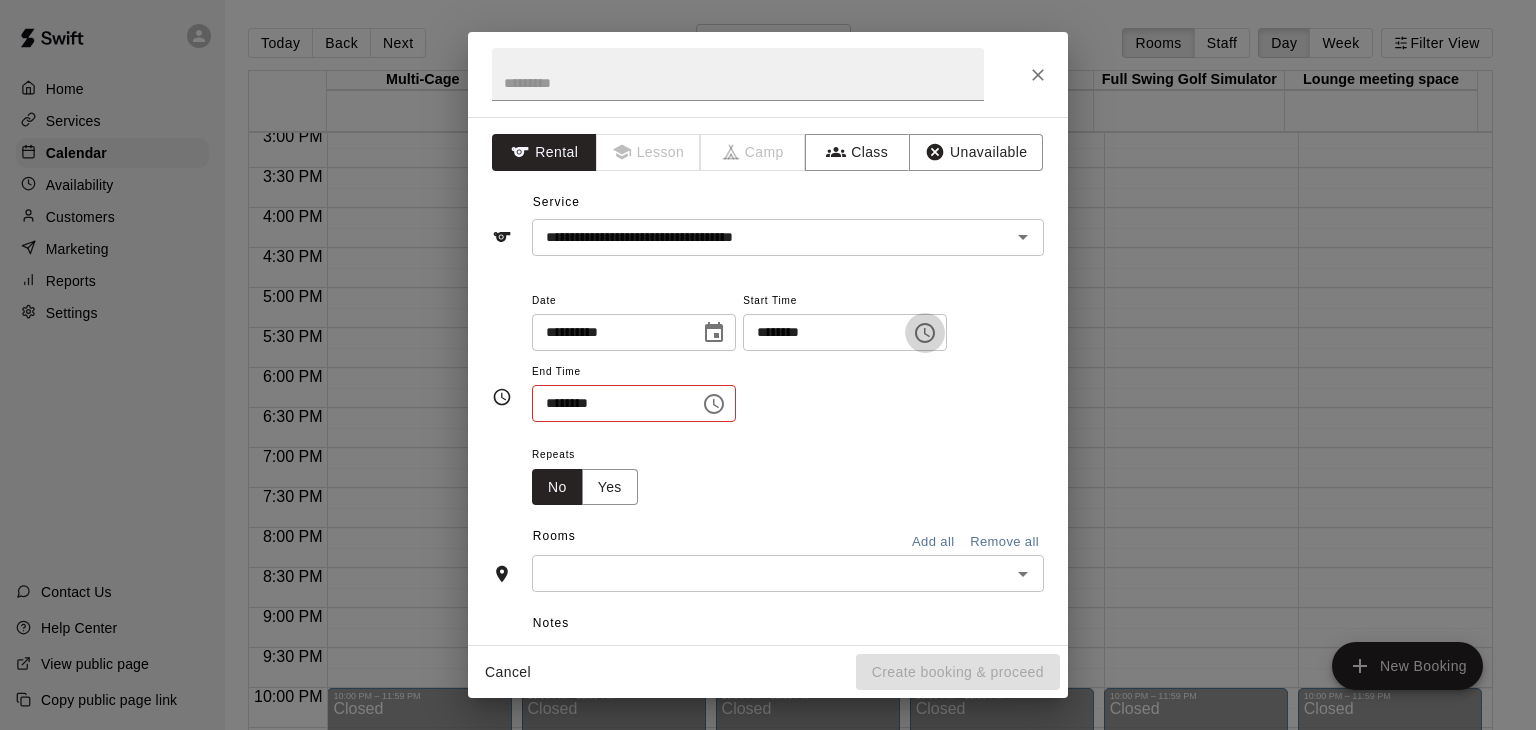 click 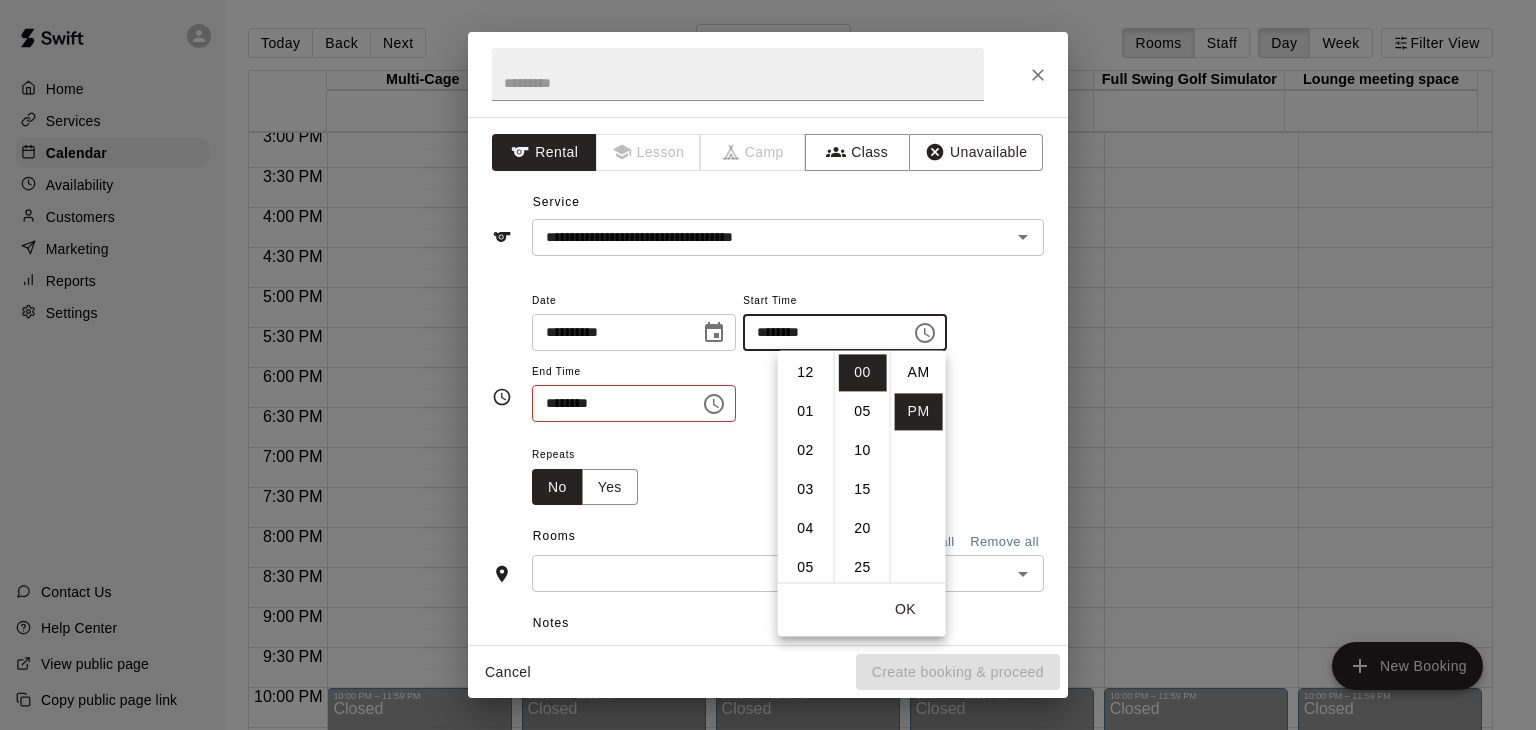 scroll, scrollTop: 312, scrollLeft: 0, axis: vertical 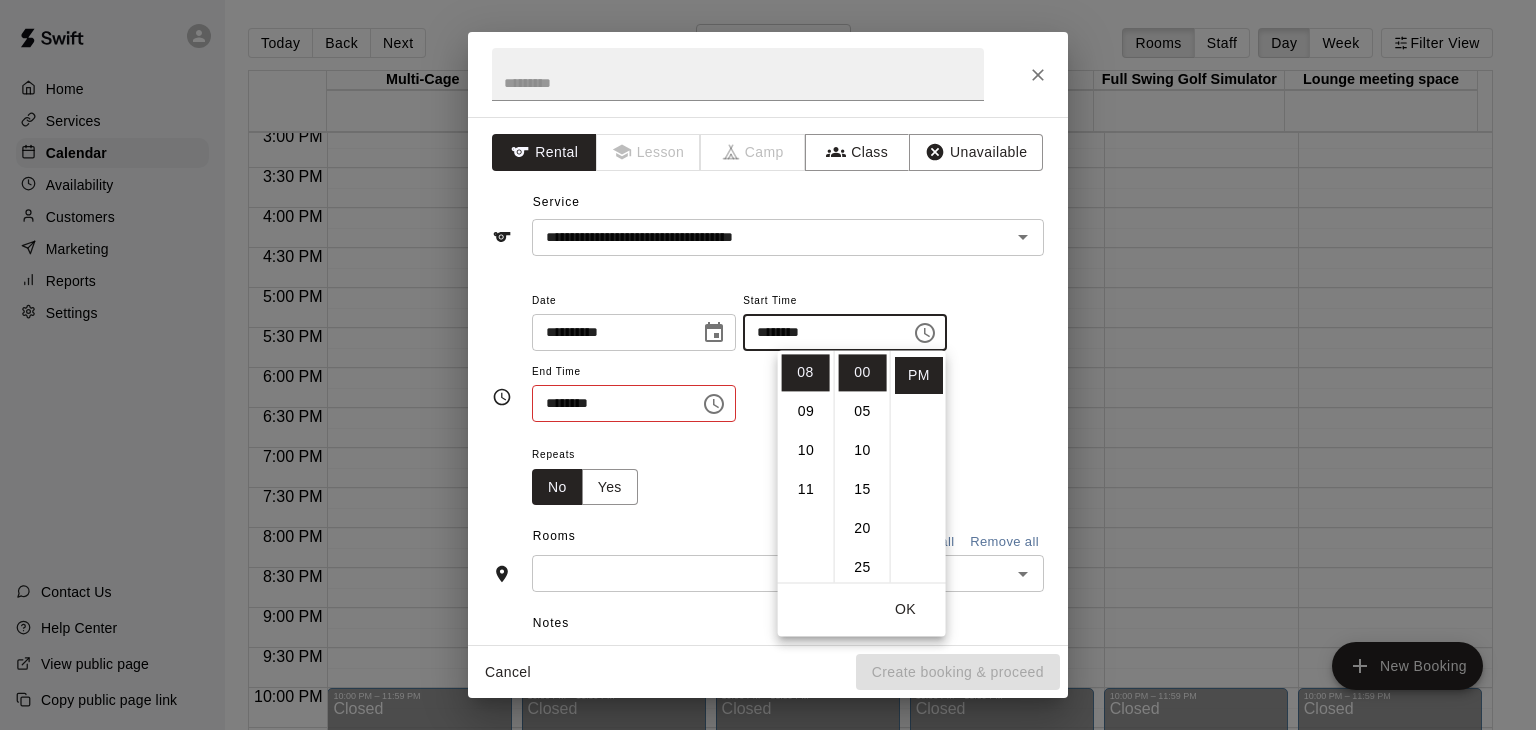 drag, startPoint x: 1004, startPoint y: 383, endPoint x: 965, endPoint y: 393, distance: 40.261642 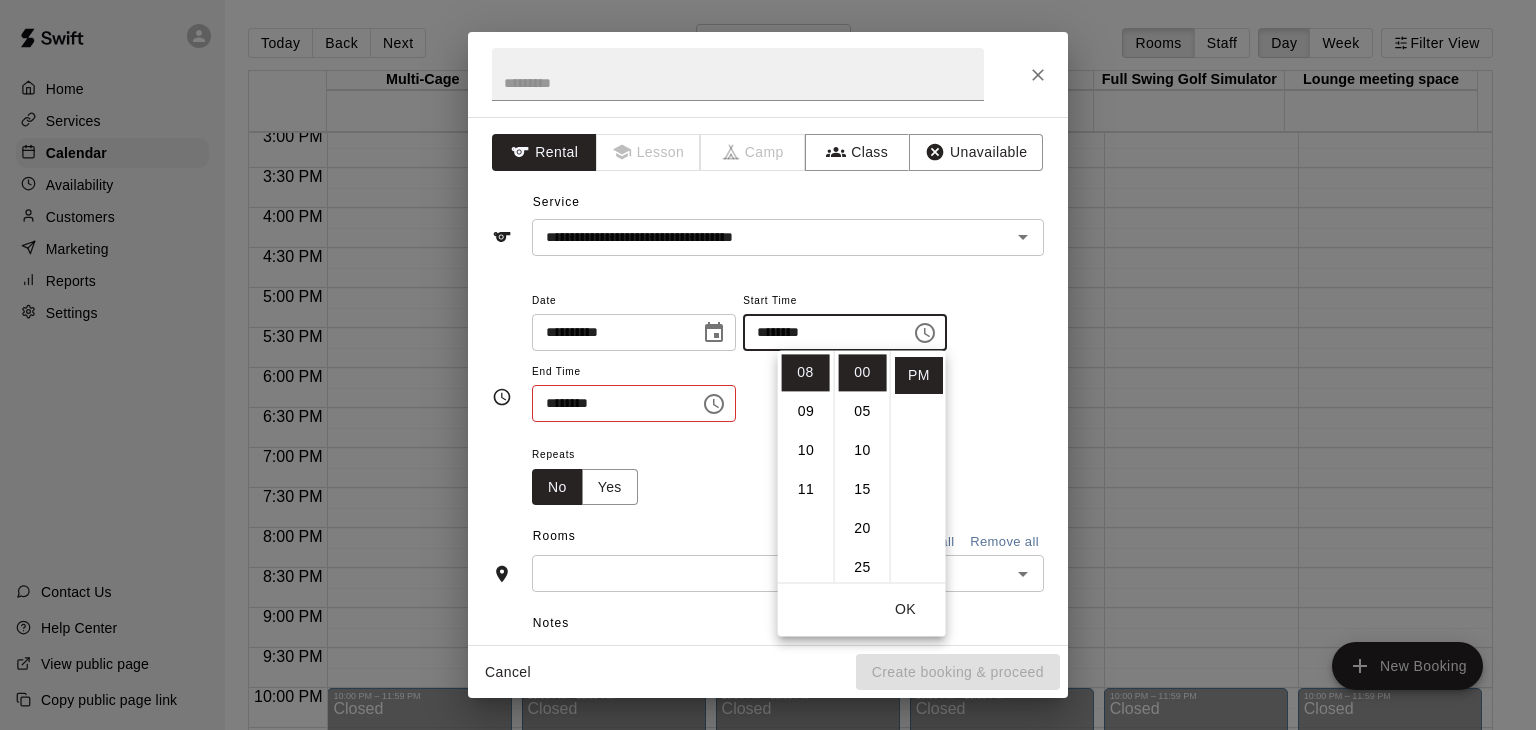 click on "**********" at bounding box center [788, 355] 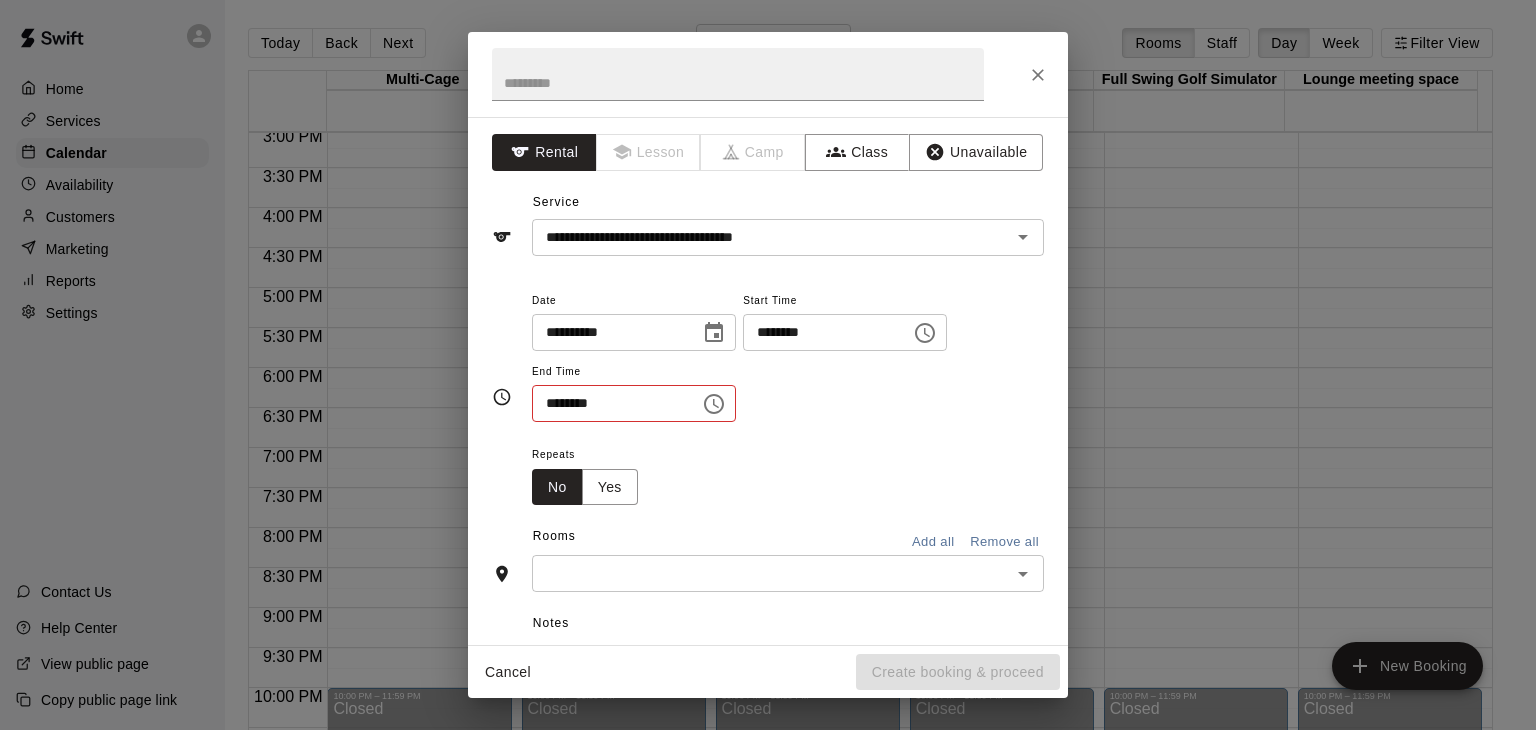 click on "********" at bounding box center (609, 403) 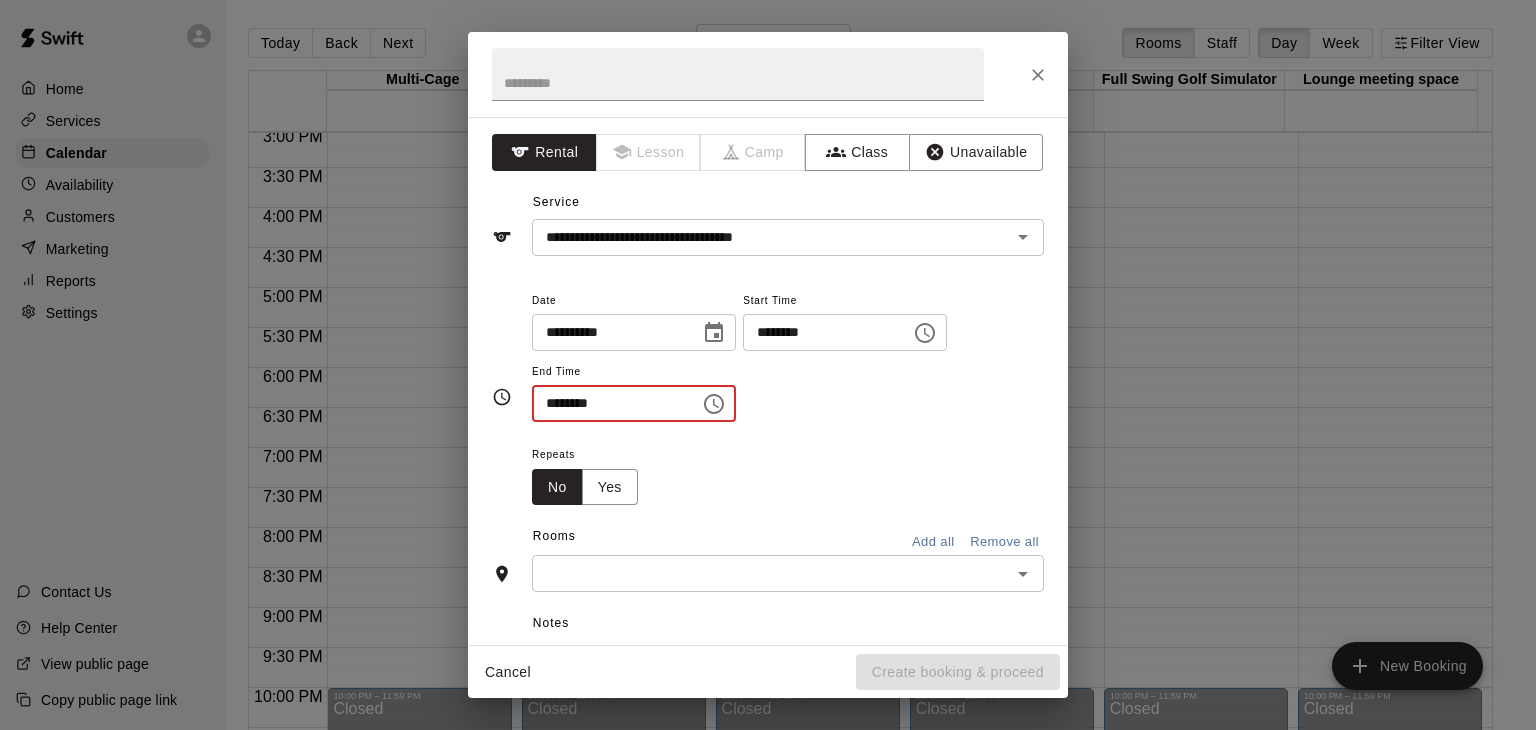 click on "********" at bounding box center [609, 403] 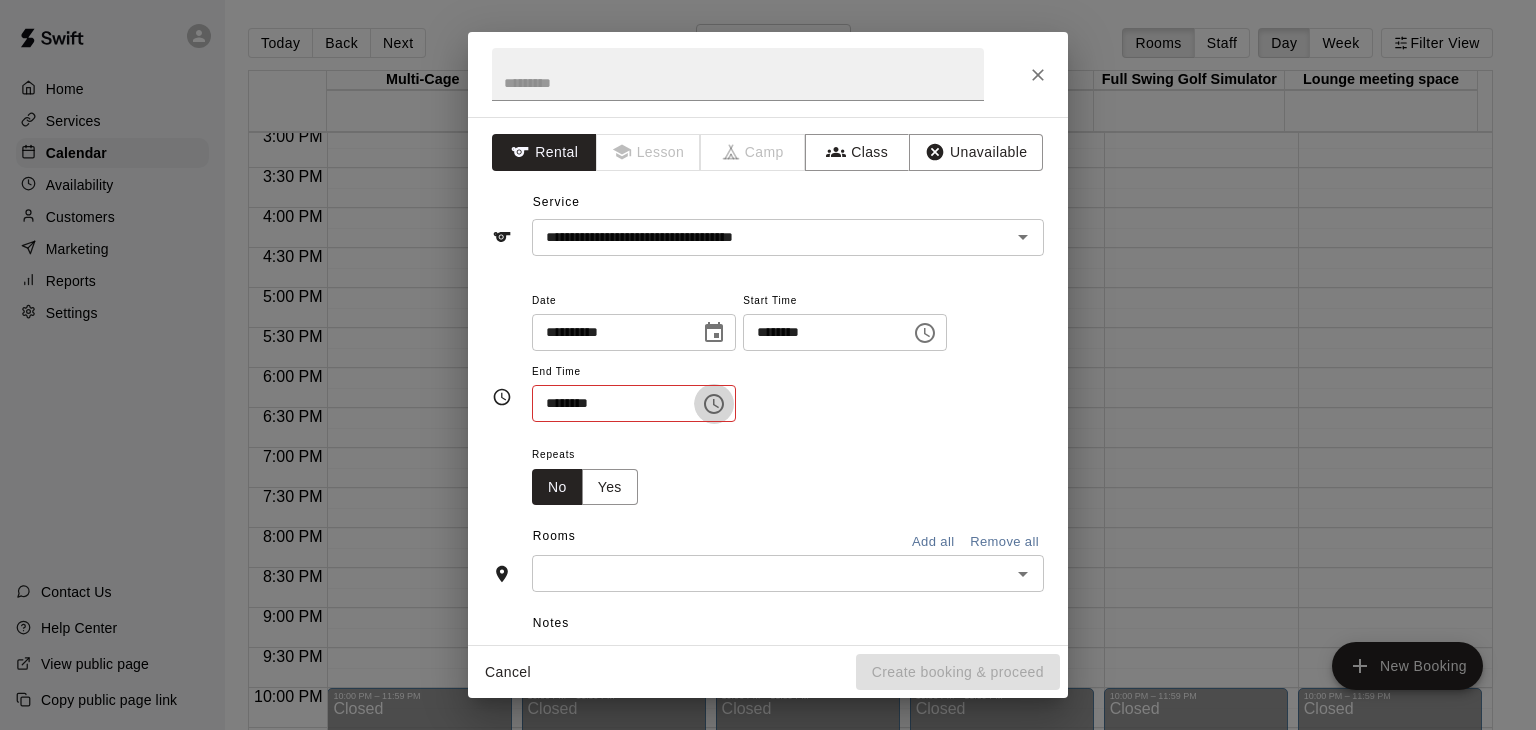 click 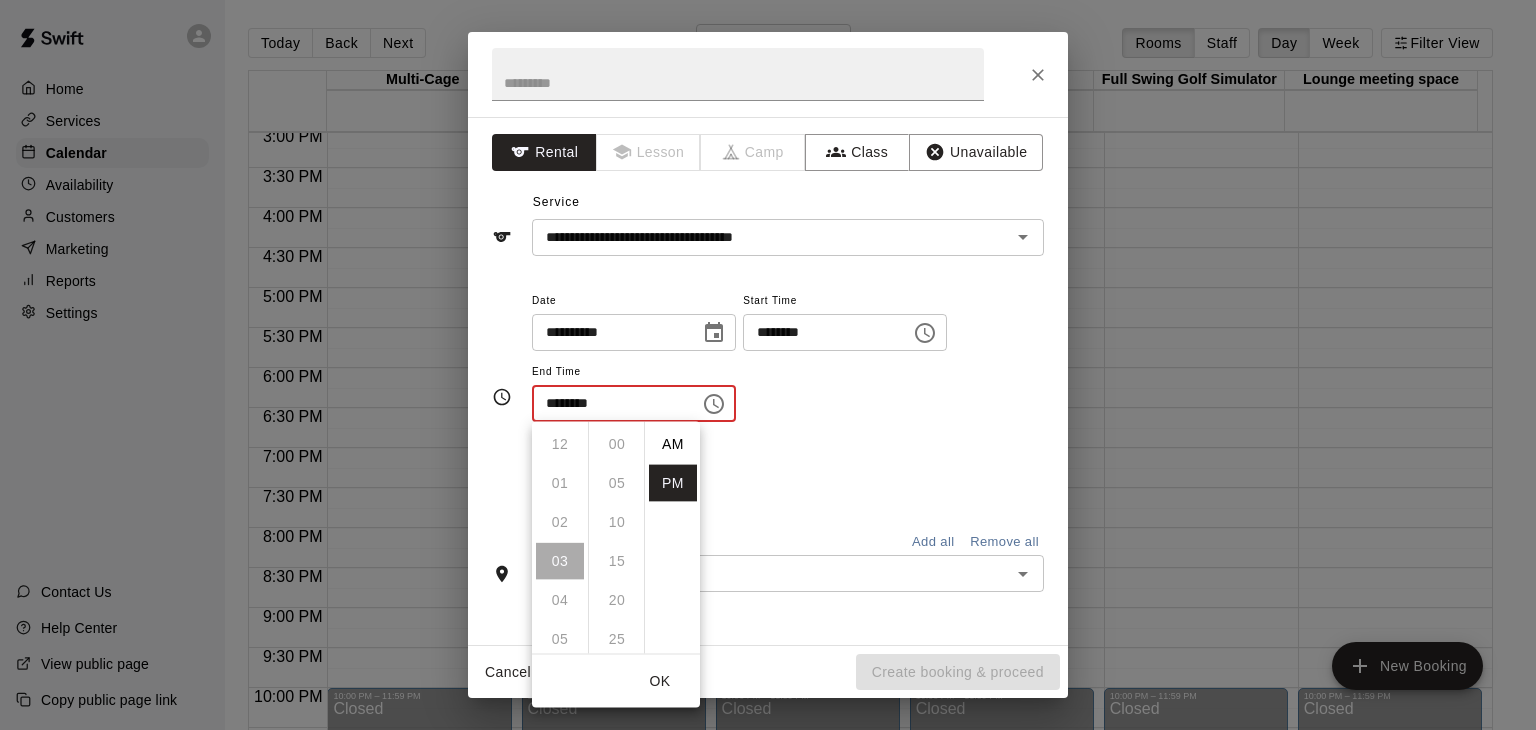 scroll, scrollTop: 116, scrollLeft: 0, axis: vertical 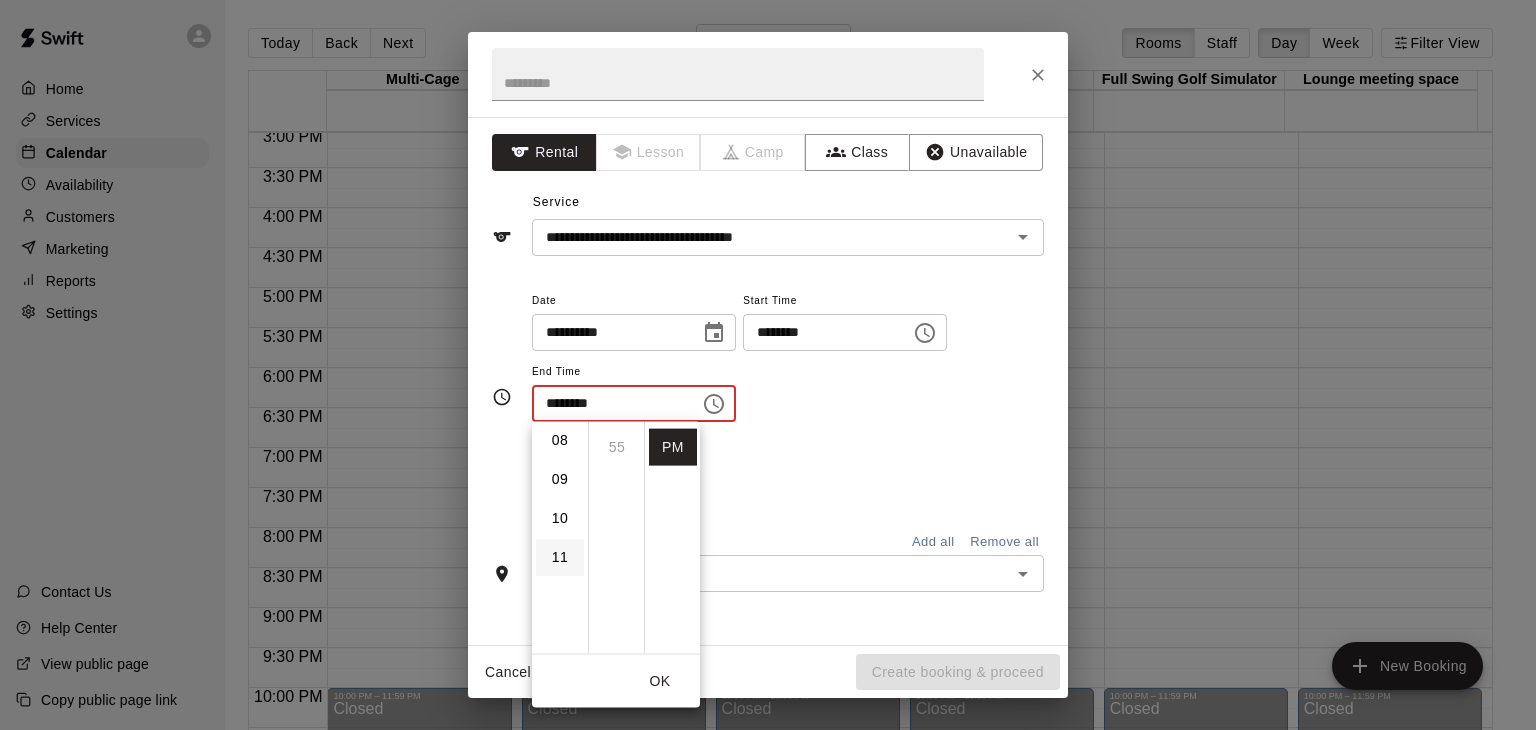 click on "11" at bounding box center [560, 557] 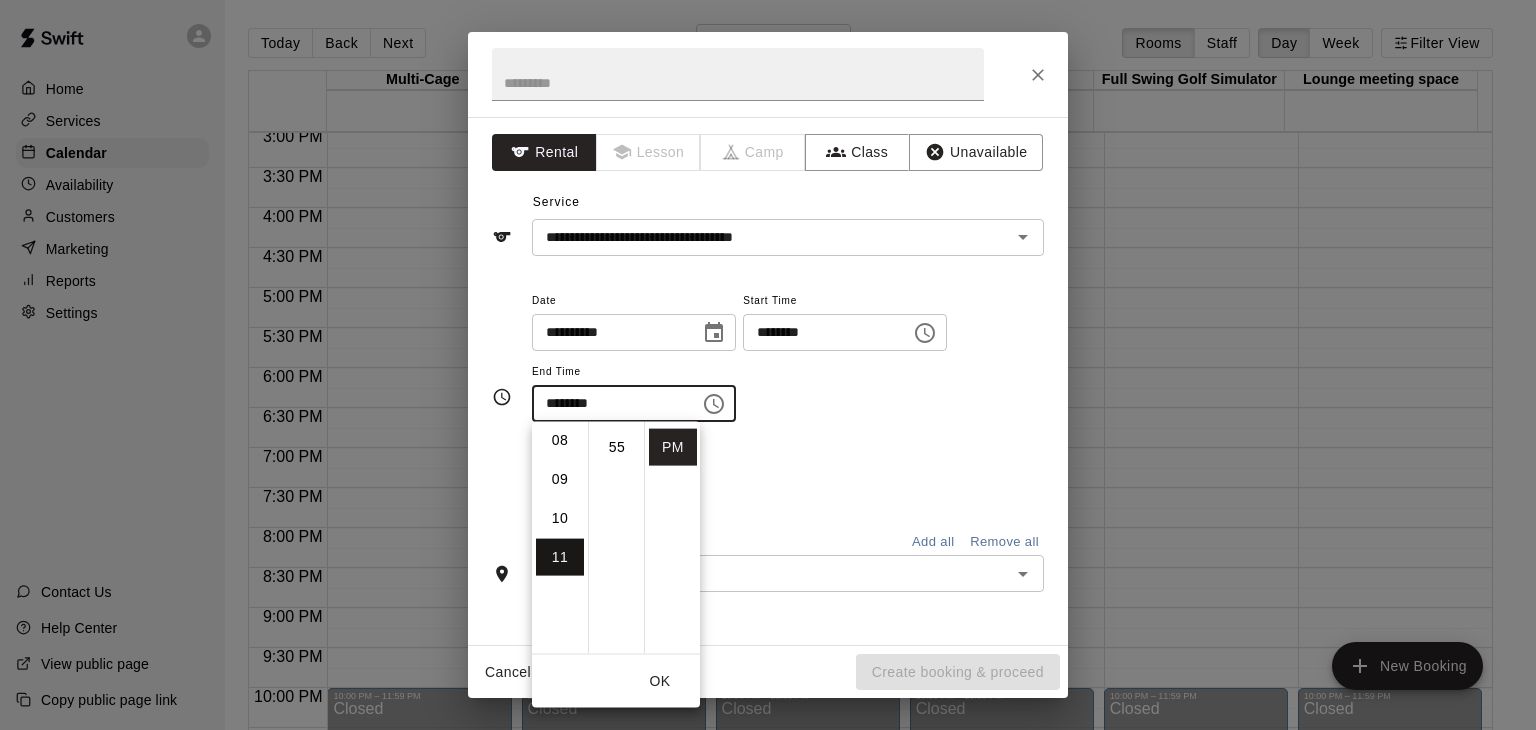 scroll, scrollTop: 344, scrollLeft: 0, axis: vertical 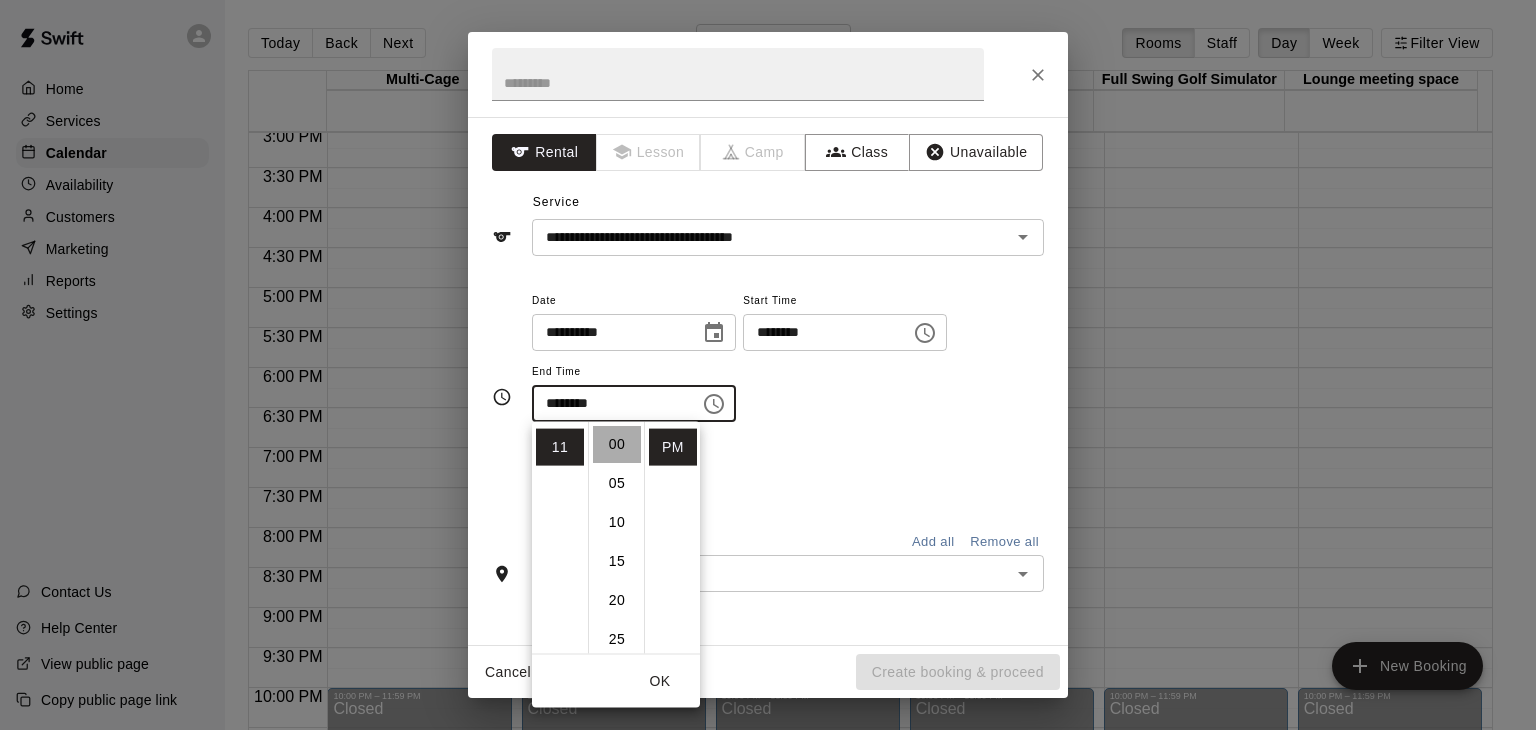 click on "00" at bounding box center (617, 444) 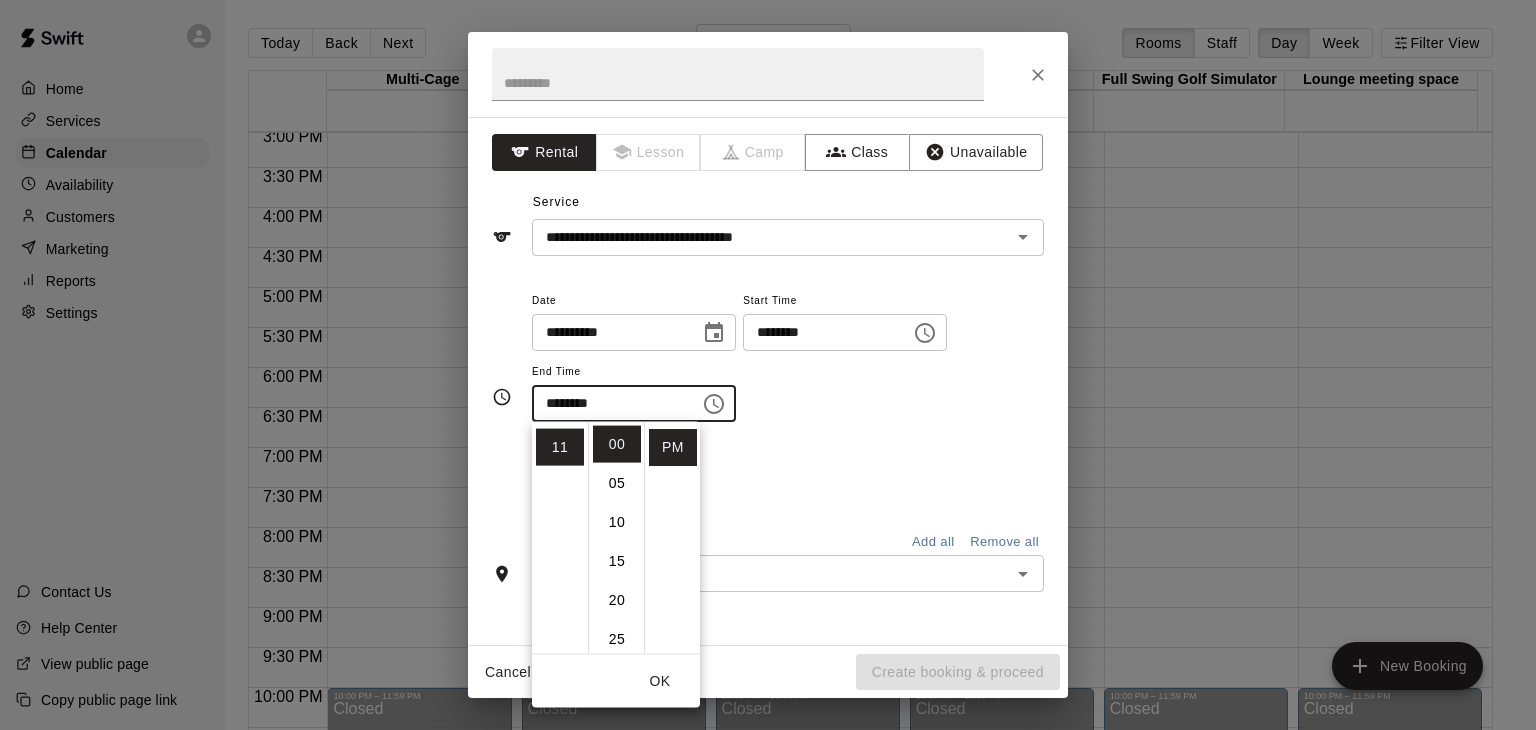 click on "Repeats No Yes" at bounding box center (788, 473) 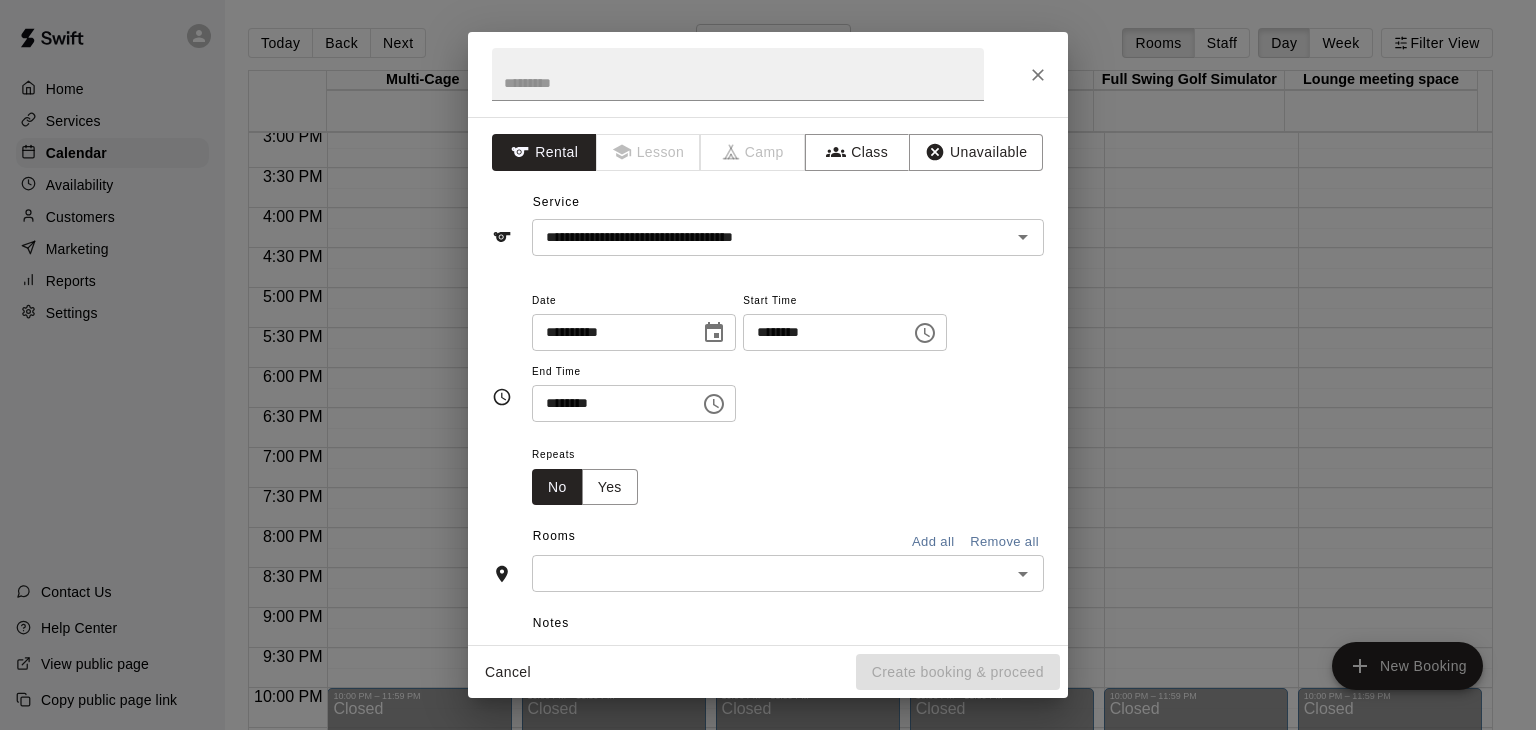scroll, scrollTop: 100, scrollLeft: 0, axis: vertical 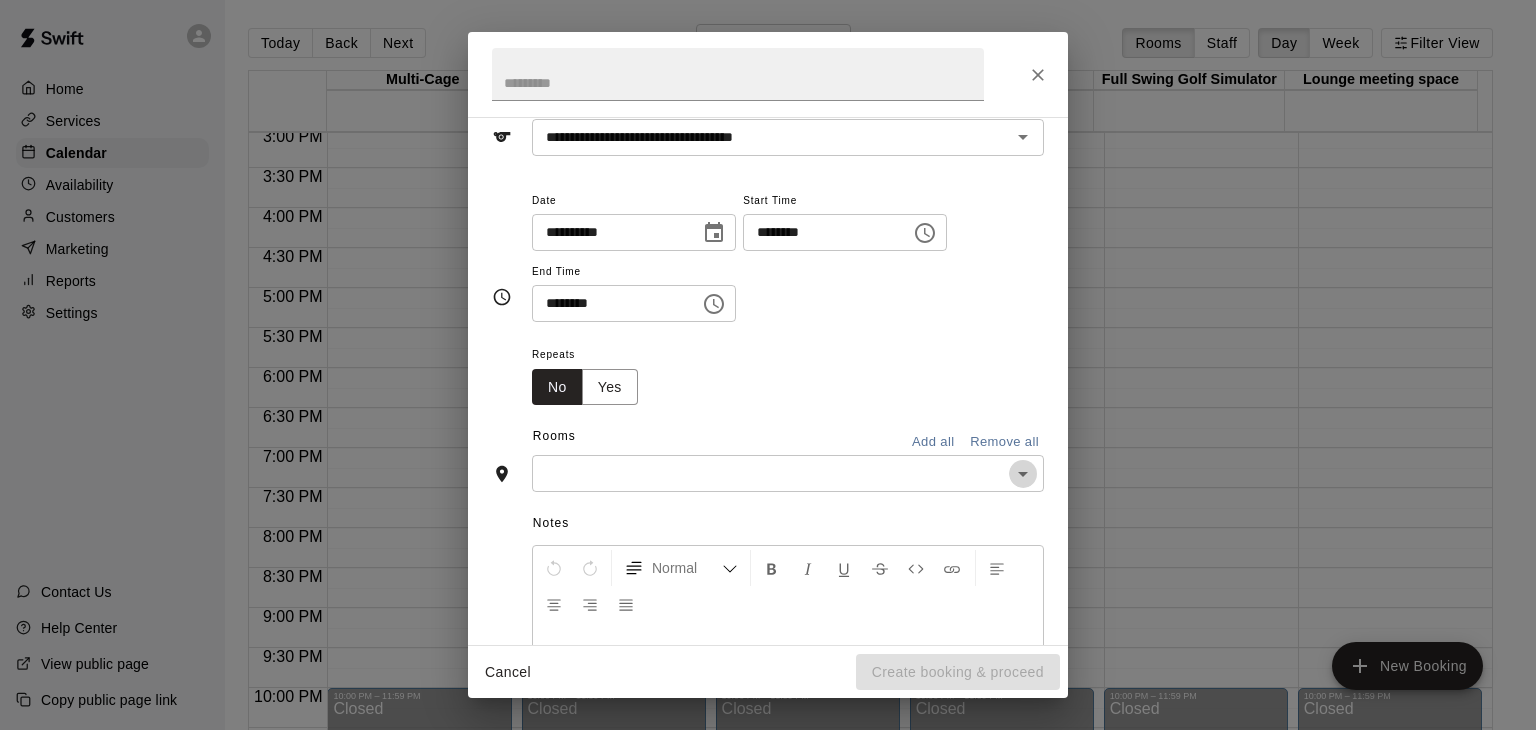 click 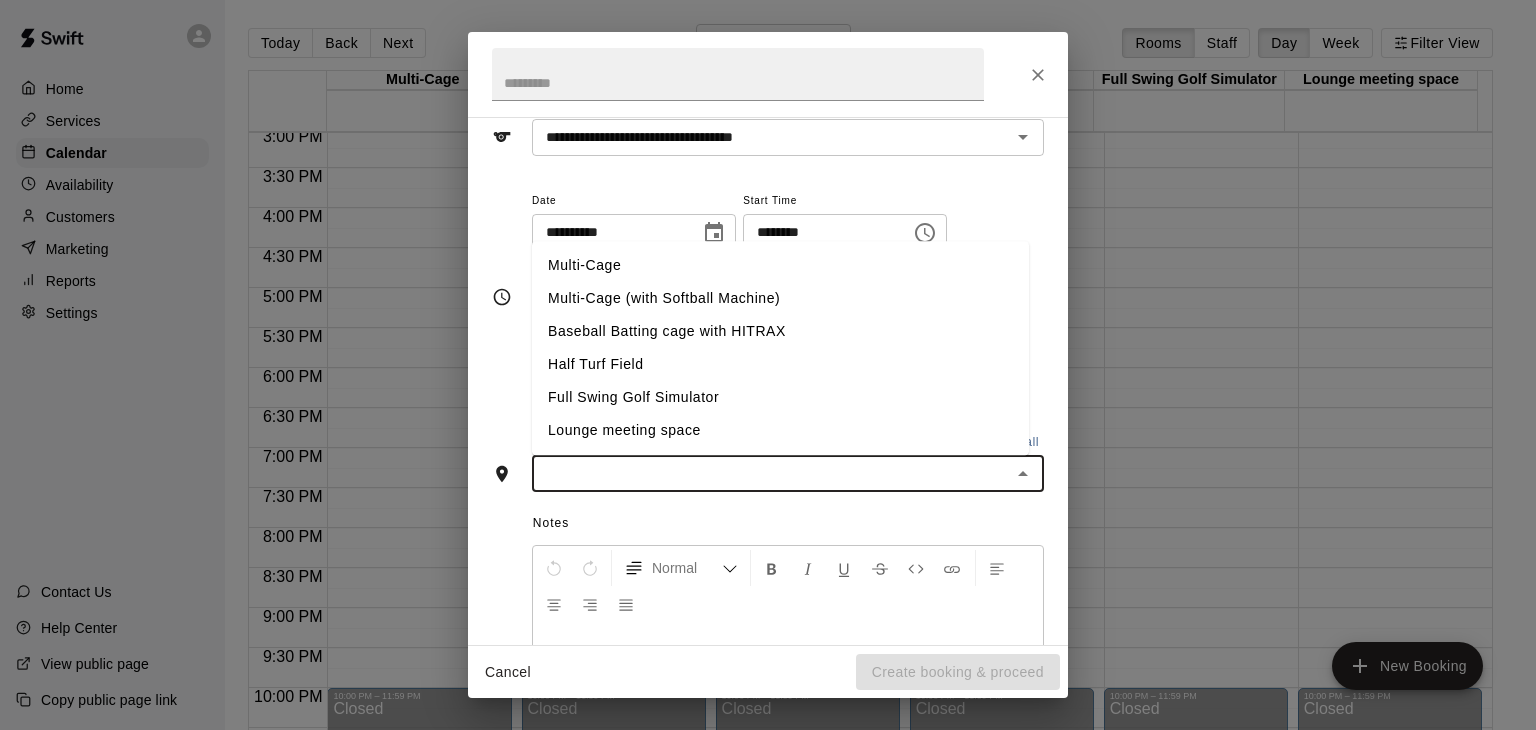 scroll, scrollTop: 200, scrollLeft: 0, axis: vertical 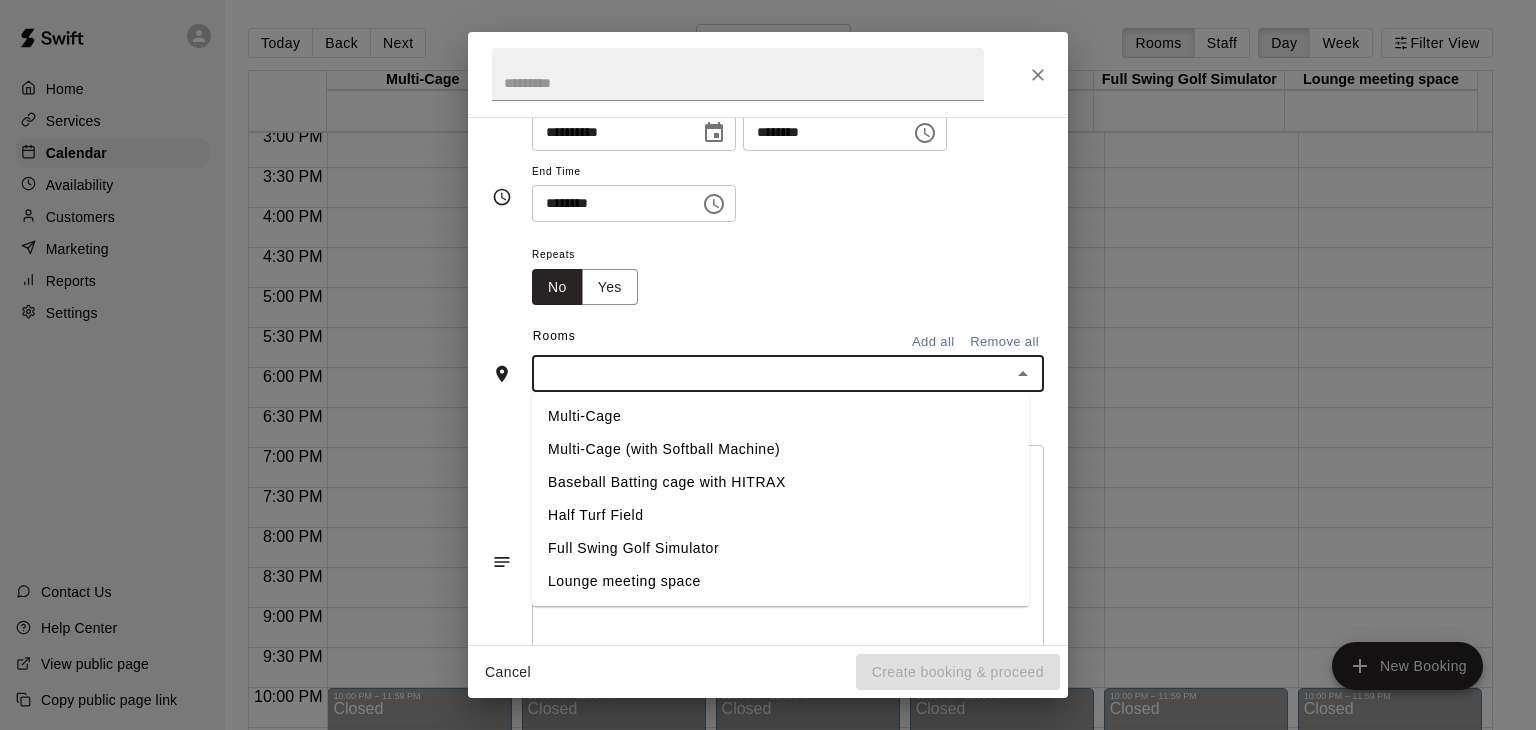 click 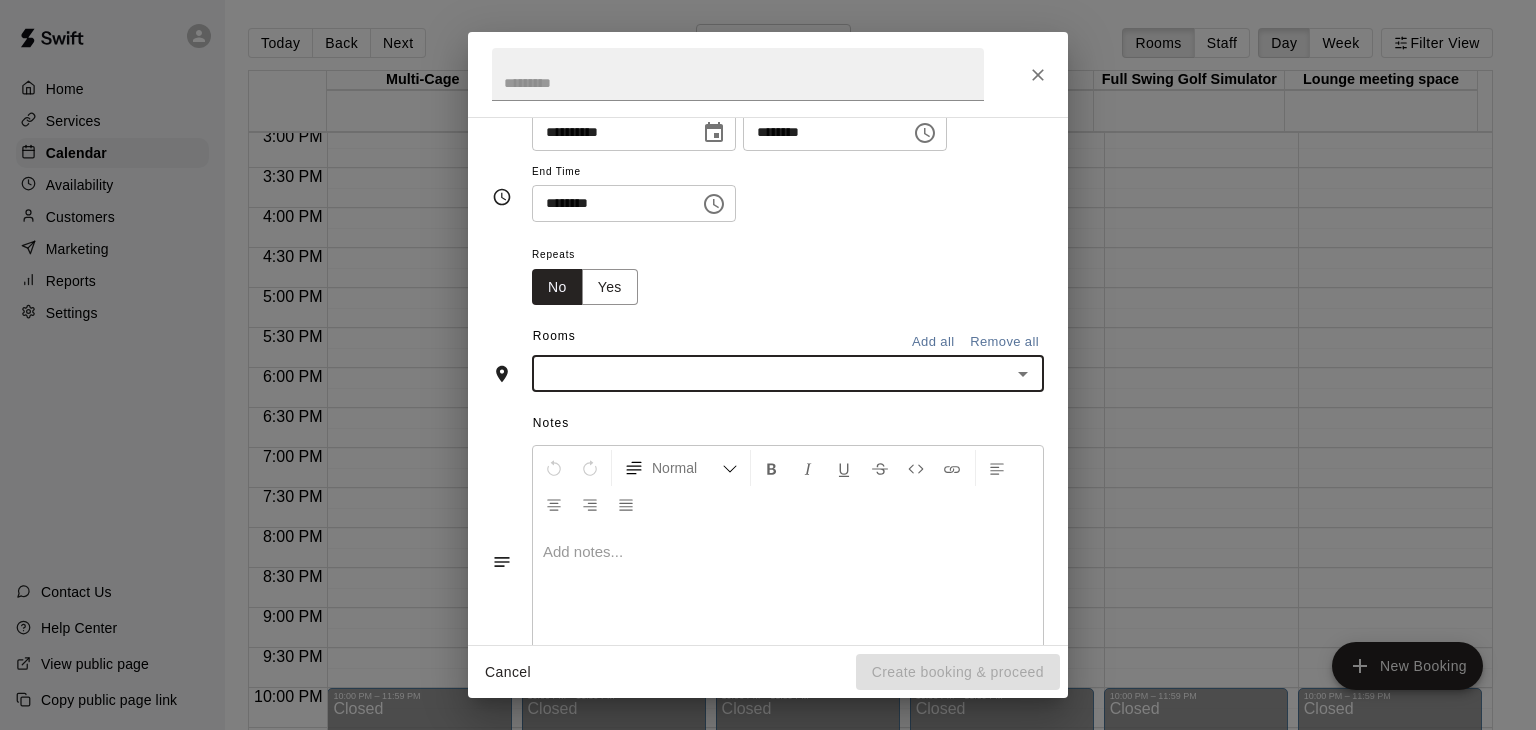 click 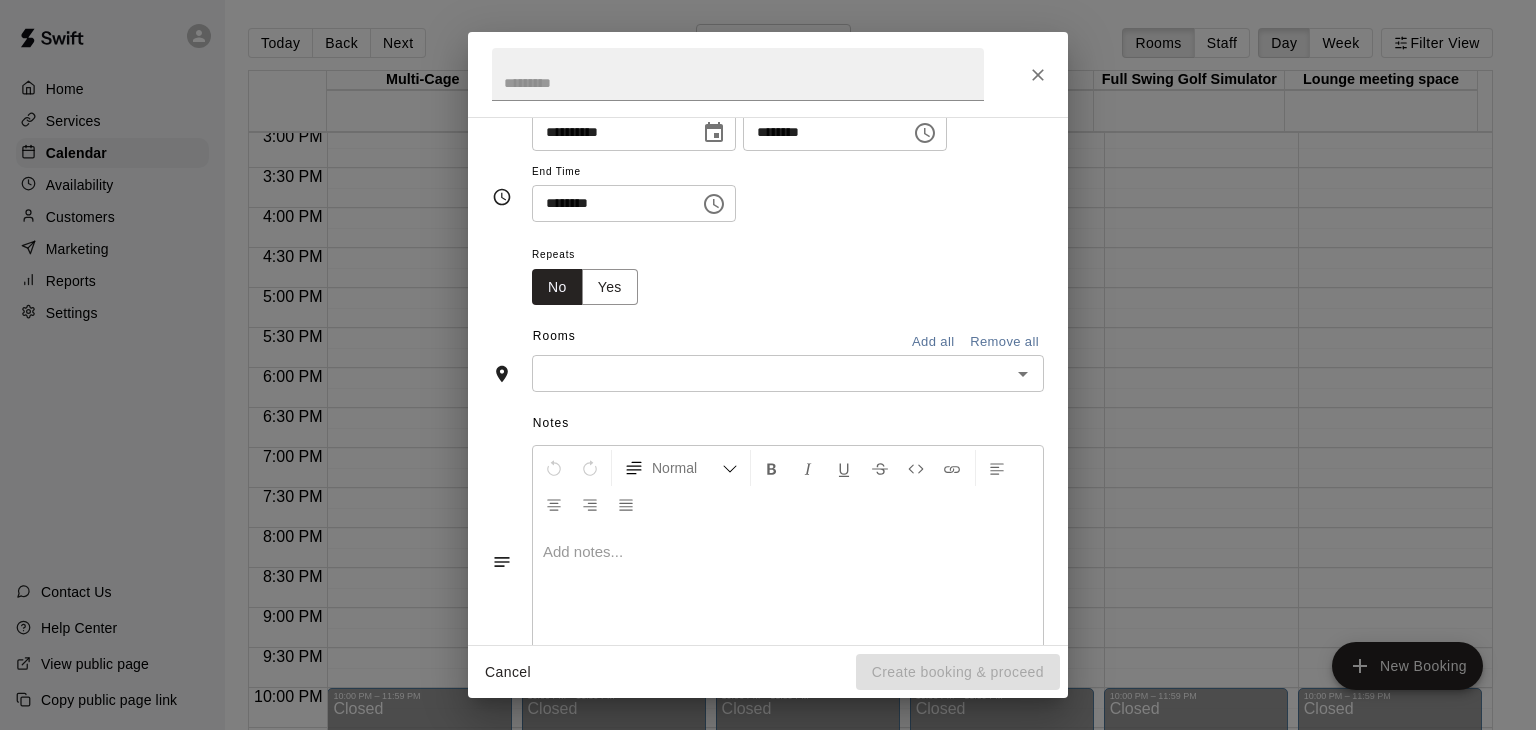 click on "Repeats No Yes" at bounding box center [788, 273] 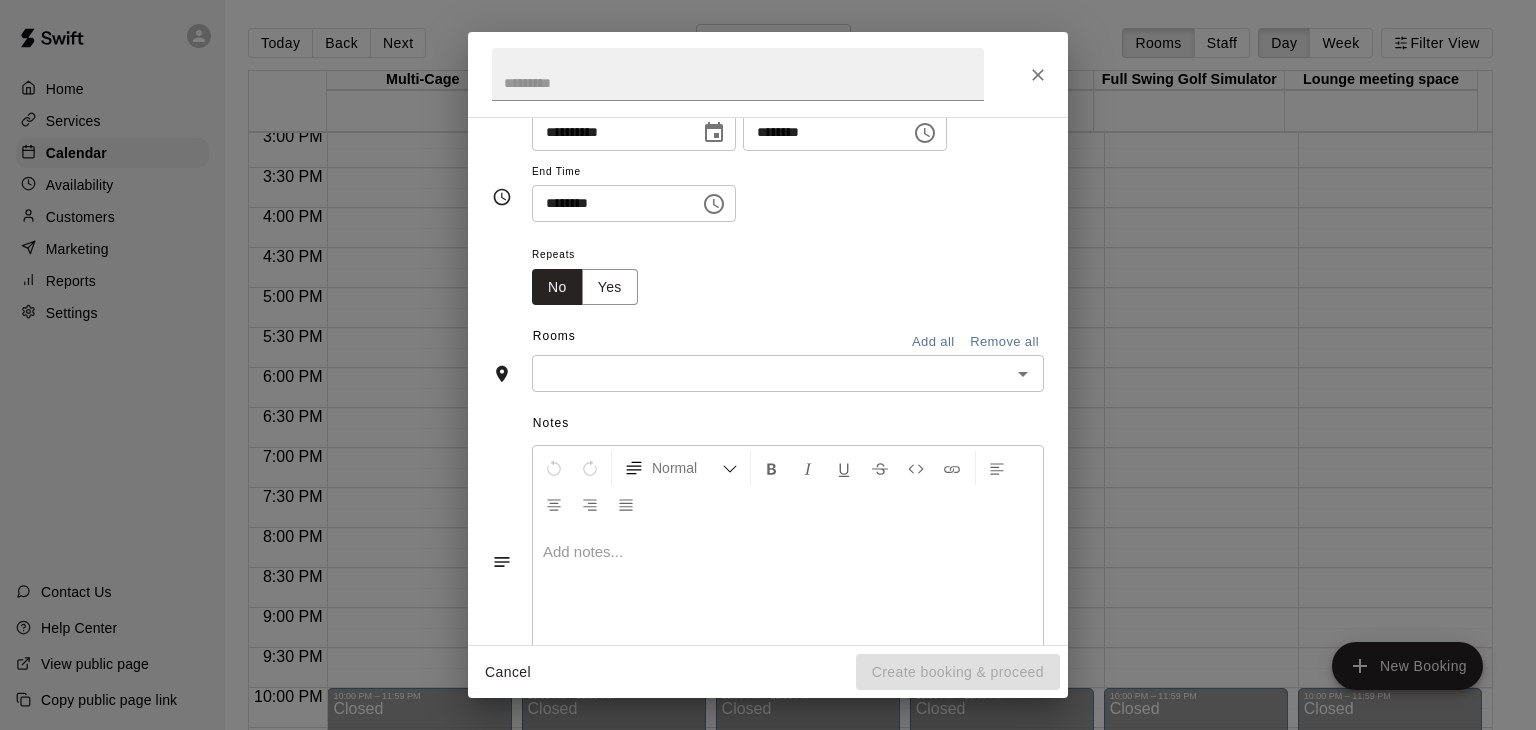click at bounding box center (788, 552) 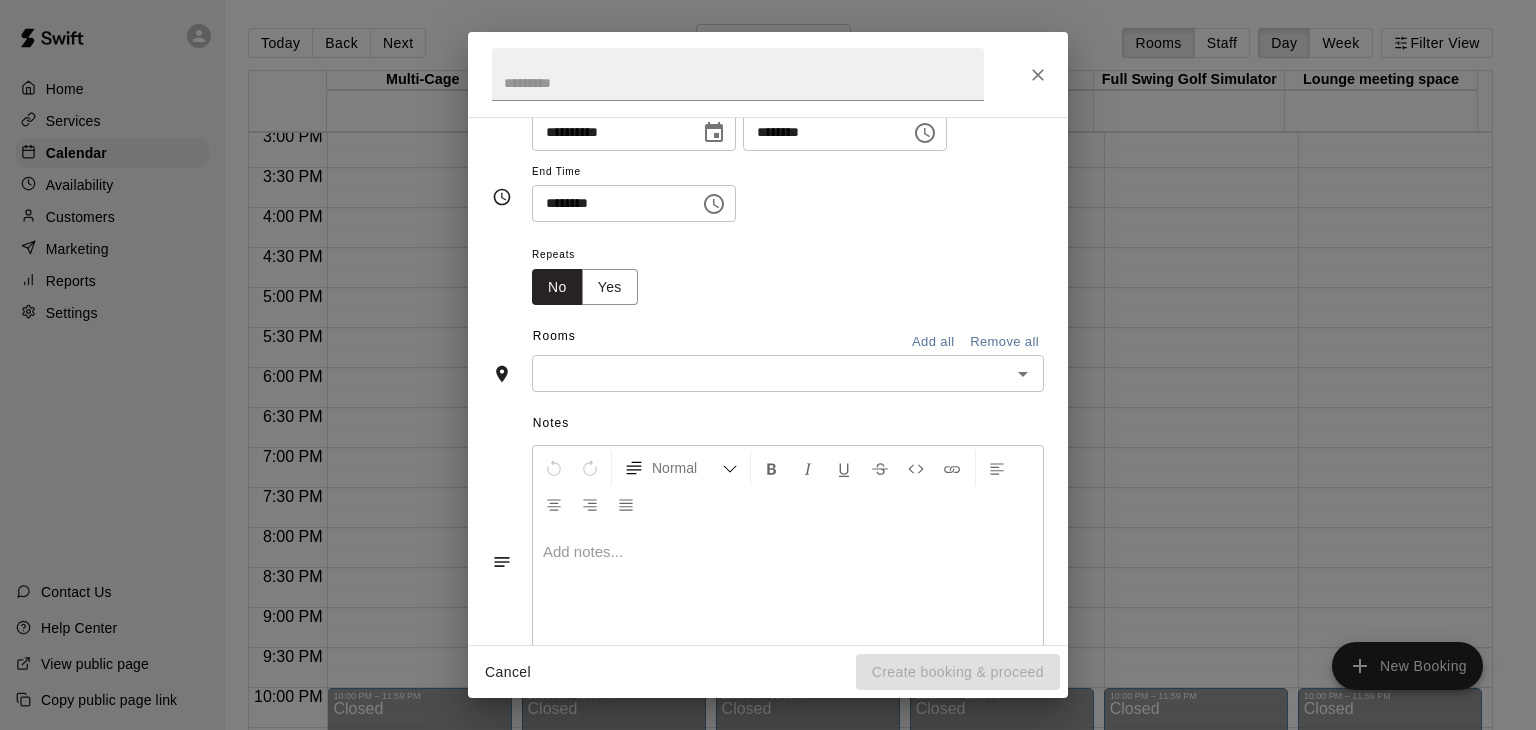 click at bounding box center (788, 602) 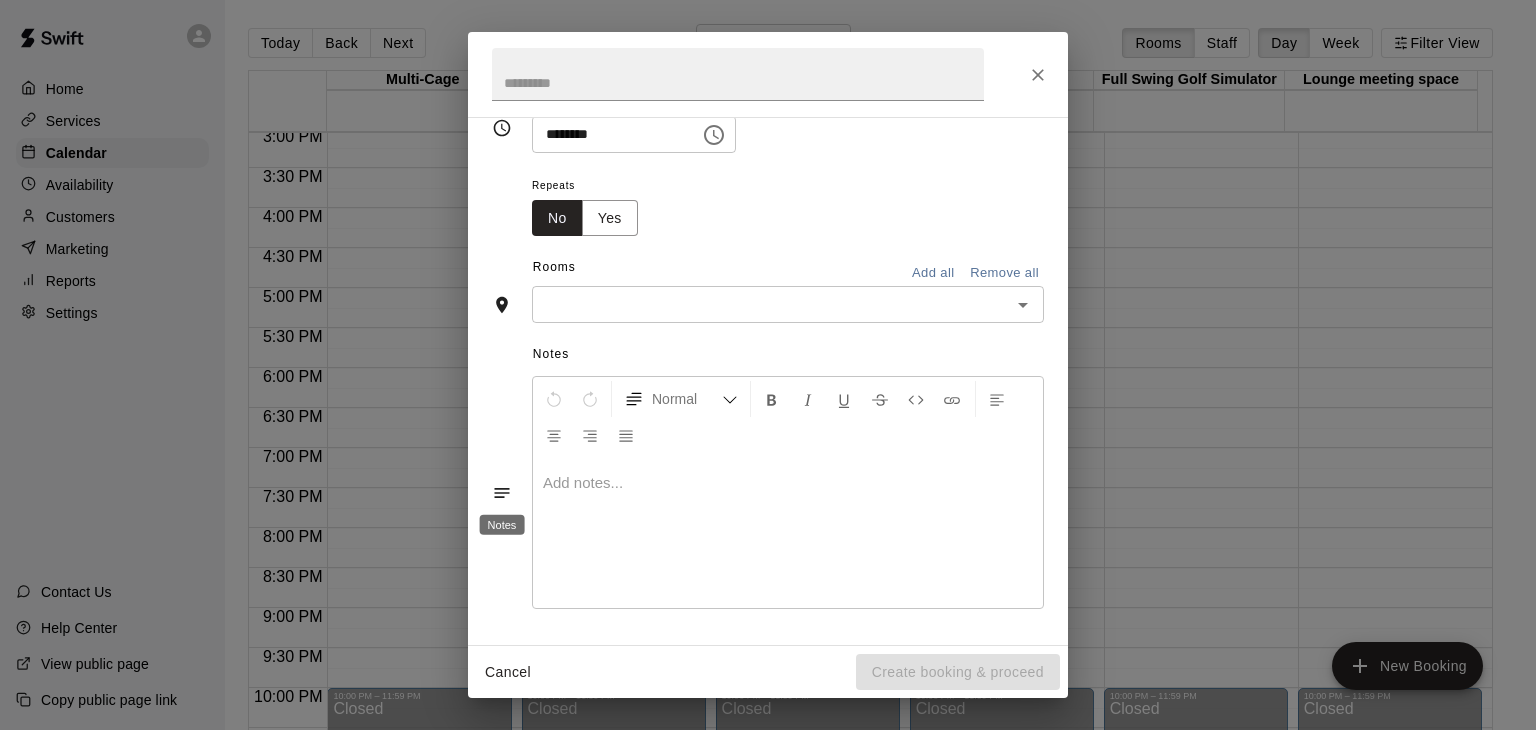 click 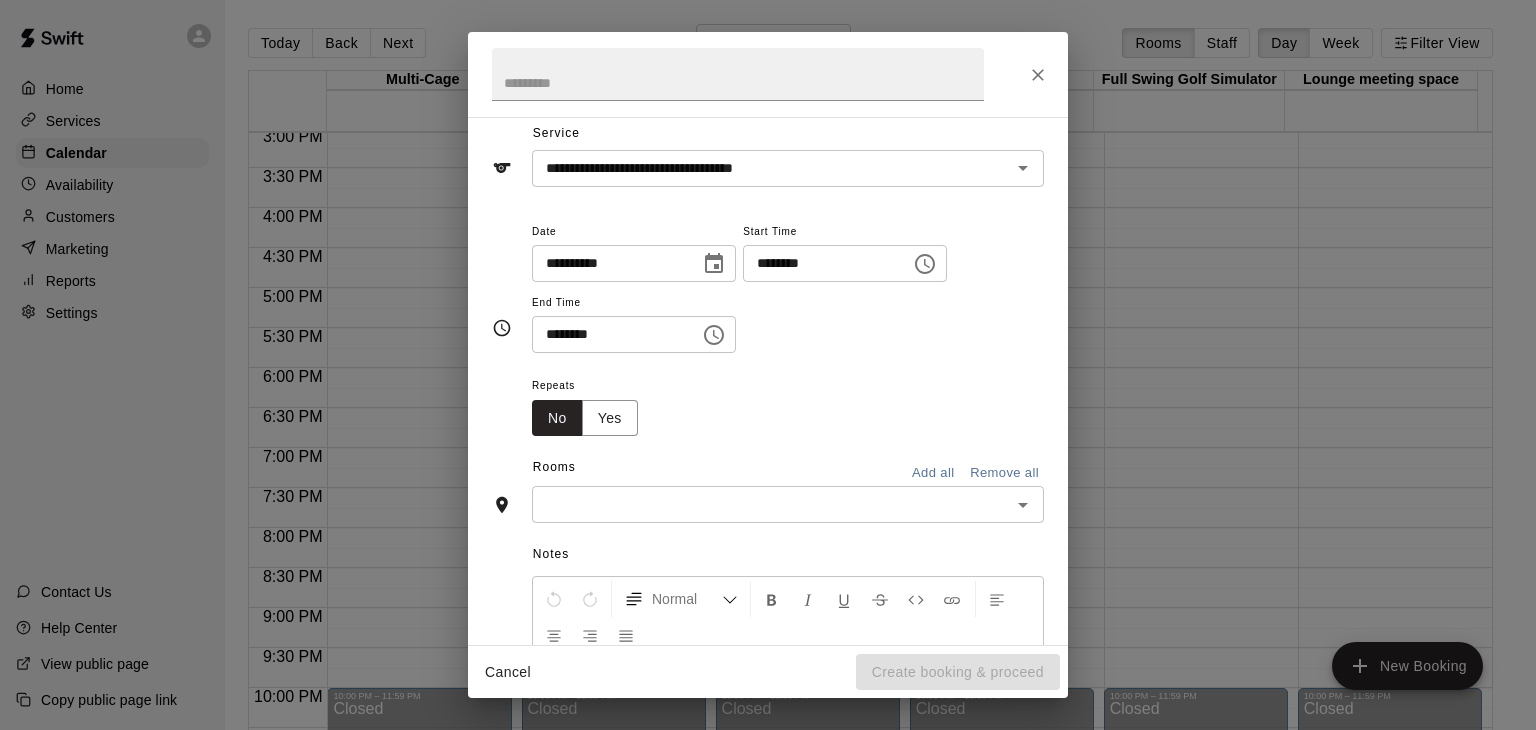 scroll, scrollTop: 0, scrollLeft: 0, axis: both 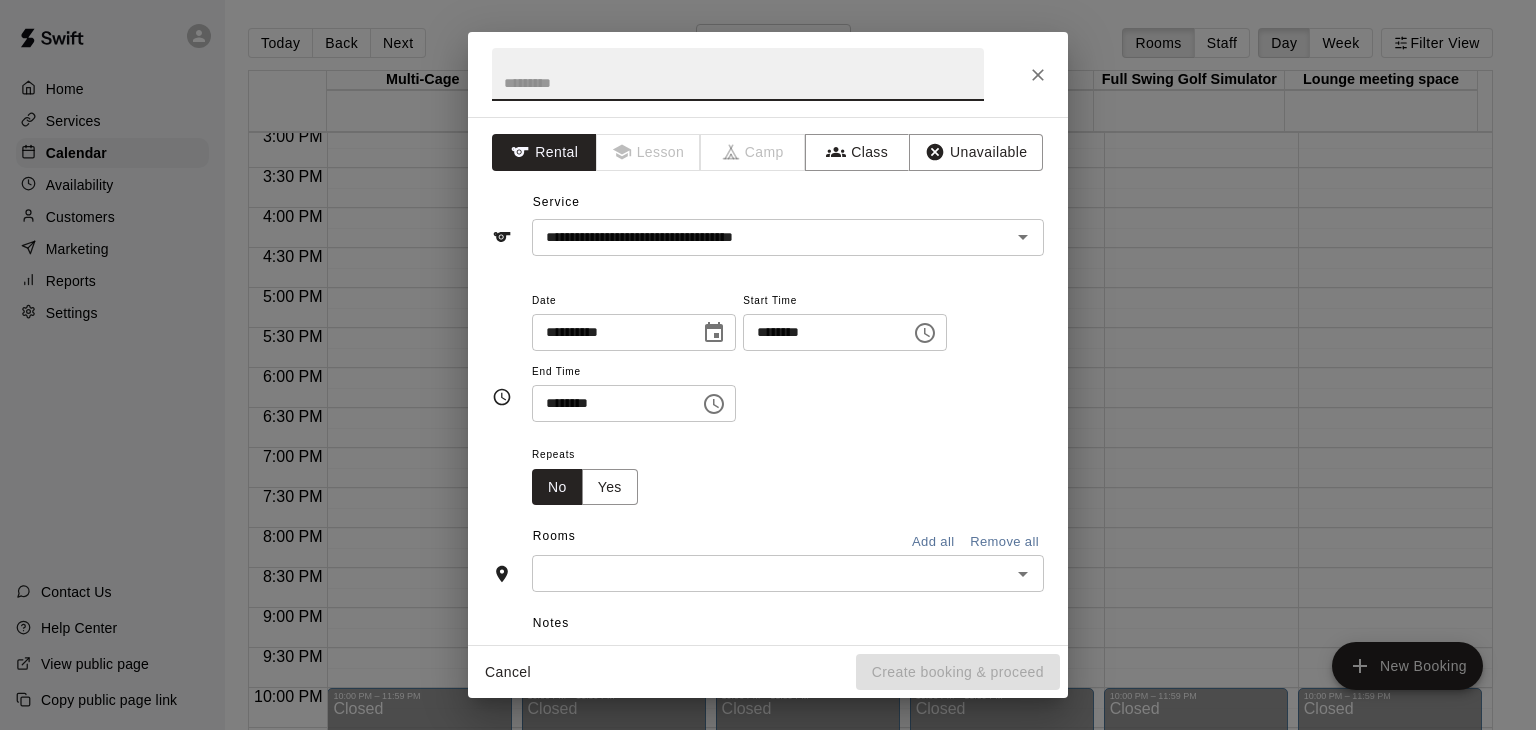 click at bounding box center [738, 74] 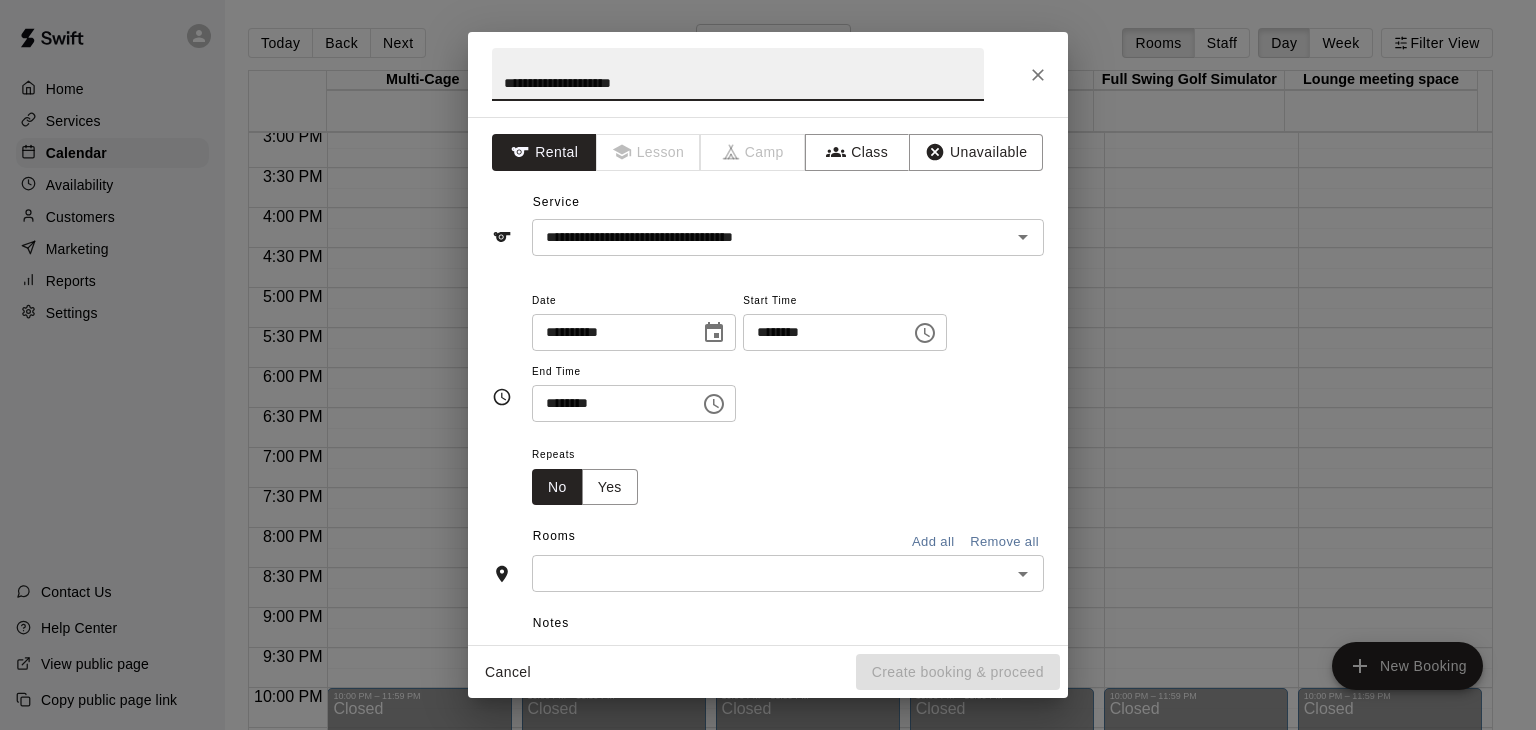 type on "**********" 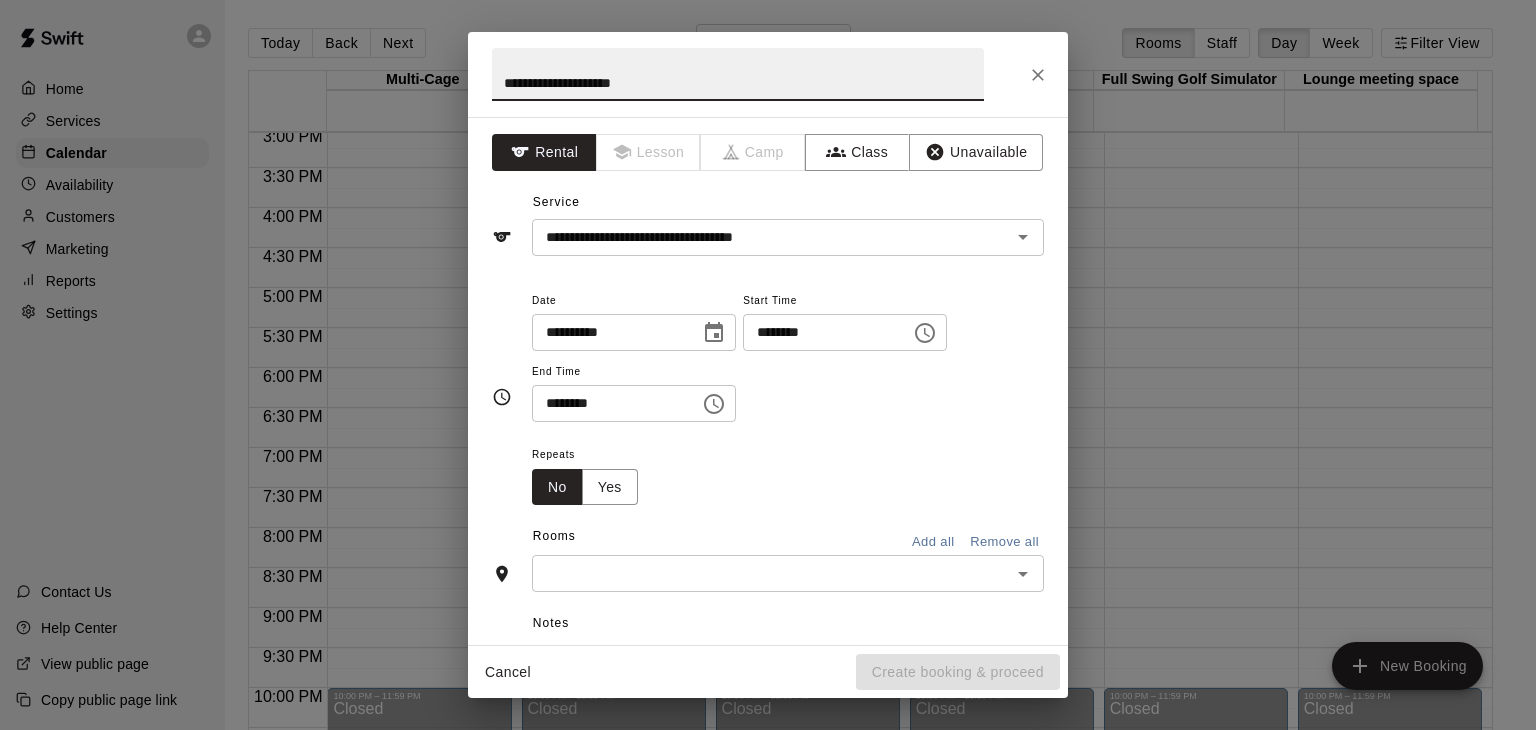 click on "Rooms Add all Remove all" at bounding box center [768, 538] 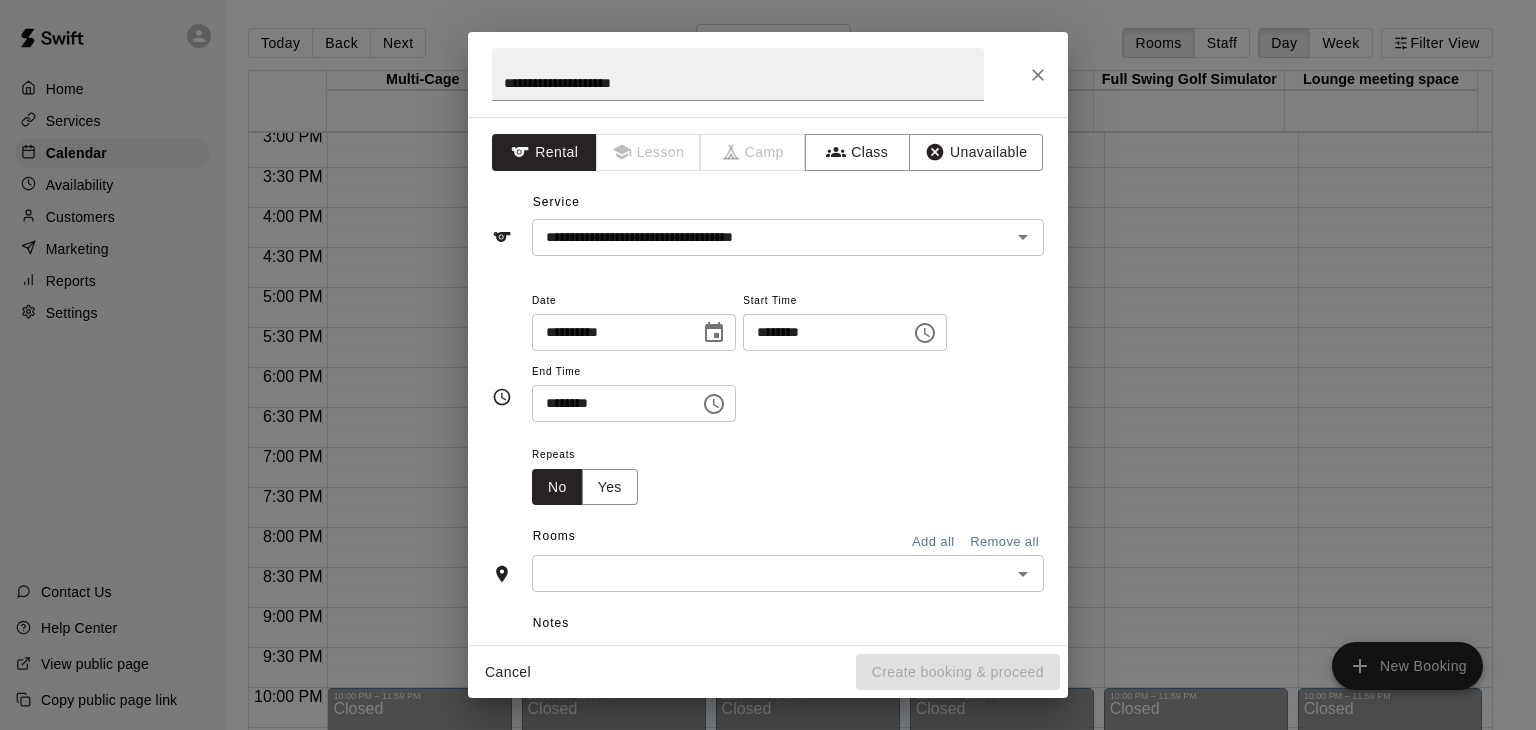 click on "Repeats No Yes" at bounding box center [788, 473] 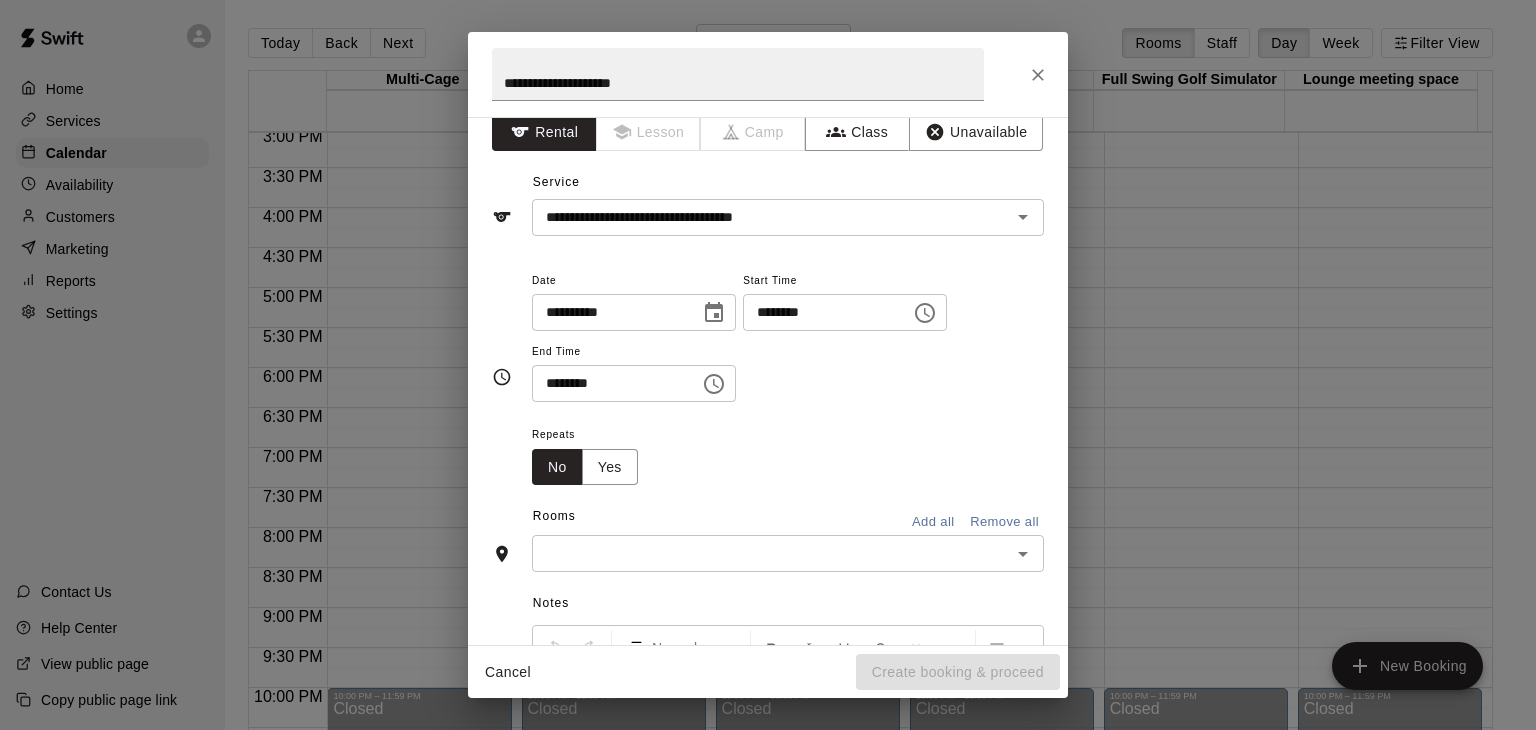 scroll, scrollTop: 0, scrollLeft: 0, axis: both 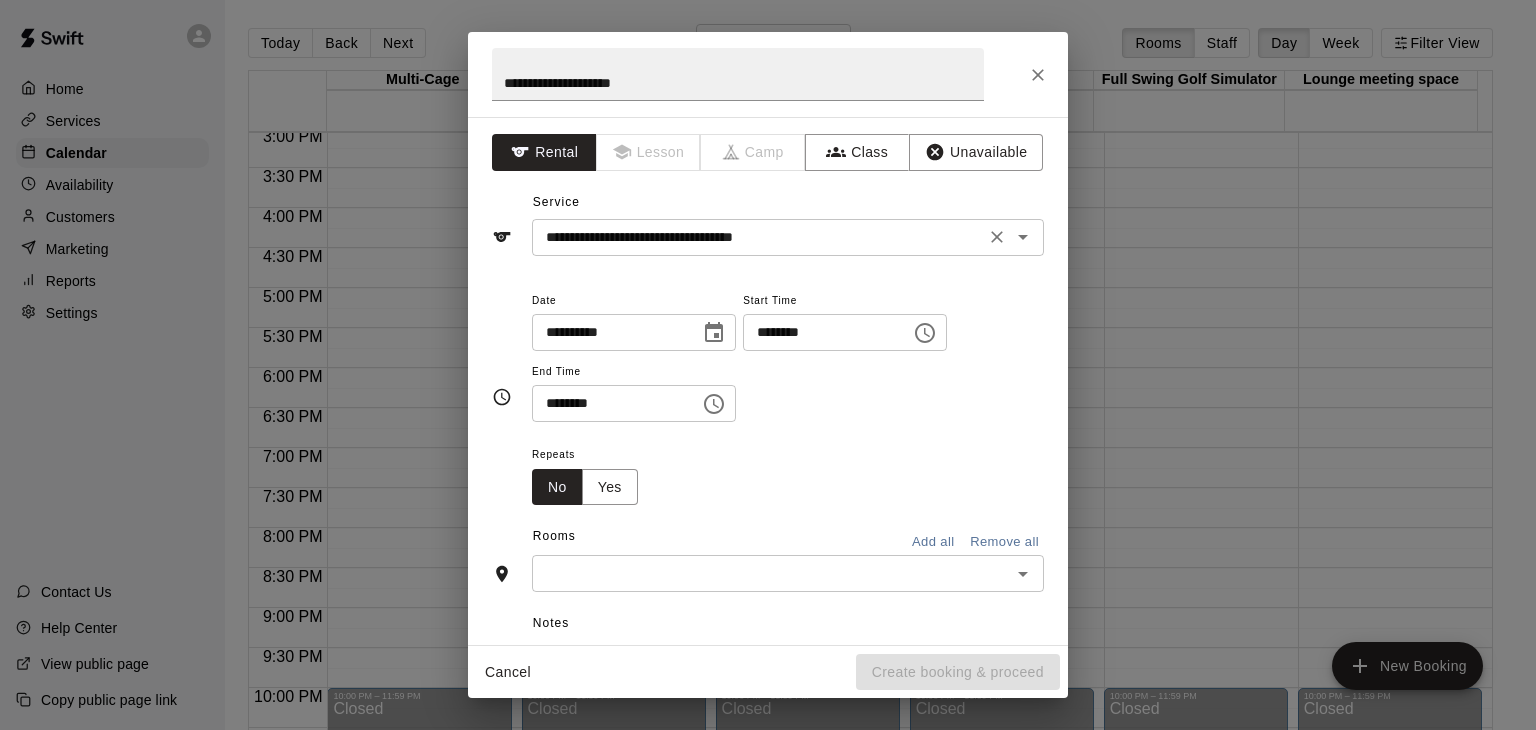 click on "**********" at bounding box center (758, 237) 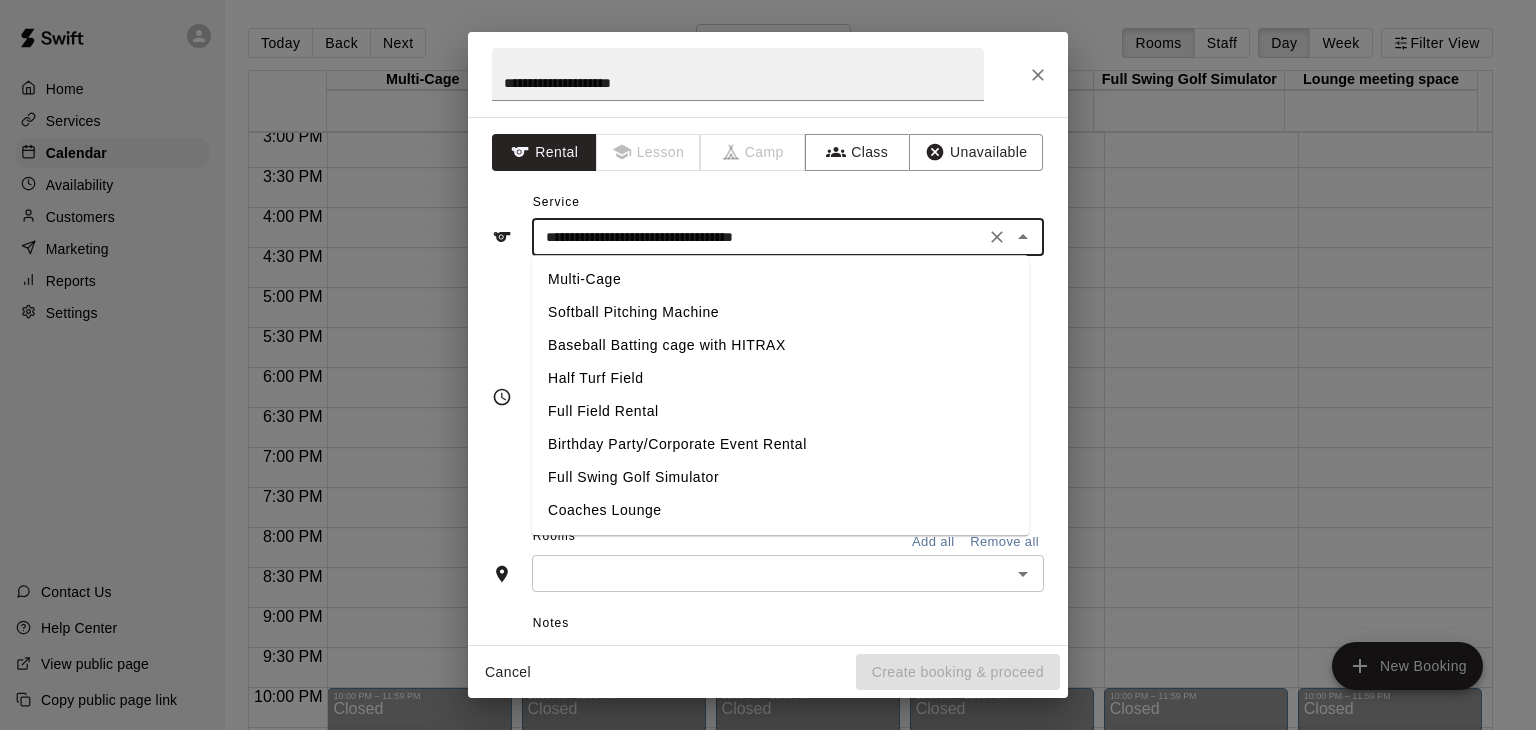click on "Birthday Party/Corporate Event Rental" at bounding box center [780, 444] 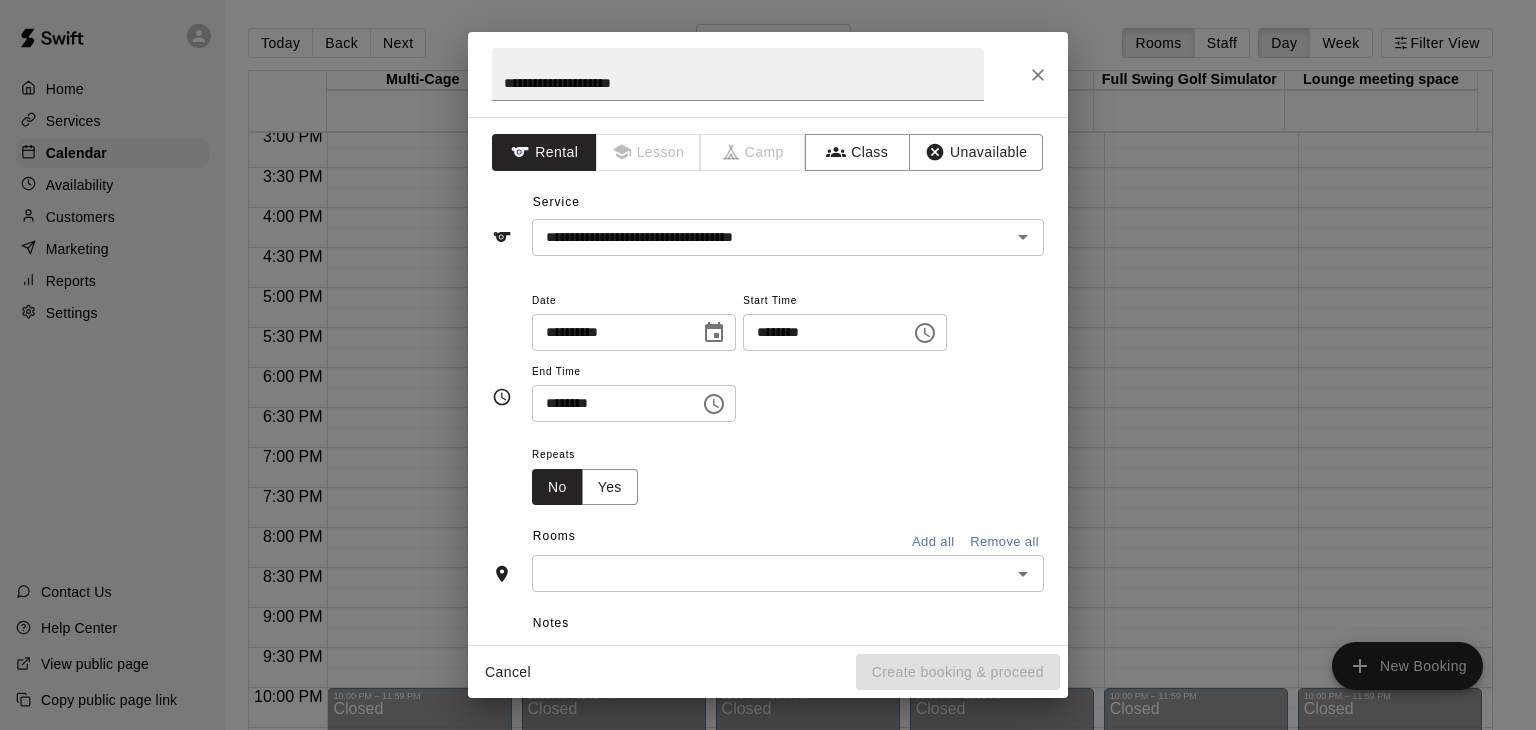 click on "**********" at bounding box center [788, 355] 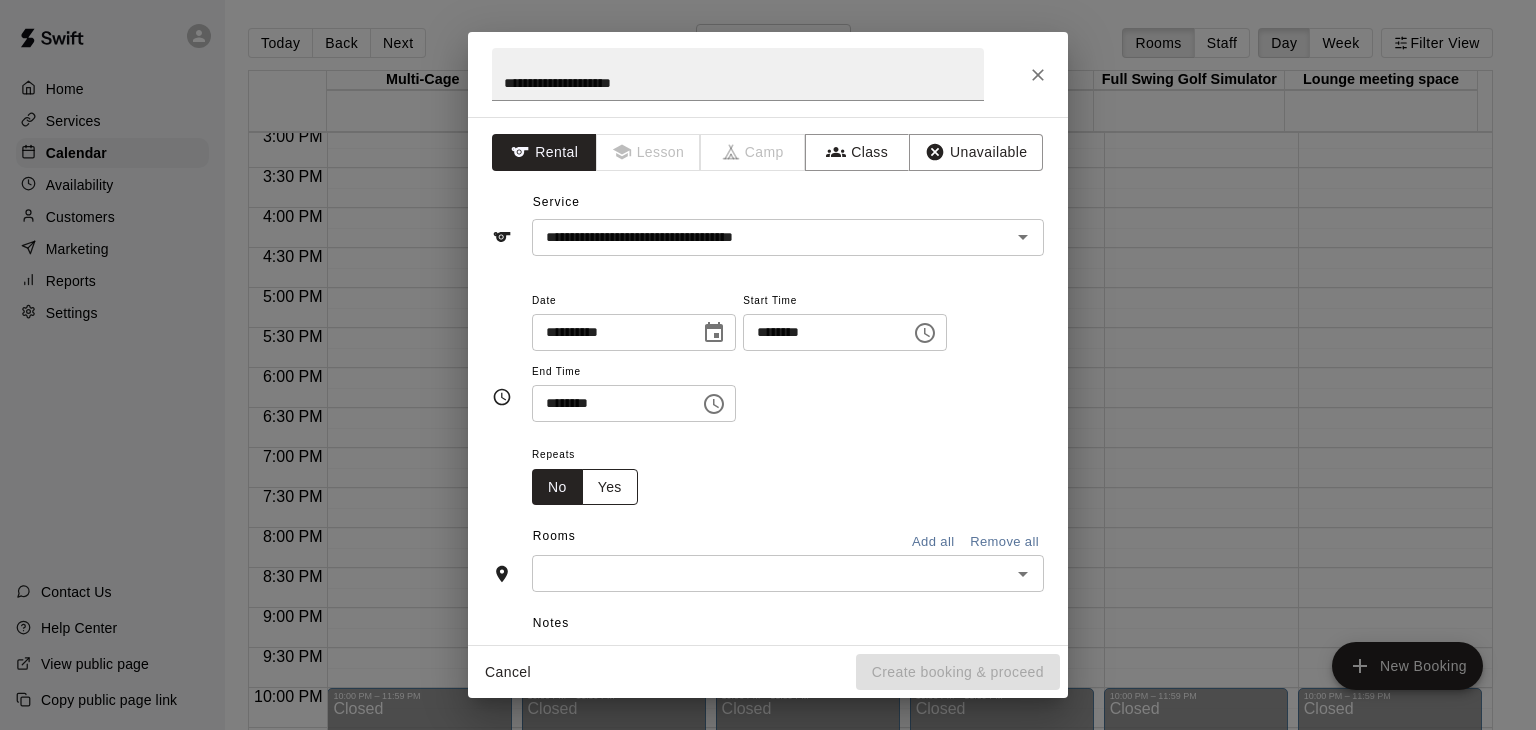 click on "Yes" at bounding box center [610, 487] 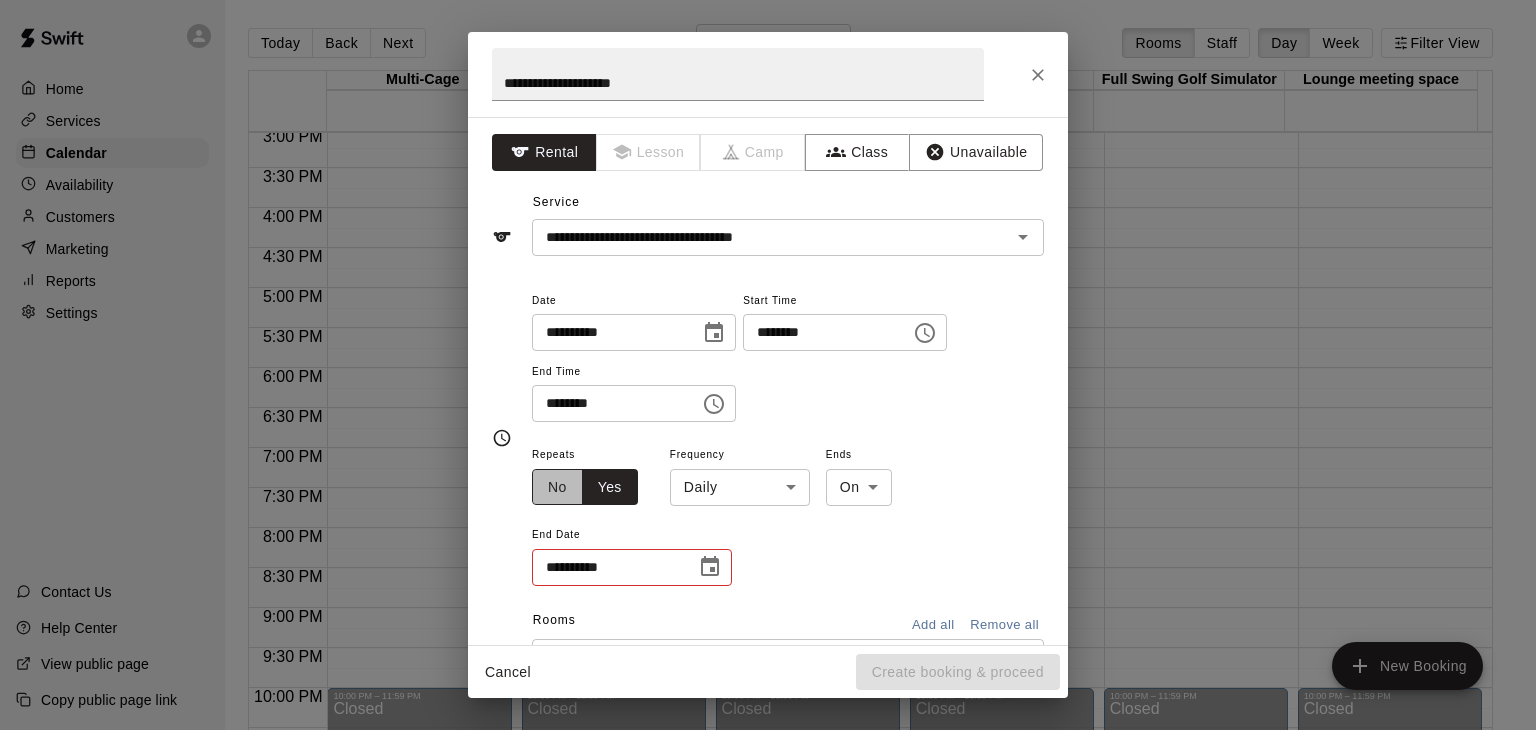 click on "No" at bounding box center (557, 487) 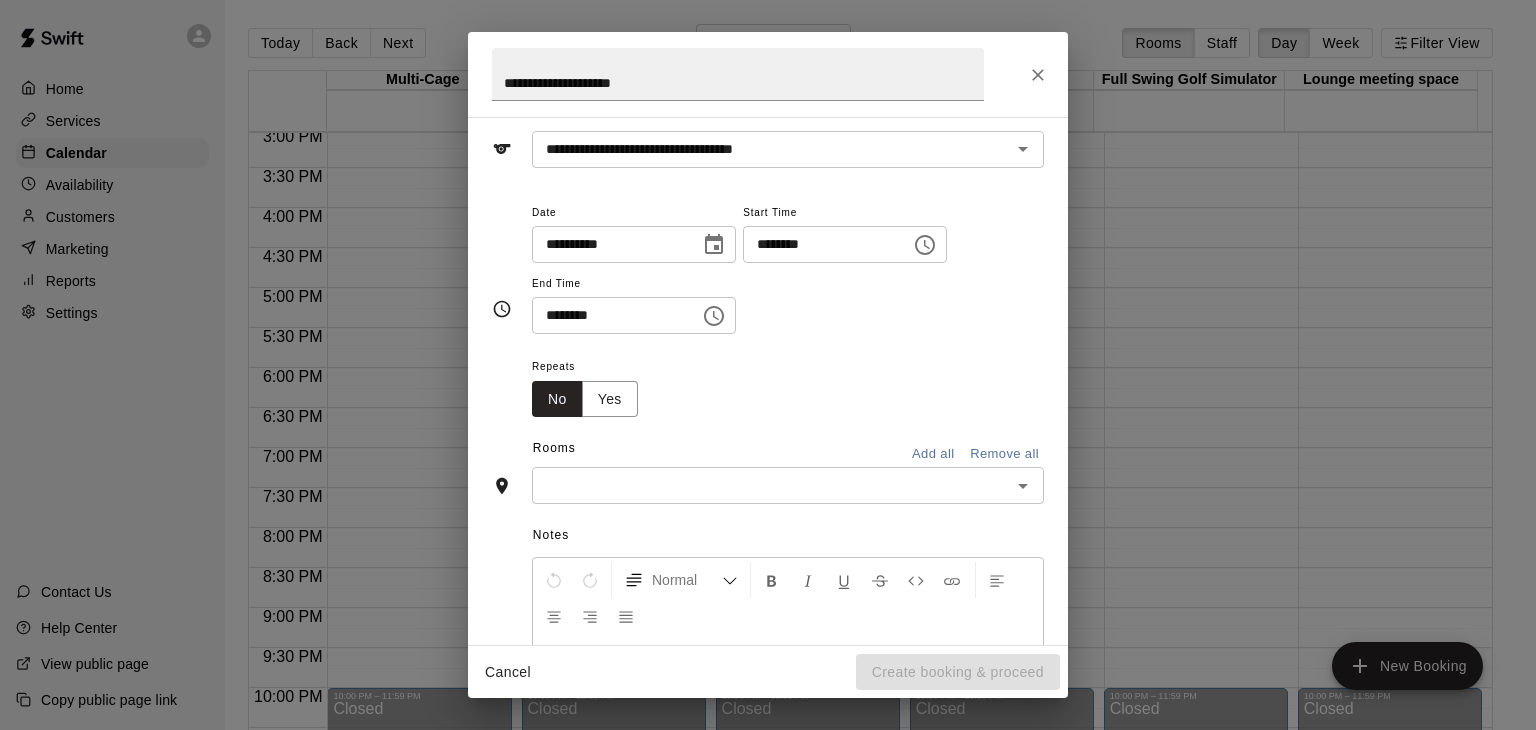 scroll, scrollTop: 269, scrollLeft: 0, axis: vertical 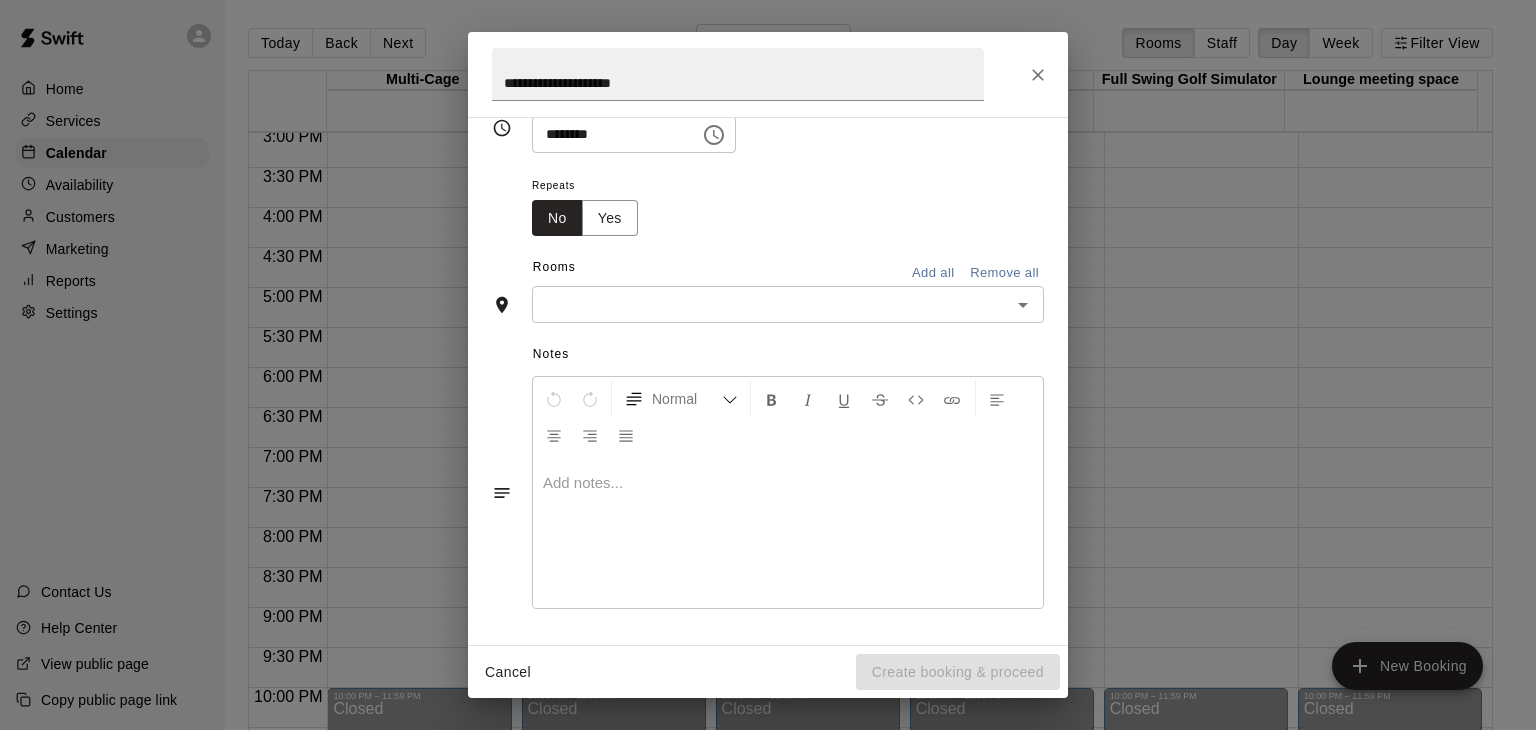 click at bounding box center (771, 304) 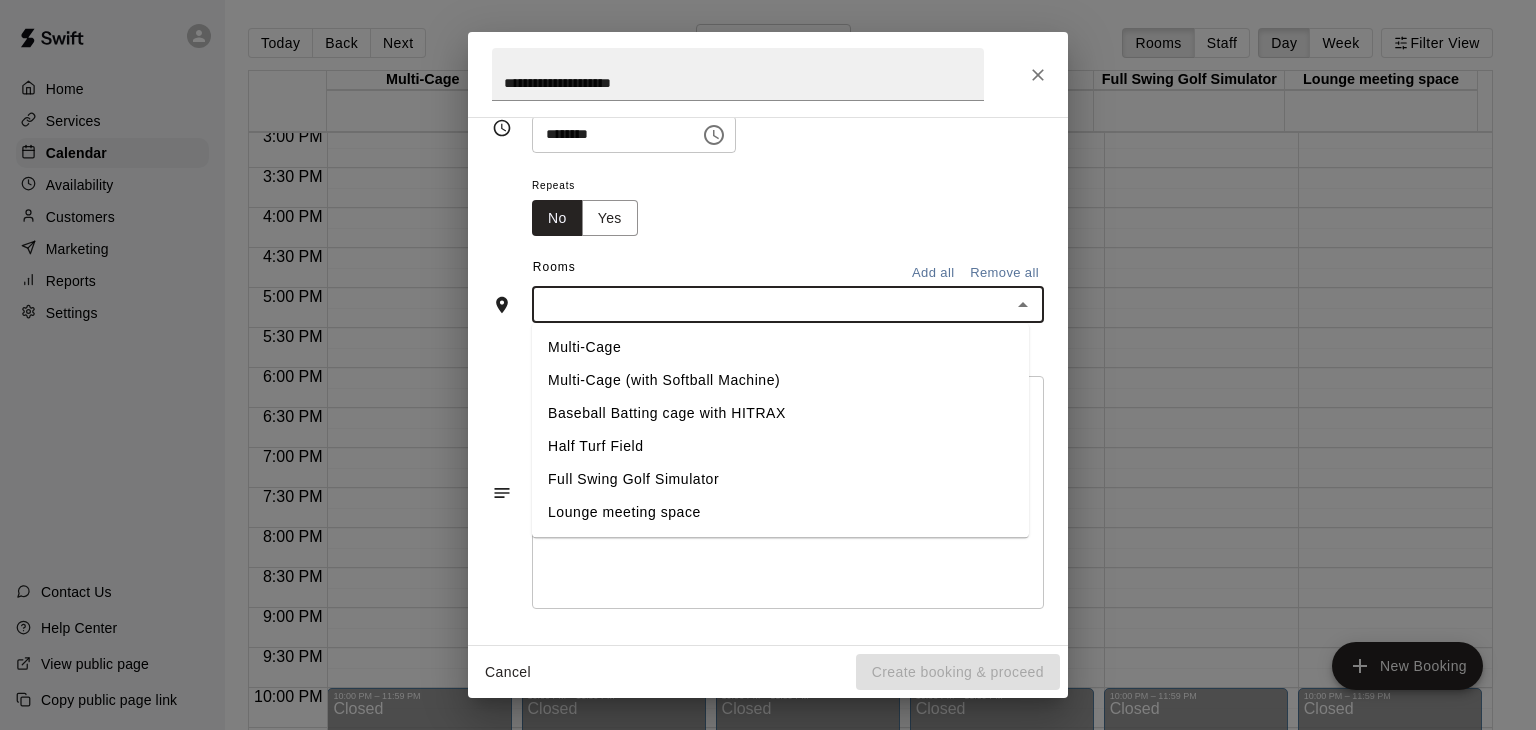 scroll, scrollTop: 169, scrollLeft: 0, axis: vertical 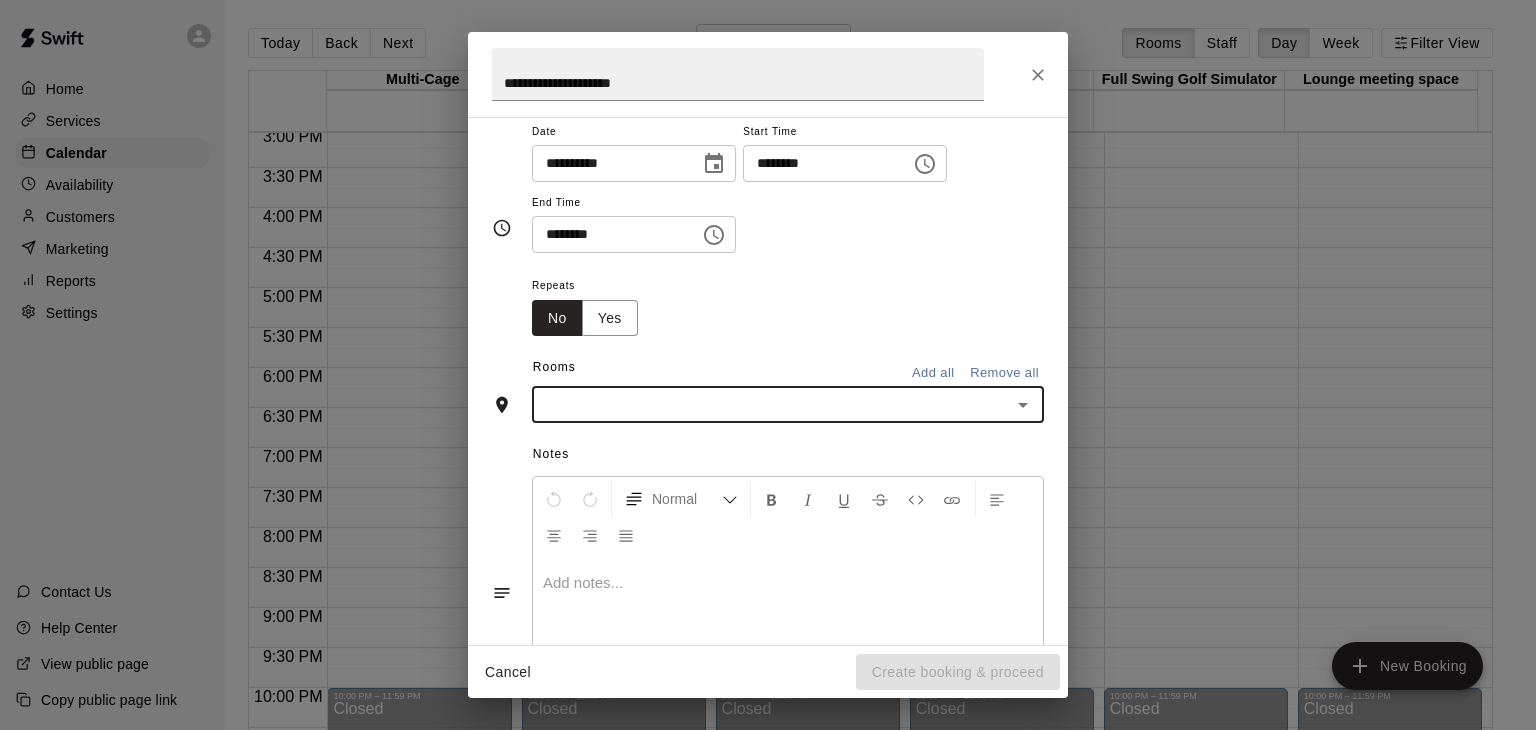 click at bounding box center (771, 404) 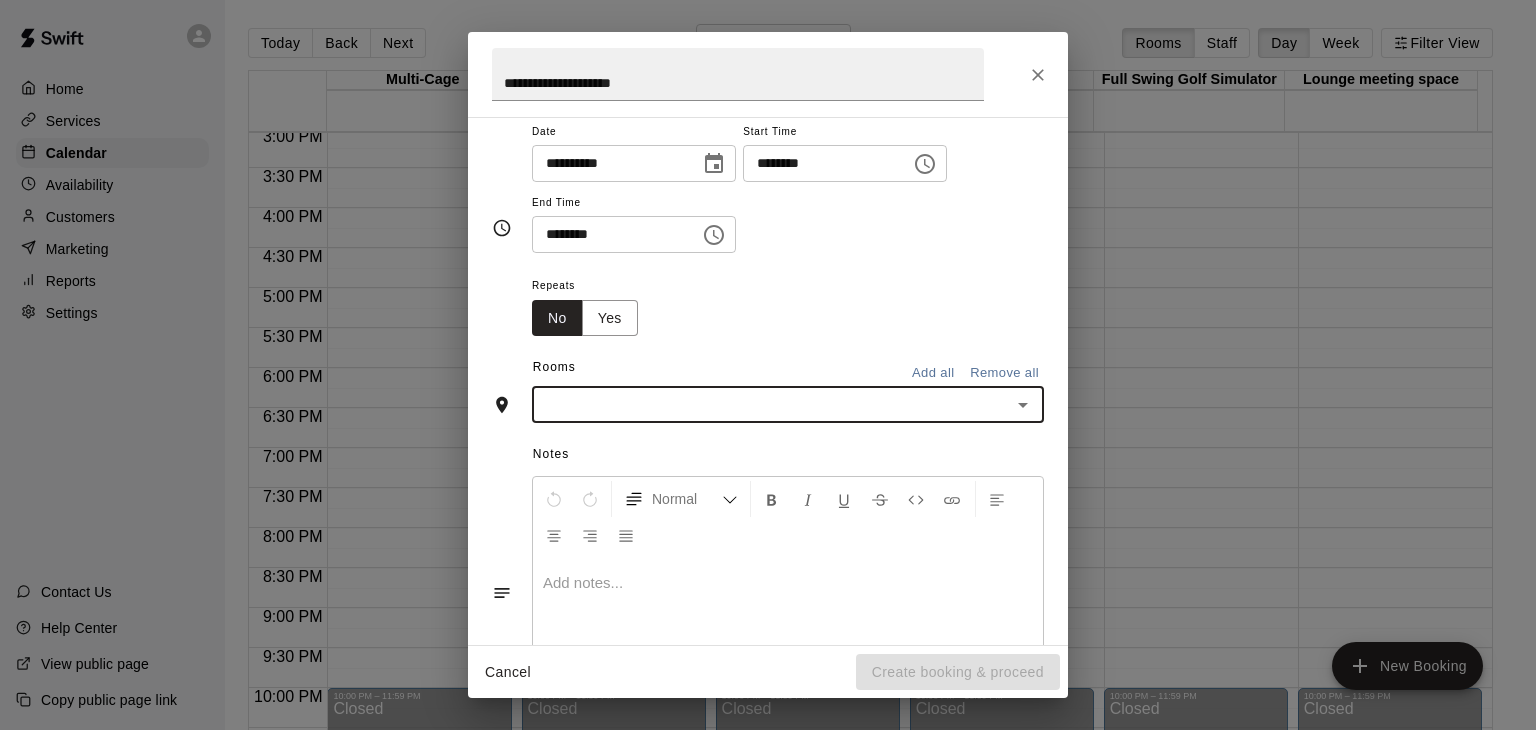 click on "Rooms Add all Remove all" at bounding box center [768, 369] 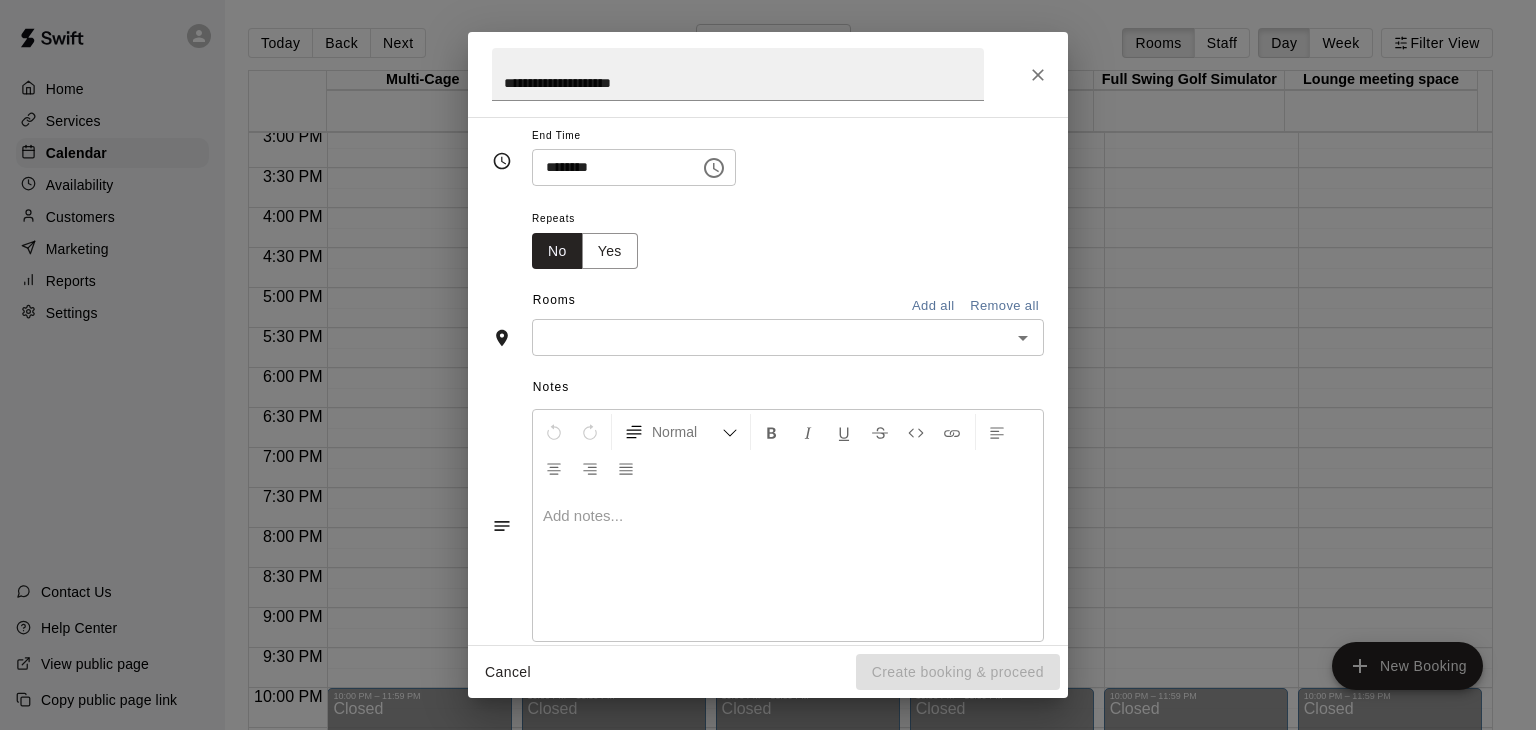 scroll, scrollTop: 269, scrollLeft: 0, axis: vertical 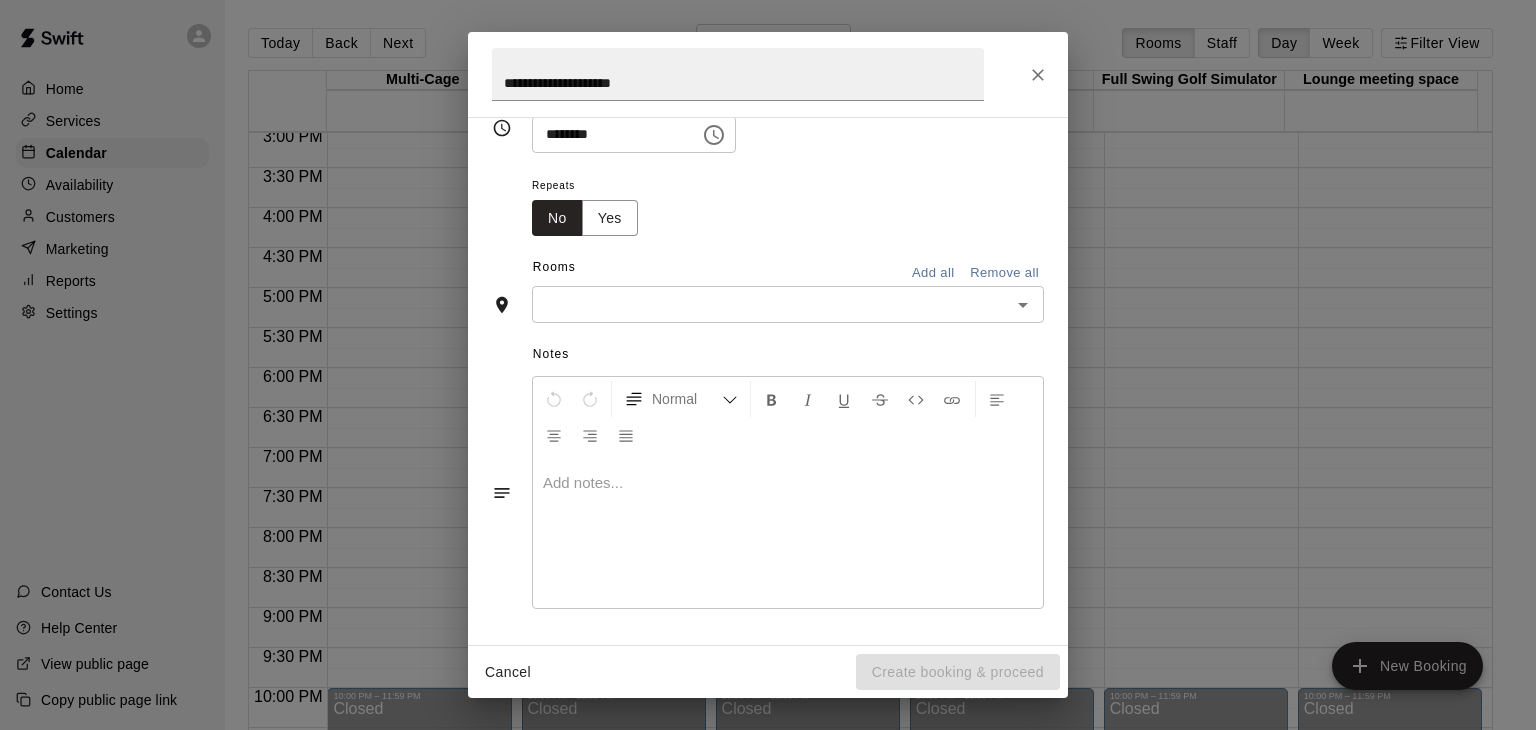 click at bounding box center (788, 533) 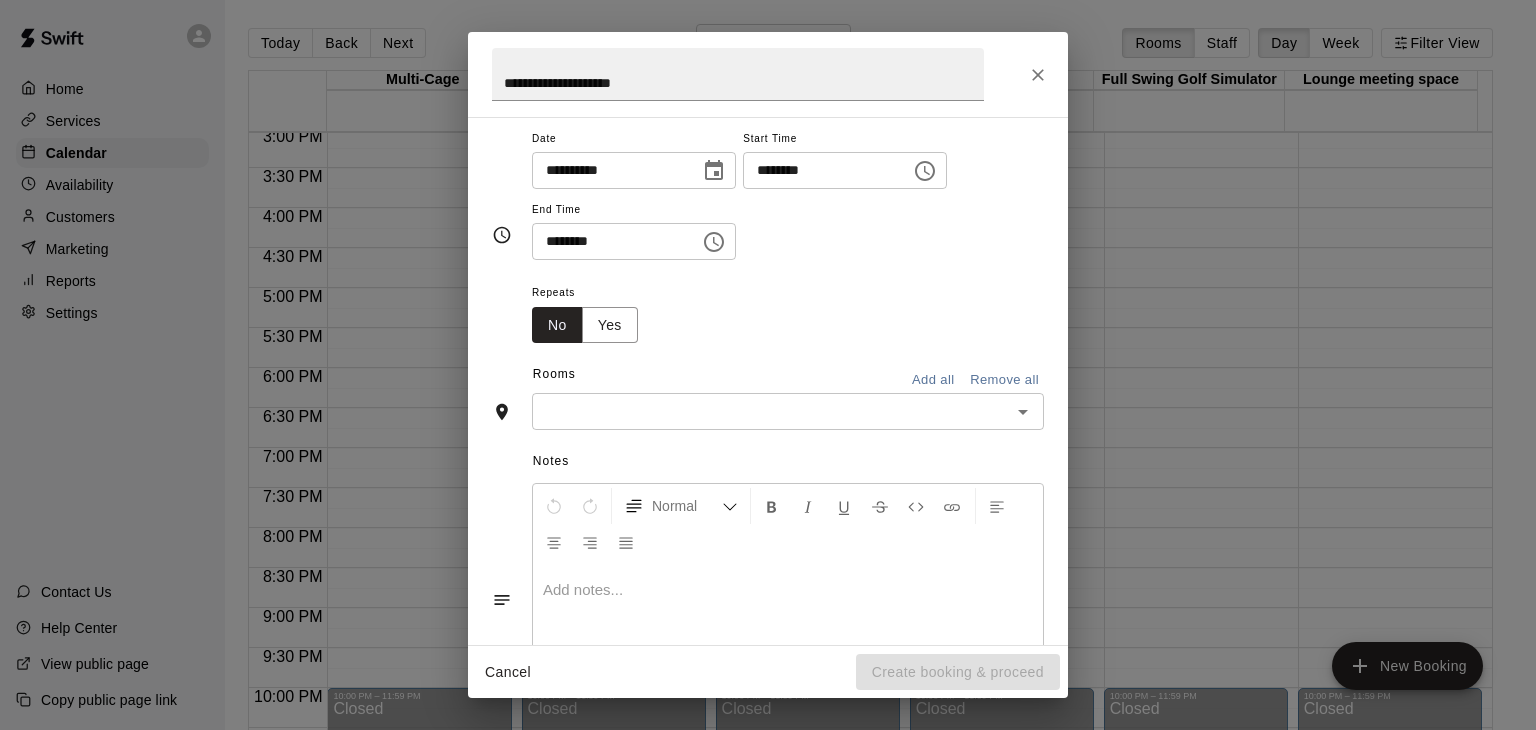 scroll, scrollTop: 0, scrollLeft: 0, axis: both 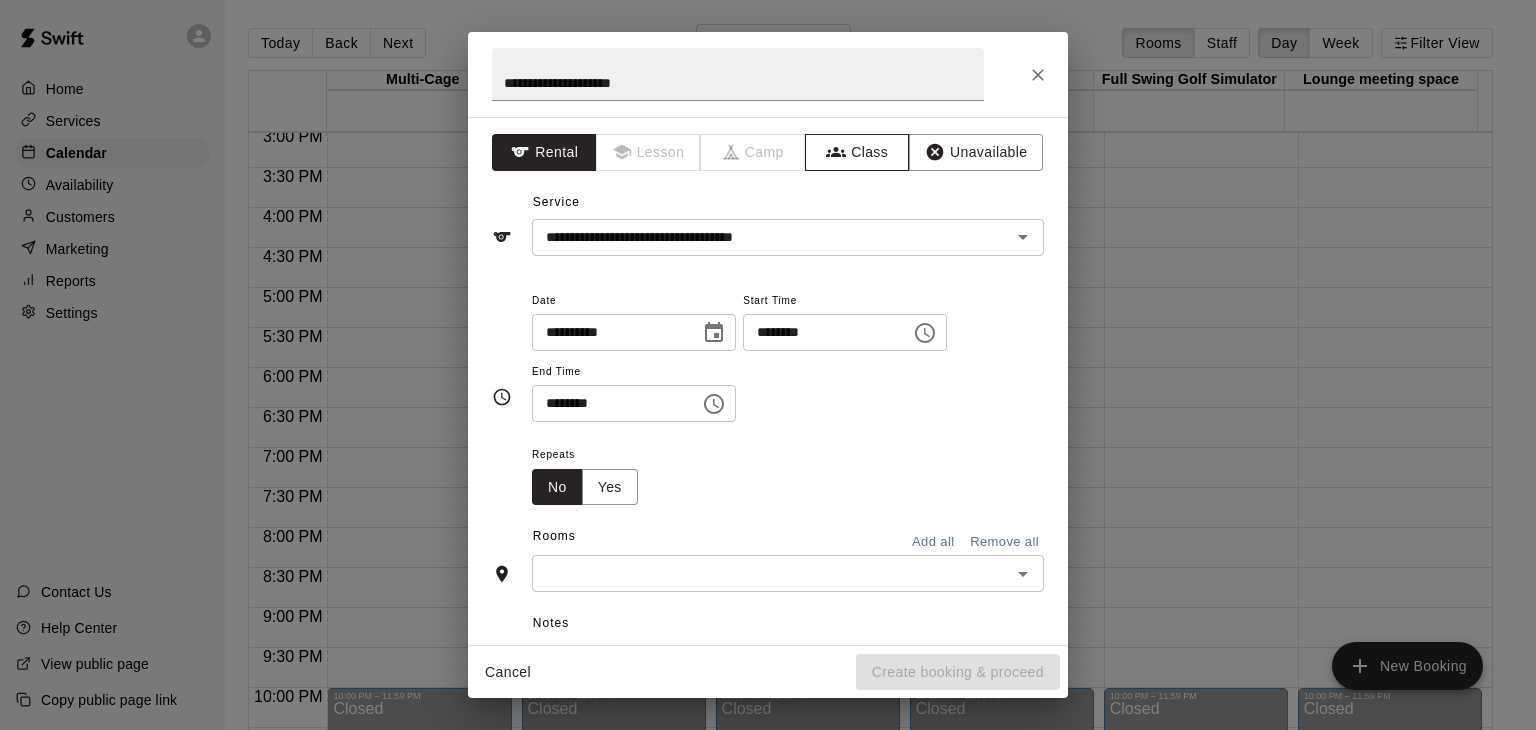 click on "Class" at bounding box center [857, 152] 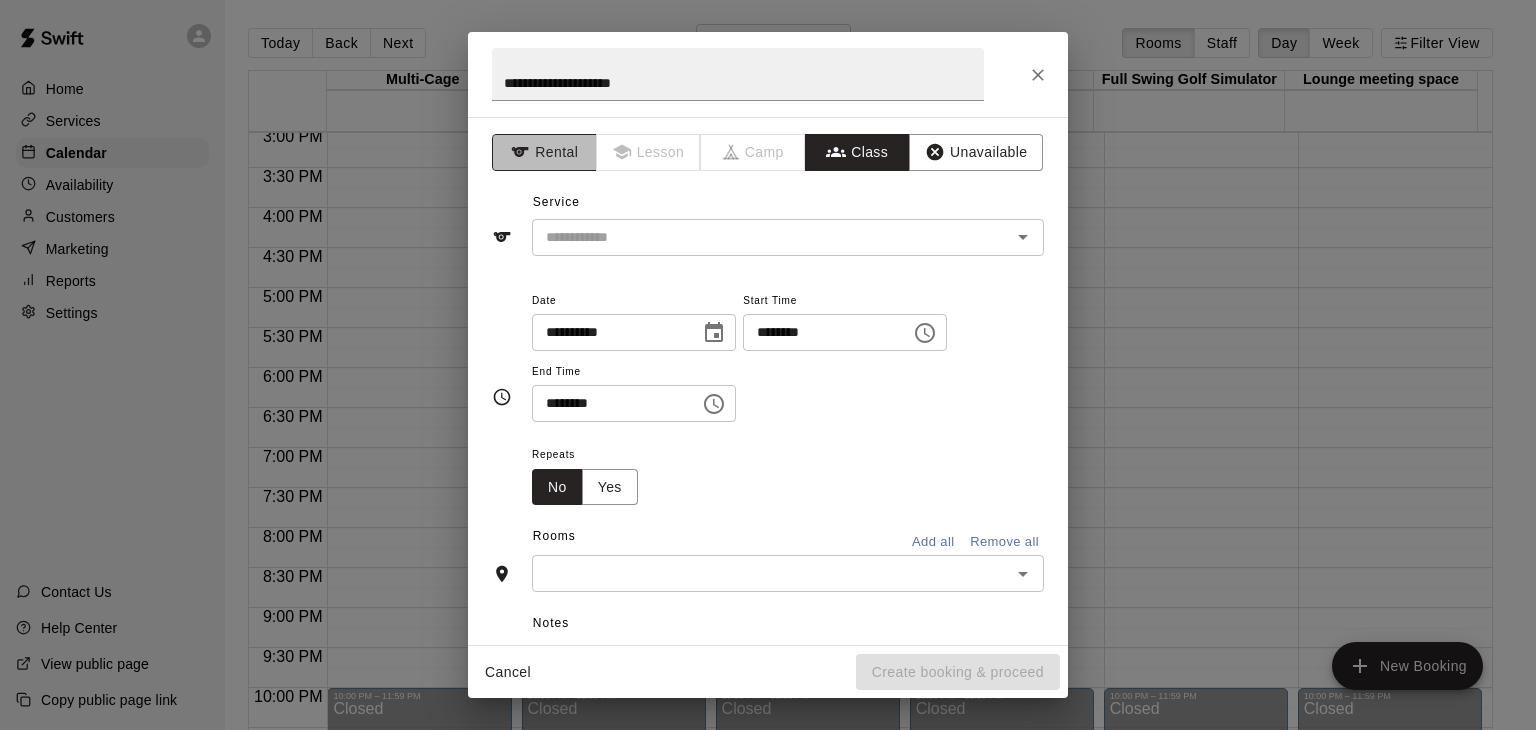 click on "Rental" at bounding box center (544, 152) 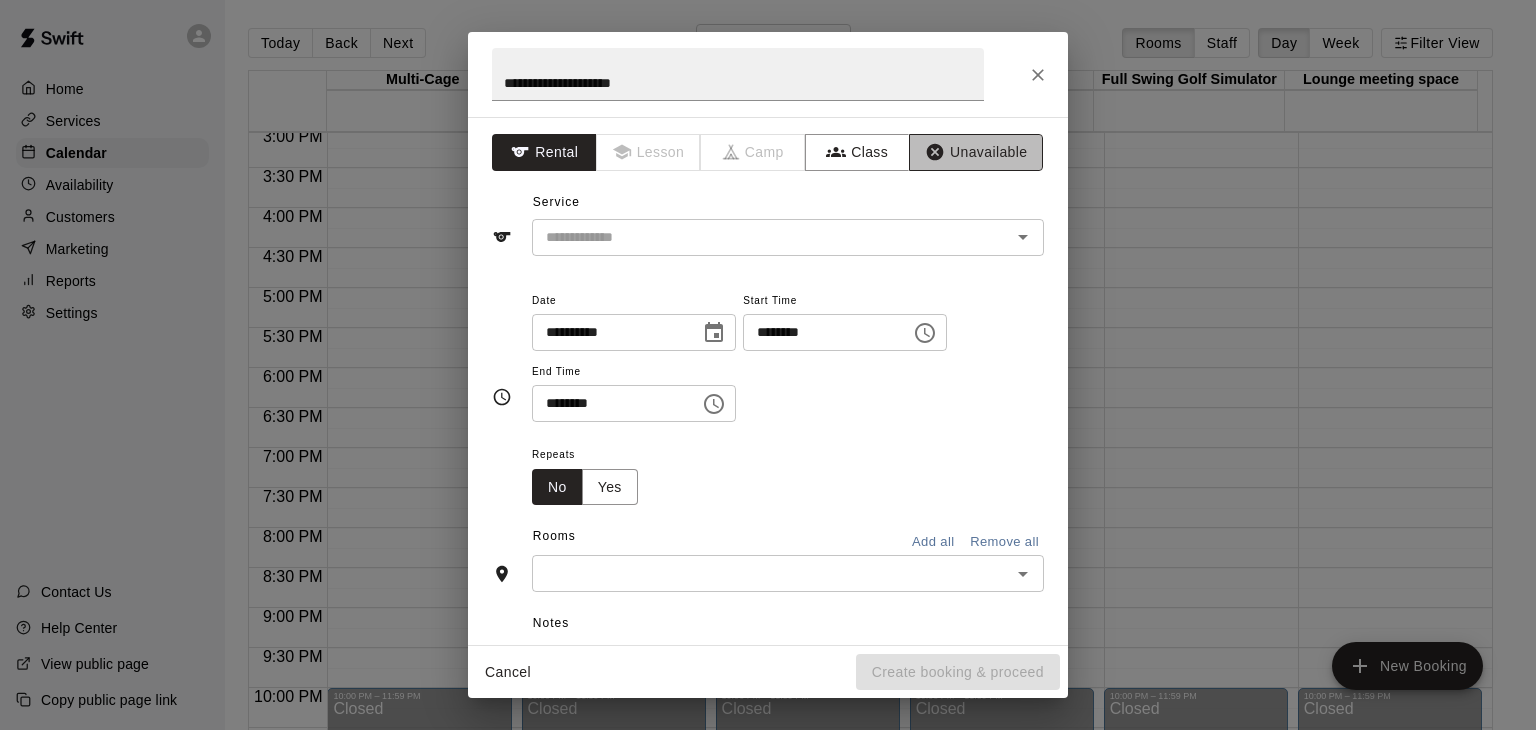click on "Unavailable" at bounding box center (976, 152) 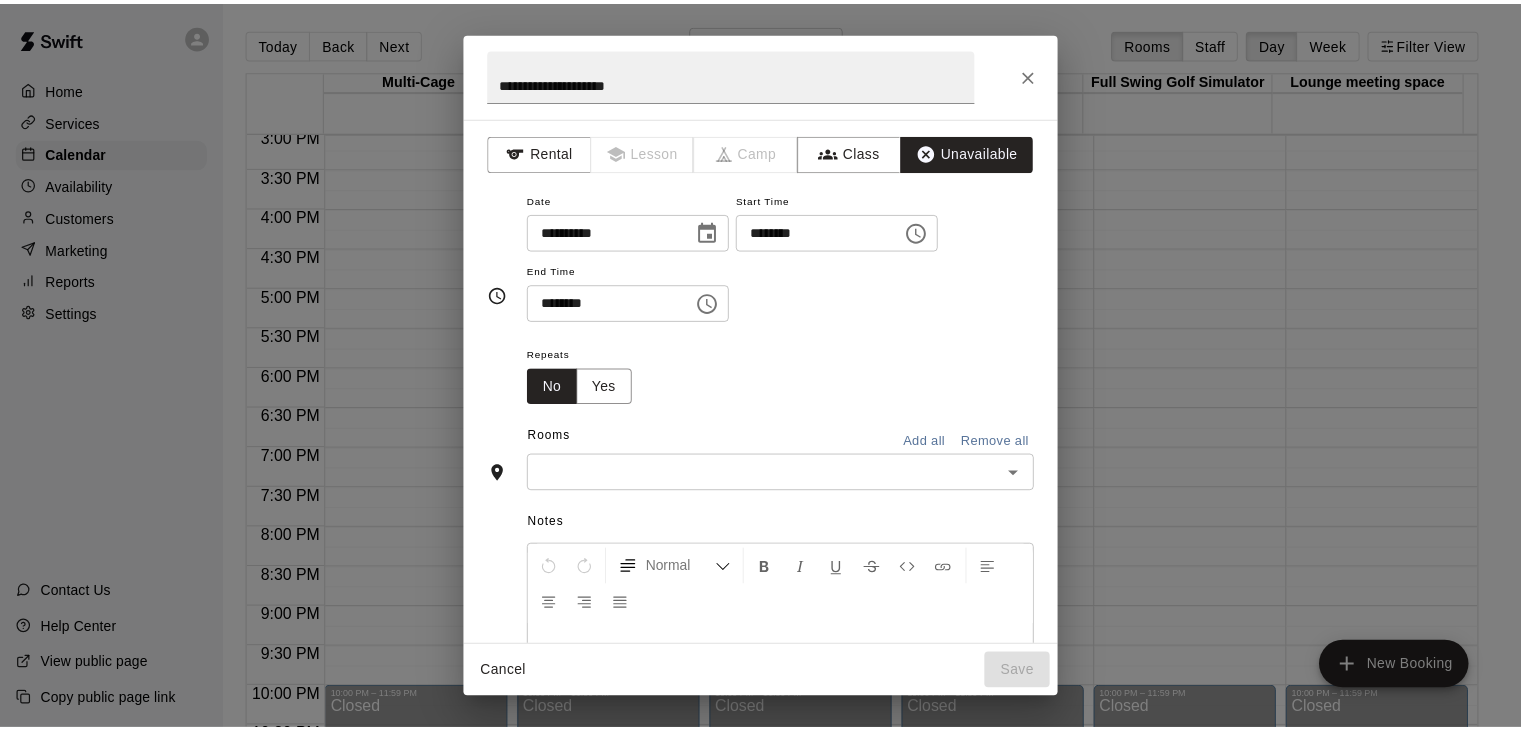 scroll, scrollTop: 0, scrollLeft: 0, axis: both 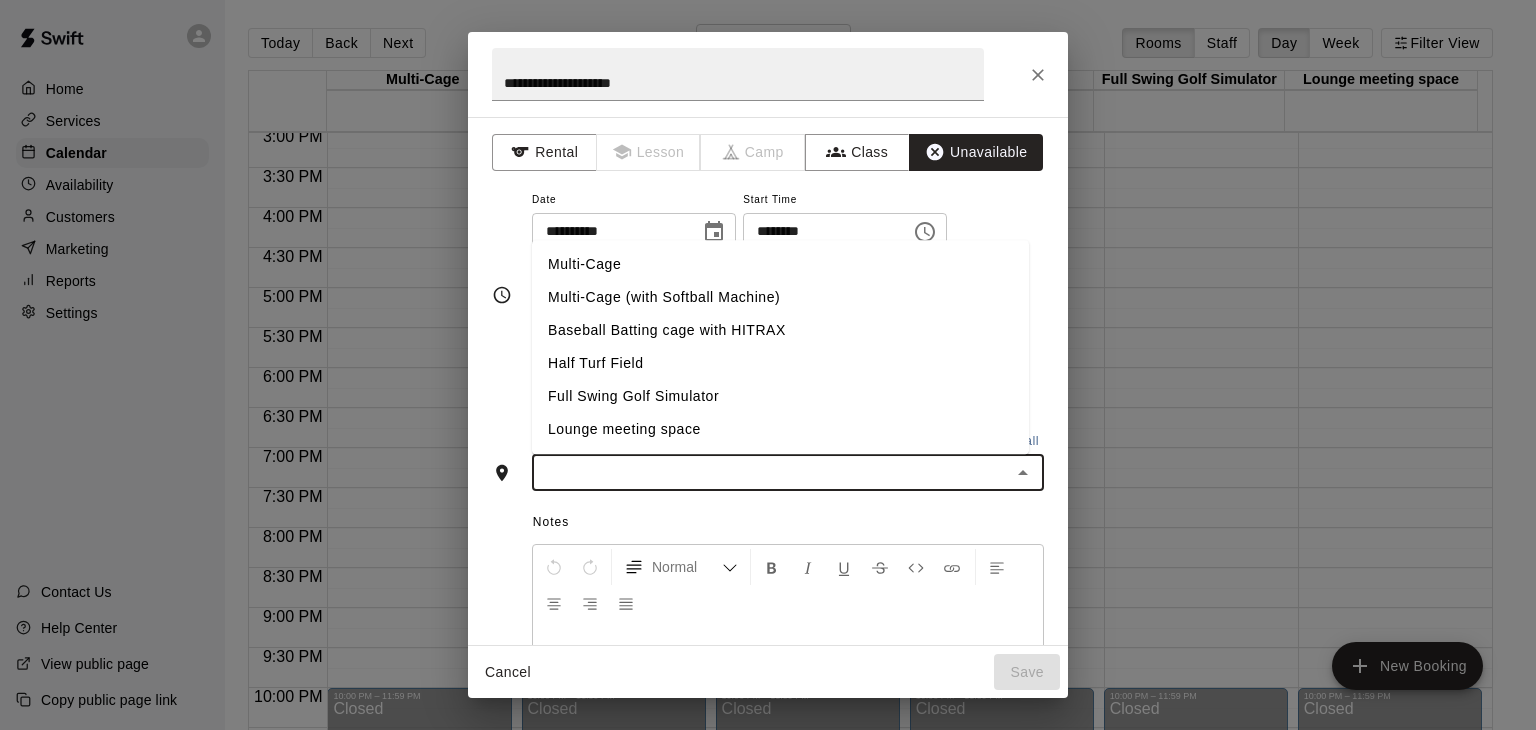 click at bounding box center (771, 472) 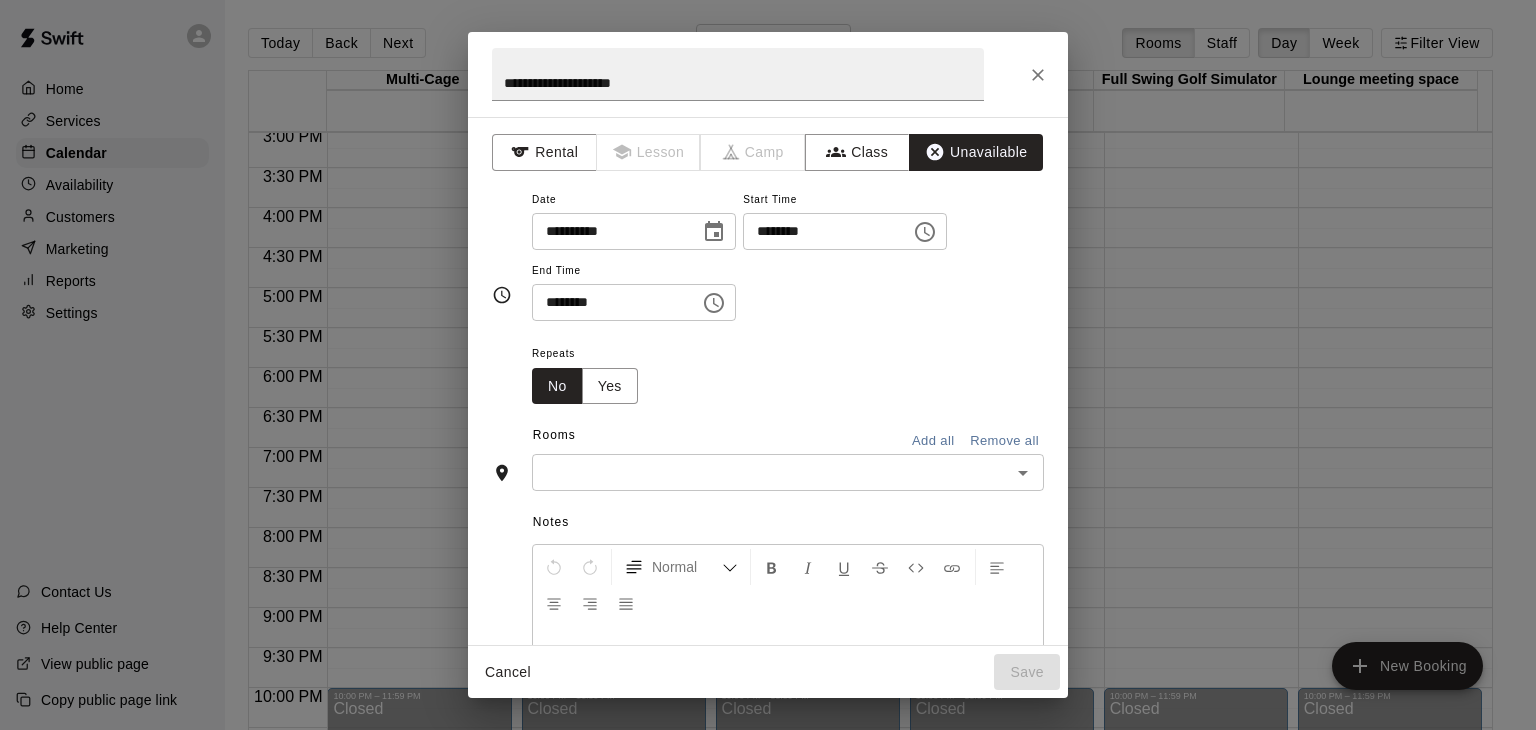 drag, startPoint x: 488, startPoint y: 377, endPoint x: 519, endPoint y: 379, distance: 31.06445 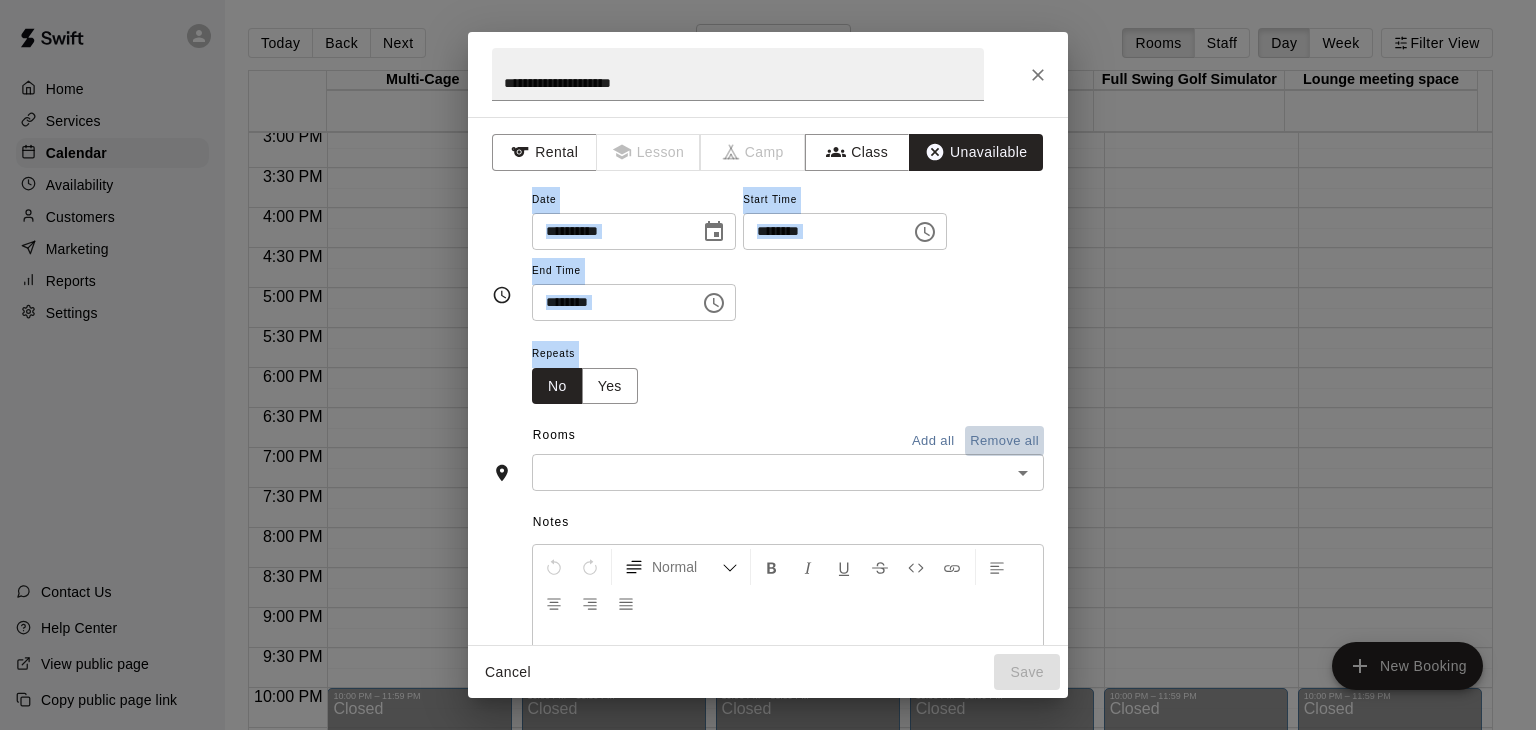 click on "Remove all" at bounding box center [1004, 441] 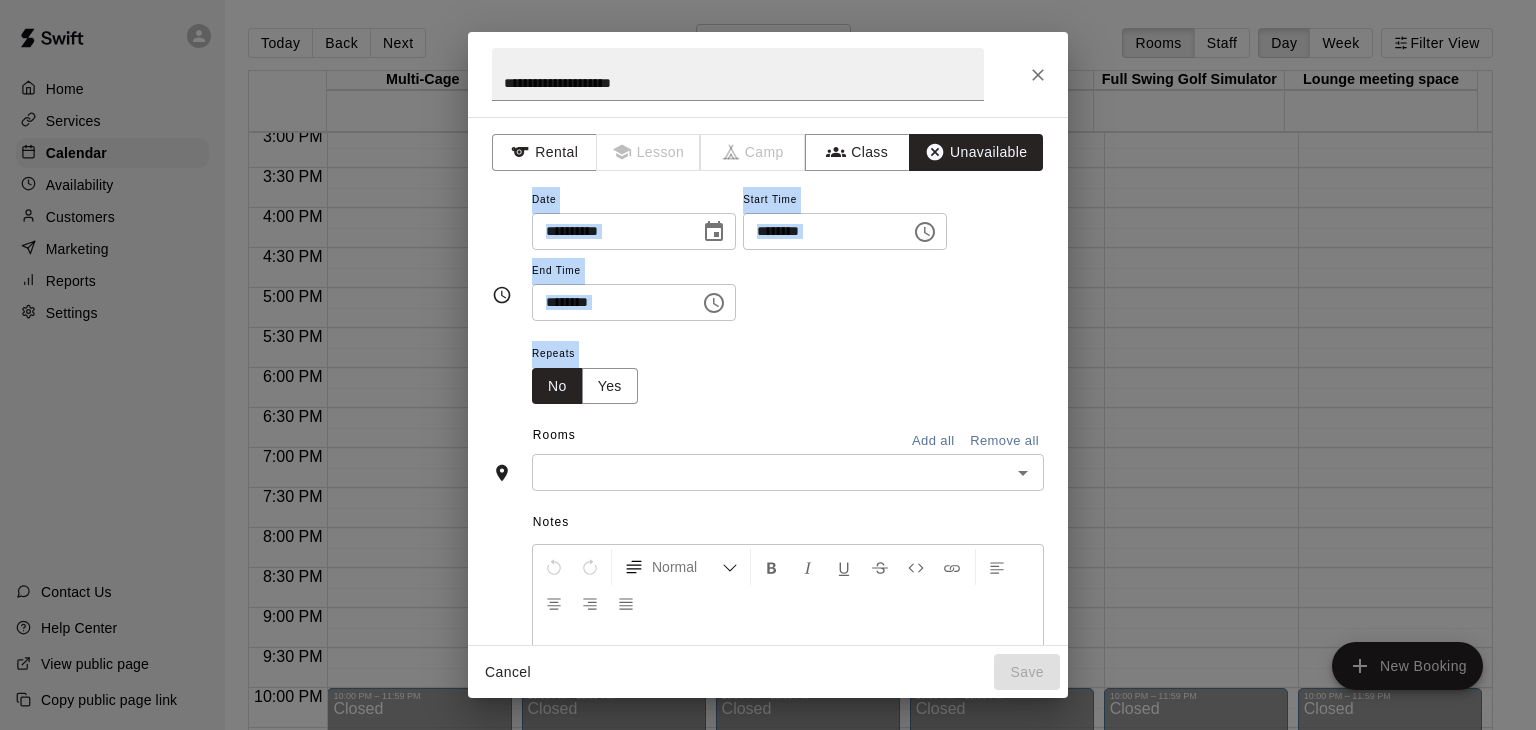 click on "Add all" at bounding box center (933, 441) 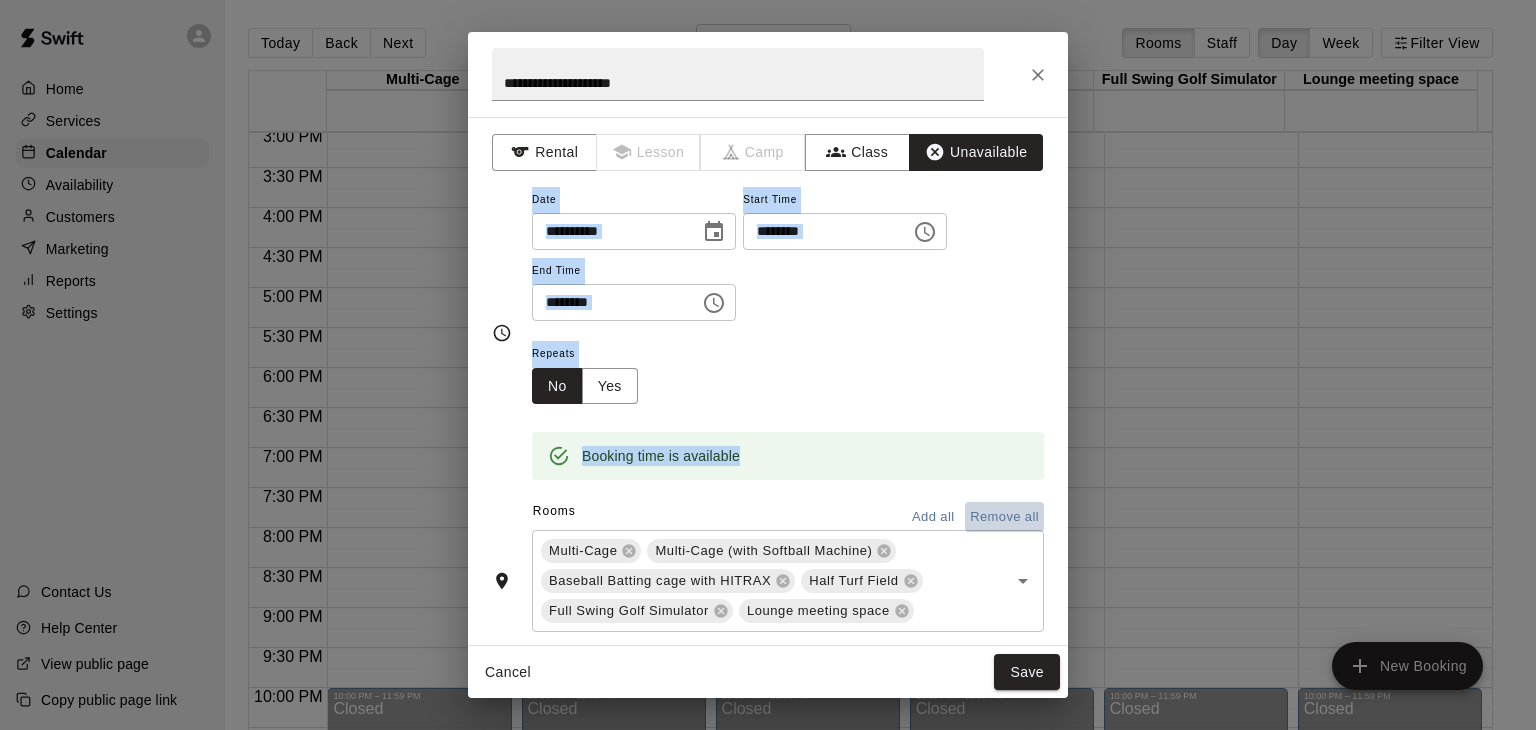 click on "Remove all" at bounding box center [1004, 517] 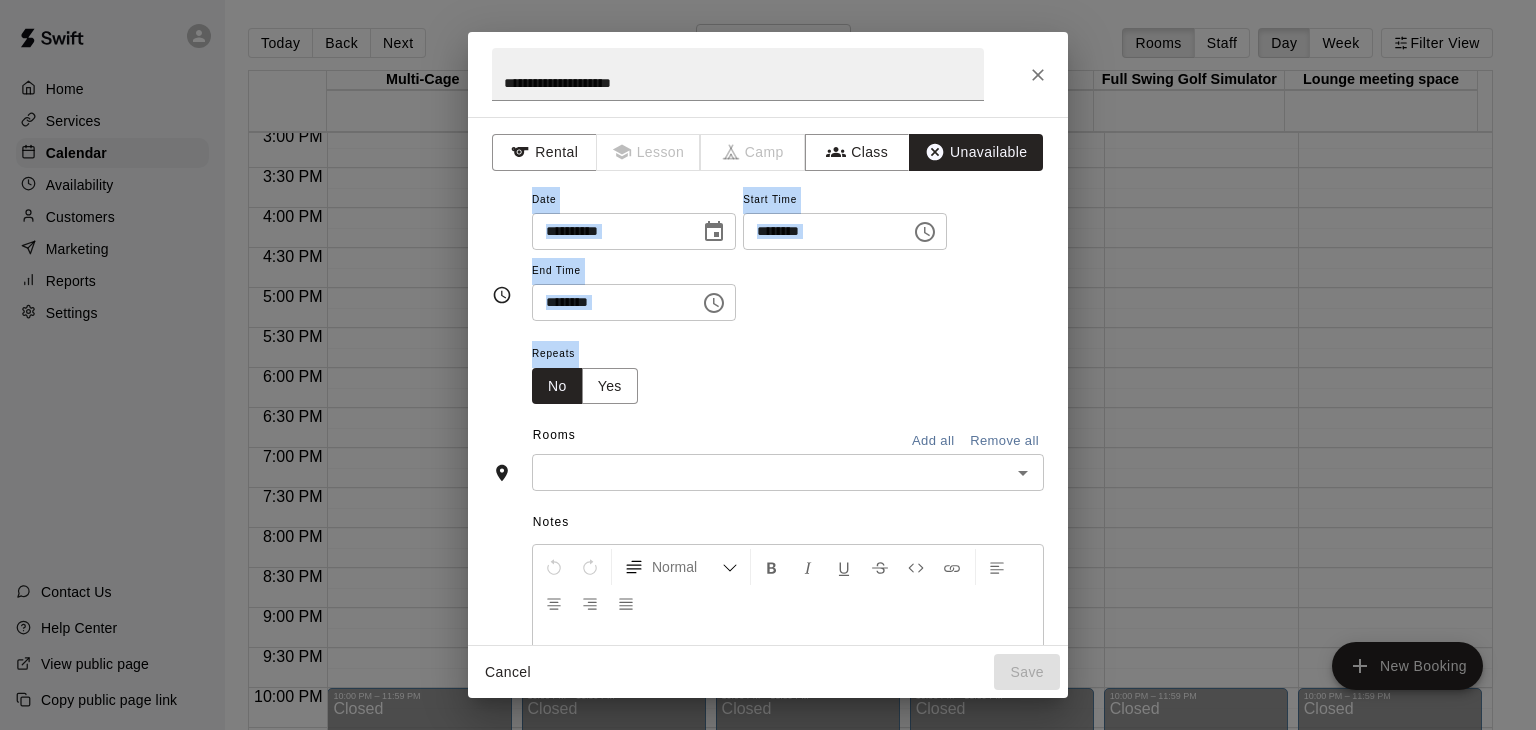 click on "**********" at bounding box center [768, 296] 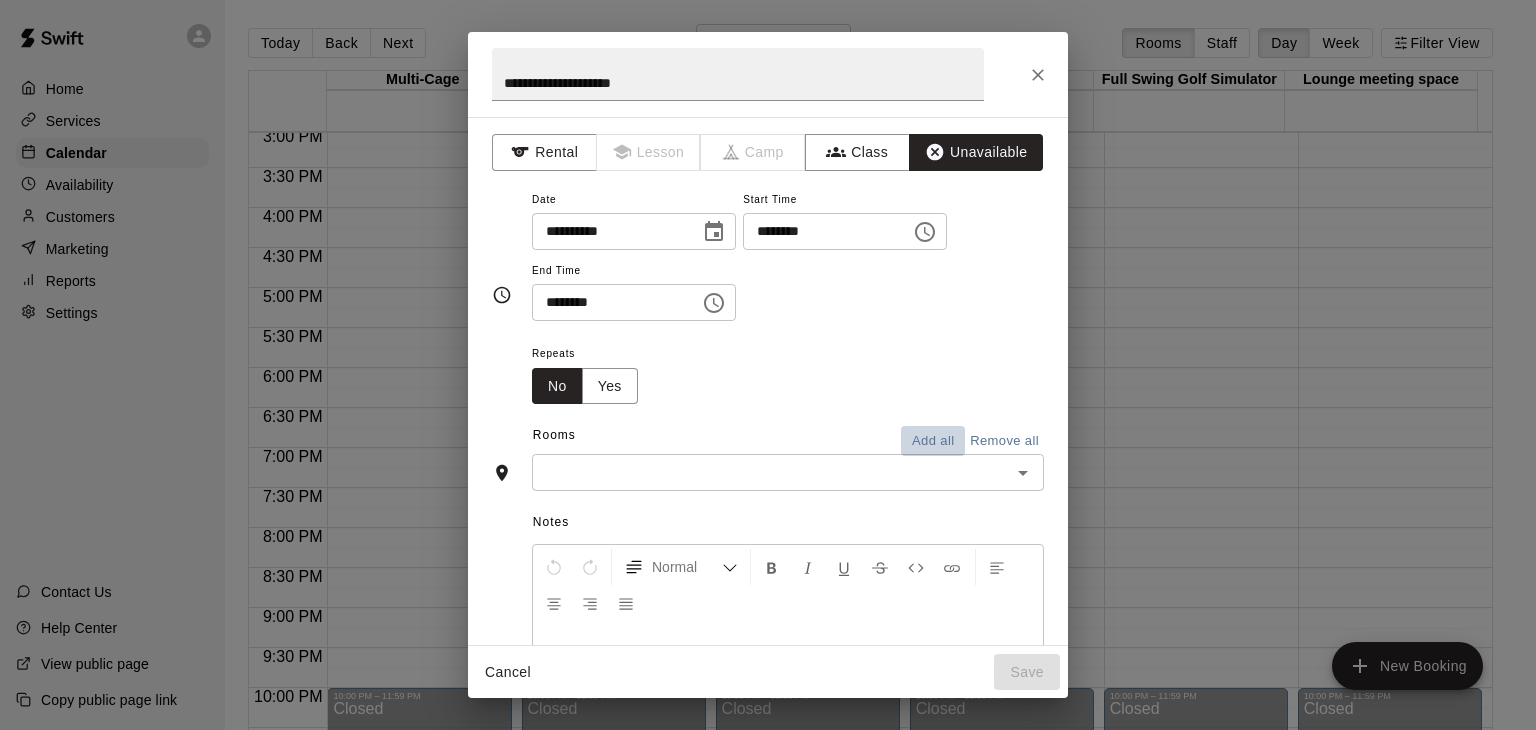 click on "Add all" at bounding box center [933, 441] 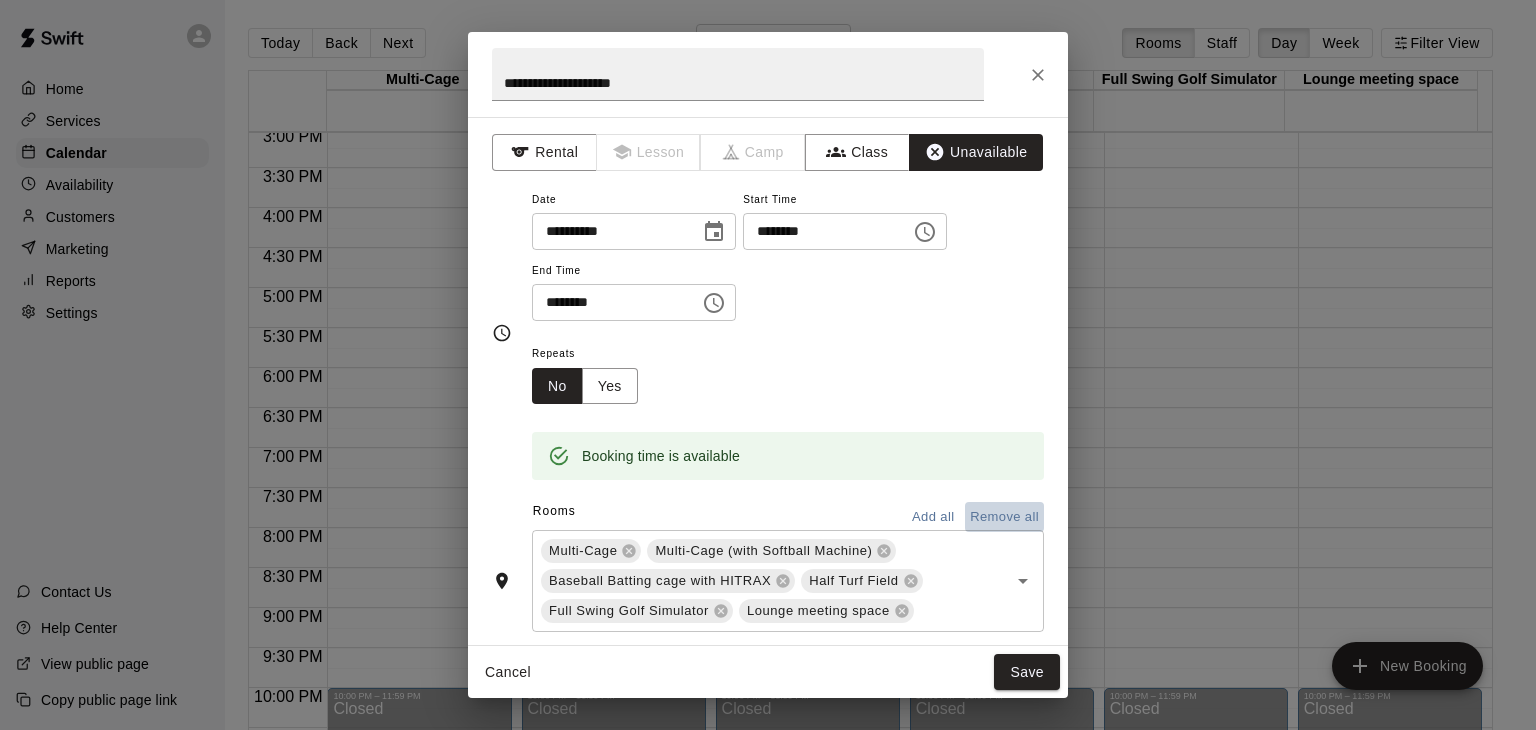 click on "Remove all" at bounding box center [1004, 517] 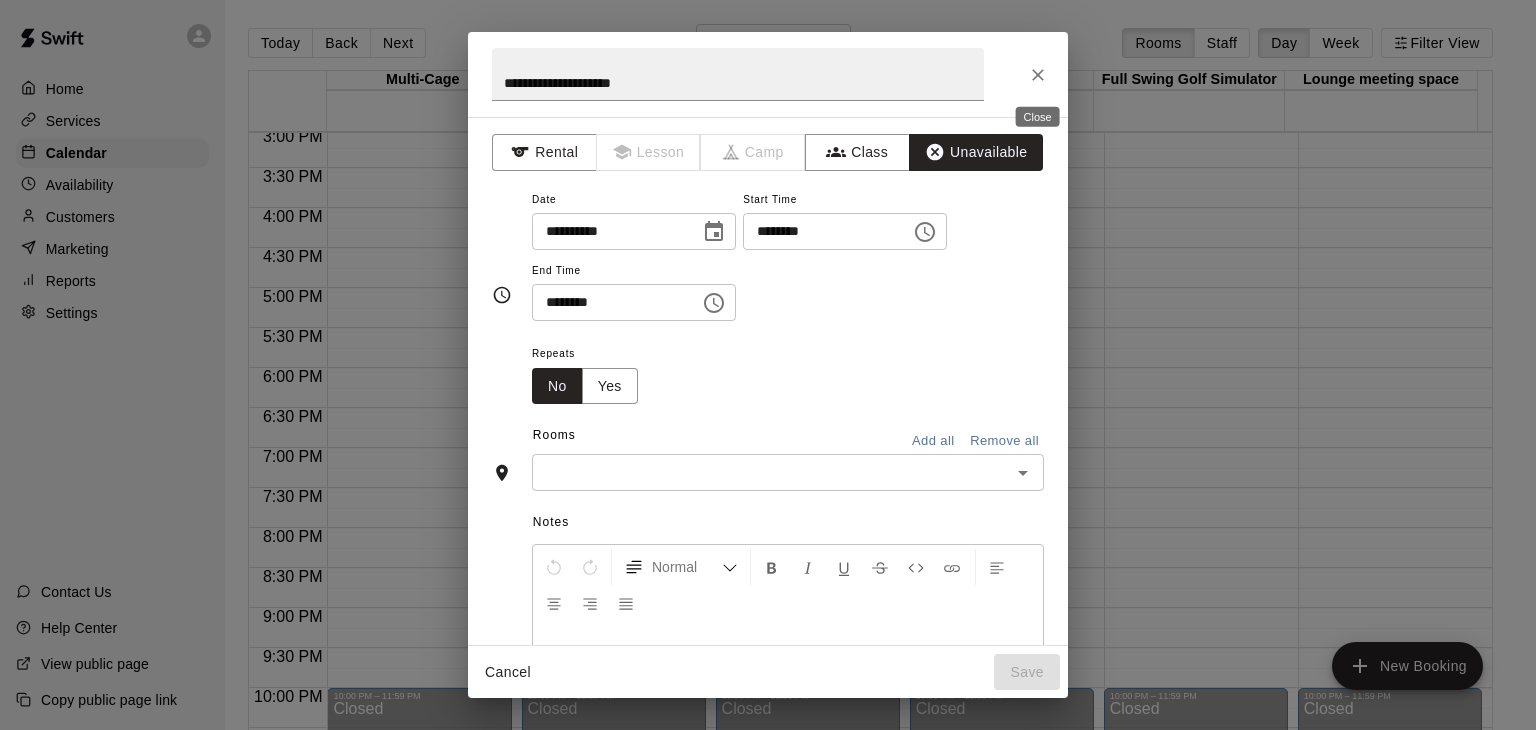 click 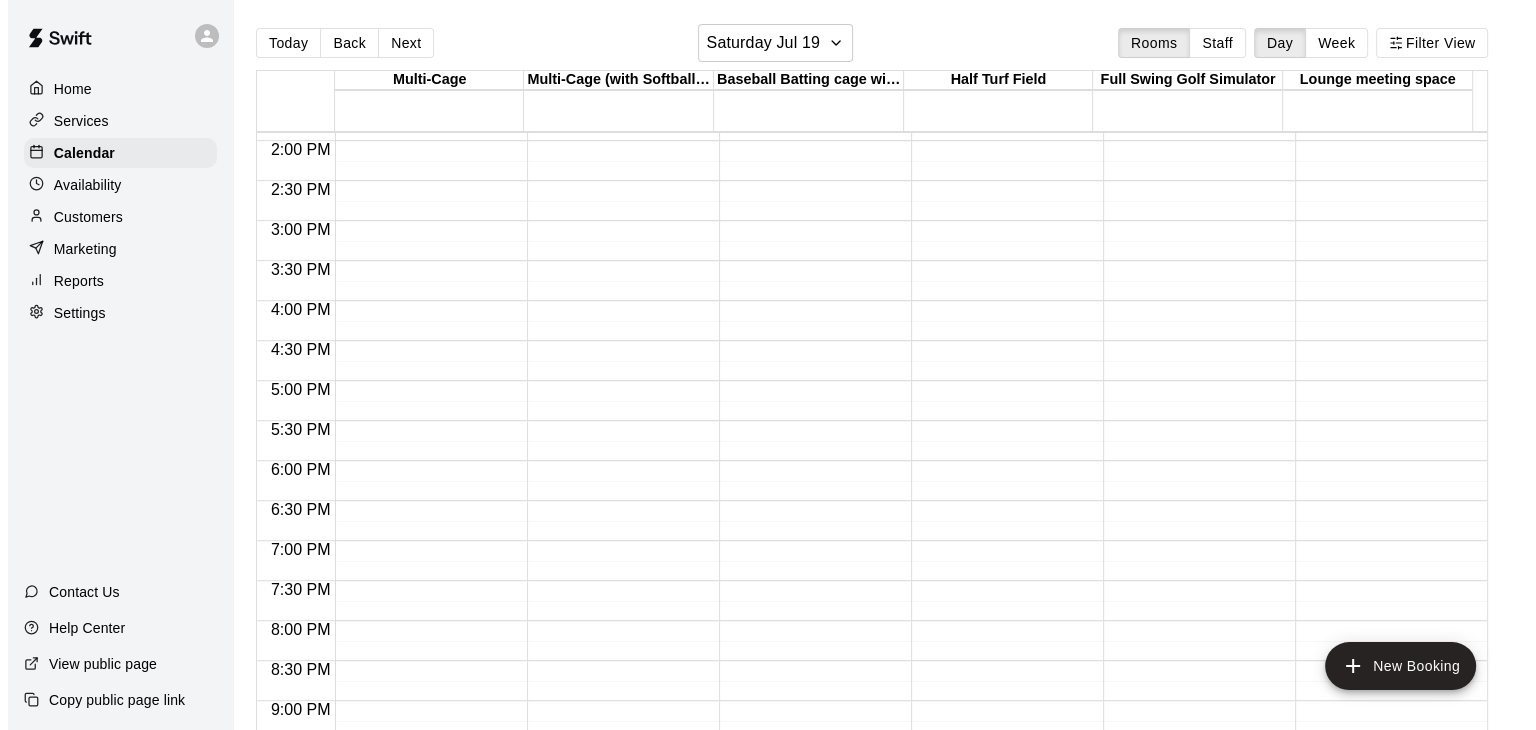 scroll, scrollTop: 900, scrollLeft: 0, axis: vertical 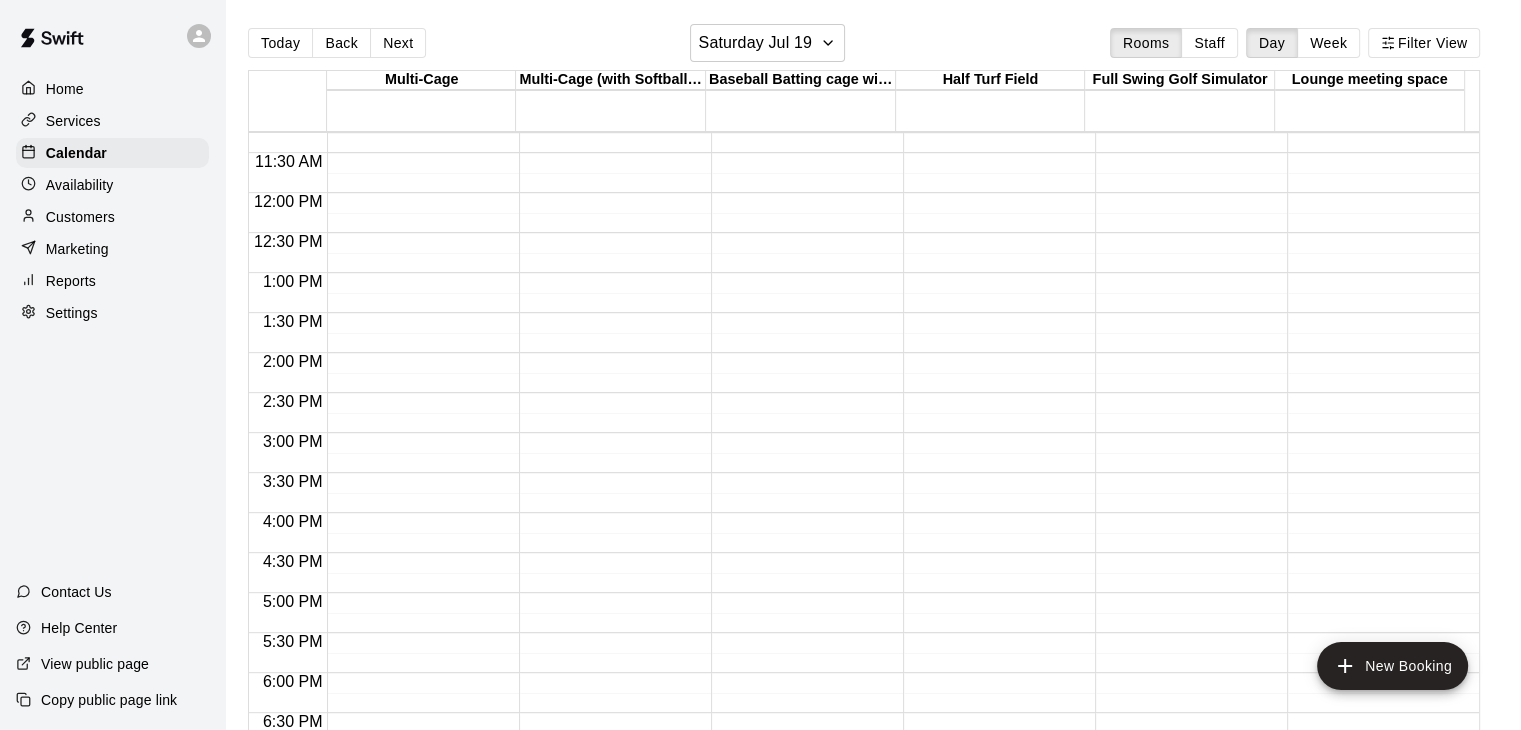 click on "Home" at bounding box center (65, 89) 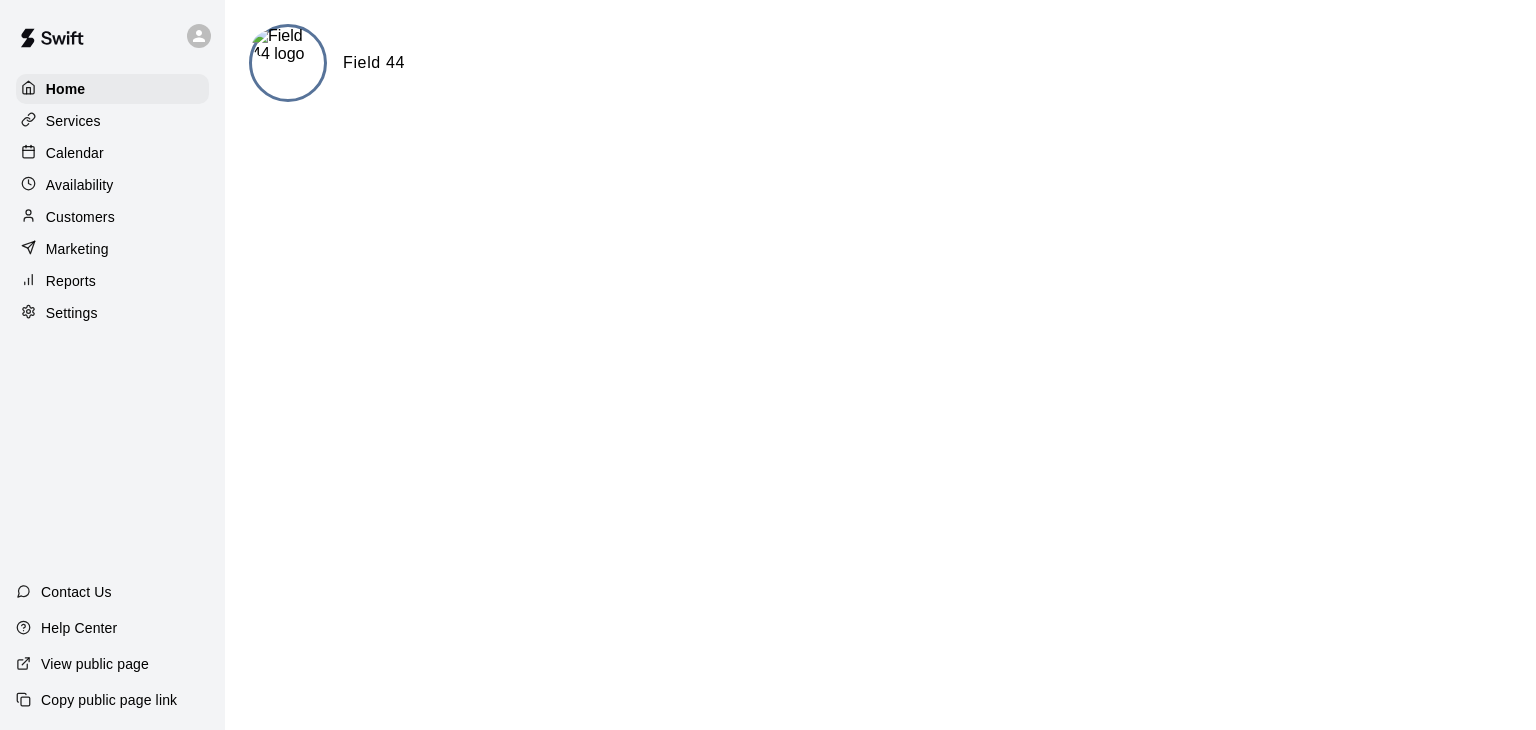 click at bounding box center (288, 45) 